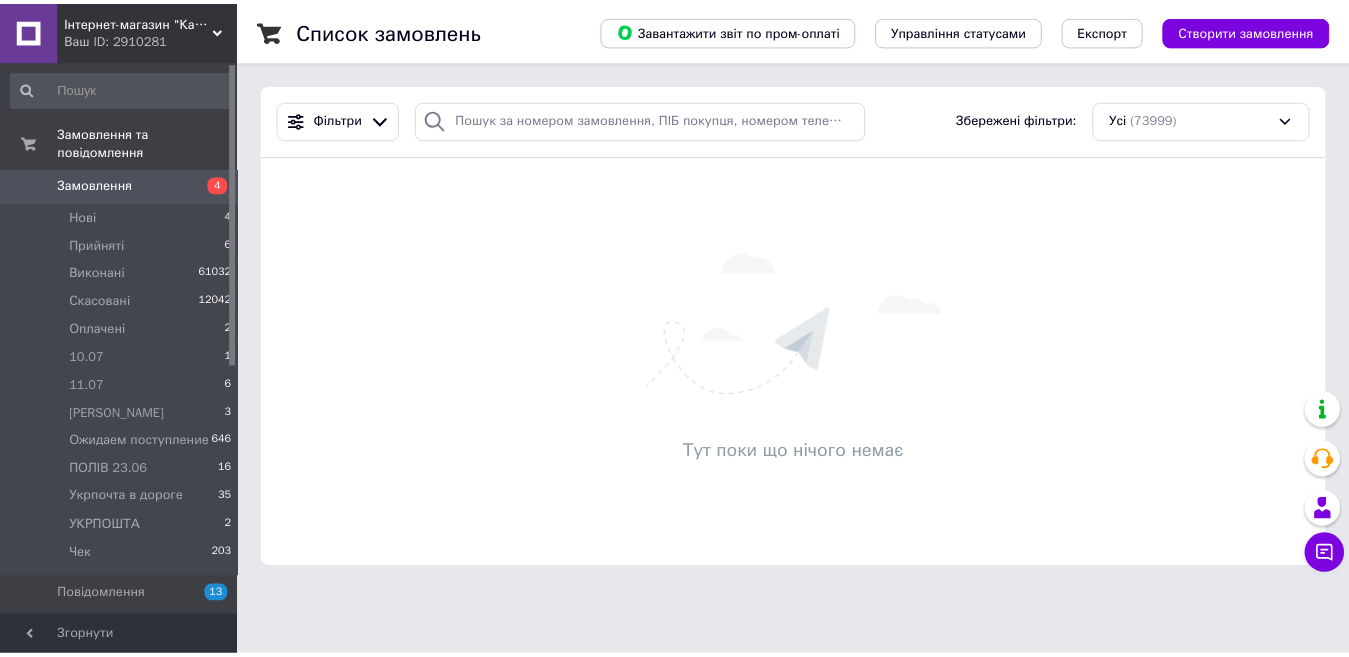 scroll, scrollTop: 0, scrollLeft: 0, axis: both 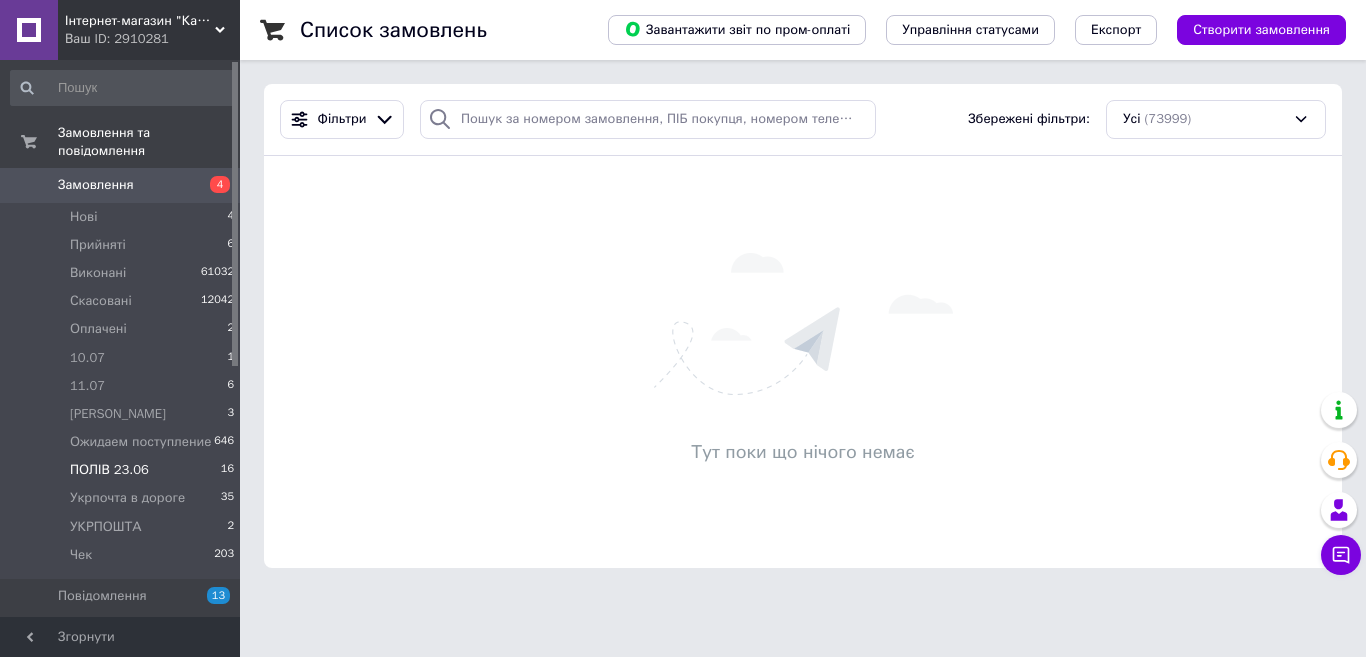 click on "ПОЛІВ 23.06" at bounding box center [109, 470] 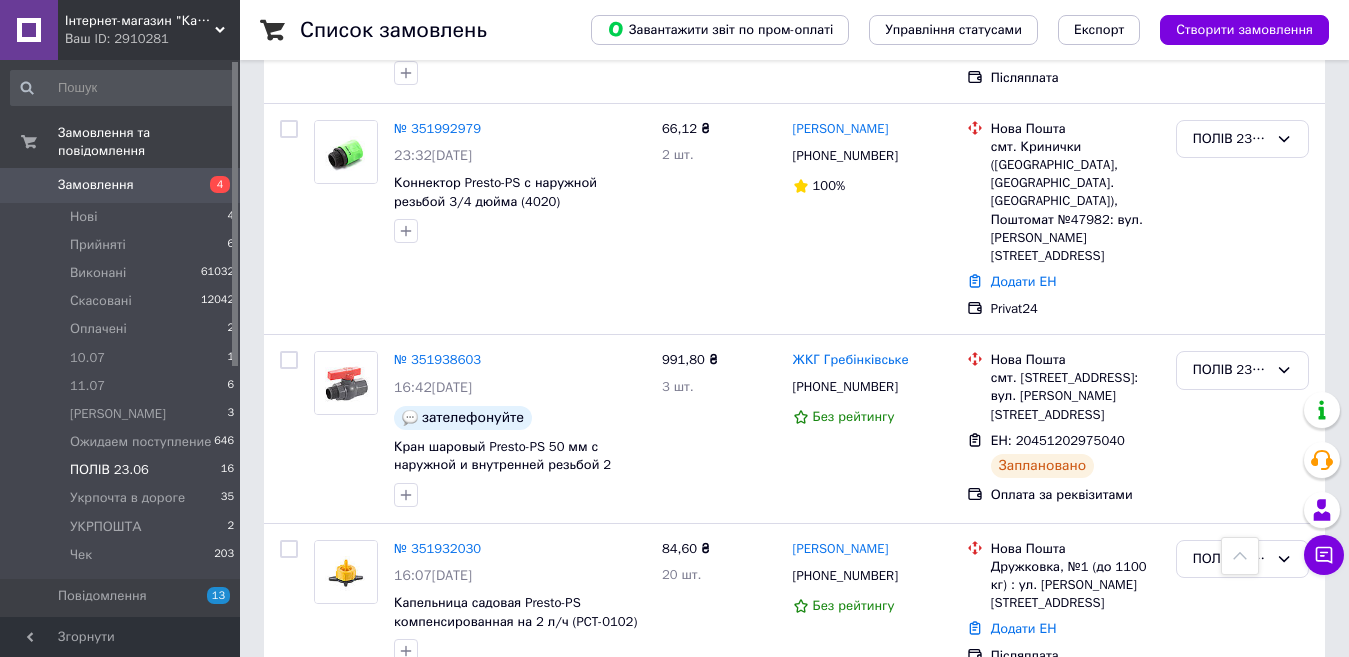 scroll, scrollTop: 1805, scrollLeft: 0, axis: vertical 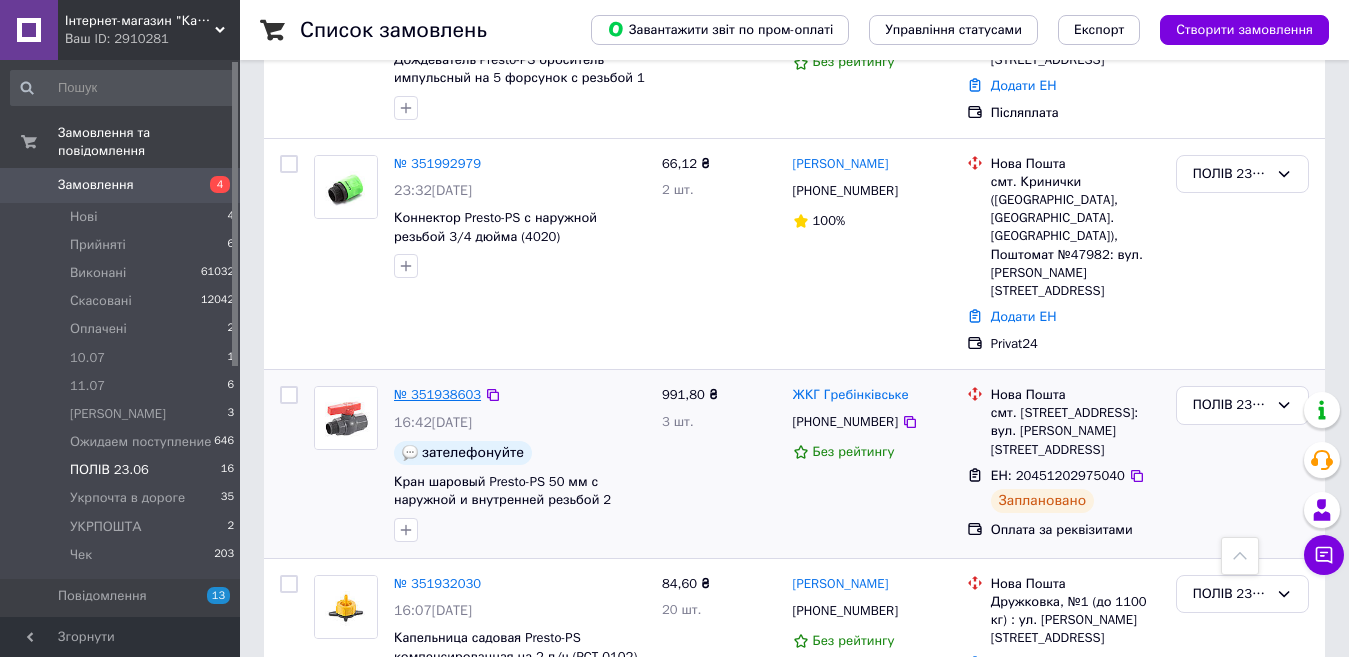 click on "№ 351938603" at bounding box center [437, 394] 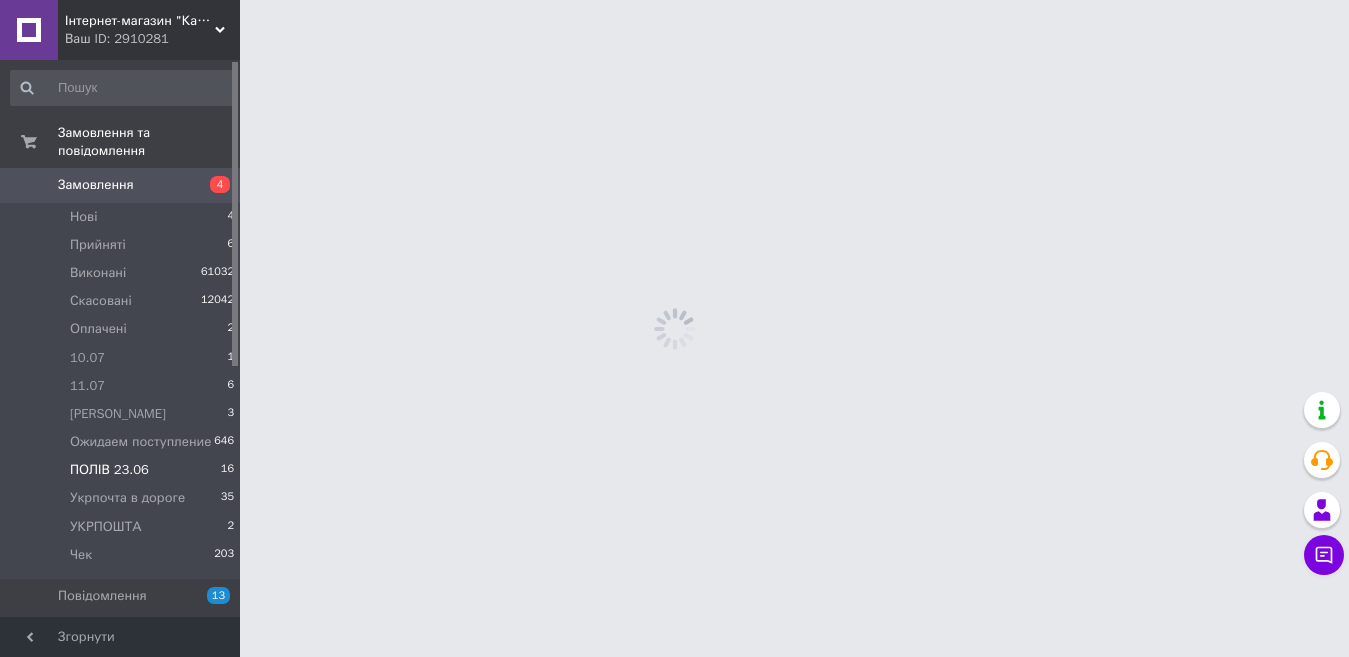scroll, scrollTop: 0, scrollLeft: 0, axis: both 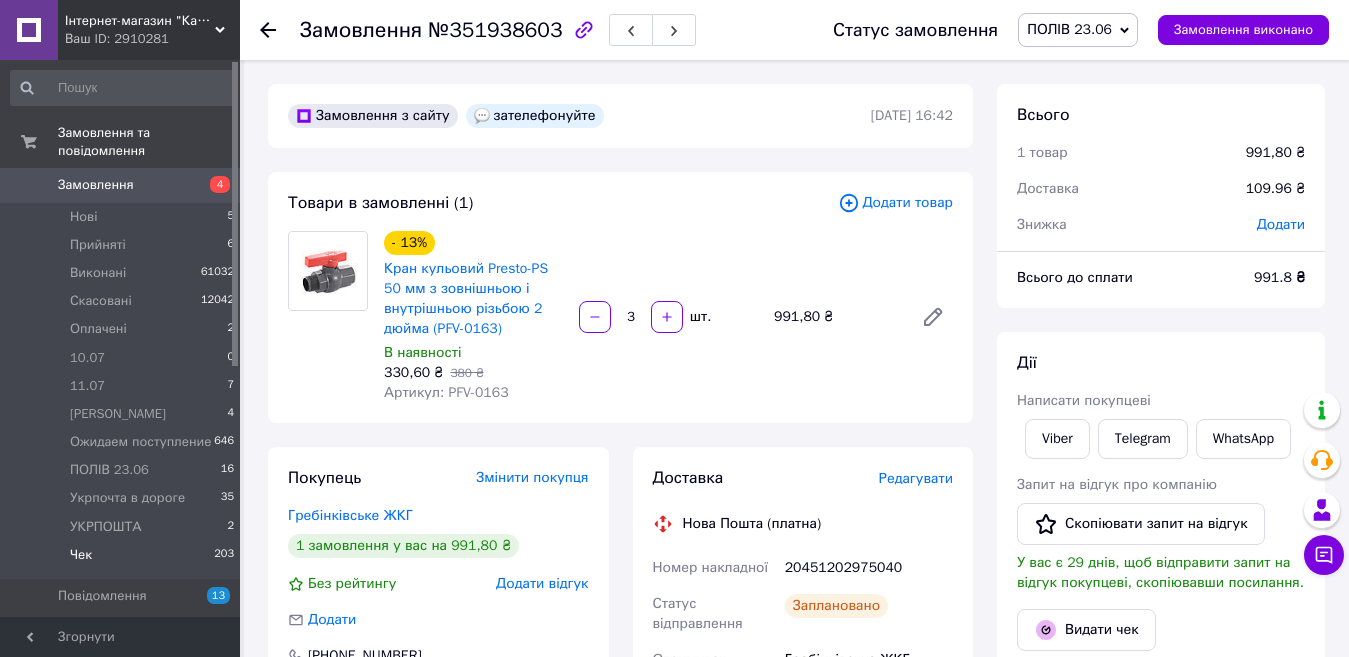 click on "Чек 203" at bounding box center [123, 560] 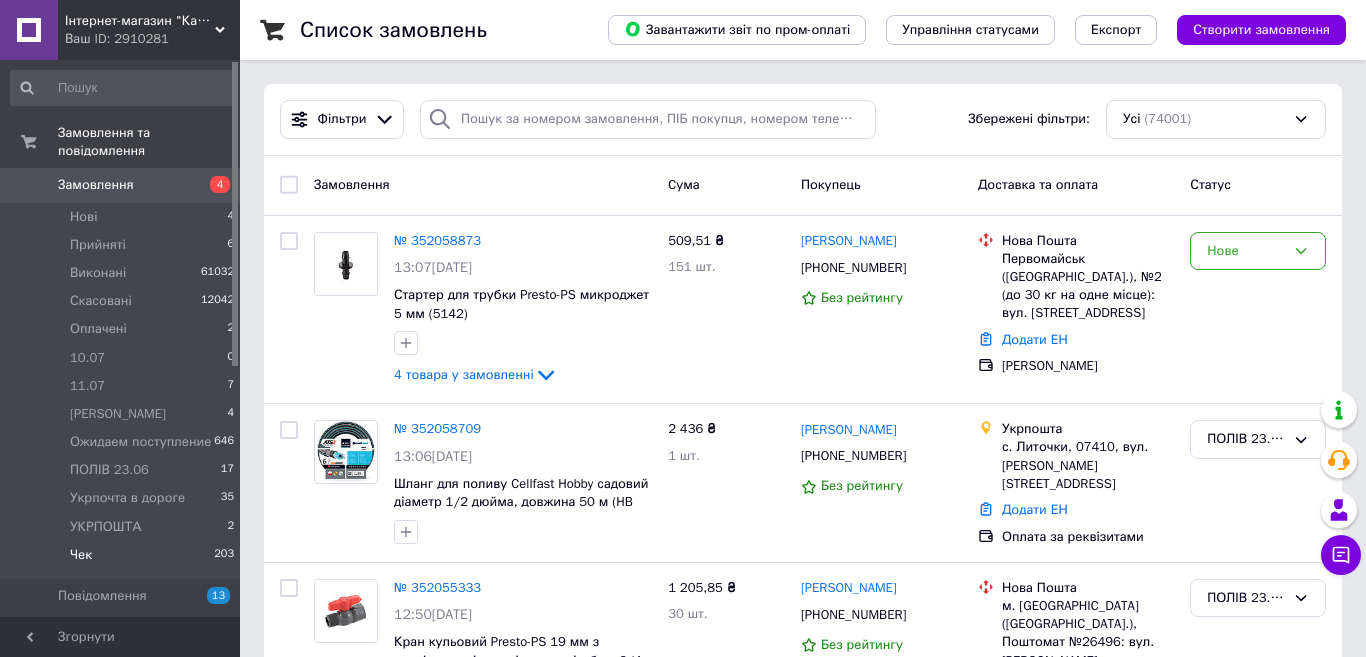 click on "Чек" at bounding box center [81, 555] 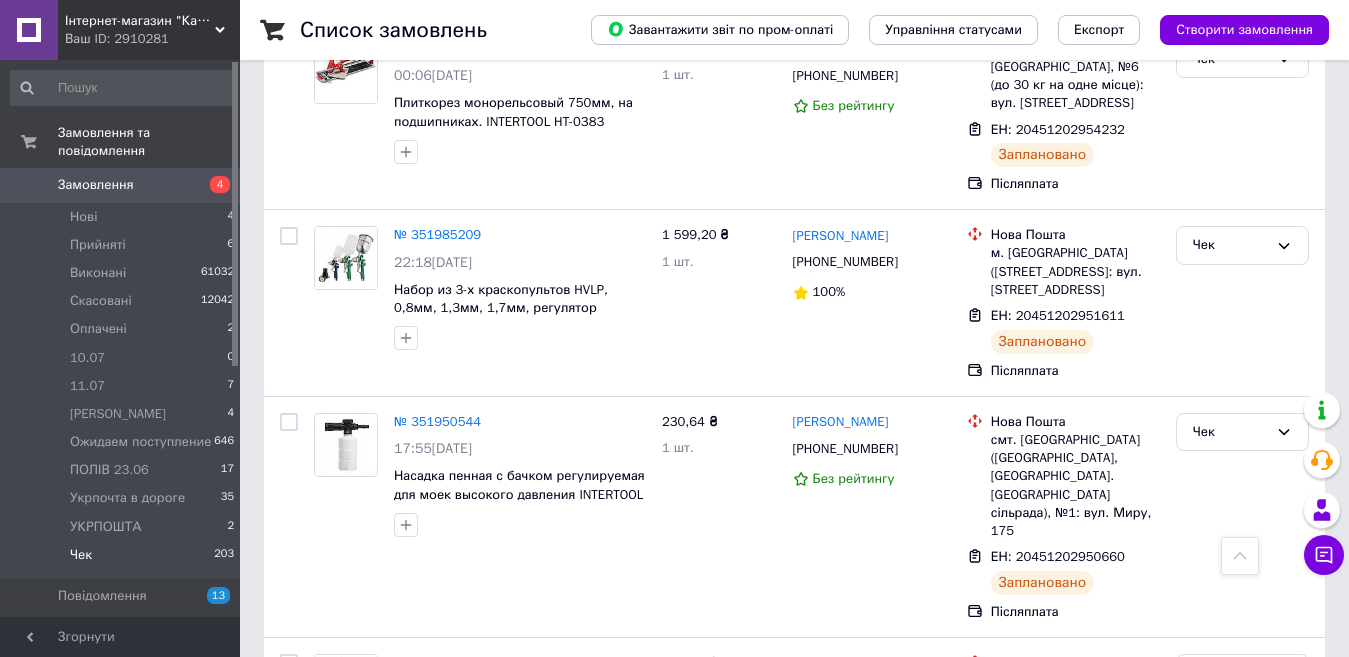 scroll, scrollTop: 1300, scrollLeft: 0, axis: vertical 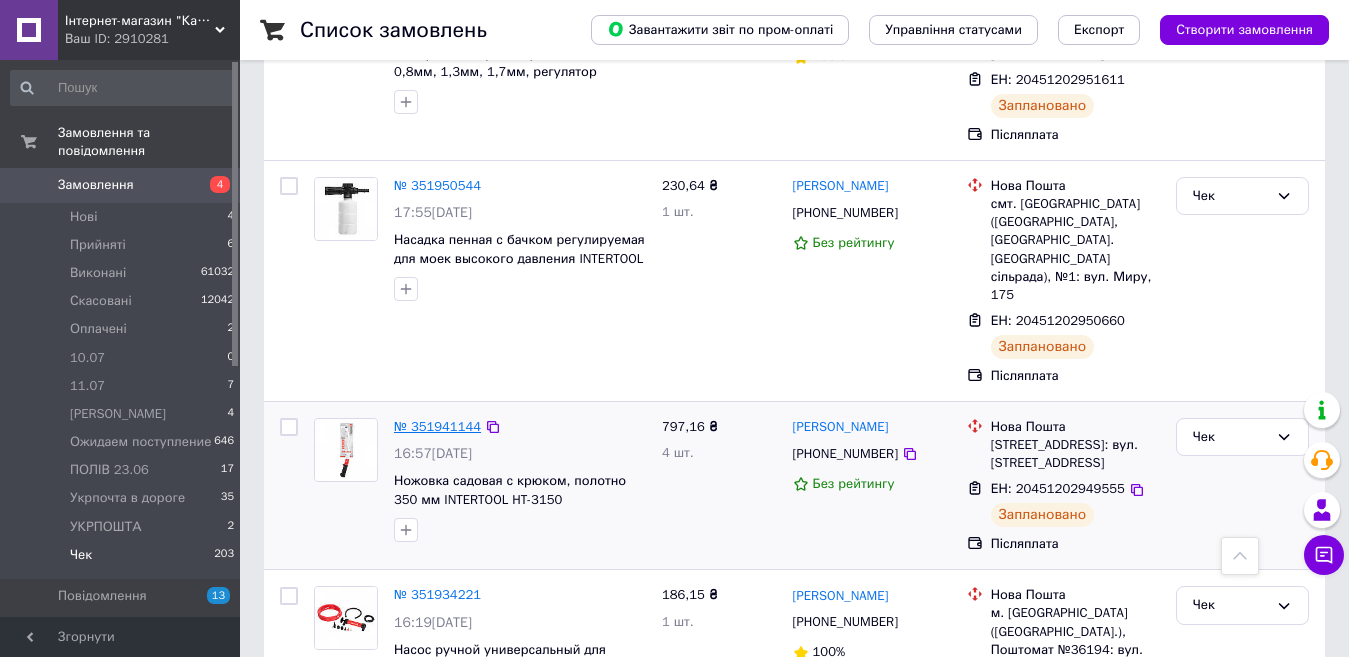 click on "№ 351941144" at bounding box center [437, 426] 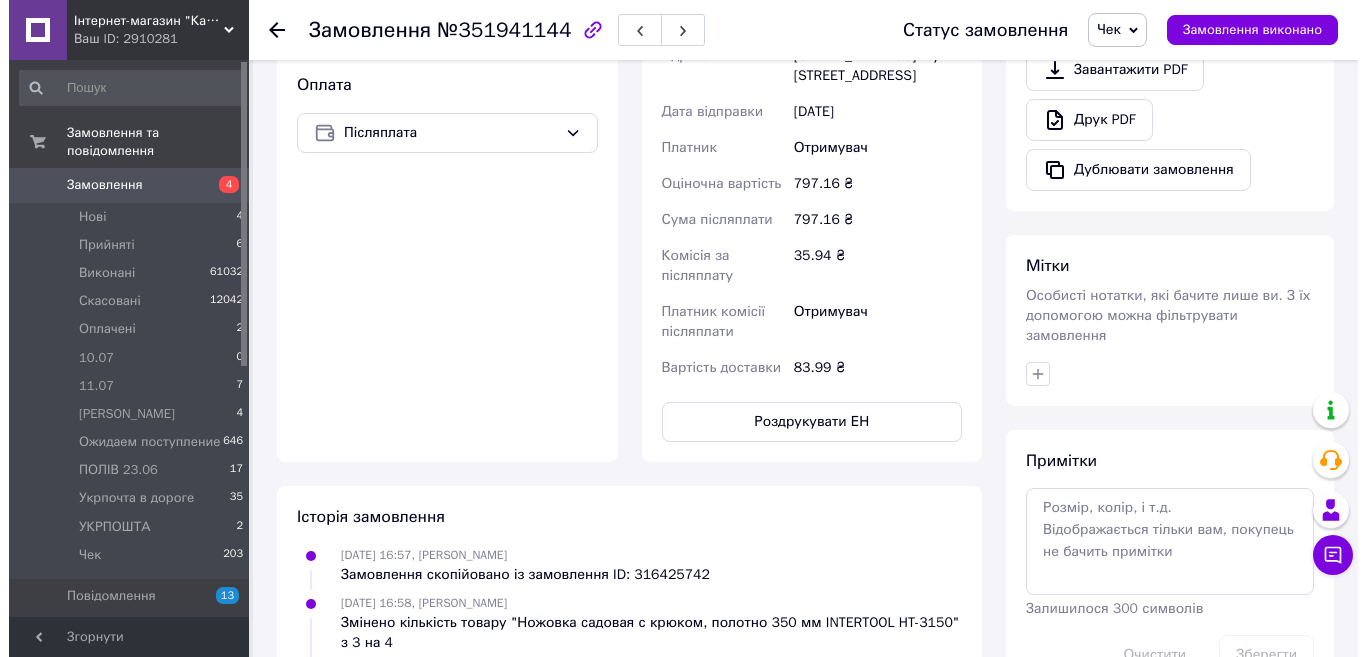 scroll, scrollTop: 276, scrollLeft: 0, axis: vertical 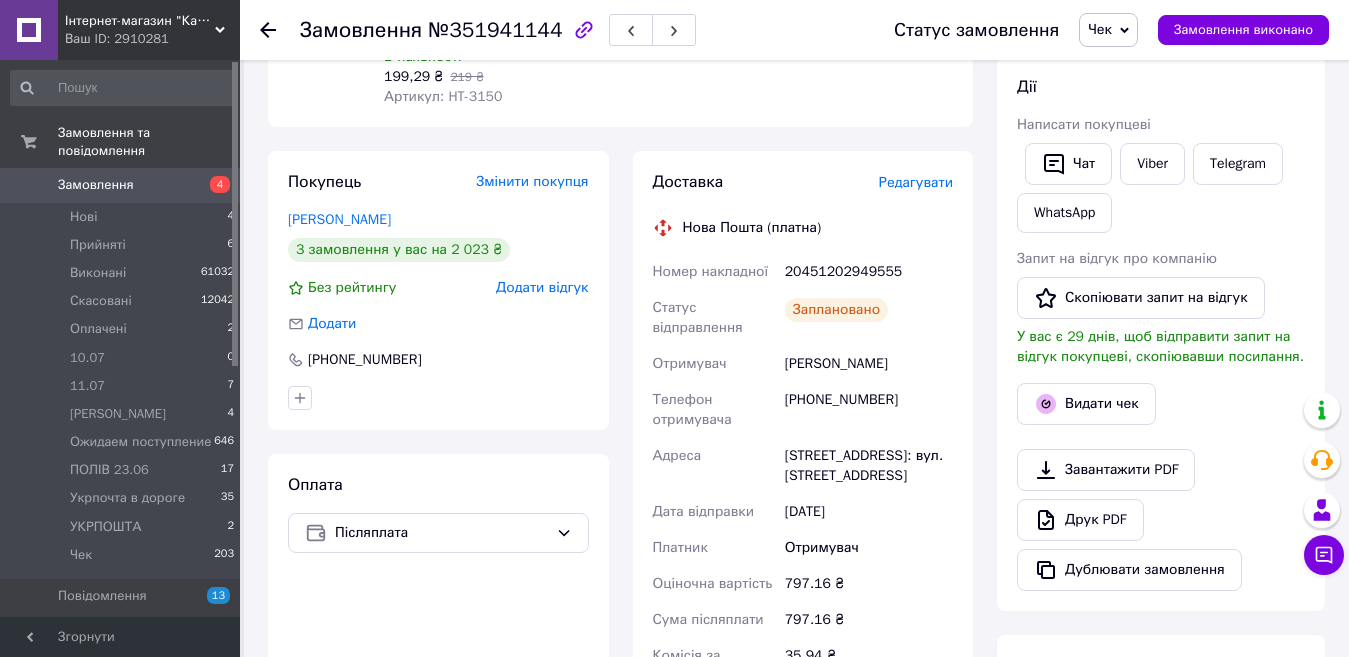 click on "Редагувати" at bounding box center [916, 182] 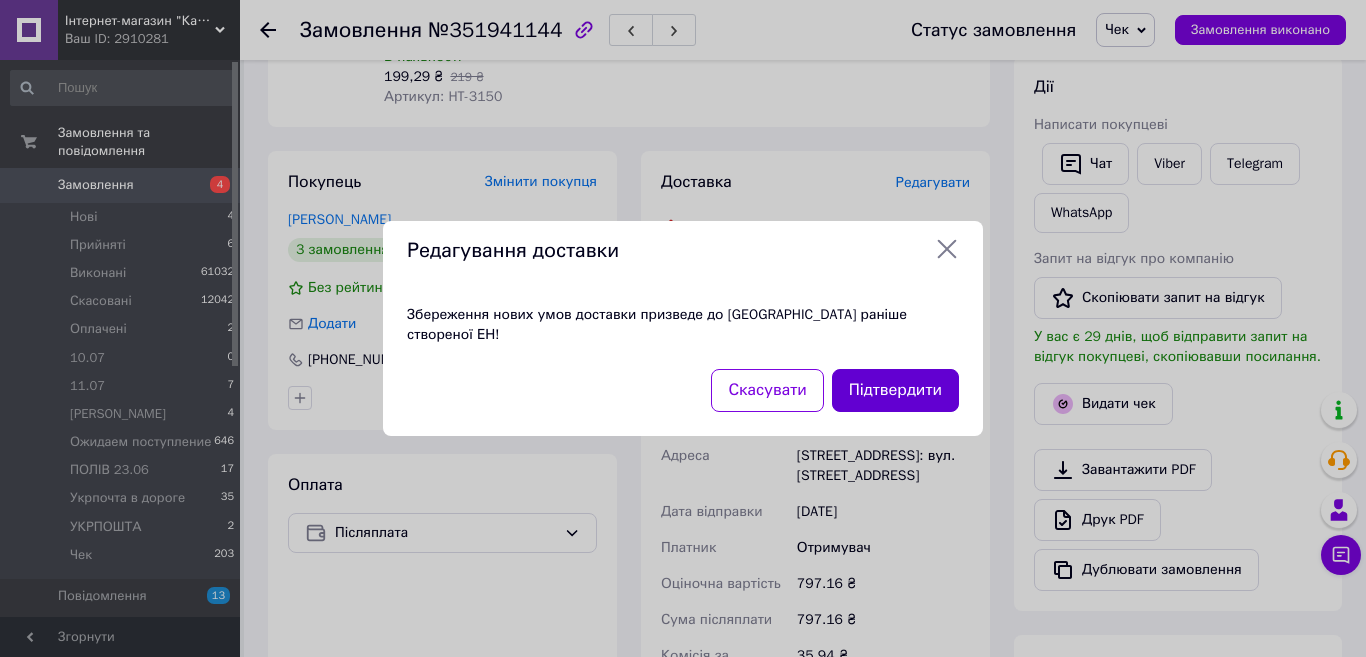 click on "Підтвердити" at bounding box center [895, 390] 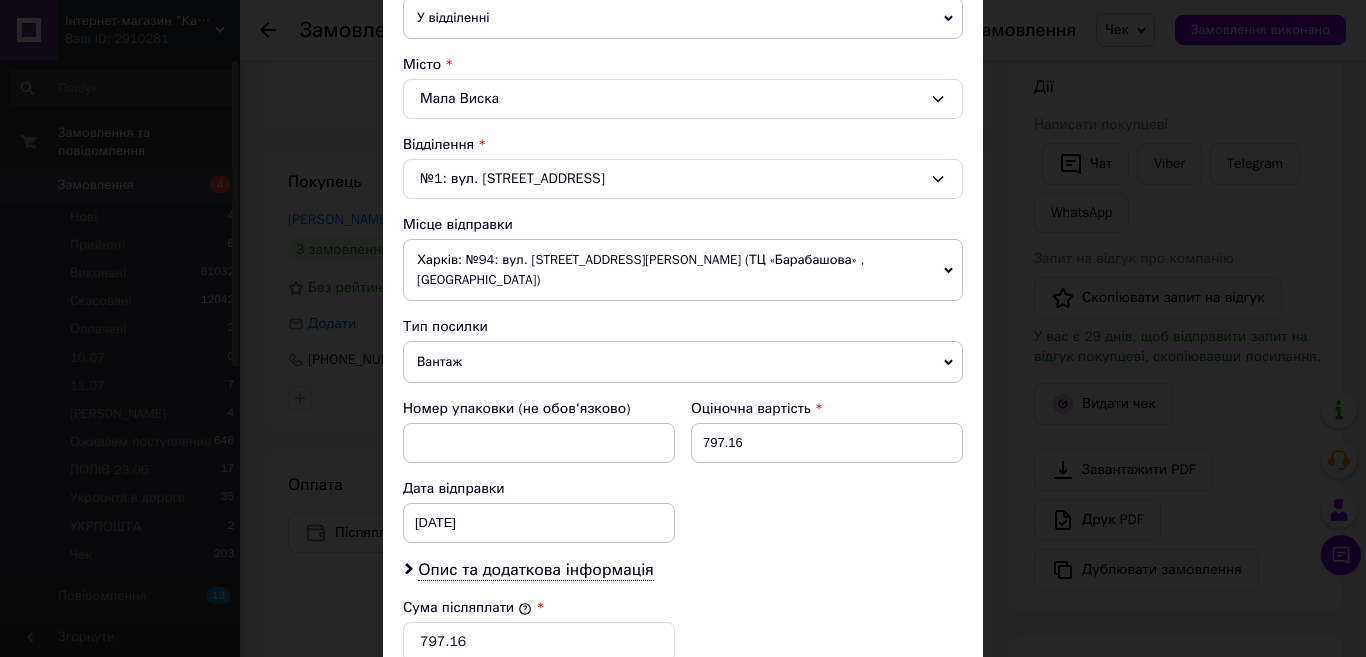 scroll, scrollTop: 889, scrollLeft: 0, axis: vertical 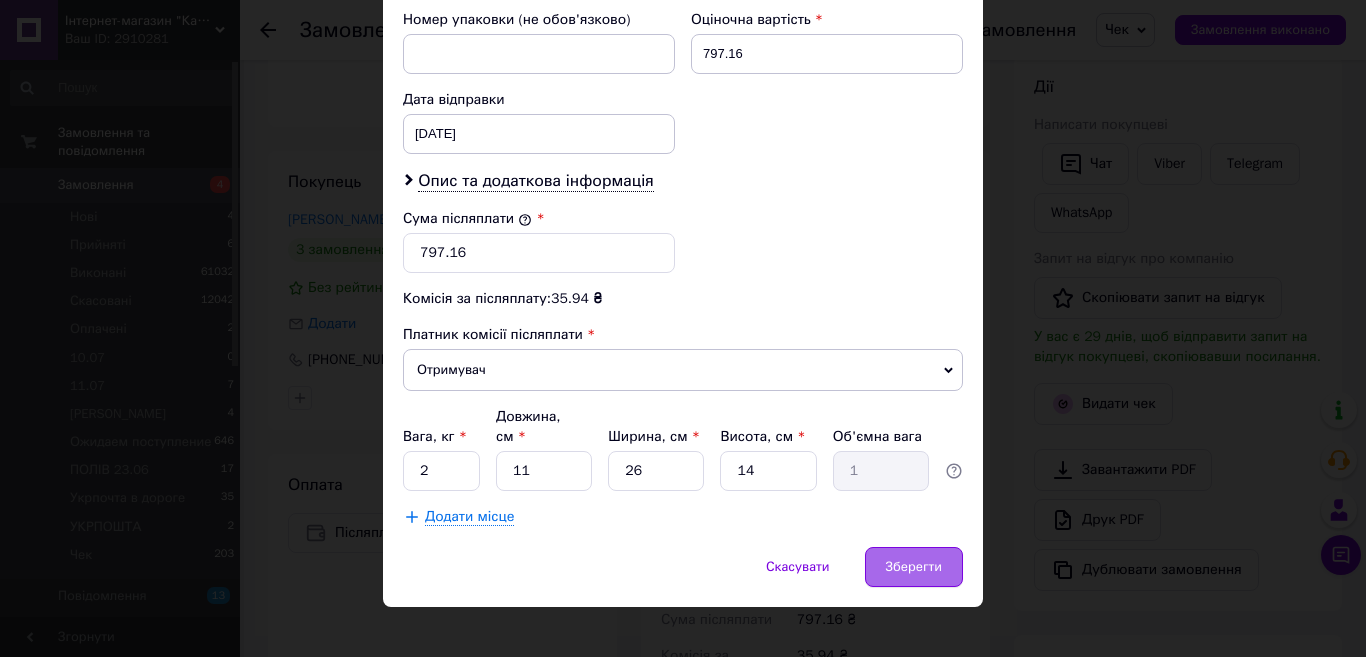 click on "Зберегти" at bounding box center (914, 567) 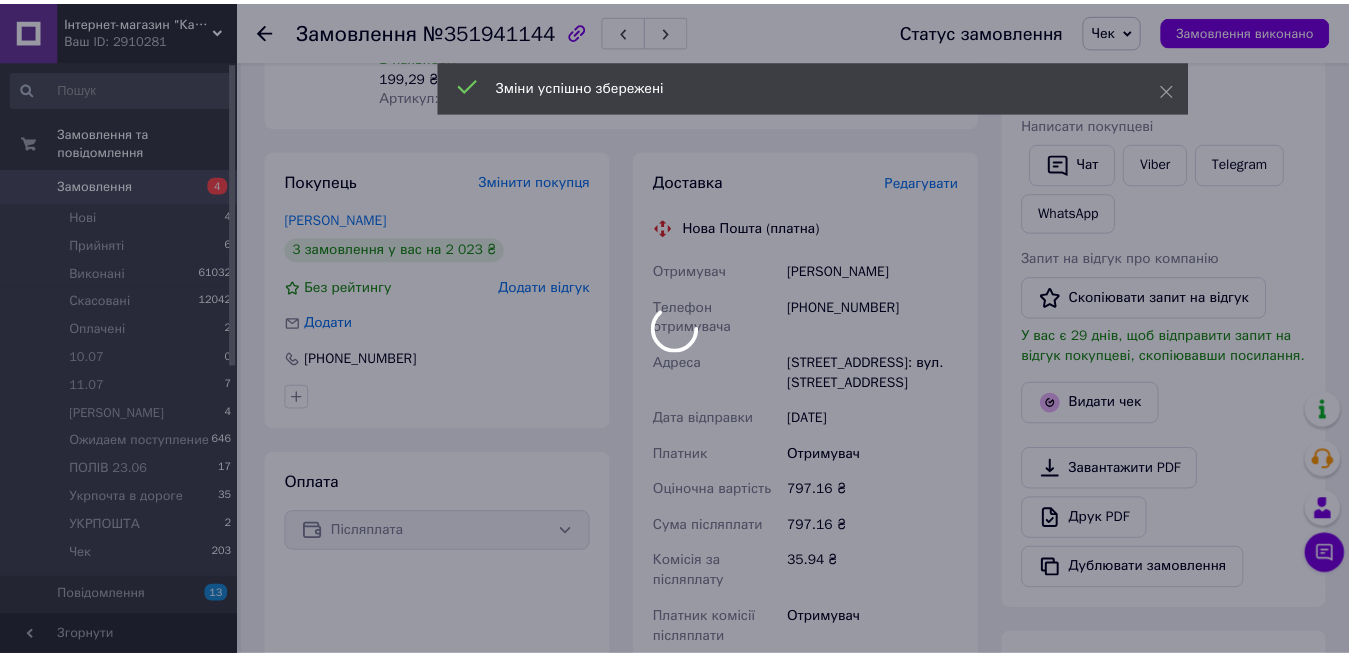 scroll, scrollTop: 776, scrollLeft: 0, axis: vertical 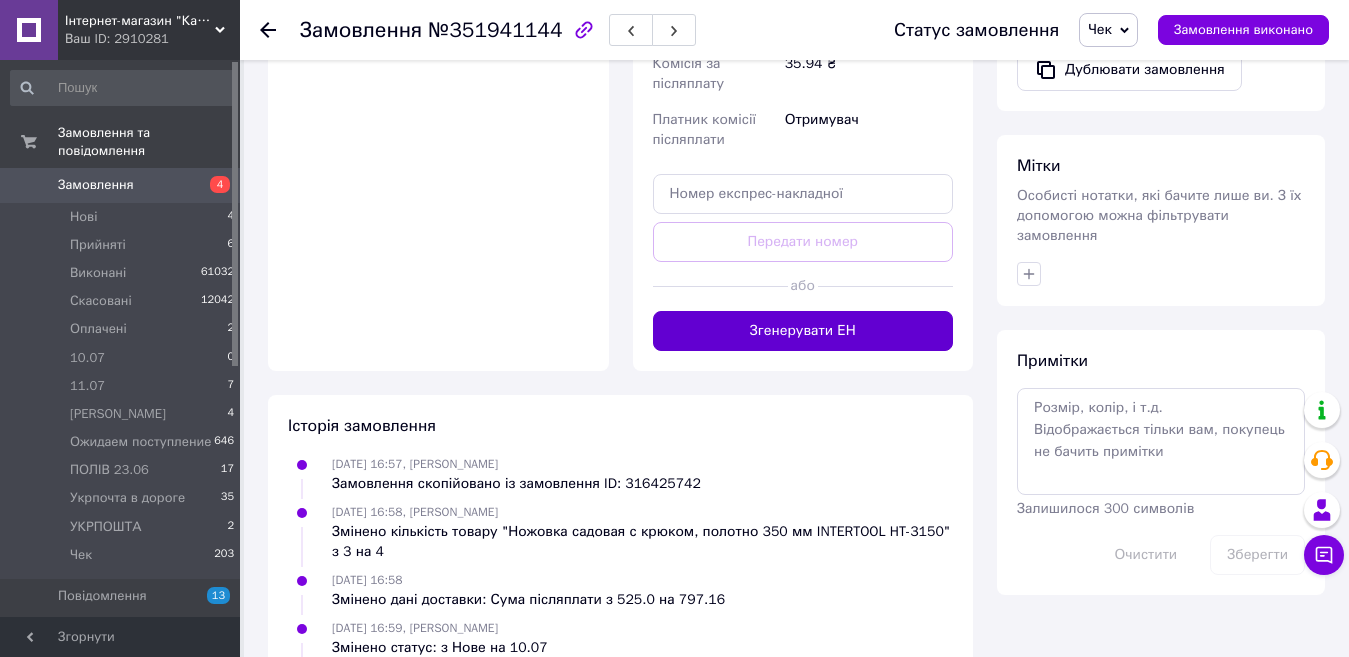 click on "Згенерувати ЕН" at bounding box center [803, 331] 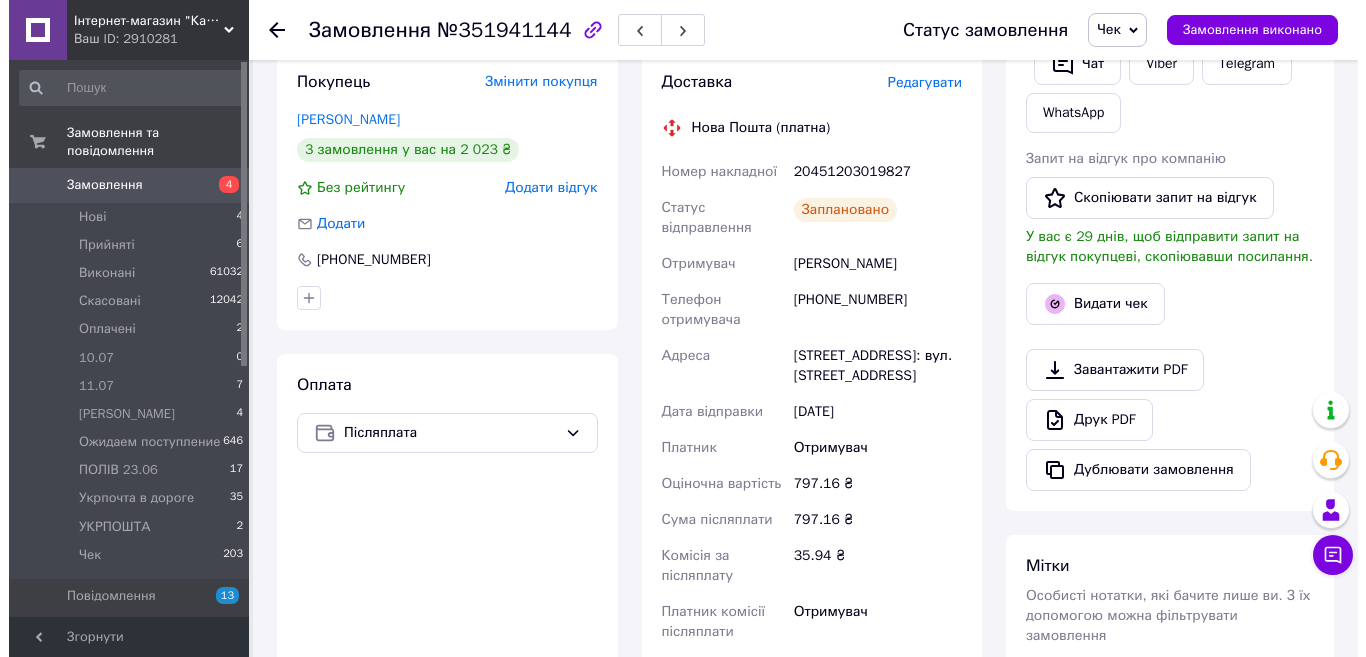 scroll, scrollTop: 76, scrollLeft: 0, axis: vertical 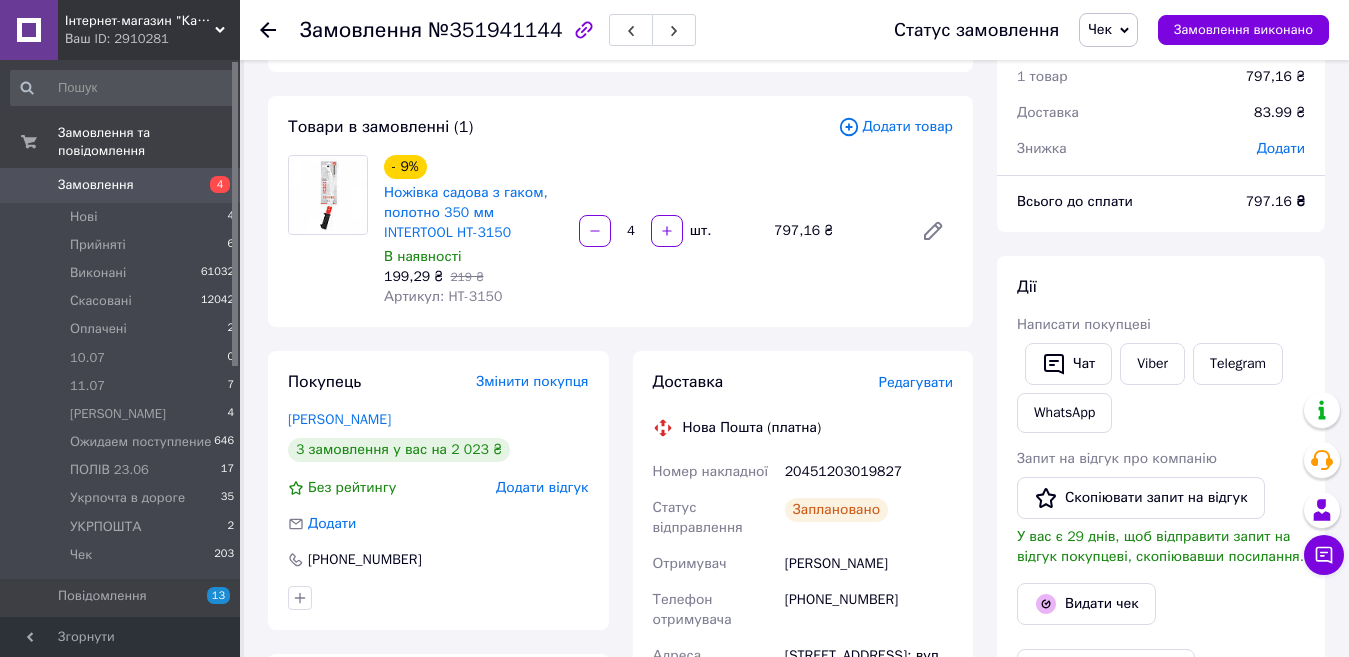 click on "Редагувати" at bounding box center (916, 382) 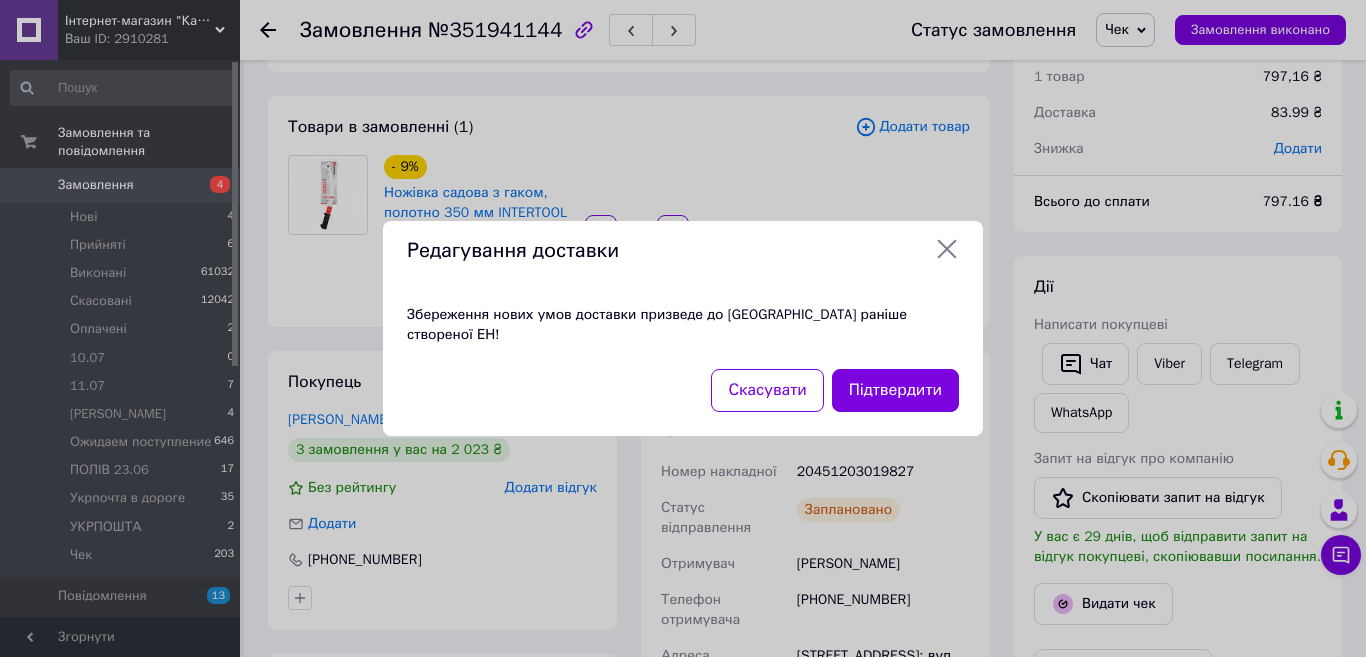 click on "Підтвердити" at bounding box center [895, 390] 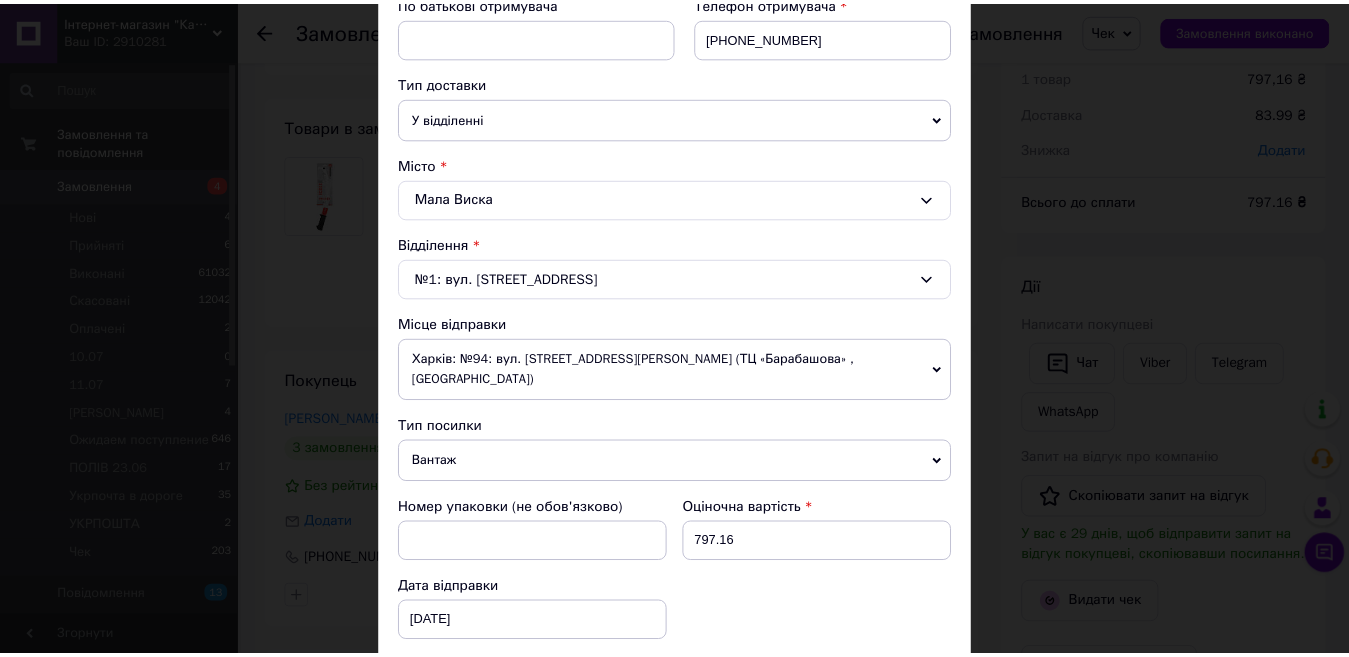 scroll, scrollTop: 889, scrollLeft: 0, axis: vertical 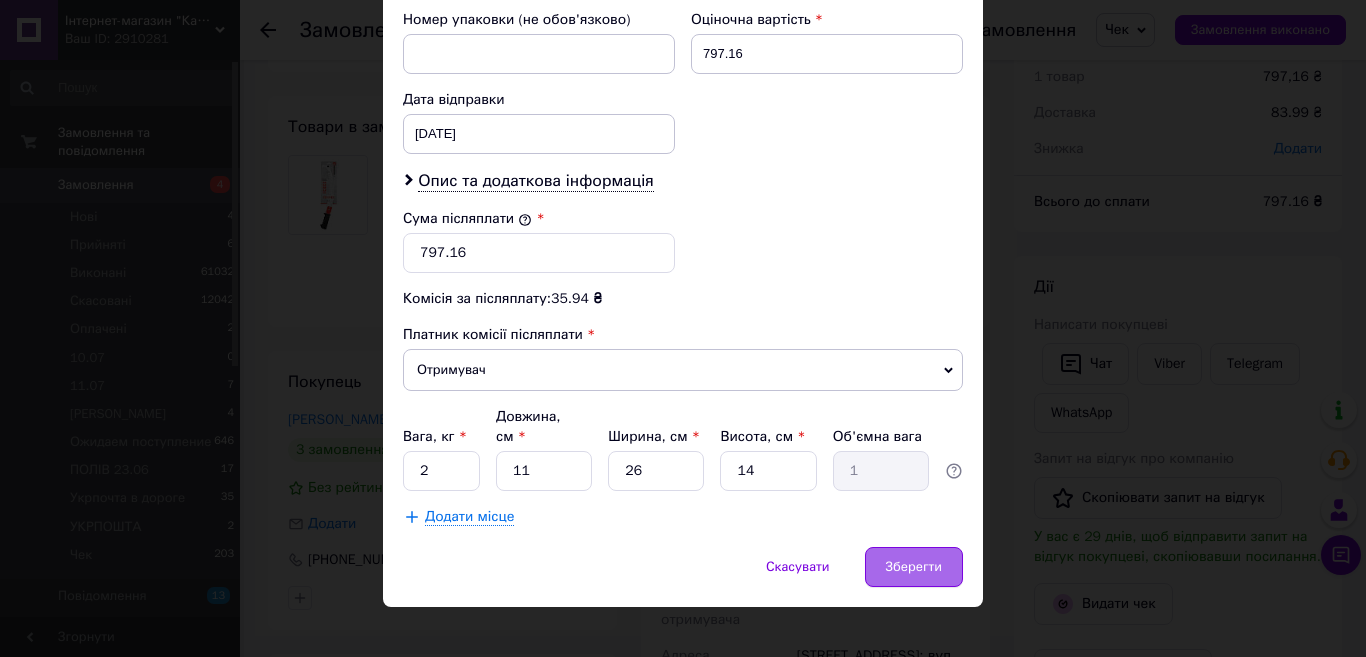 click on "Зберегти" at bounding box center [914, 567] 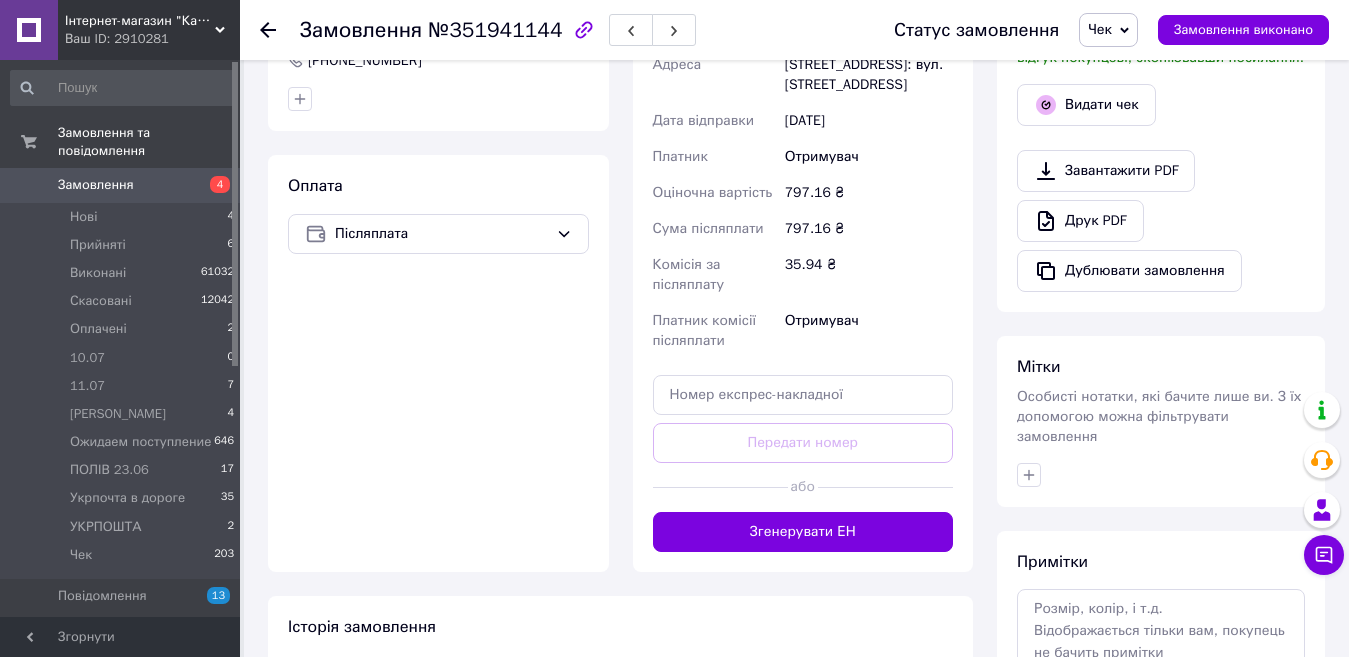 scroll, scrollTop: 576, scrollLeft: 0, axis: vertical 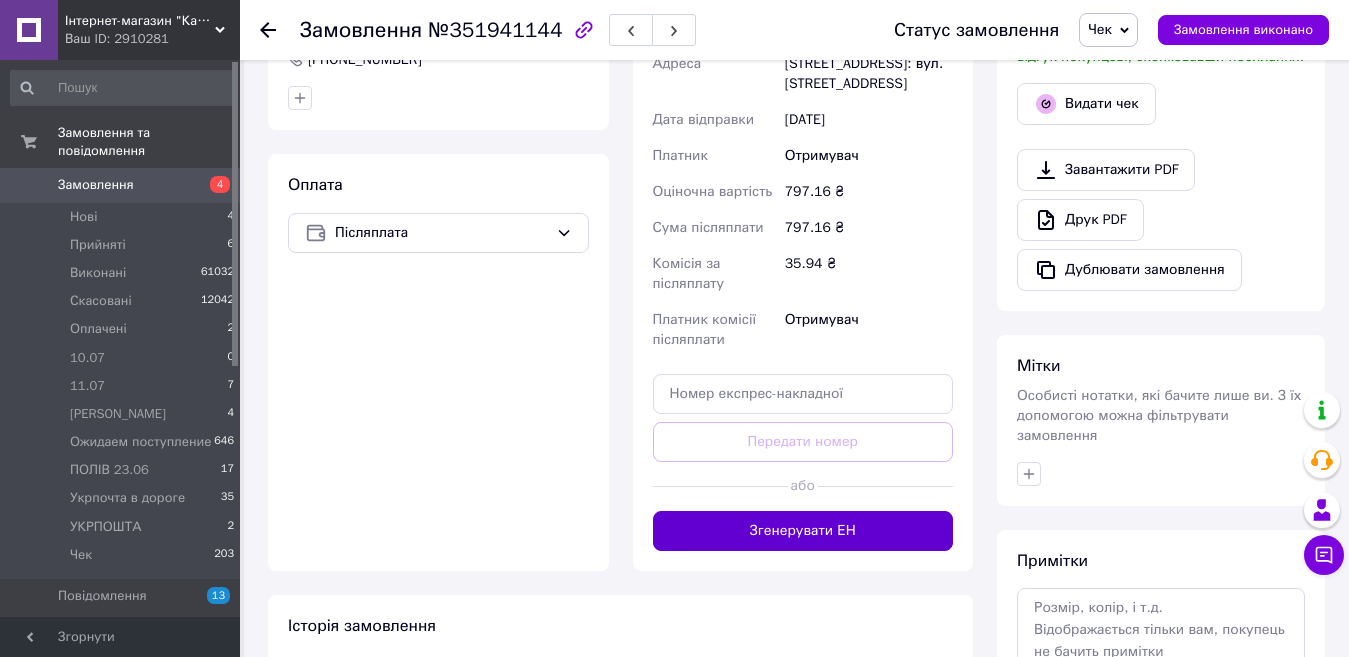 click on "Згенерувати ЕН" at bounding box center [803, 531] 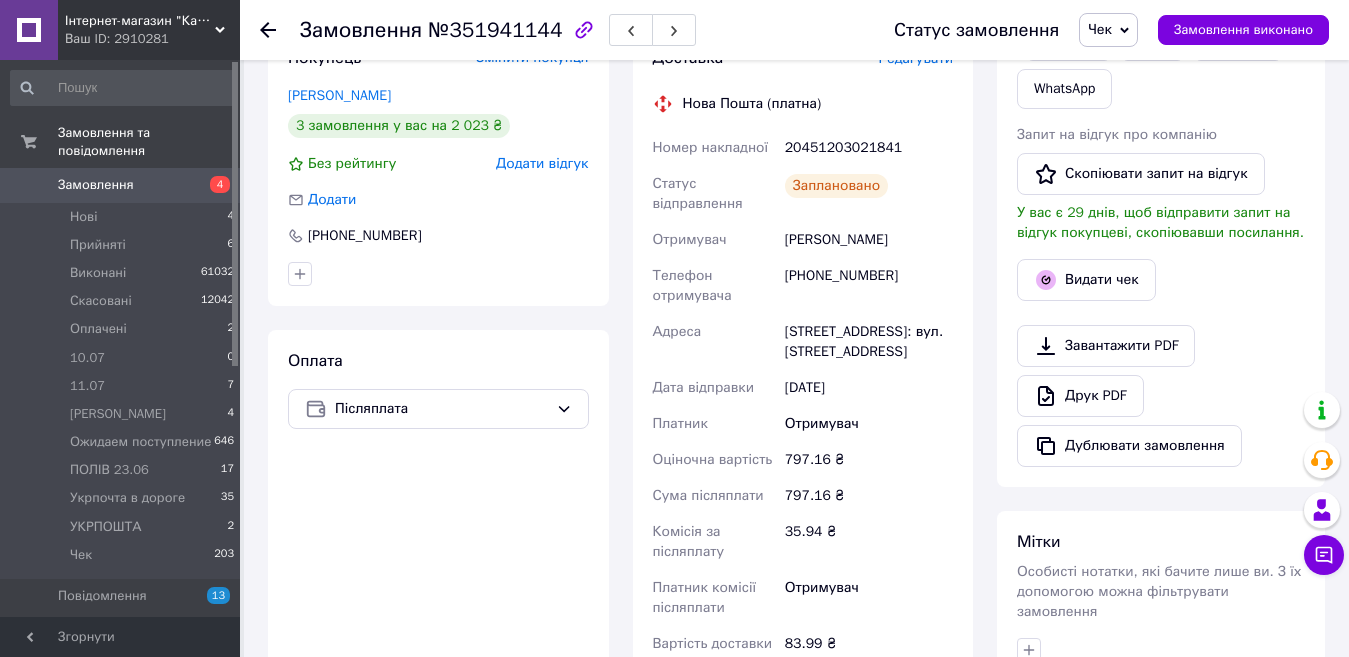 scroll, scrollTop: 200, scrollLeft: 0, axis: vertical 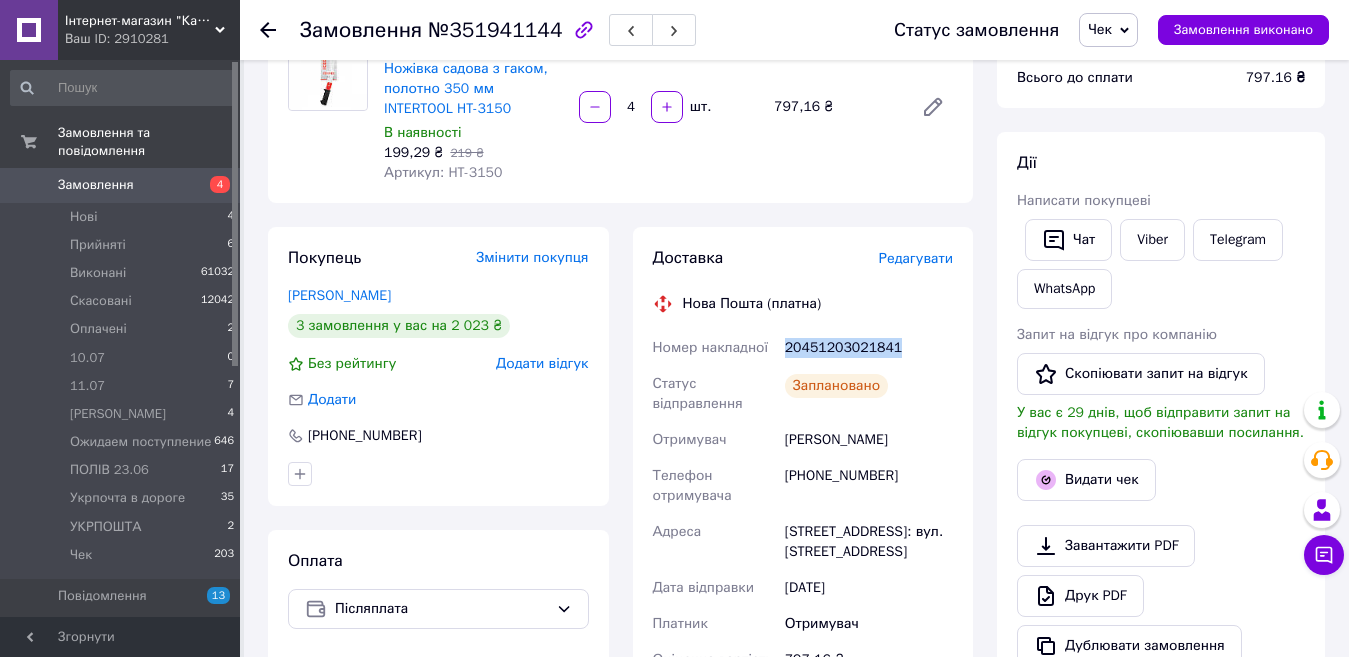 drag, startPoint x: 874, startPoint y: 344, endPoint x: 783, endPoint y: 354, distance: 91.5478 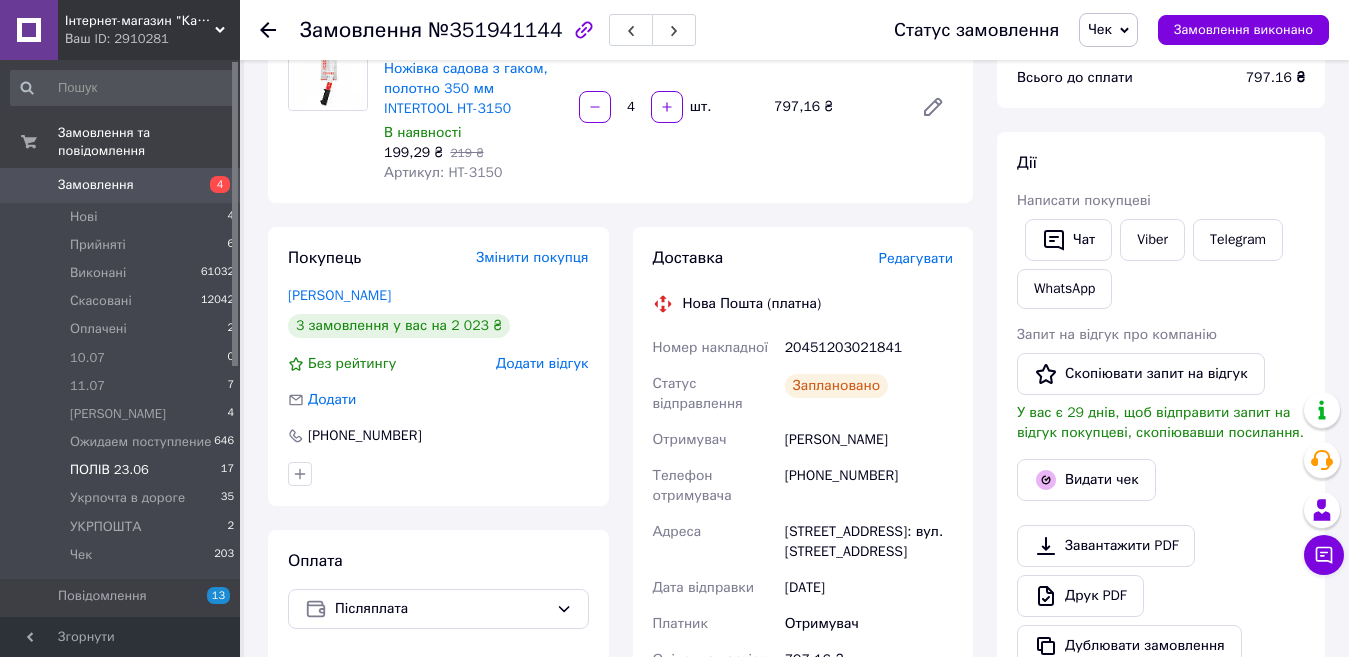 click on "ПОЛІВ 23.06" at bounding box center (109, 470) 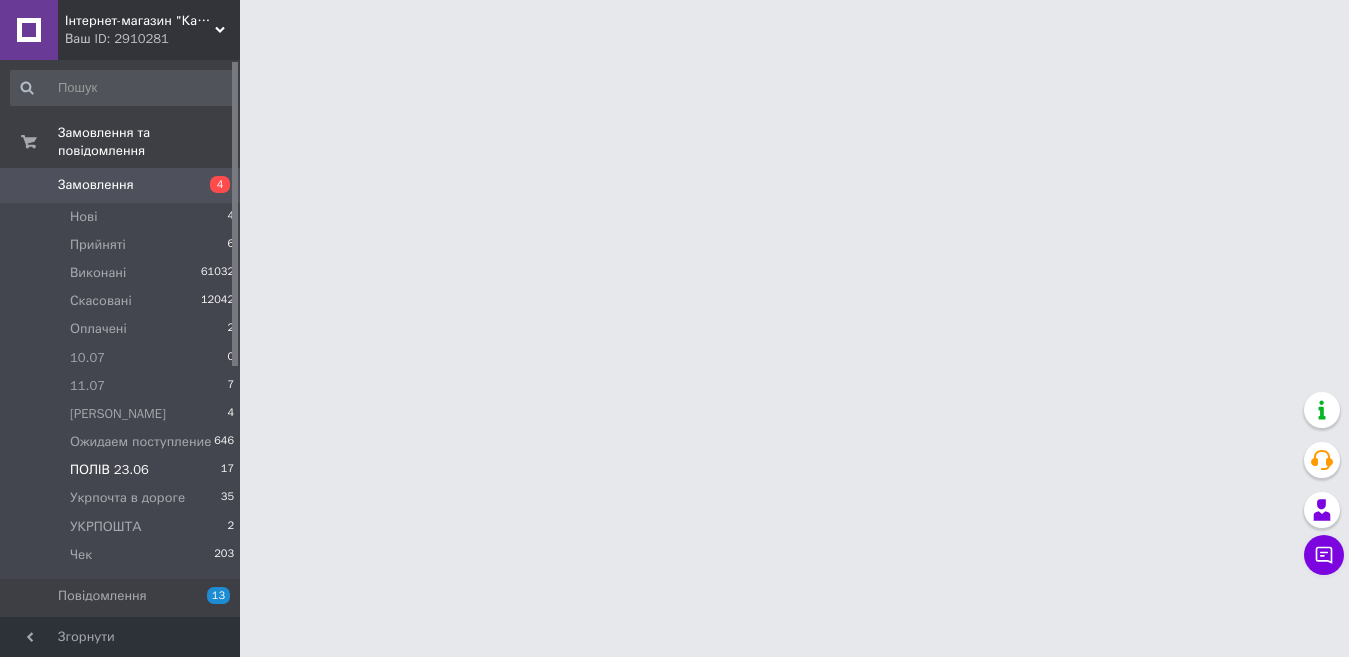 scroll, scrollTop: 0, scrollLeft: 0, axis: both 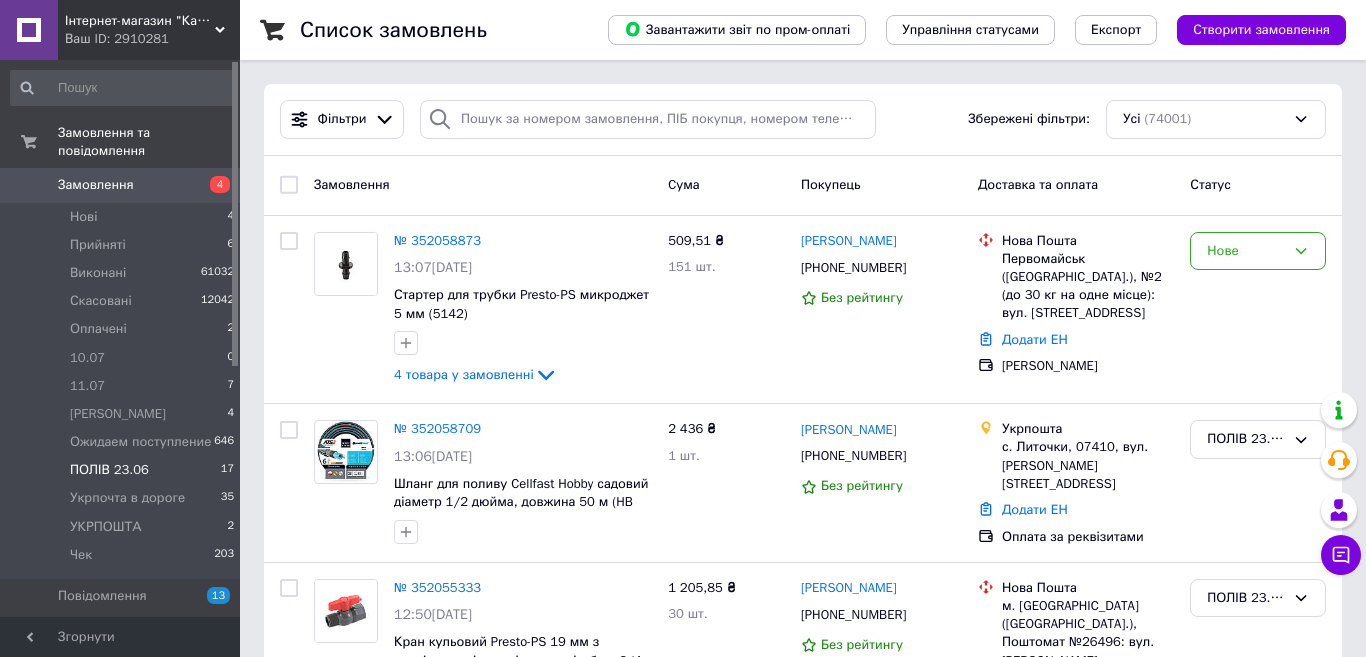 click on "ПОЛІВ 23.06" at bounding box center (109, 470) 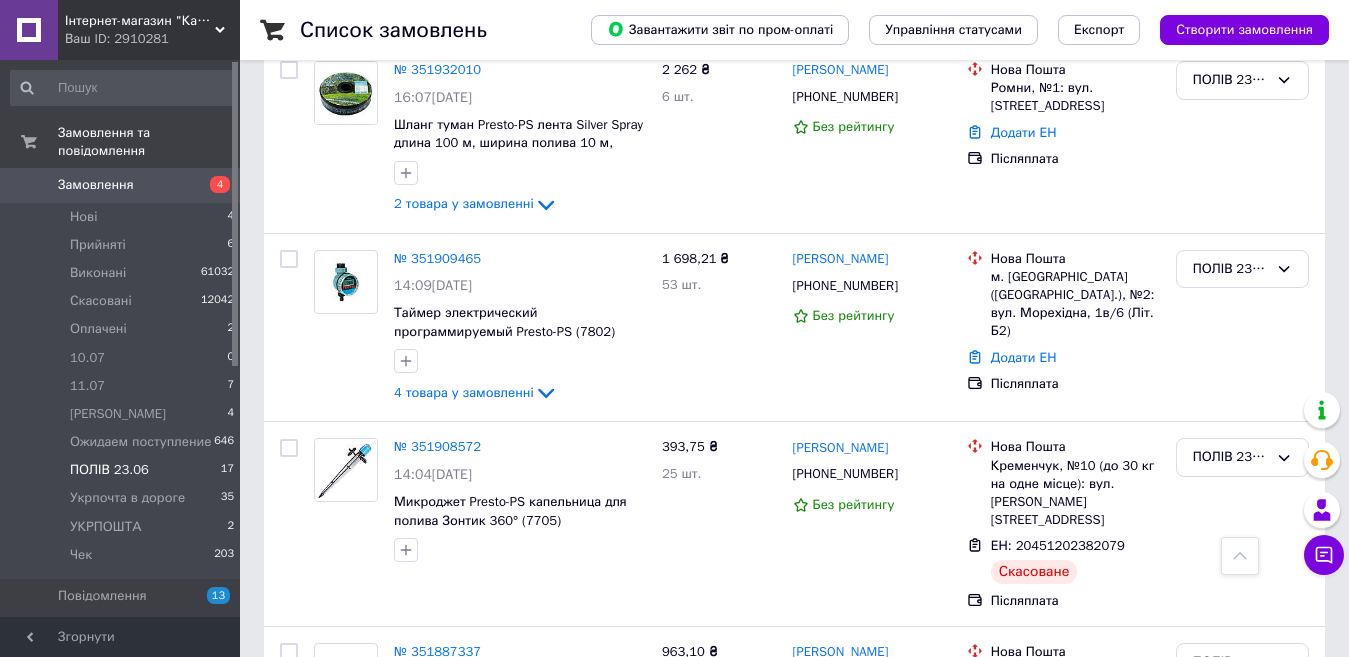 scroll, scrollTop: 2793, scrollLeft: 0, axis: vertical 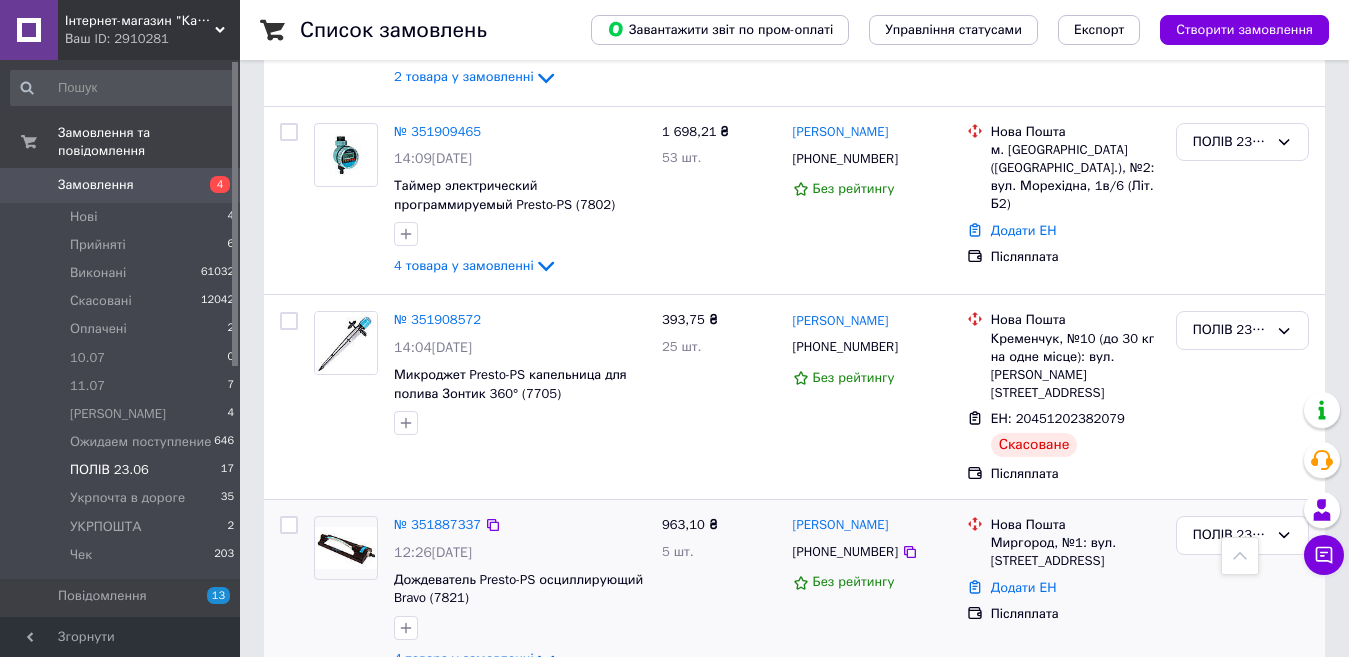 click on "4 товара у замовленні" at bounding box center (464, 659) 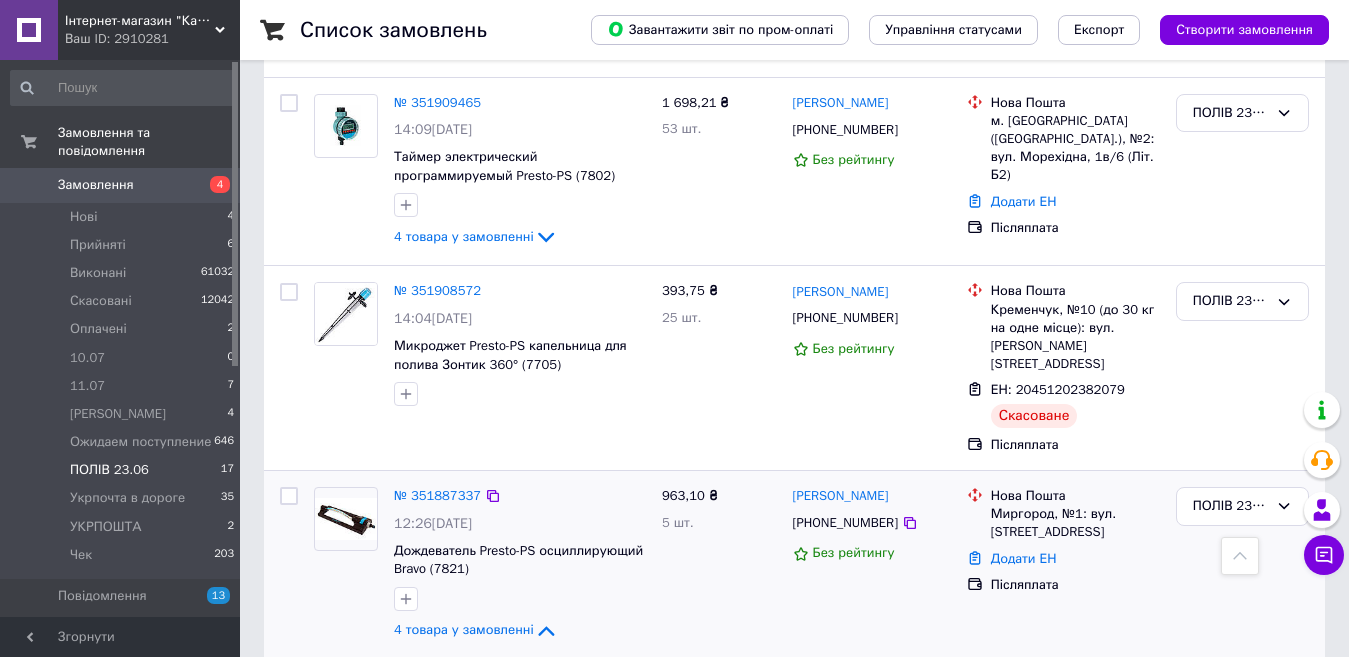 scroll, scrollTop: 3114, scrollLeft: 0, axis: vertical 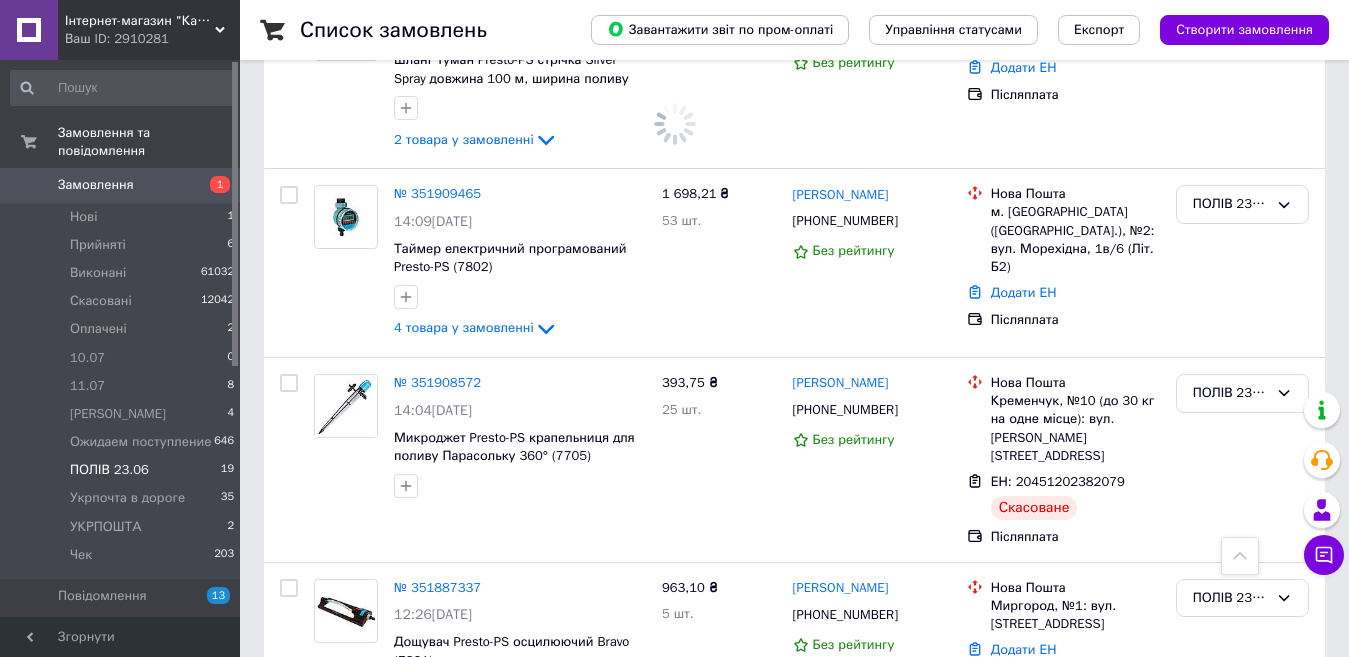 click on "ПОЛІВ 23.06" at bounding box center (109, 470) 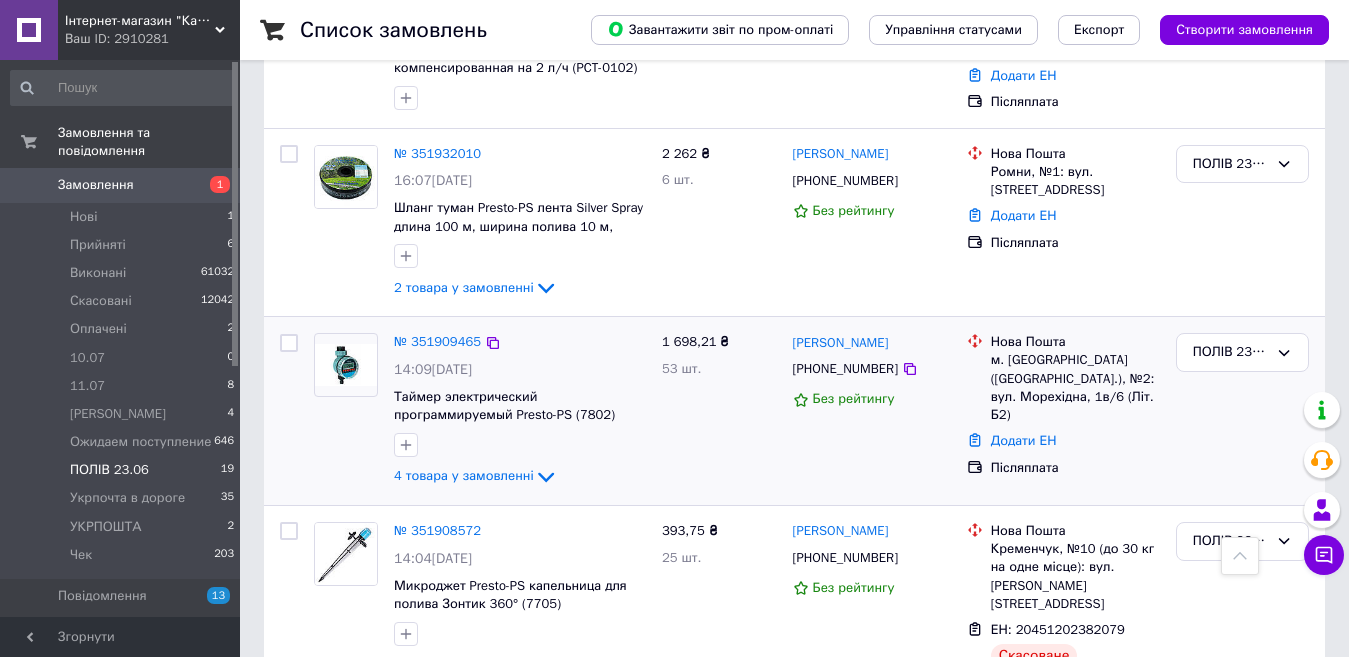 scroll, scrollTop: 3159, scrollLeft: 0, axis: vertical 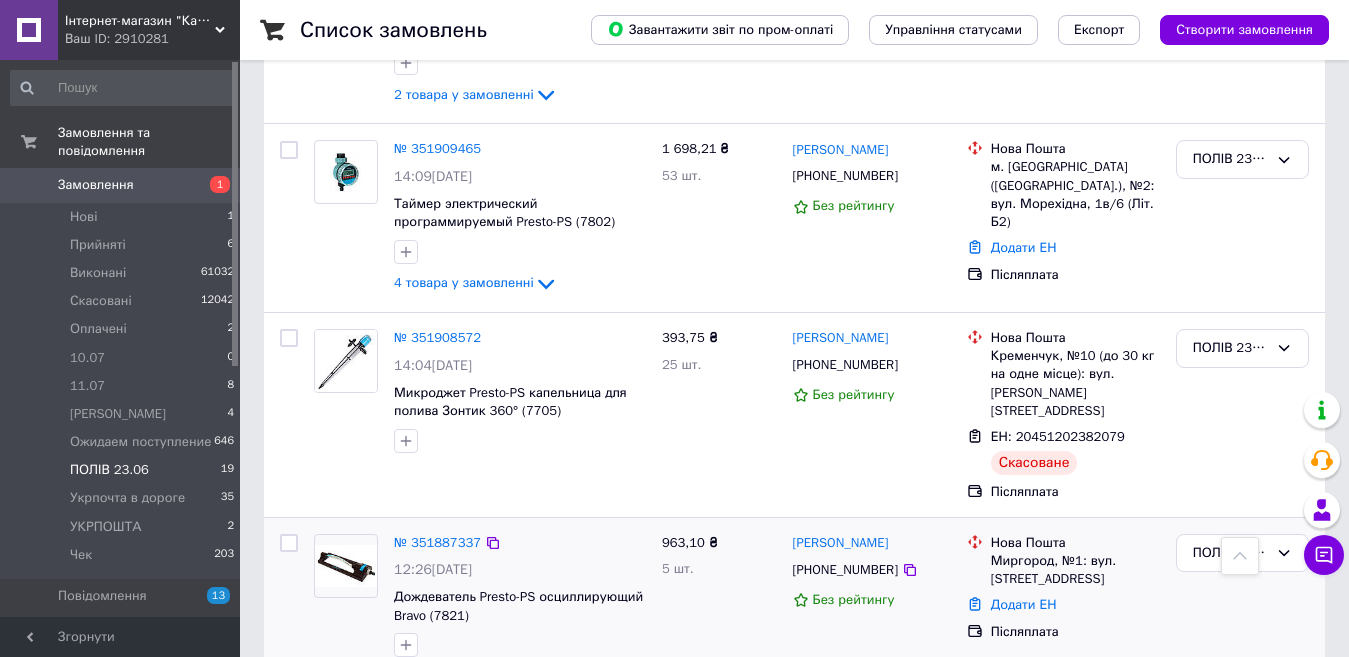 click on "4 товара у замовленні" at bounding box center [464, 676] 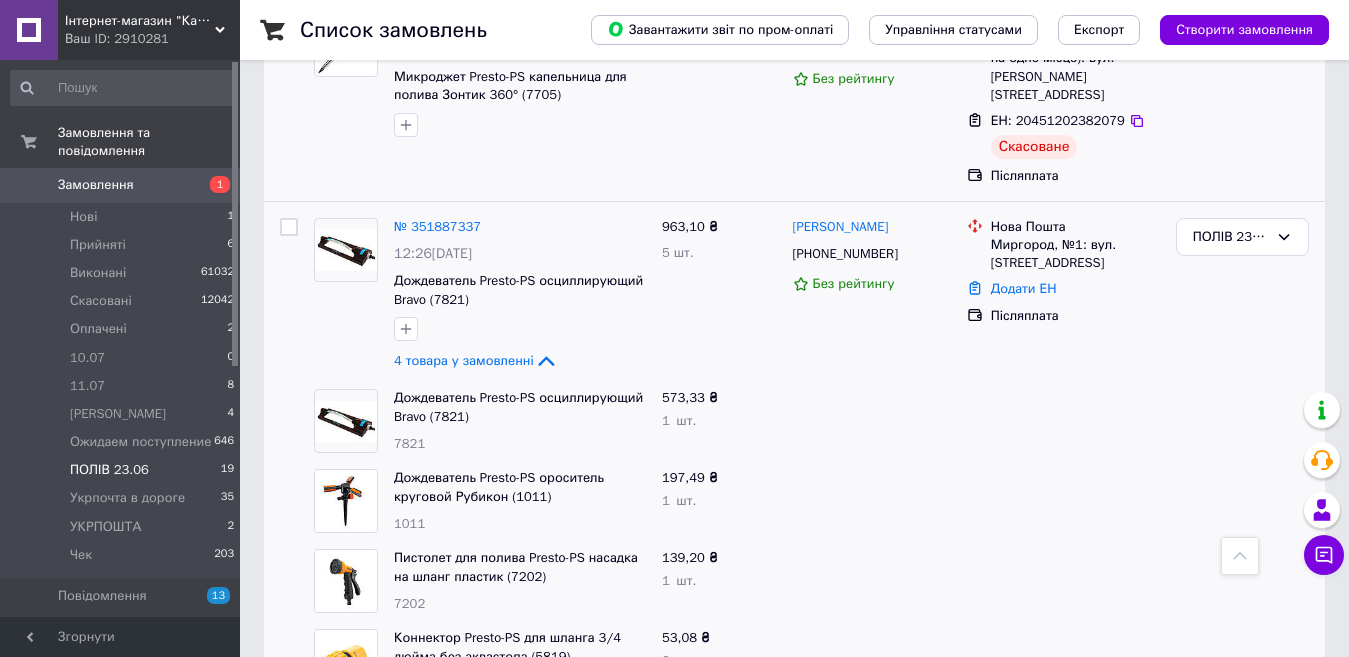 scroll, scrollTop: 3480, scrollLeft: 0, axis: vertical 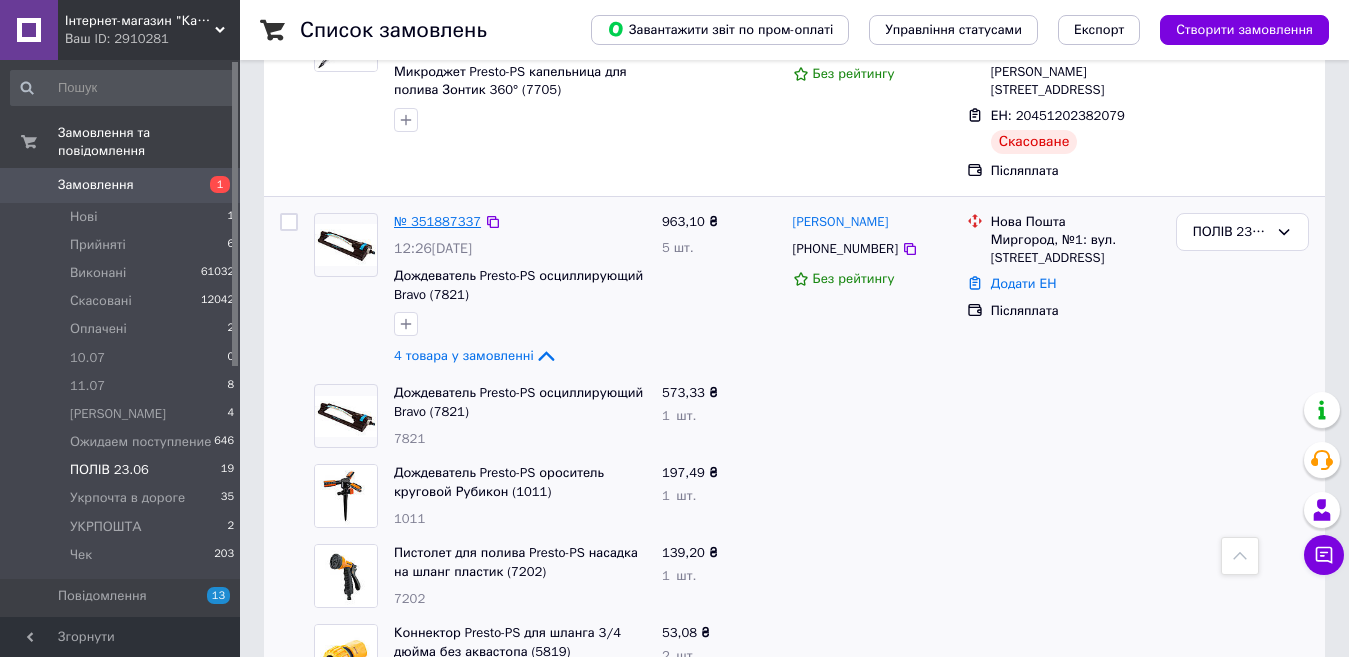 click on "№ 351887337" at bounding box center [437, 221] 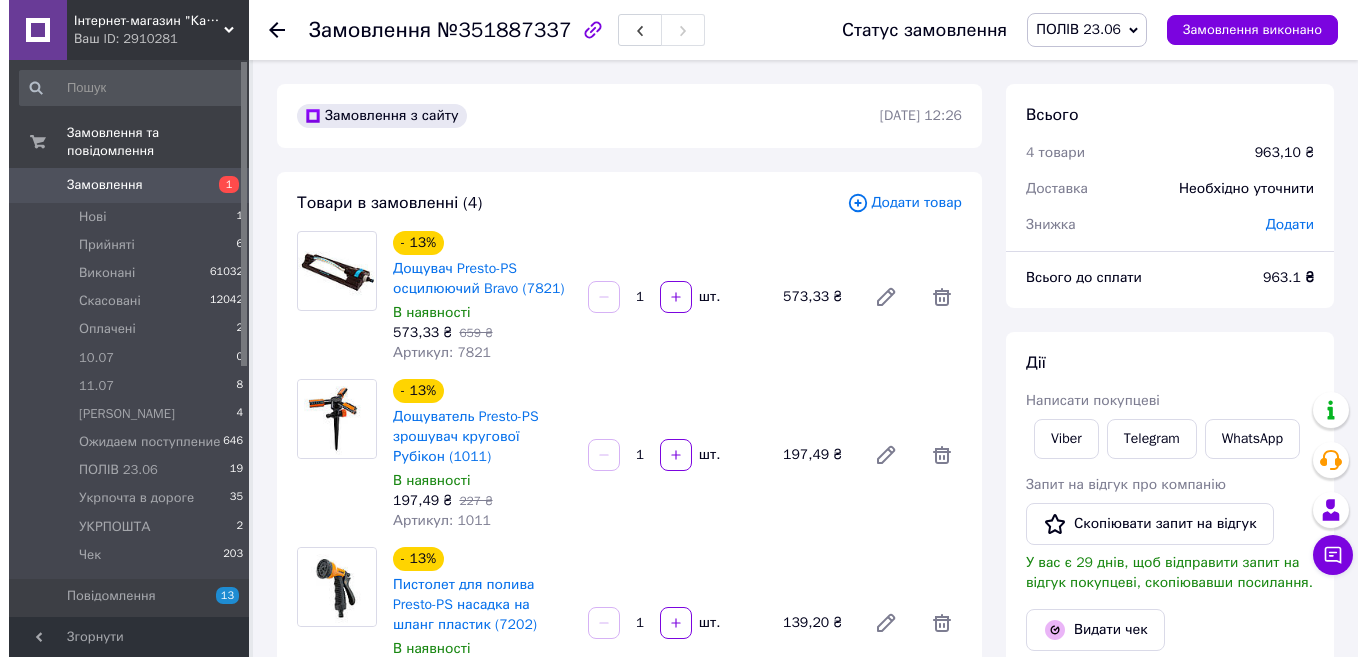 scroll, scrollTop: 900, scrollLeft: 0, axis: vertical 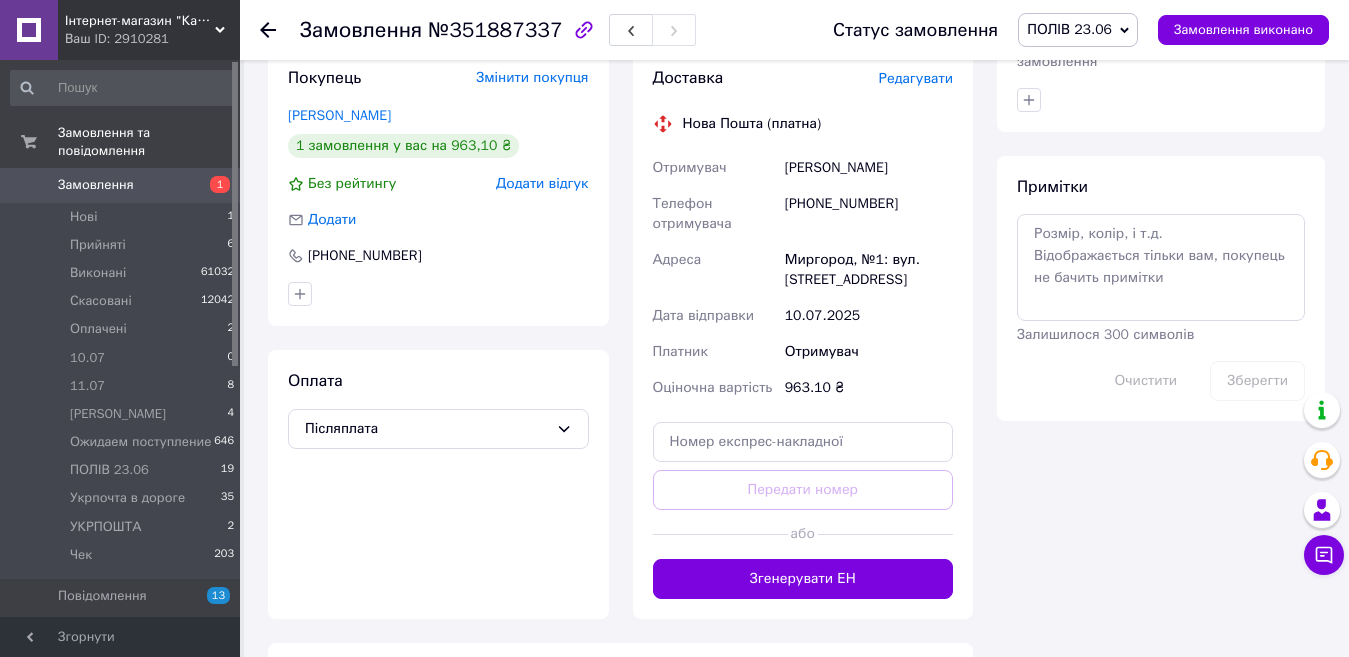 click on "Редагувати" at bounding box center (916, 78) 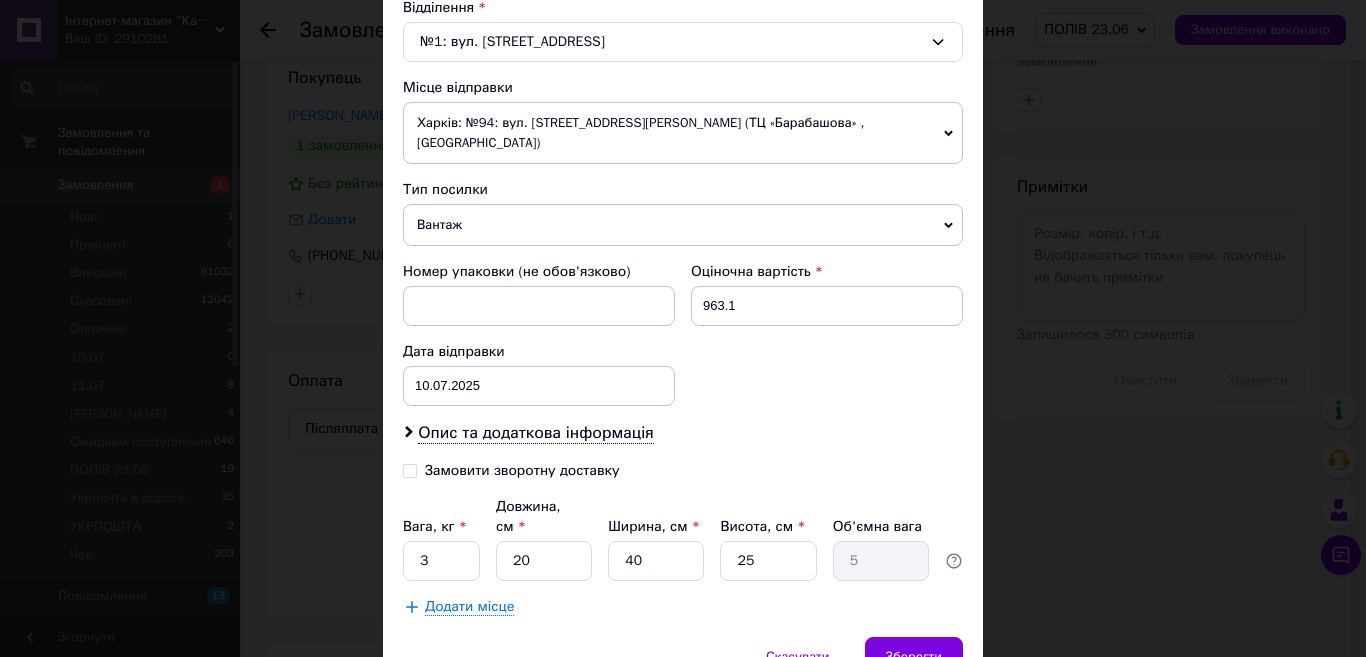 scroll, scrollTop: 727, scrollLeft: 0, axis: vertical 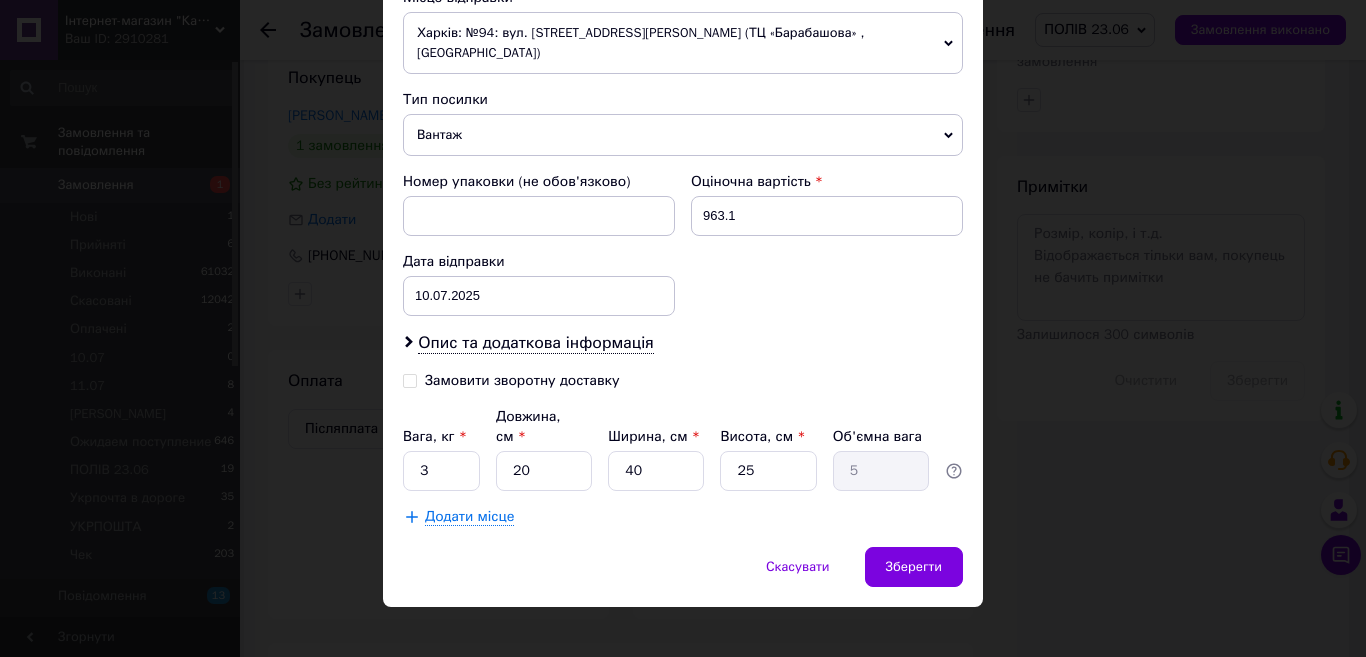 click on "Замовити зворотну доставку" at bounding box center [410, 379] 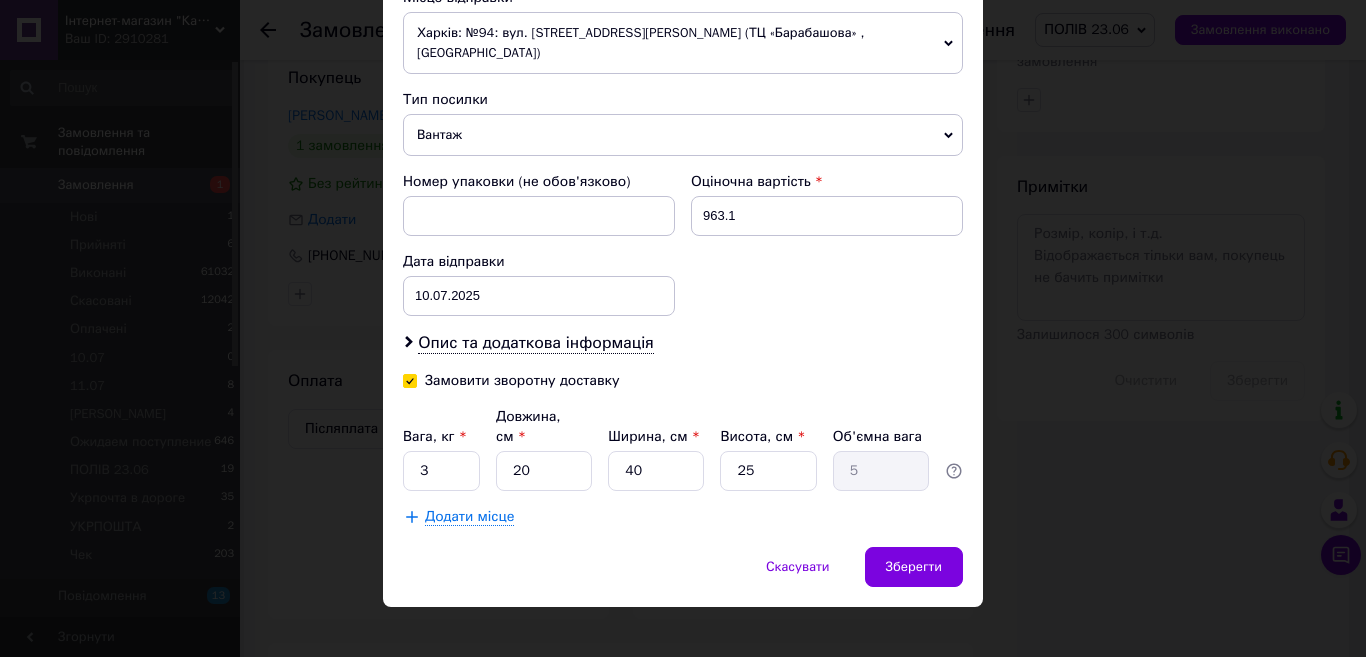checkbox on "true" 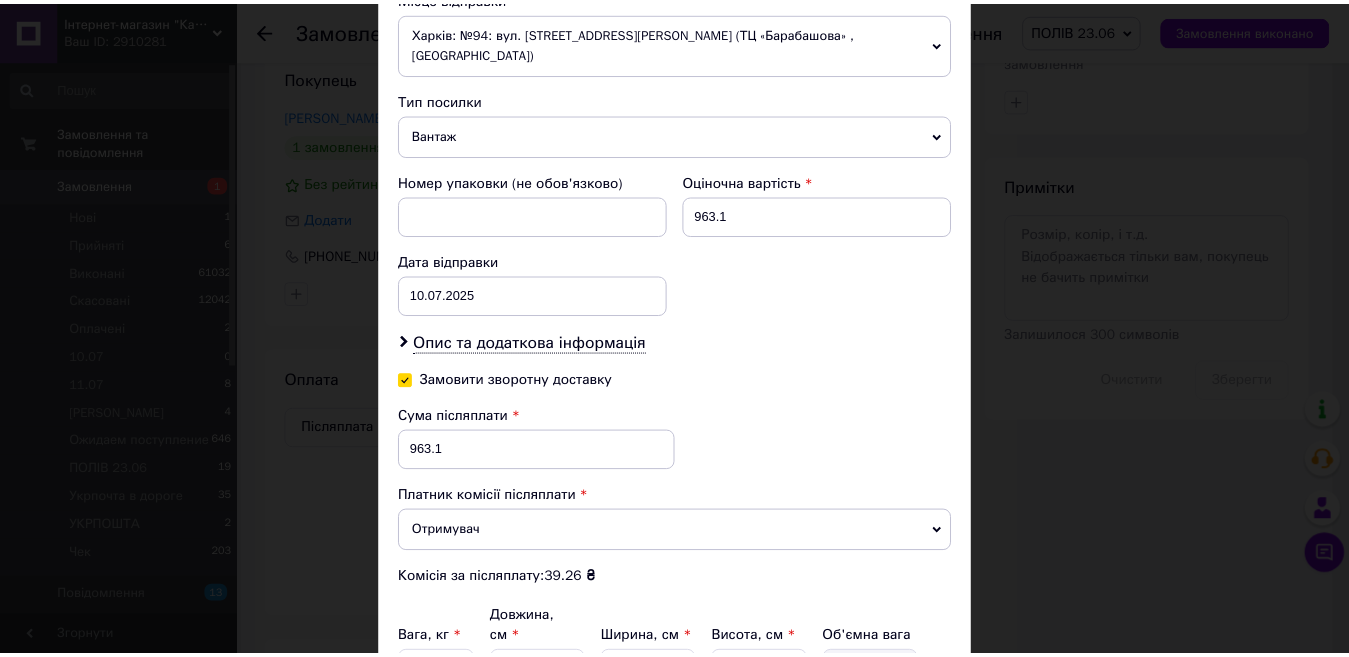 scroll, scrollTop: 929, scrollLeft: 0, axis: vertical 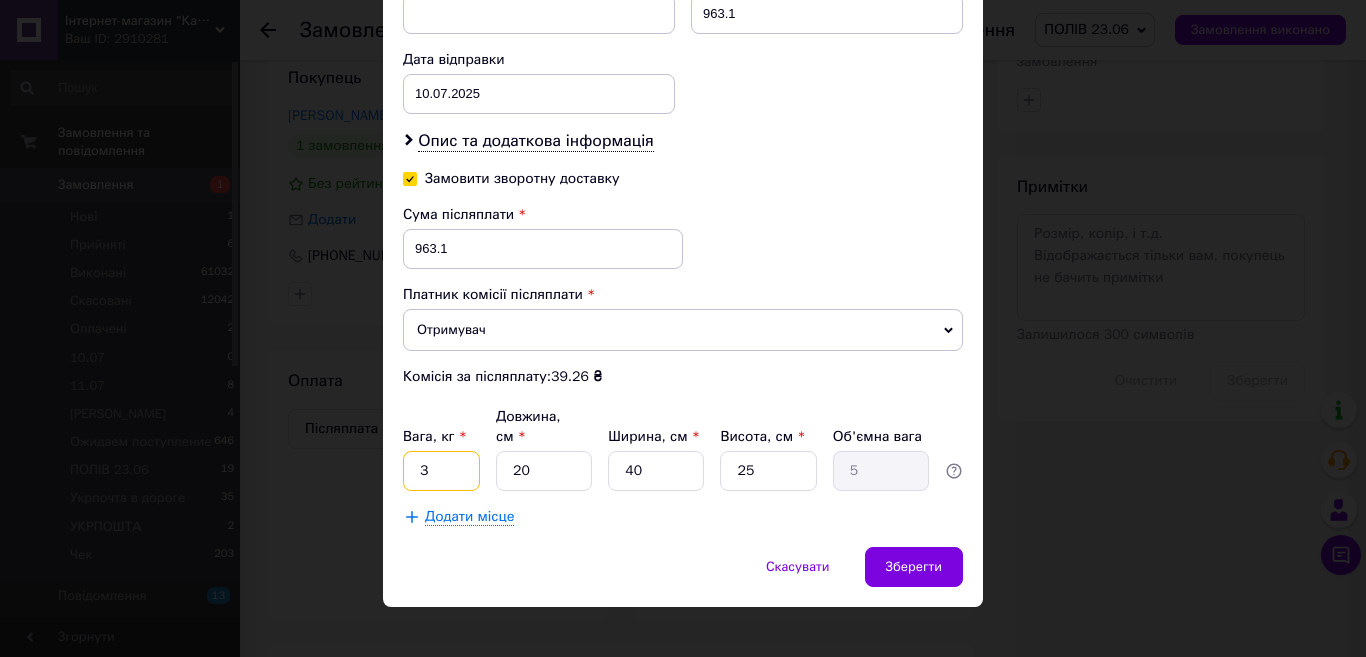drag, startPoint x: 428, startPoint y: 454, endPoint x: 416, endPoint y: 454, distance: 12 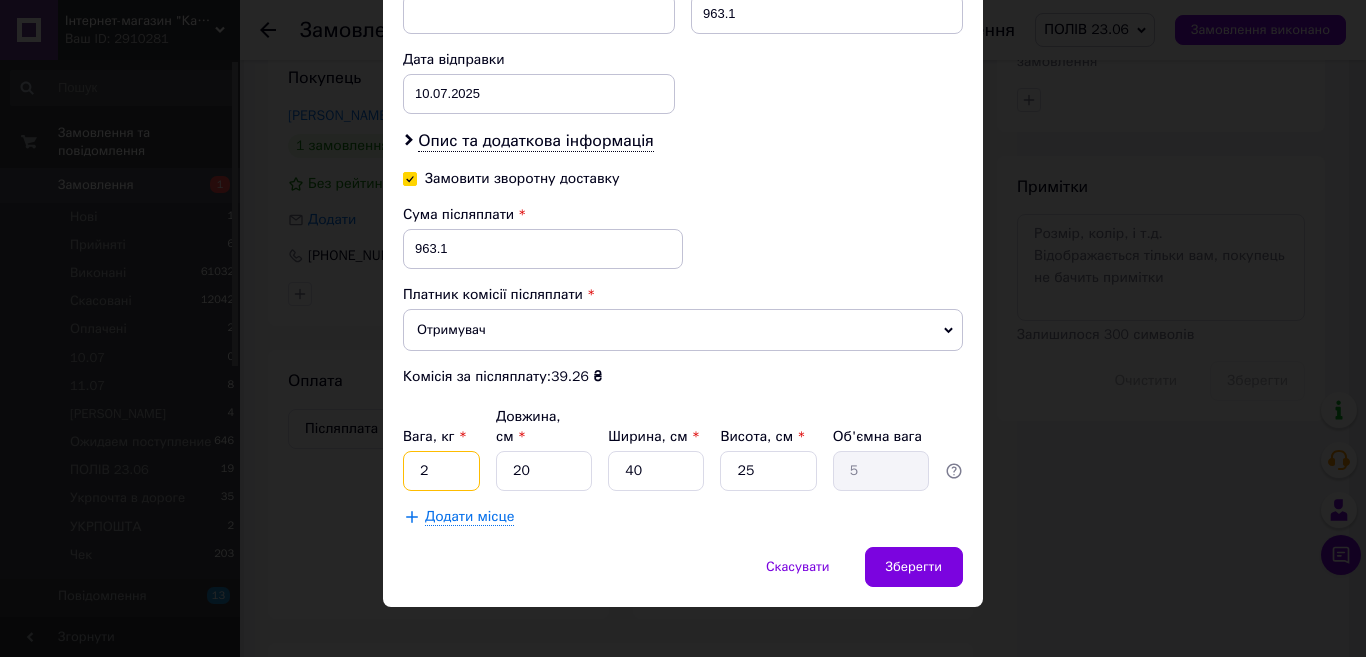 type on "2" 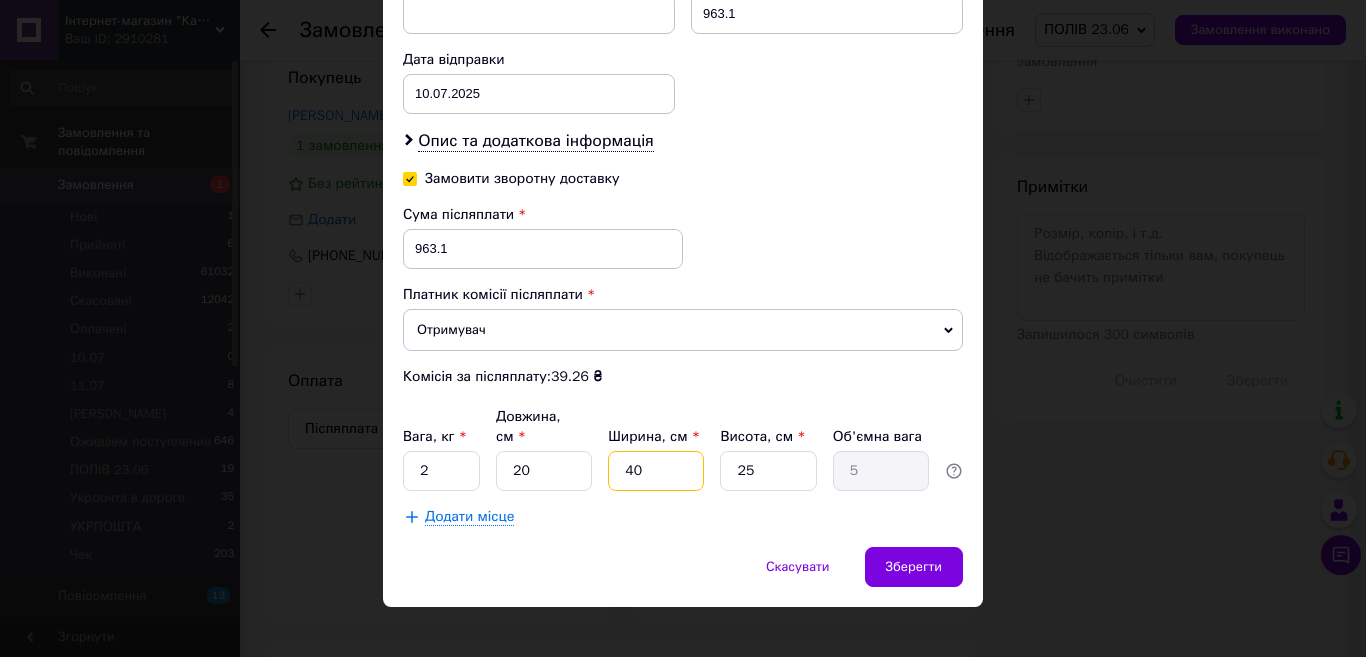 drag, startPoint x: 640, startPoint y: 452, endPoint x: 623, endPoint y: 459, distance: 18.384777 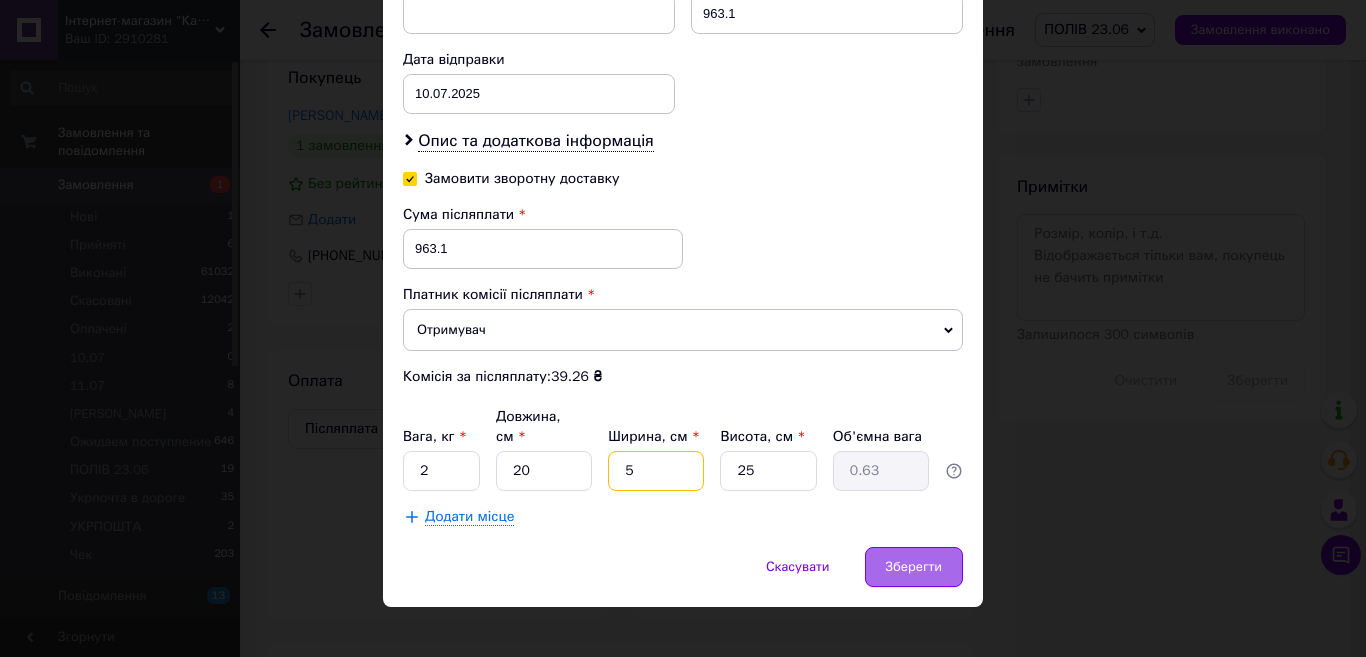 type on "5" 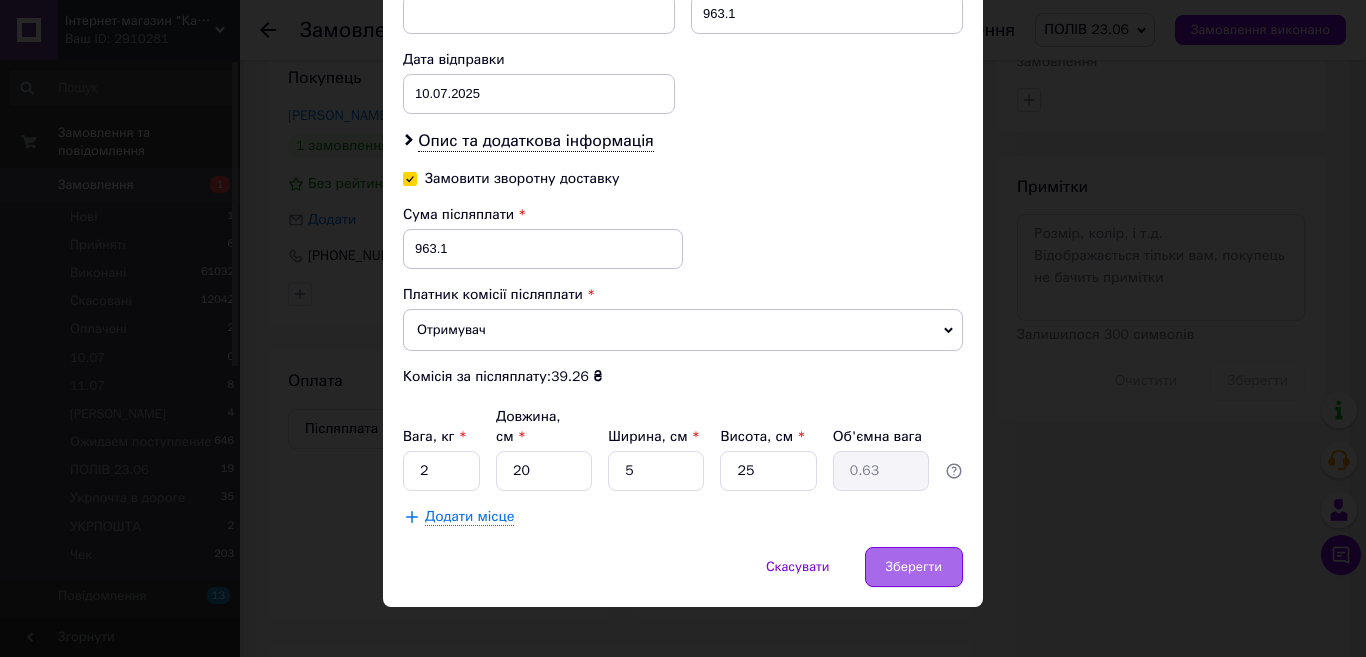 click on "Зберегти" at bounding box center [914, 567] 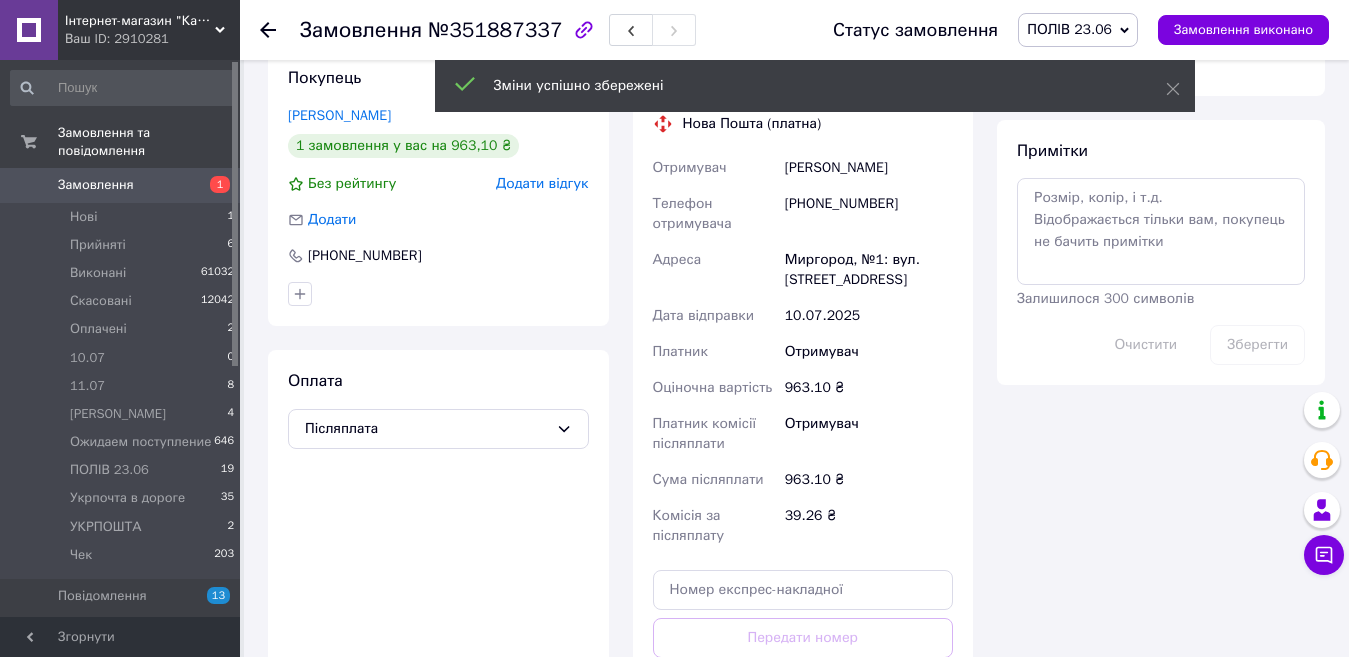 scroll, scrollTop: 1100, scrollLeft: 0, axis: vertical 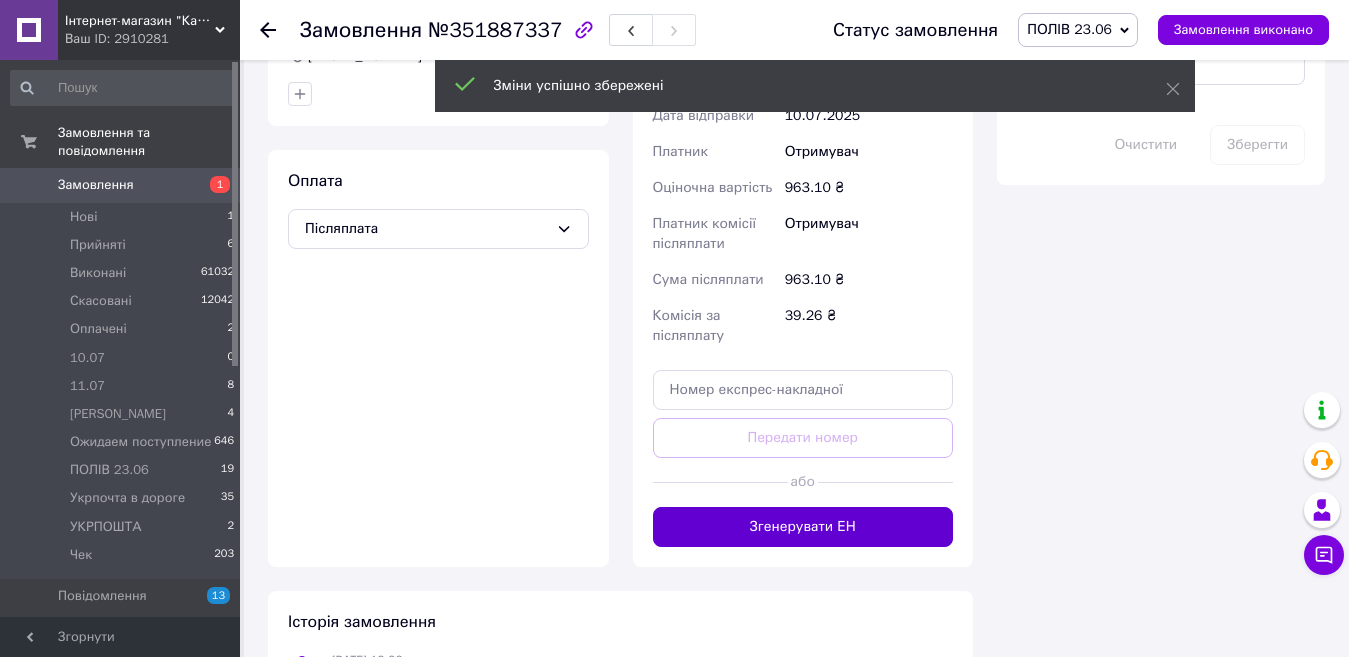 click on "Згенерувати ЕН" at bounding box center (803, 527) 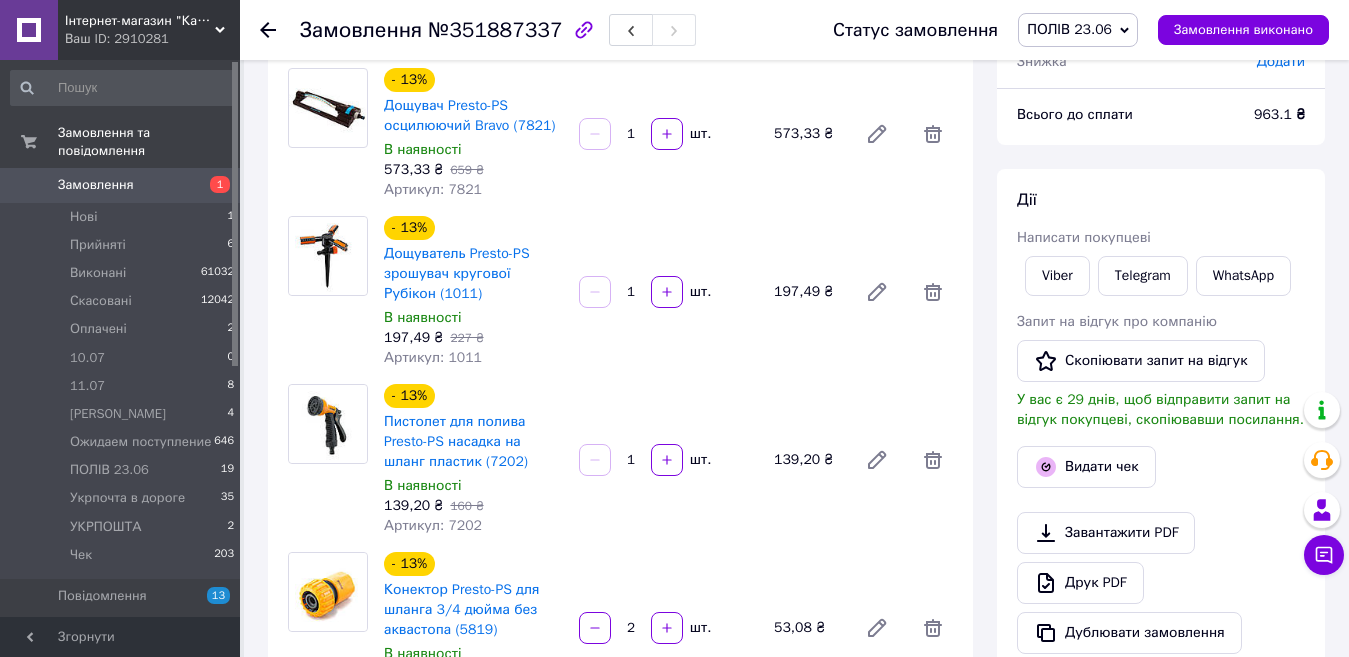scroll, scrollTop: 300, scrollLeft: 0, axis: vertical 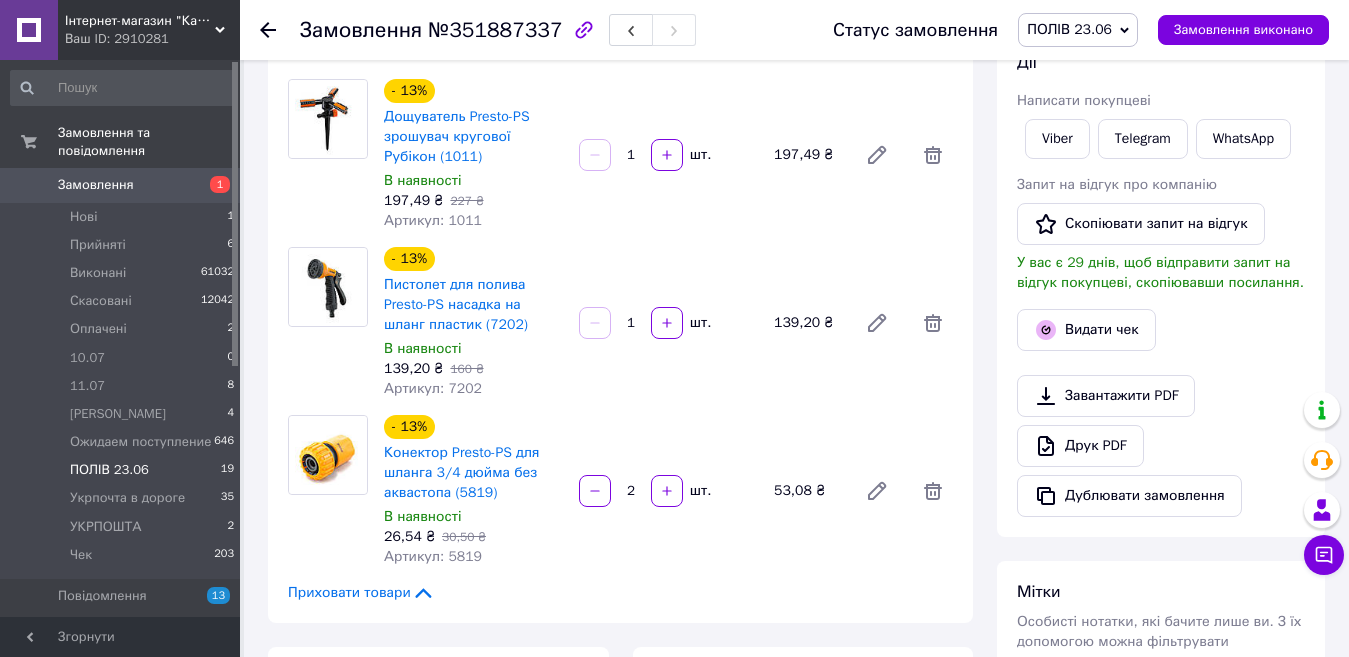 click on "ПОЛІВ 23.06" at bounding box center (109, 470) 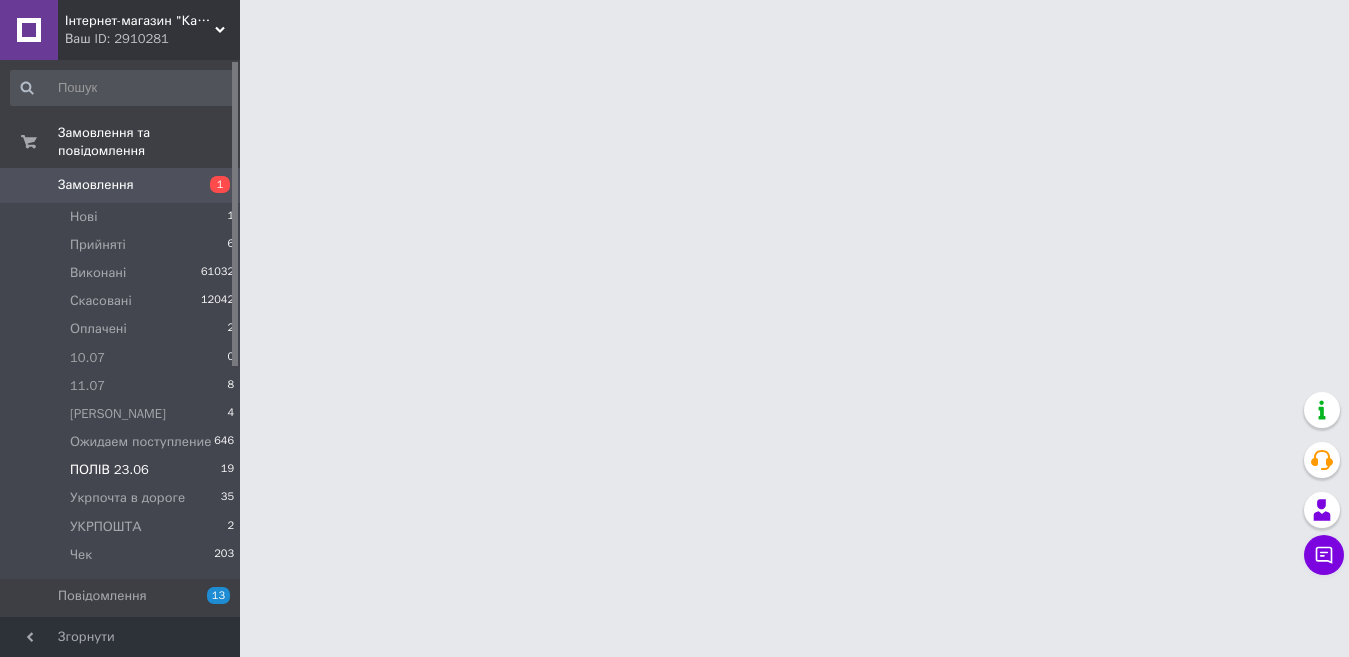 scroll, scrollTop: 0, scrollLeft: 0, axis: both 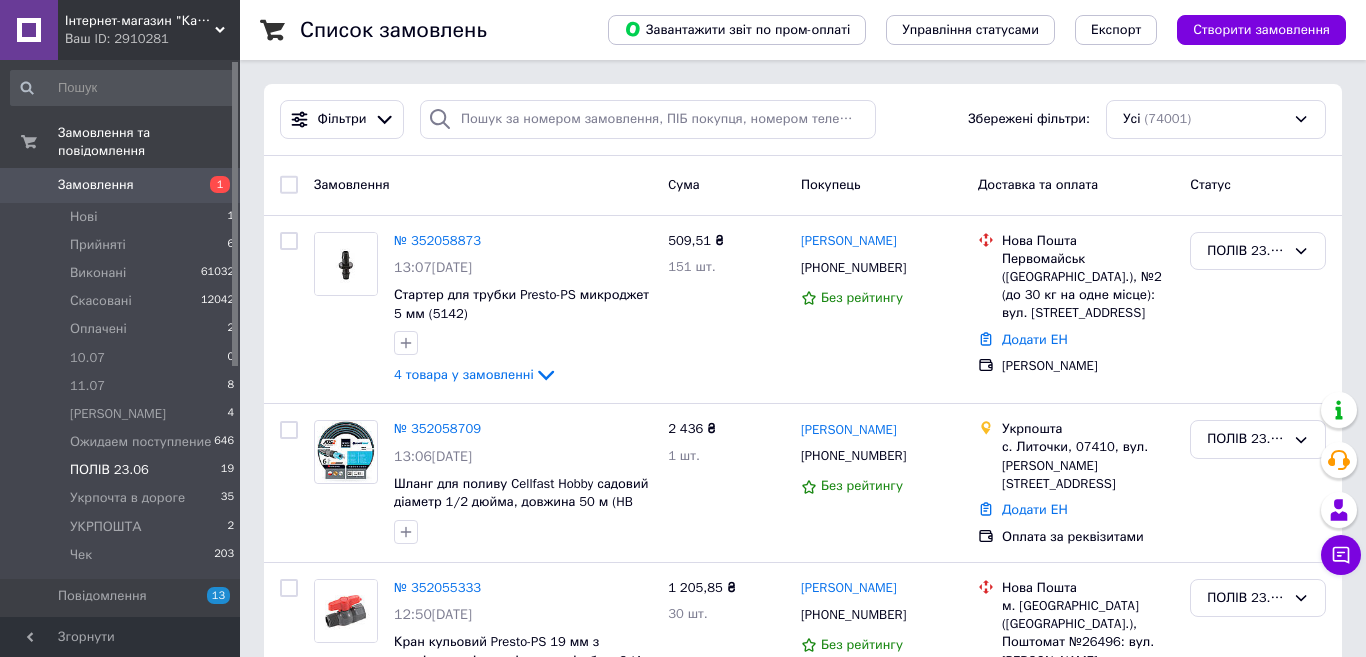 click on "ПОЛІВ 23.06" at bounding box center (109, 470) 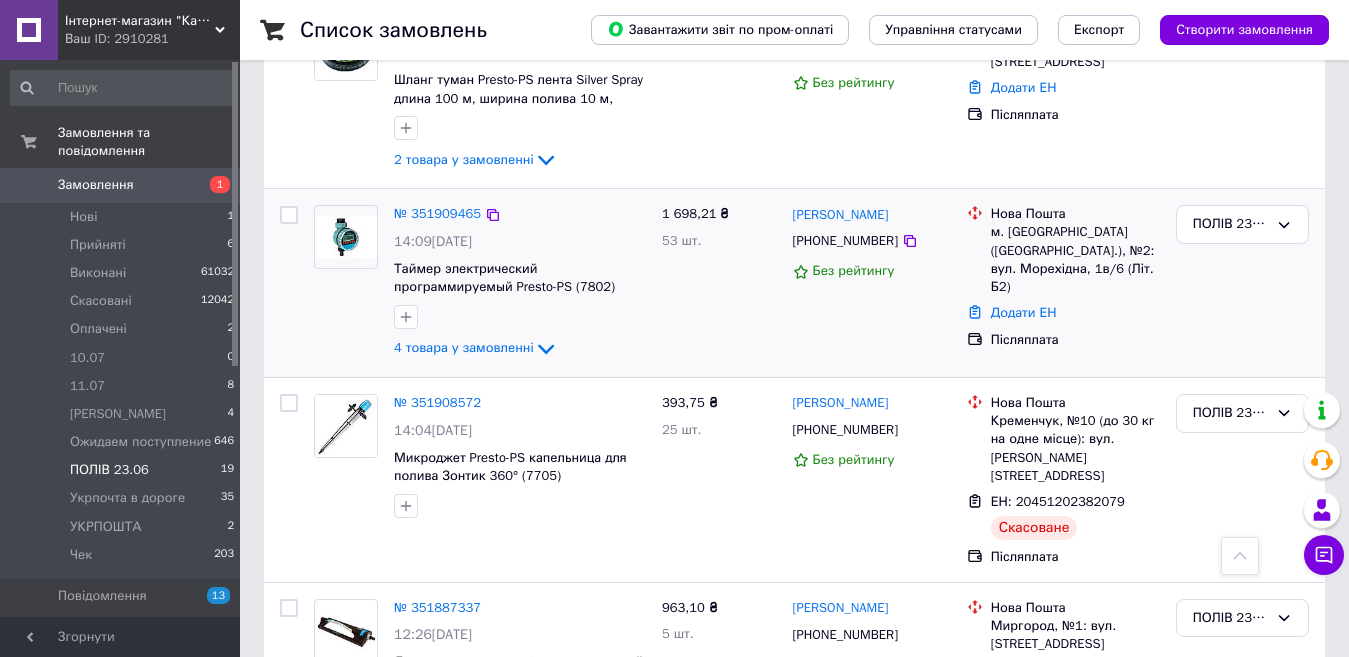 scroll, scrollTop: 3059, scrollLeft: 0, axis: vertical 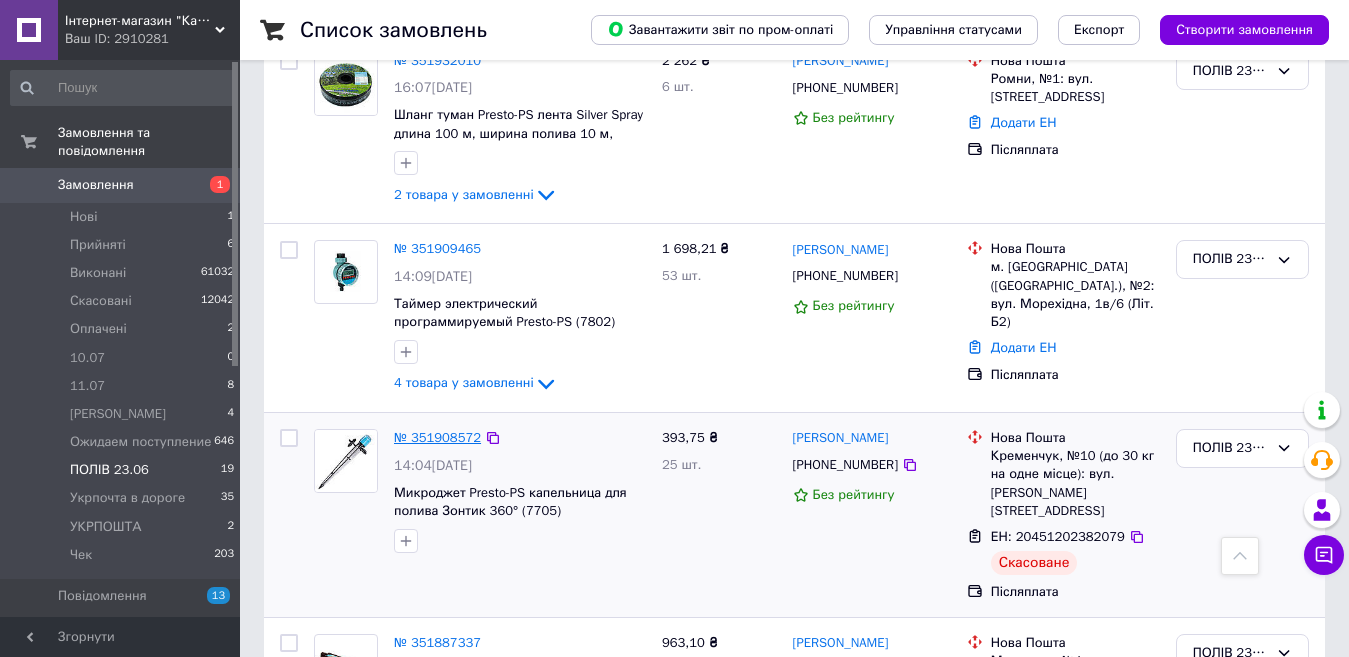 click on "№ 351908572" at bounding box center [437, 437] 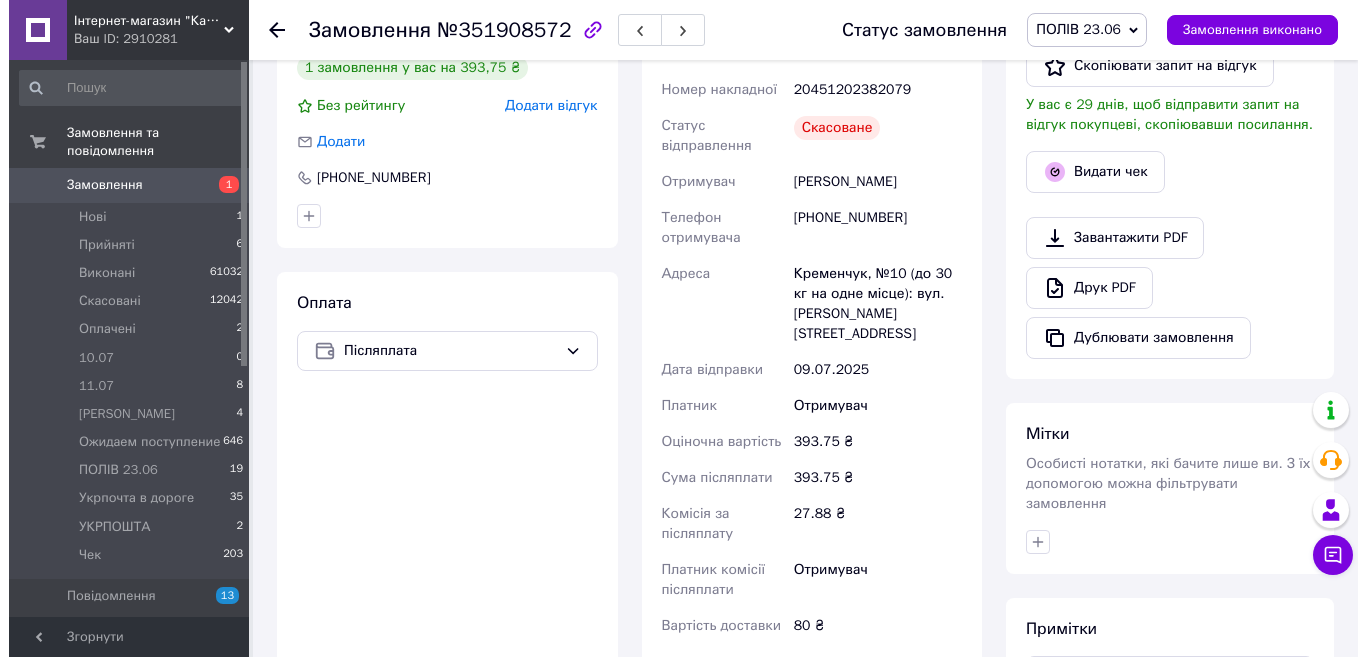 scroll, scrollTop: 388, scrollLeft: 0, axis: vertical 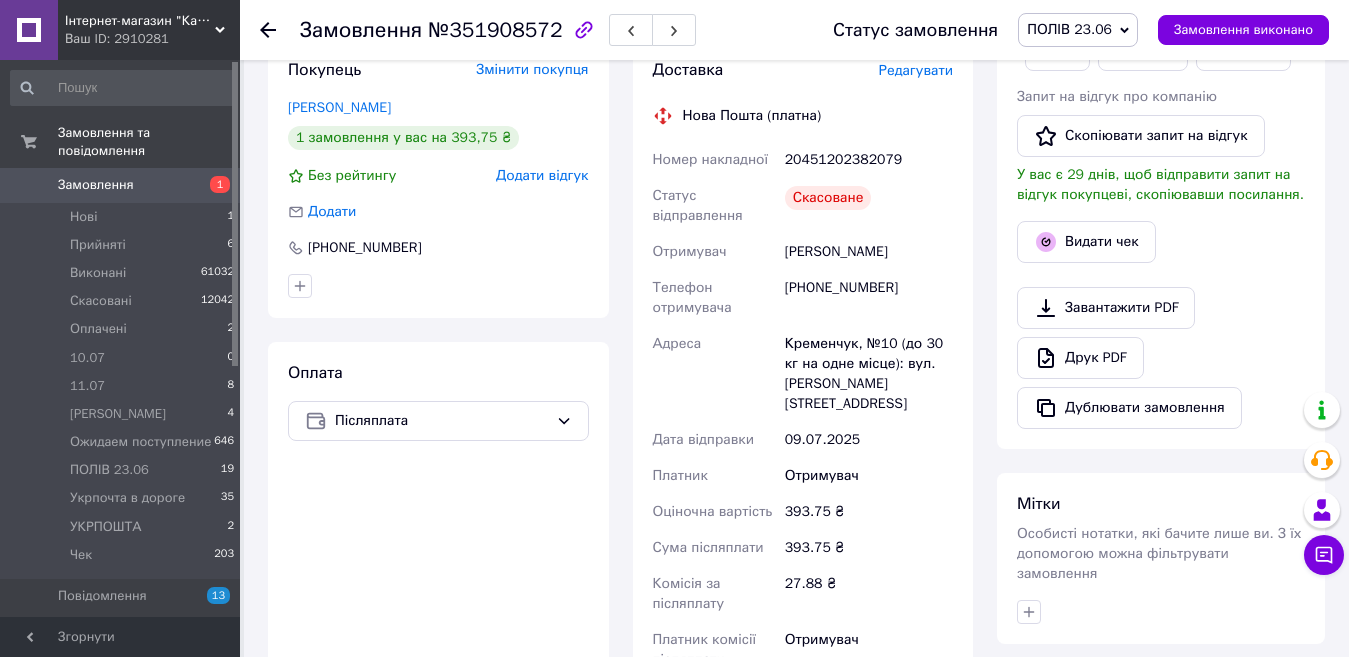 click on "Редагувати" at bounding box center [916, 70] 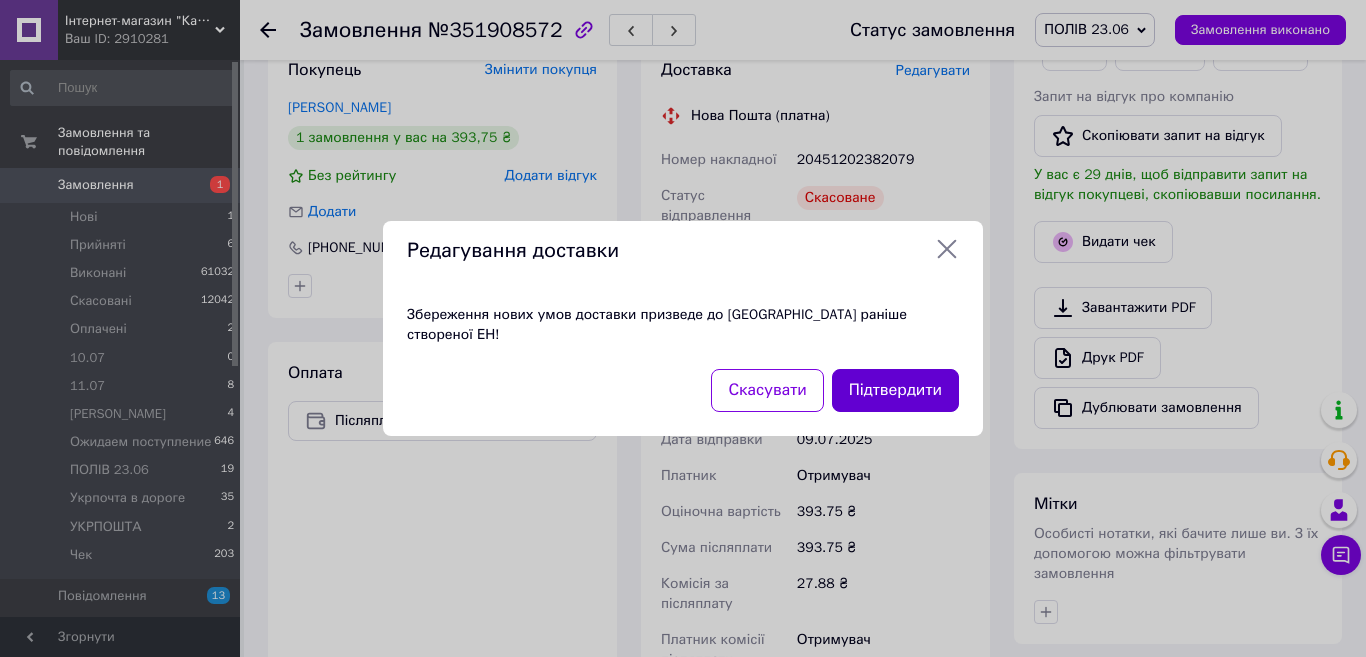 click on "Підтвердити" at bounding box center [895, 390] 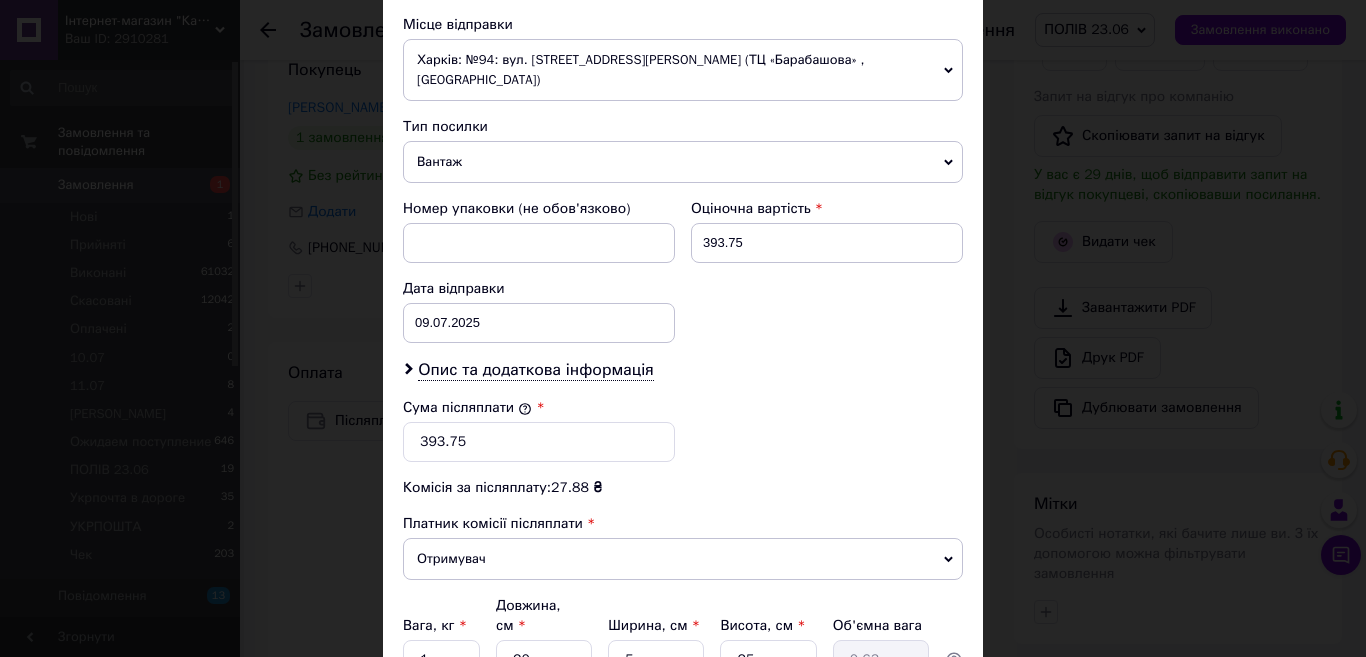 scroll, scrollTop: 889, scrollLeft: 0, axis: vertical 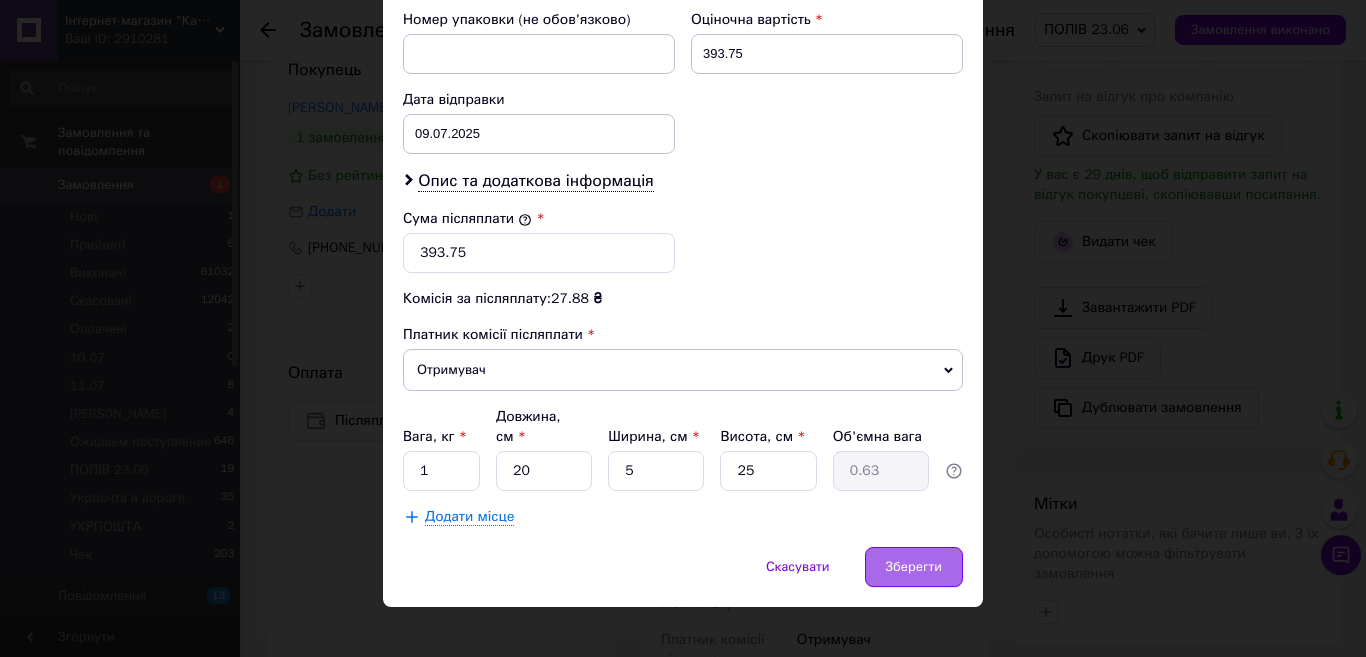 click on "Зберегти" at bounding box center [914, 567] 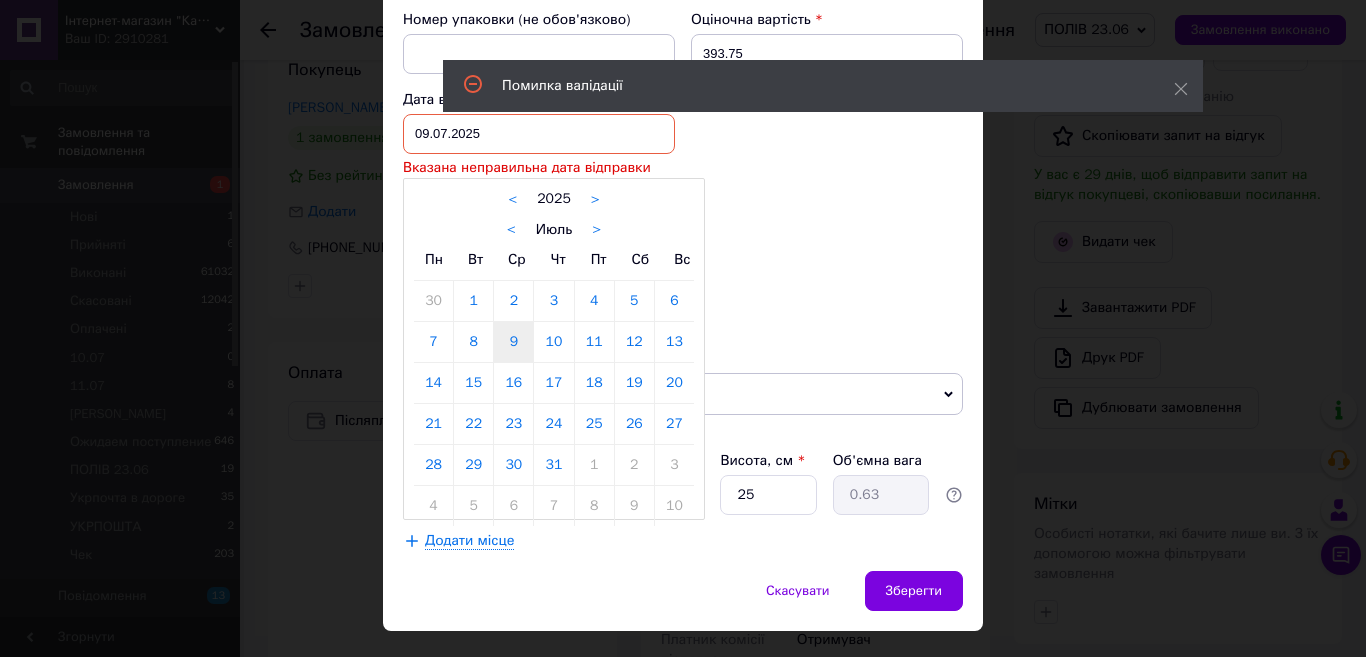 click on "[DATE] < 2025 > < Июль > Пн Вт Ср Чт Пт Сб Вс 30 1 2 3 4 5 6 7 8 9 10 11 12 13 14 15 16 17 18 19 20 21 22 23 24 25 26 27 28 29 30 31 1 2 3 4 5 6 7 8 9 10" at bounding box center [539, 134] 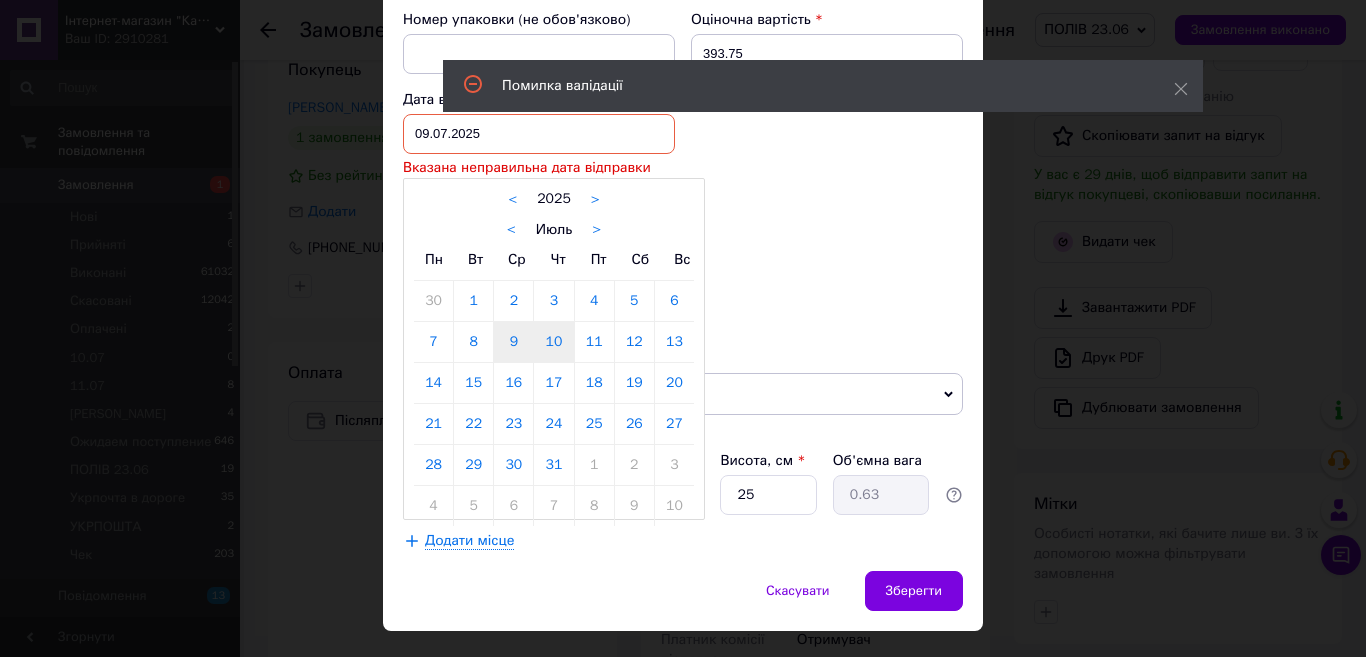 click on "10" at bounding box center [553, 342] 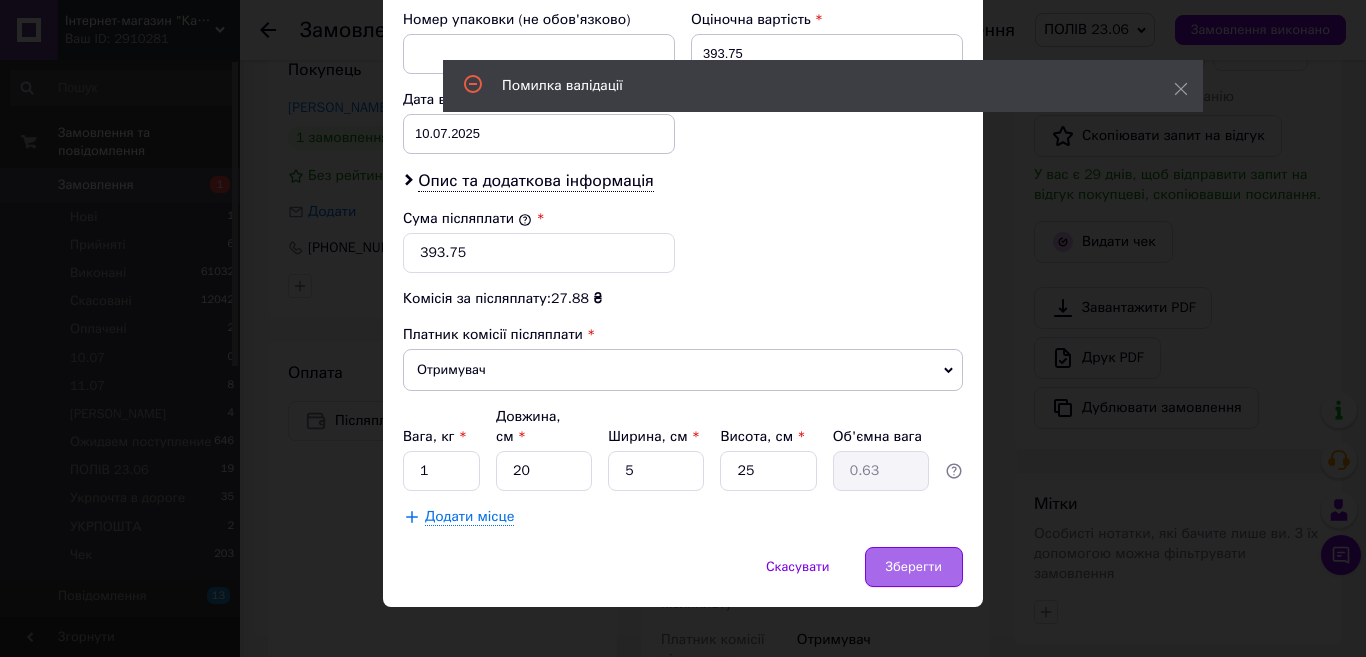 click on "Зберегти" at bounding box center (914, 567) 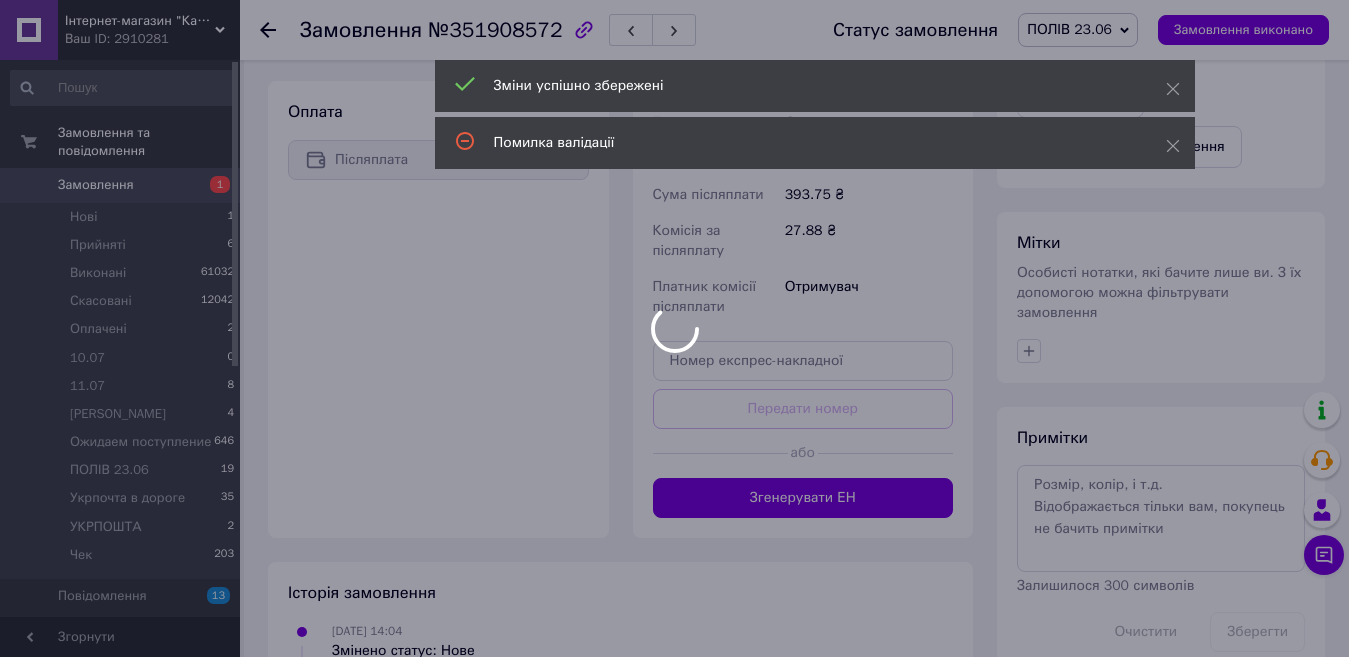 scroll, scrollTop: 688, scrollLeft: 0, axis: vertical 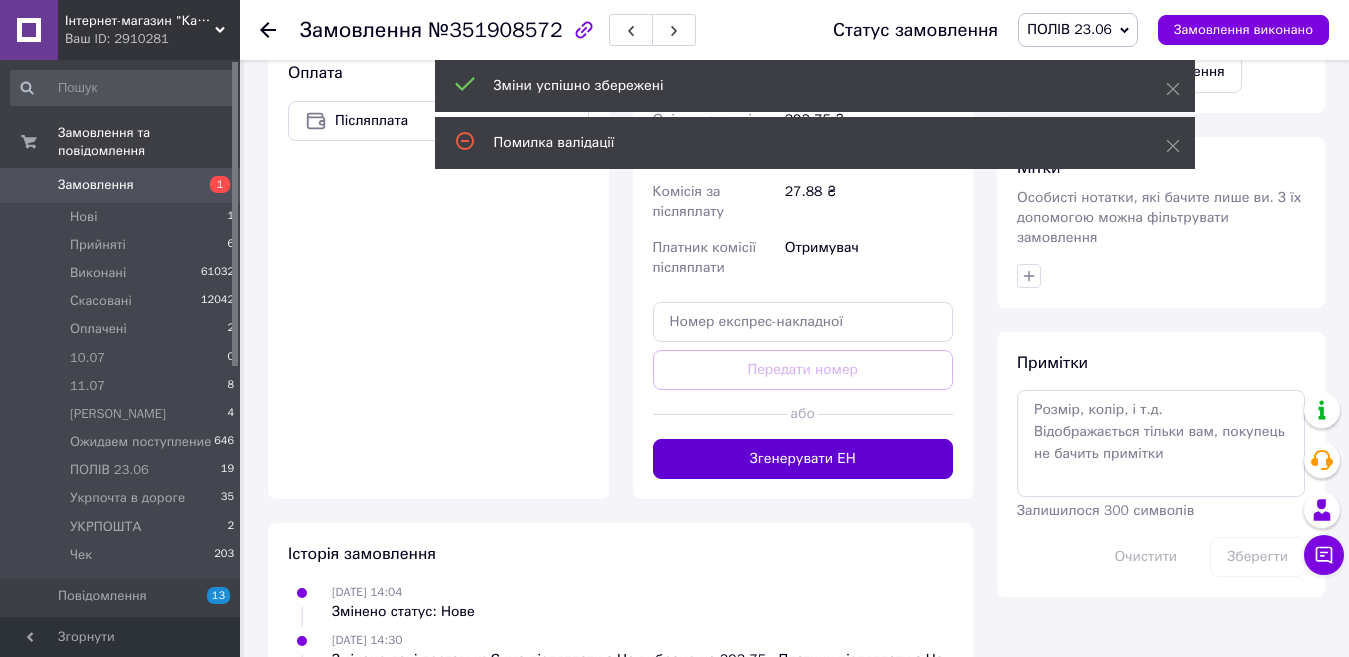click on "Згенерувати ЕН" at bounding box center [803, 459] 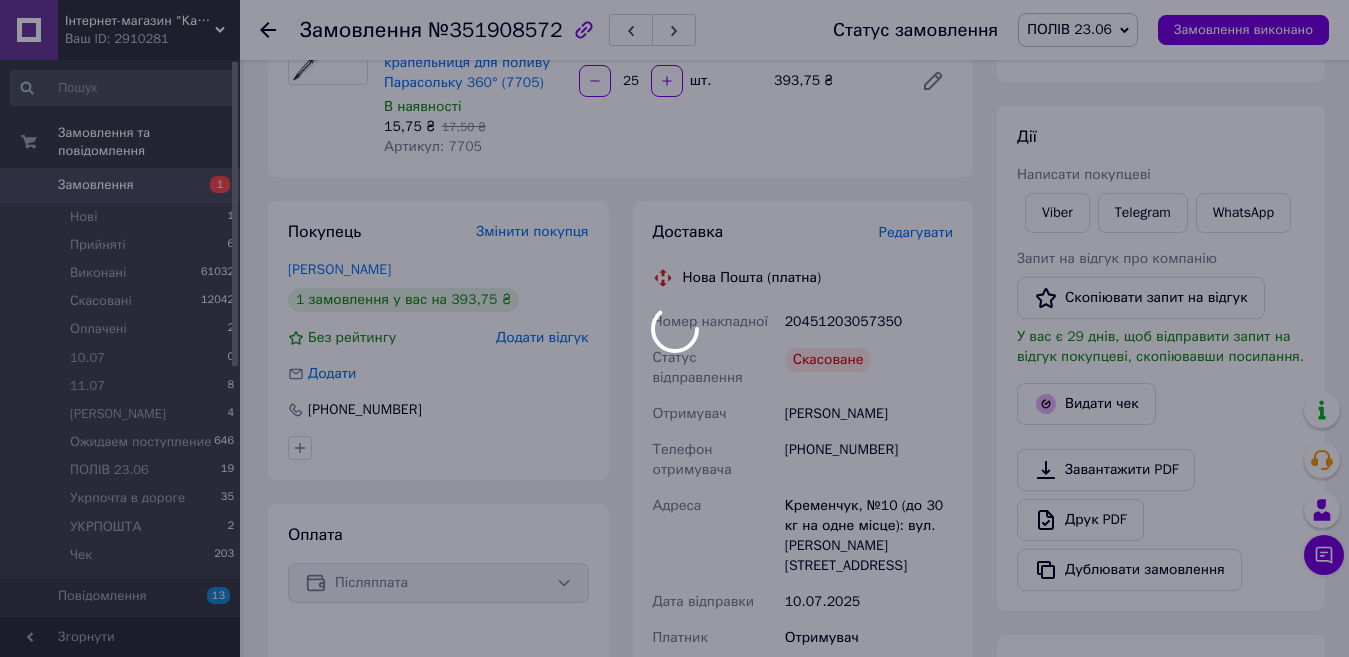 scroll, scrollTop: 188, scrollLeft: 0, axis: vertical 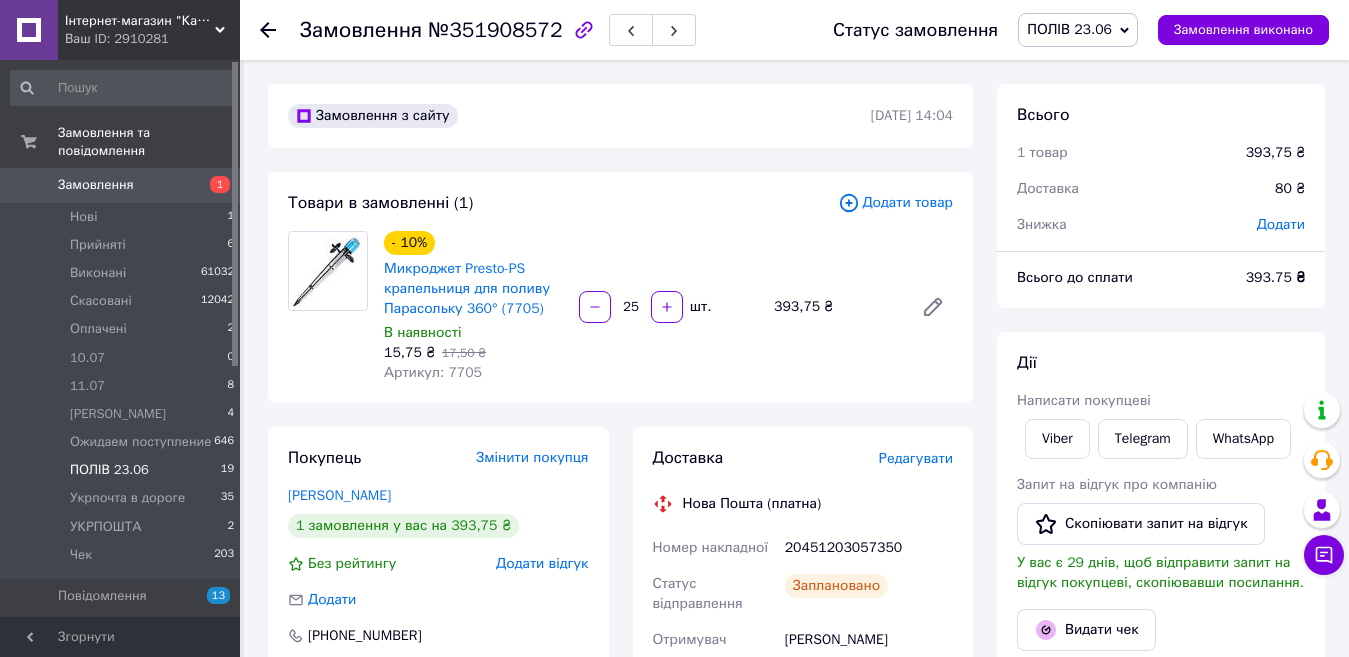 click on "ПОЛІВ 23.06" at bounding box center (109, 470) 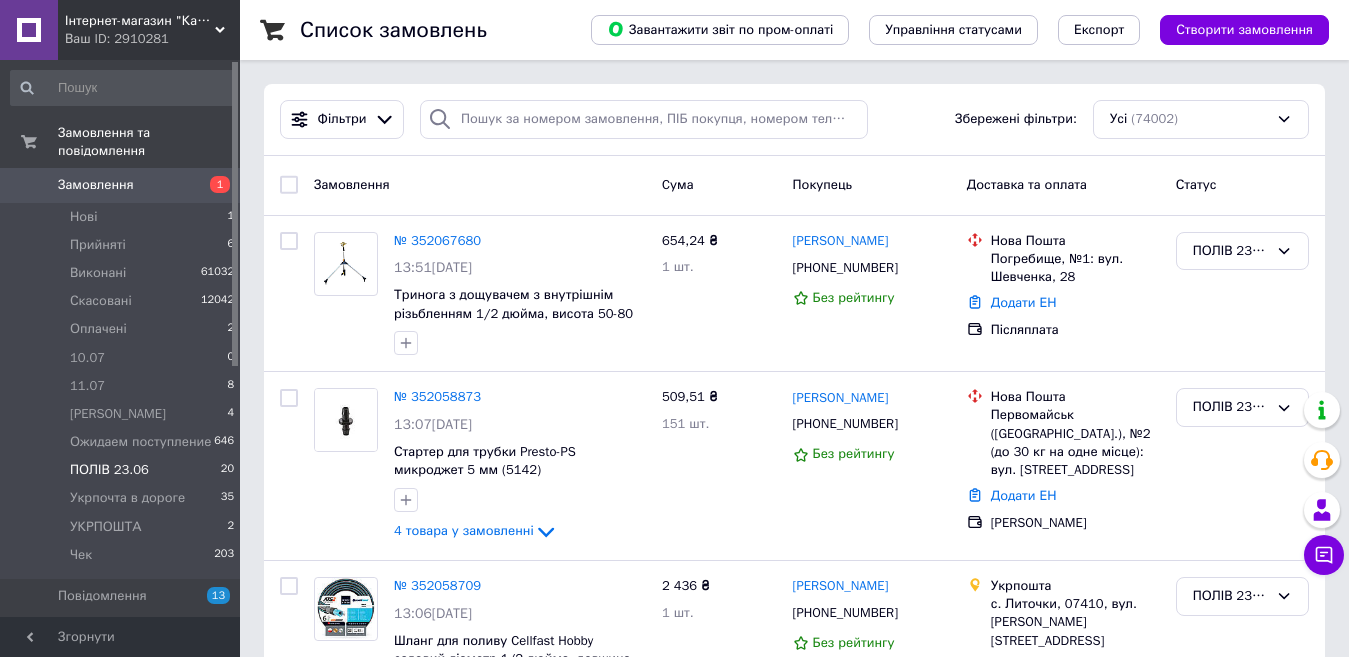 click on "ПОЛІВ 23.06" at bounding box center (109, 470) 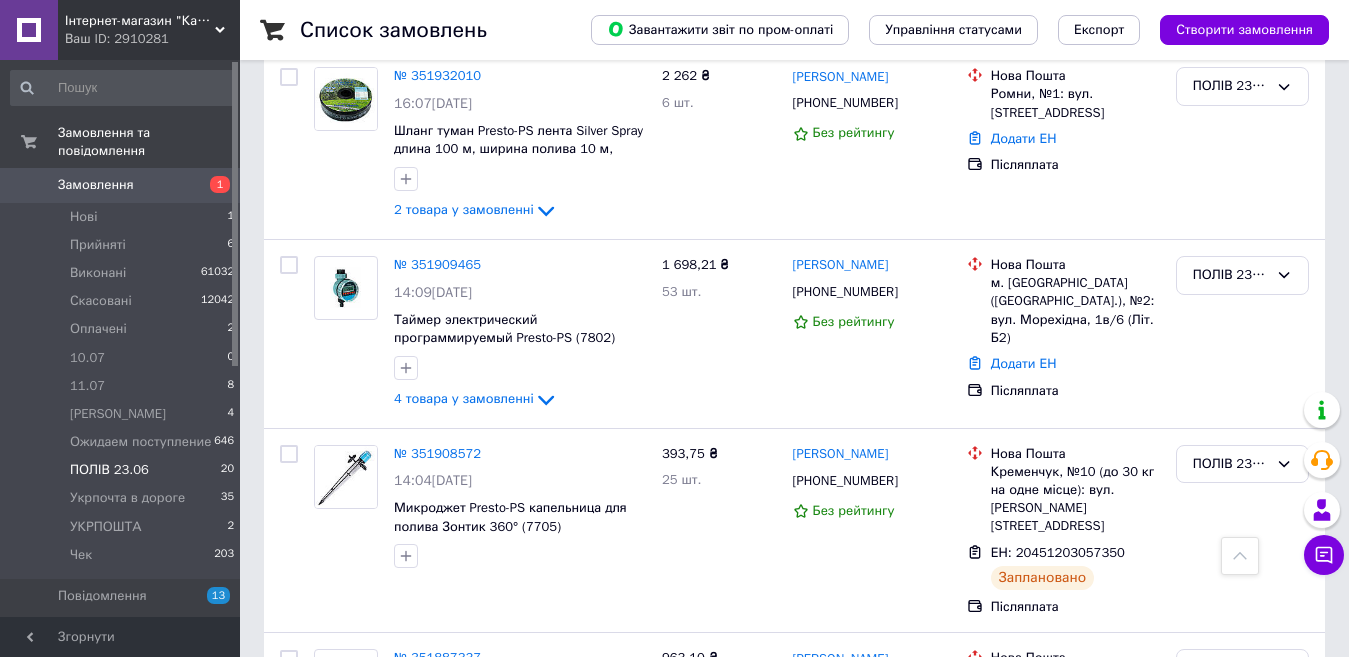 scroll, scrollTop: 3315, scrollLeft: 0, axis: vertical 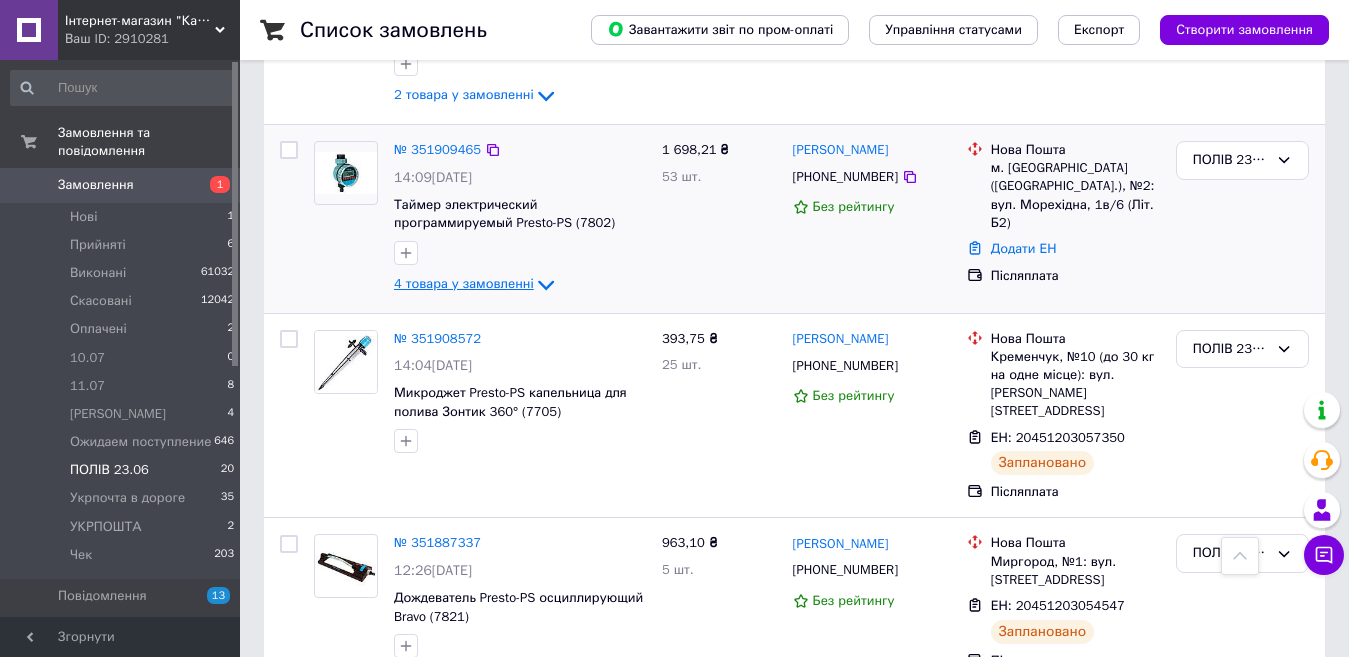 click on "4 товара у замовленні" at bounding box center [464, 283] 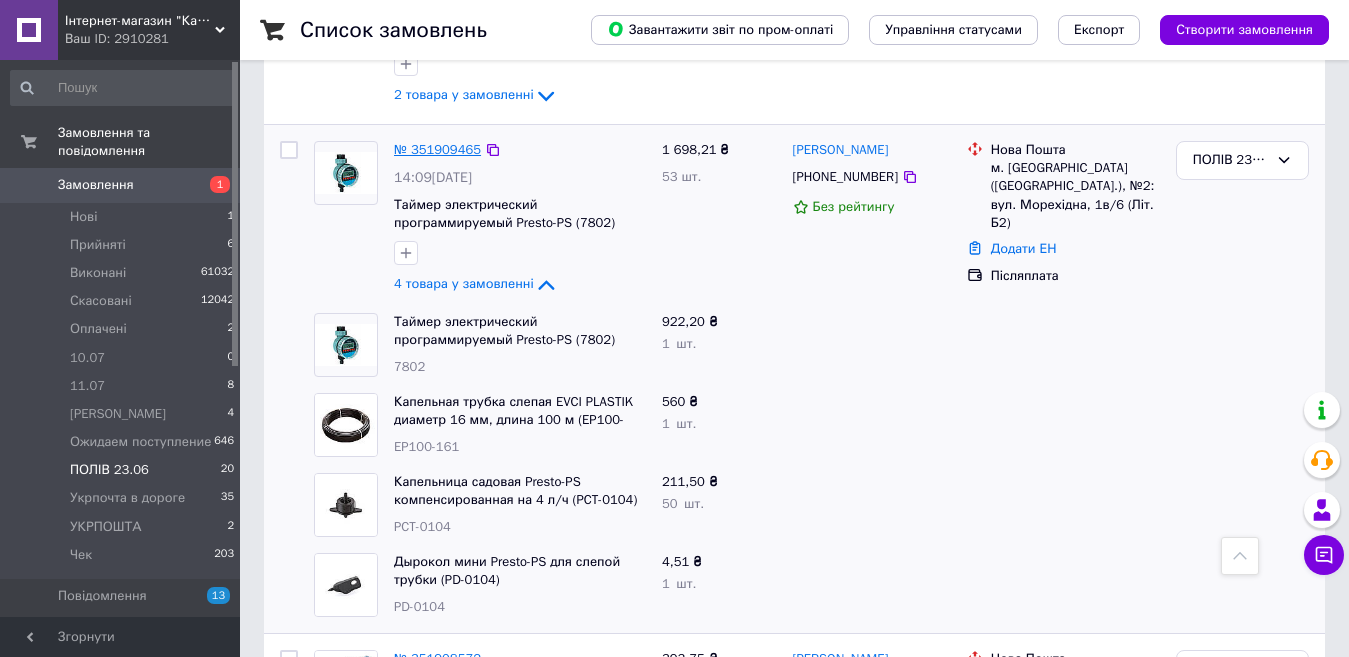 click on "№ 351909465" at bounding box center [437, 149] 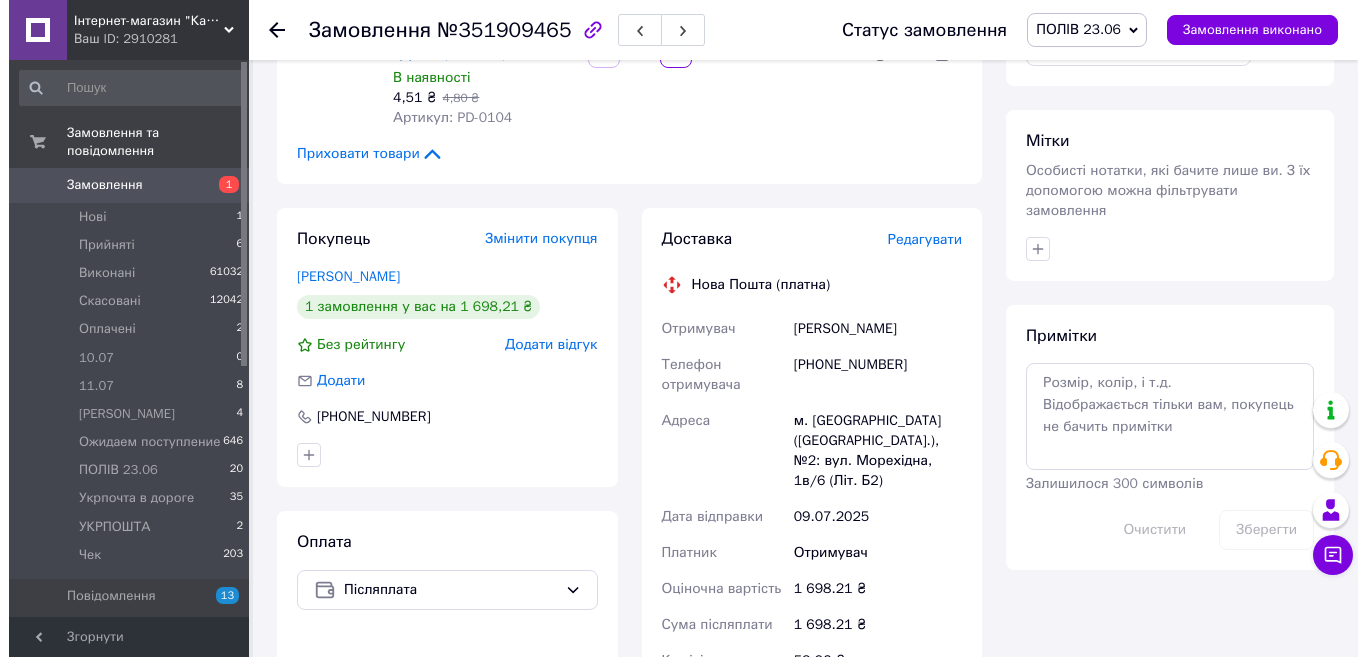 scroll, scrollTop: 733, scrollLeft: 0, axis: vertical 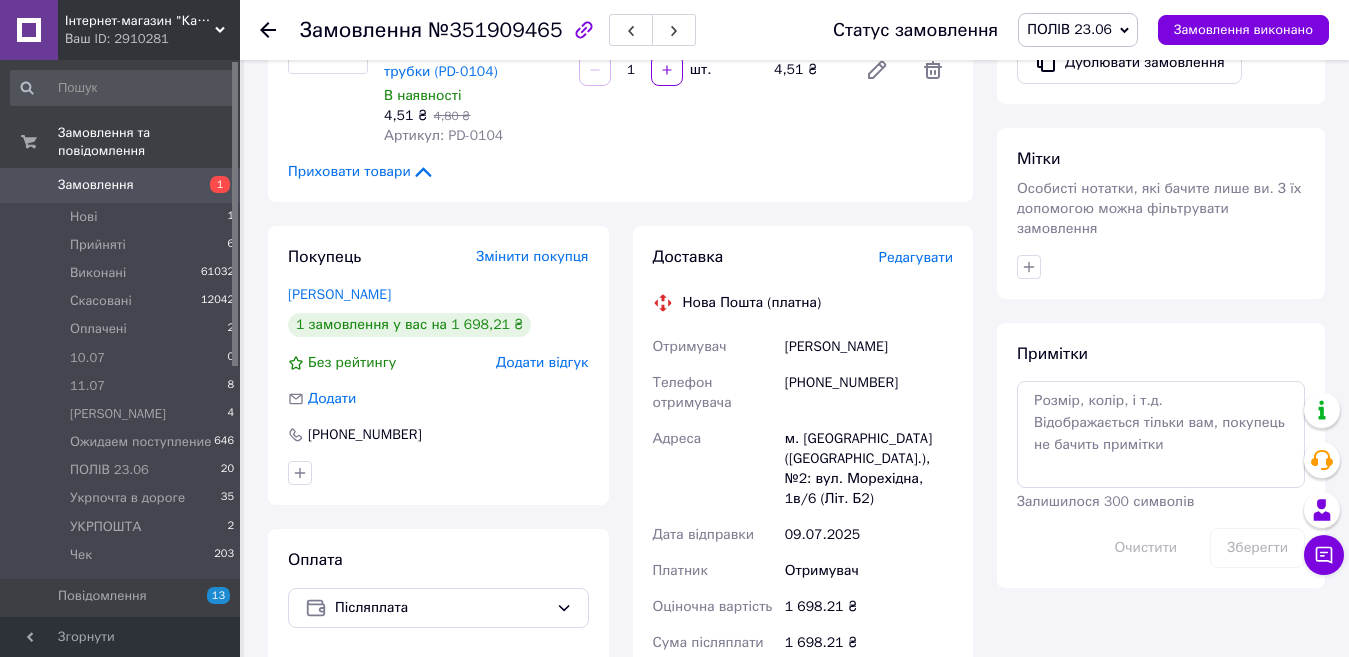 click on "Редагувати" at bounding box center [916, 257] 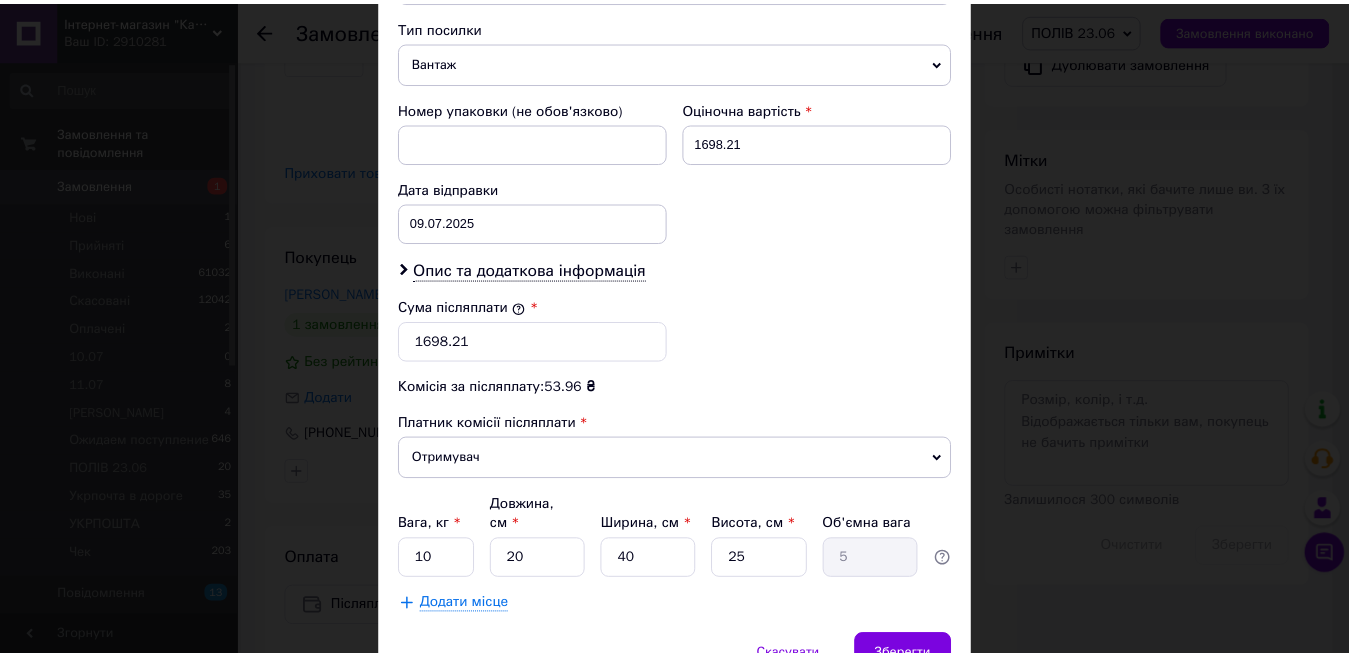 scroll, scrollTop: 889, scrollLeft: 0, axis: vertical 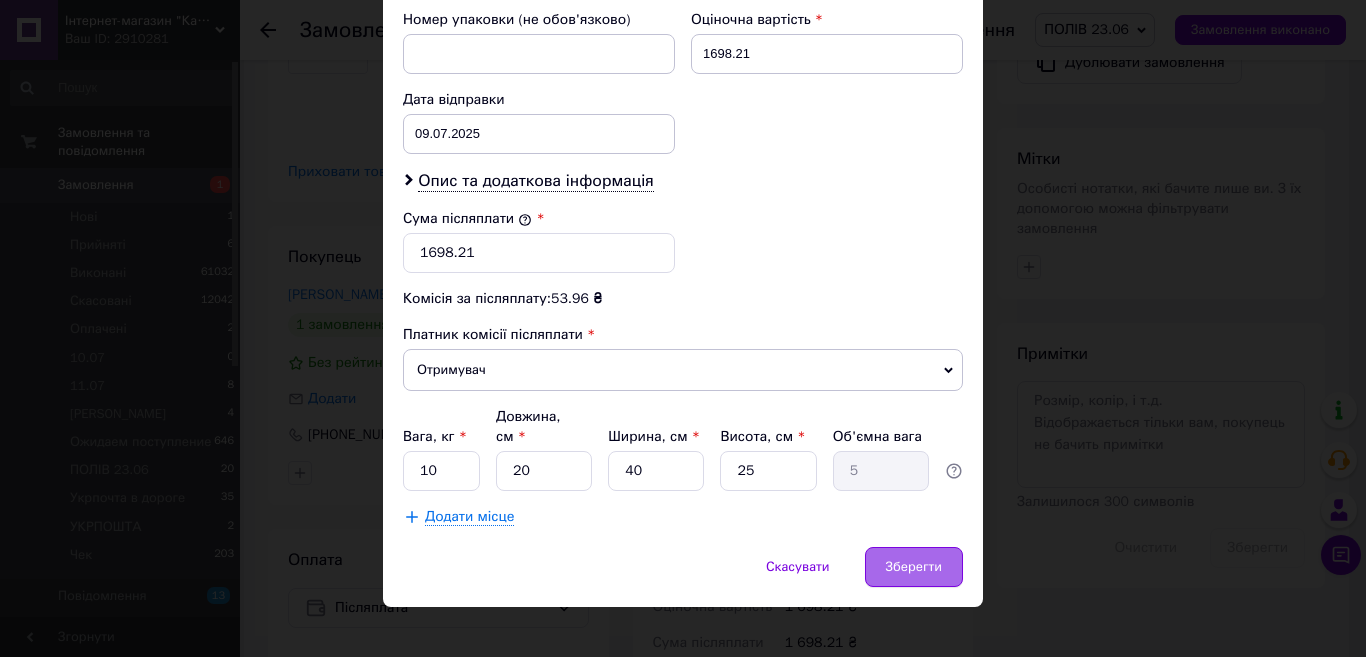 click on "Зберегти" at bounding box center (914, 567) 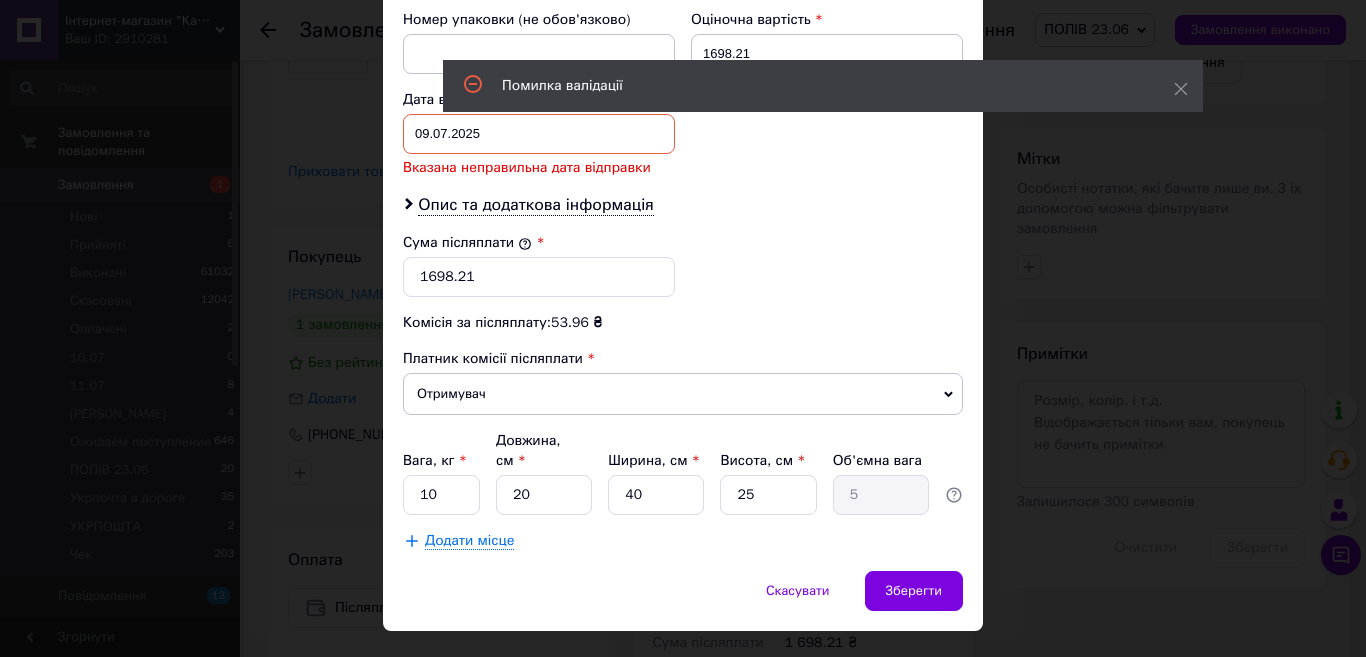 click on "[DATE] < 2025 > < Июль > Пн Вт Ср Чт Пт Сб Вс 30 1 2 3 4 5 6 7 8 9 10 11 12 13 14 15 16 17 18 19 20 21 22 23 24 25 26 27 28 29 30 31 1 2 3 4 5 6 7 8 9 10" at bounding box center [539, 134] 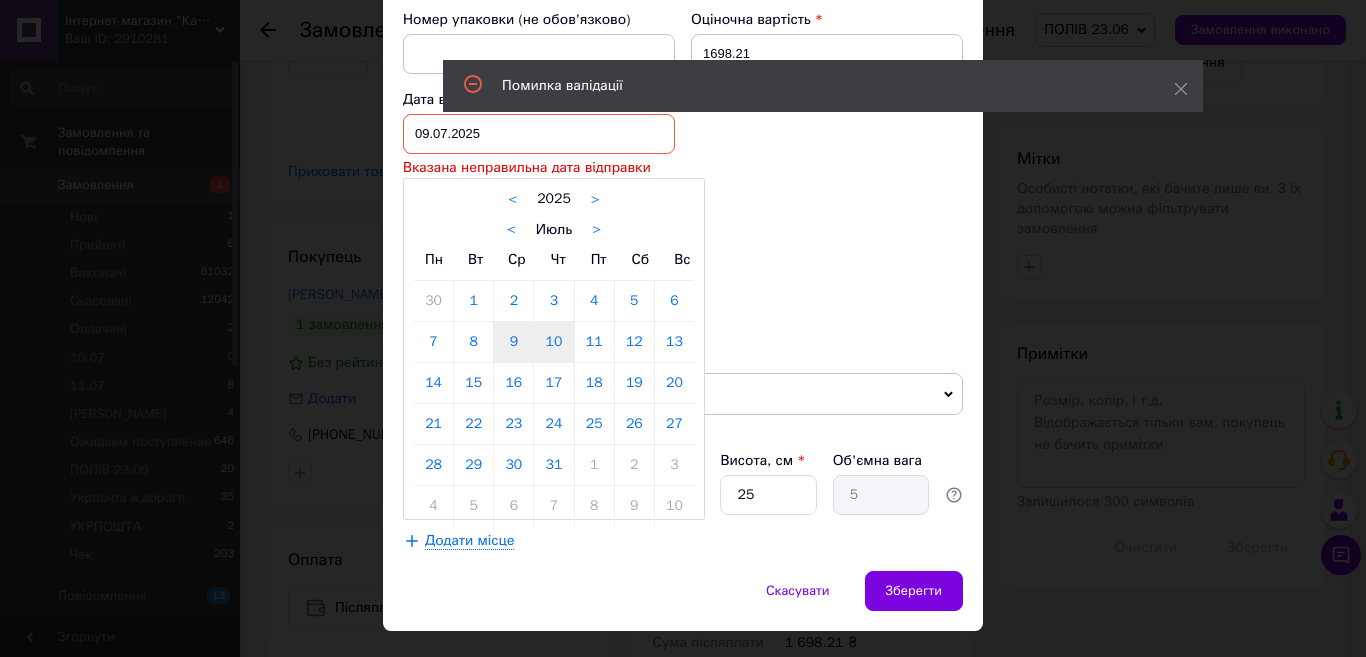 click on "10" at bounding box center (553, 342) 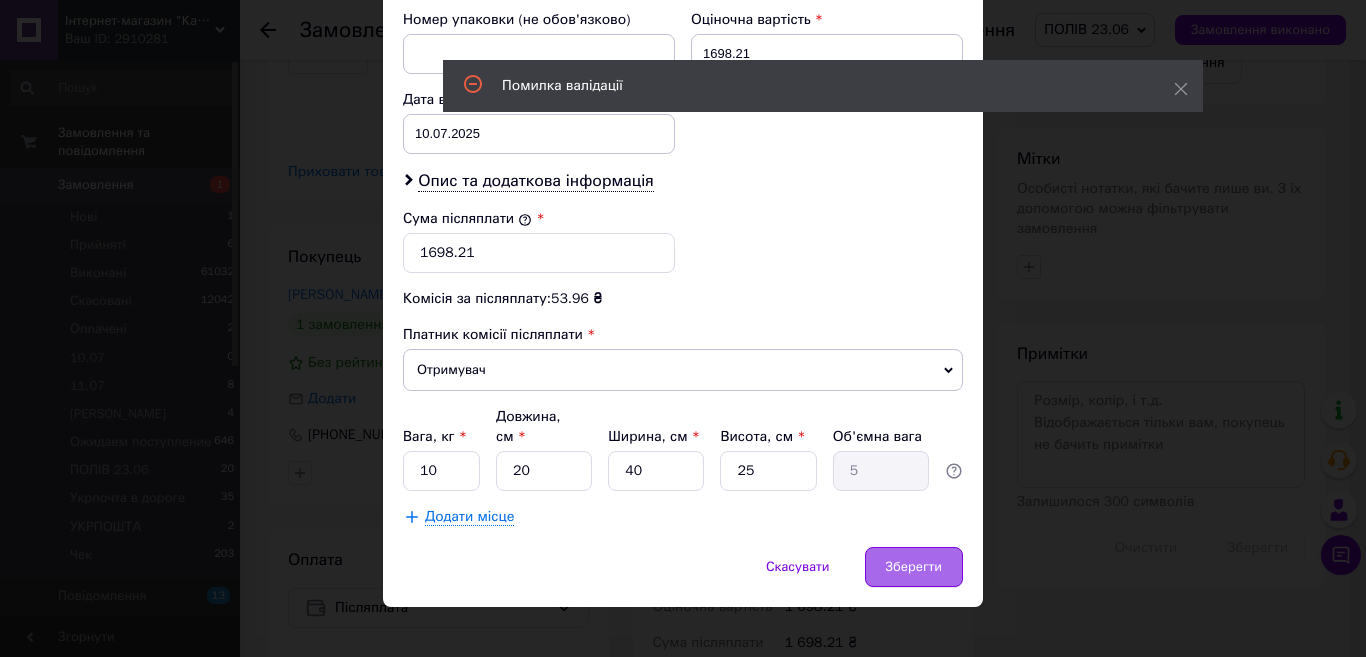 click on "Зберегти" at bounding box center (914, 567) 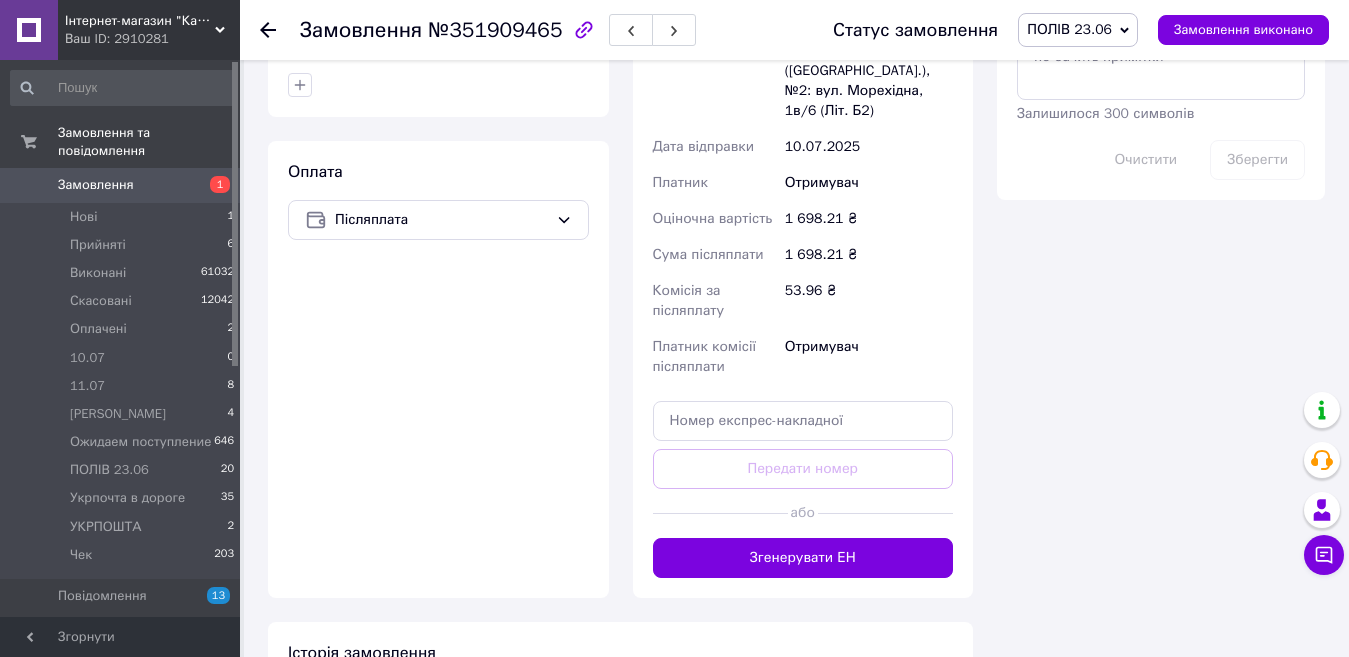 scroll, scrollTop: 1133, scrollLeft: 0, axis: vertical 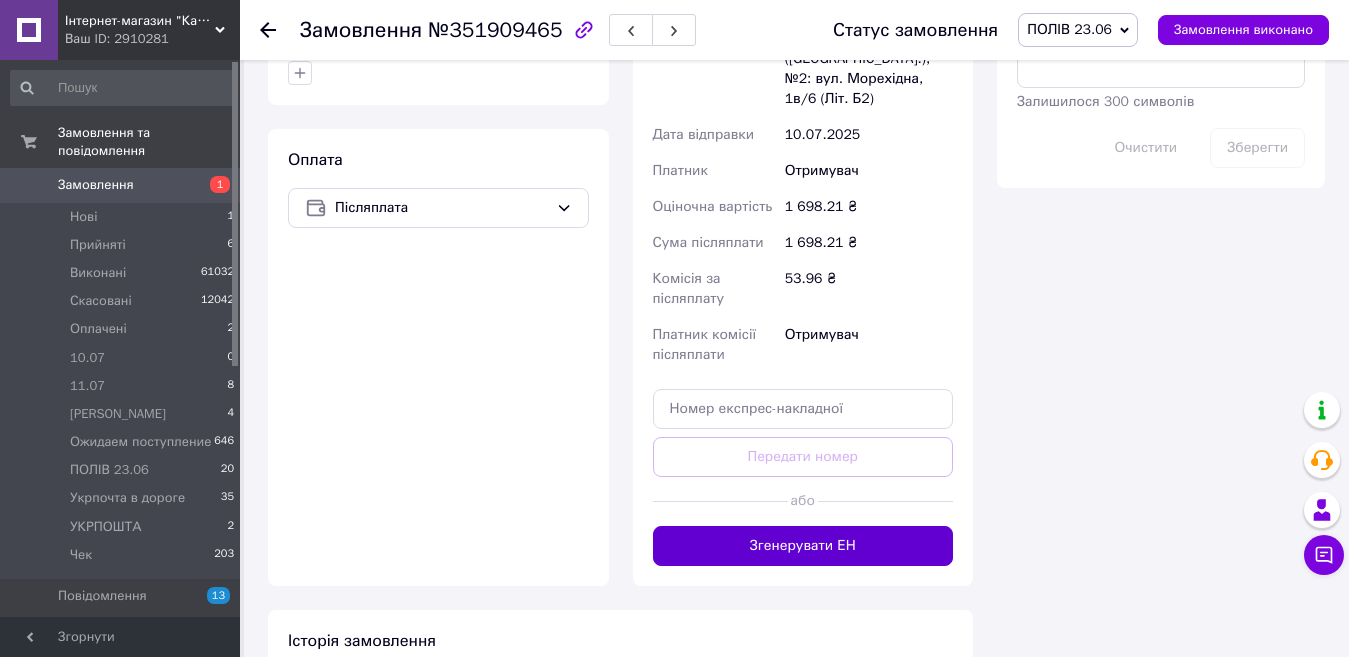 click on "Згенерувати ЕН" at bounding box center (803, 546) 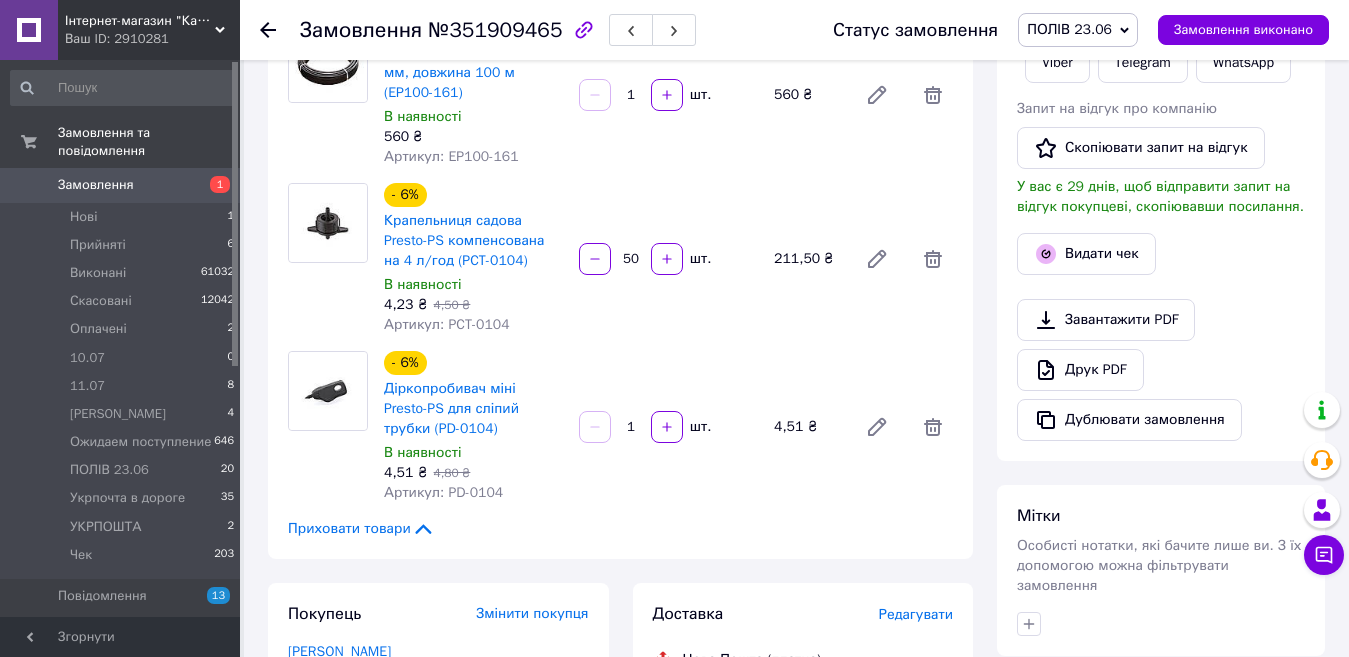 scroll, scrollTop: 433, scrollLeft: 0, axis: vertical 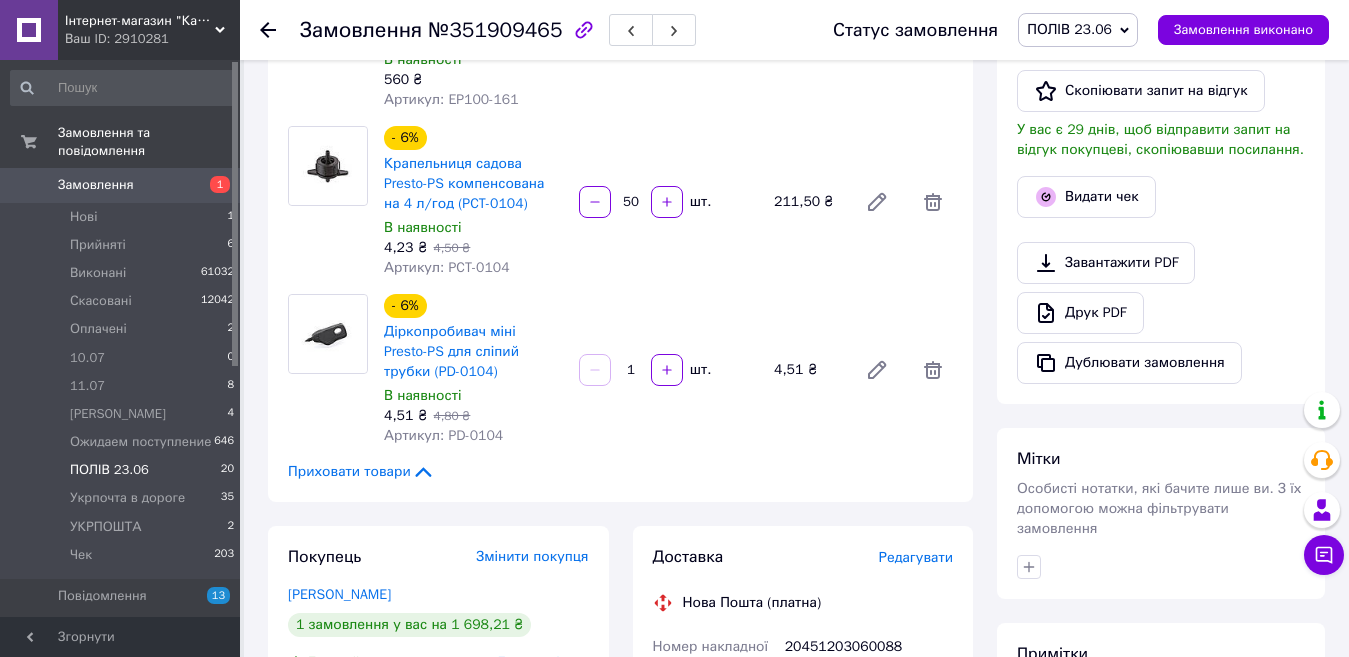 click on "ПОЛІВ 23.06" at bounding box center (109, 470) 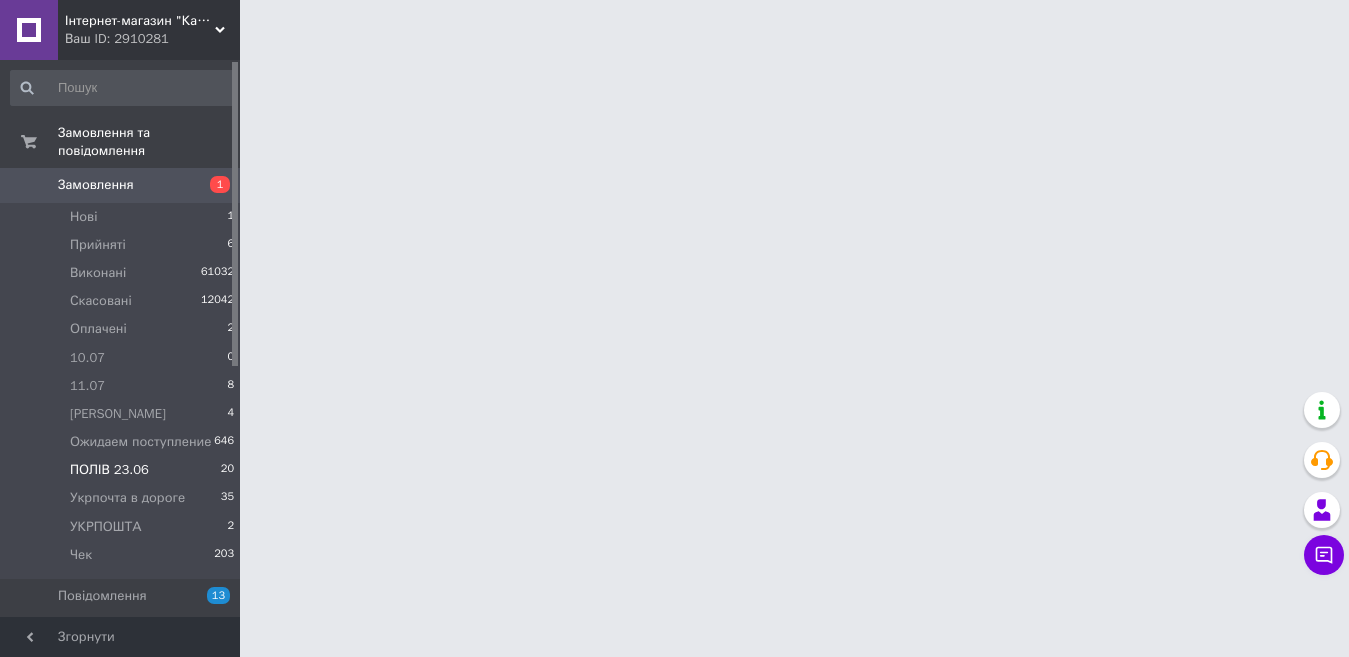 scroll, scrollTop: 0, scrollLeft: 0, axis: both 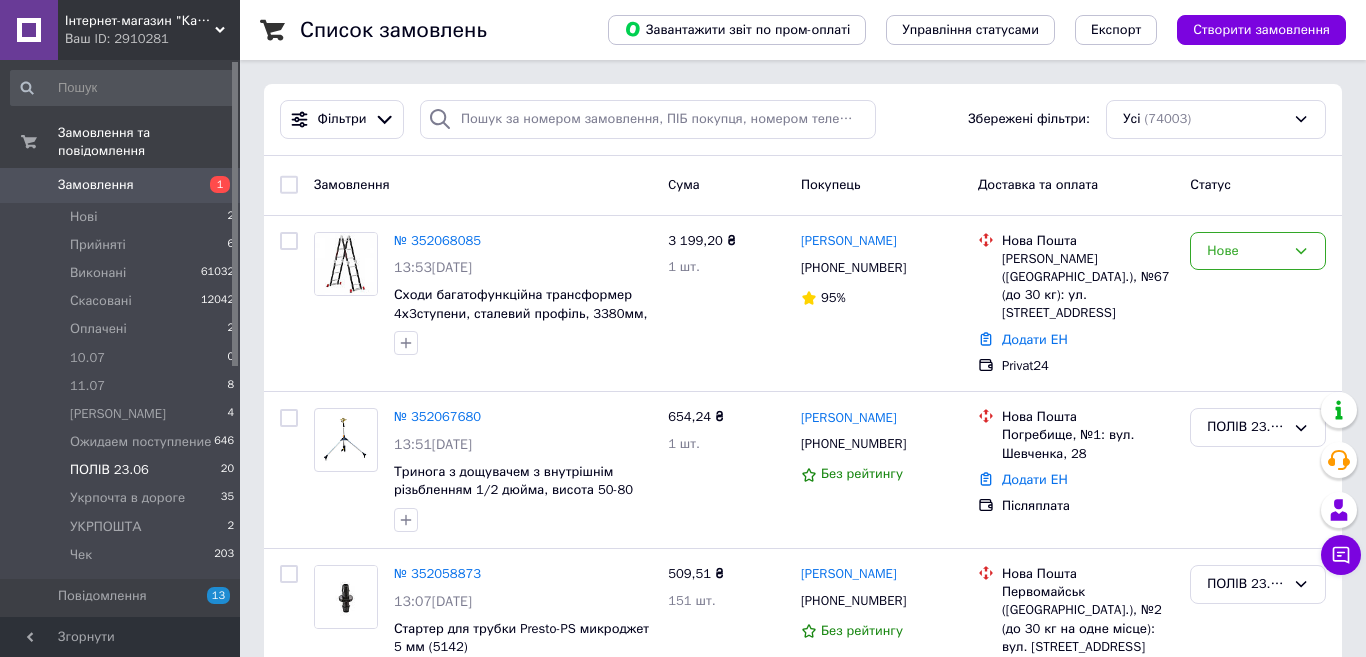 click on "ПОЛІВ 23.06" at bounding box center (109, 470) 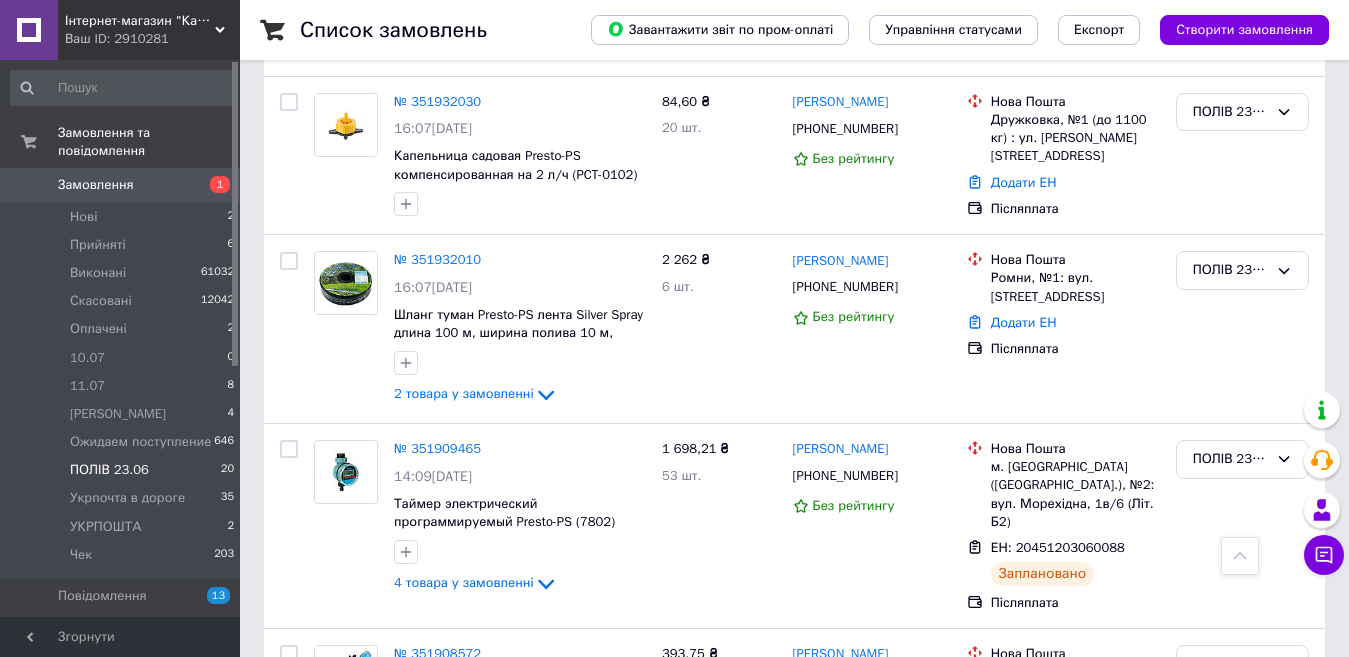 scroll, scrollTop: 3015, scrollLeft: 0, axis: vertical 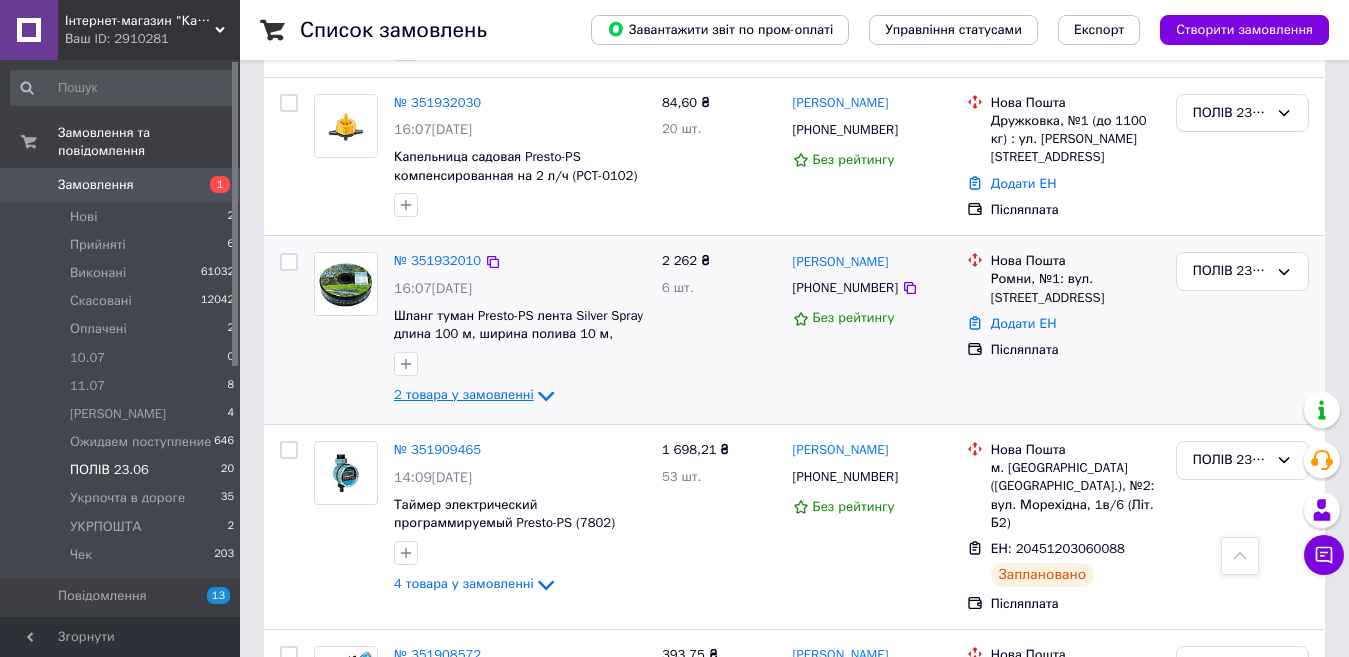 click on "2 товара у замовленні" at bounding box center (464, 395) 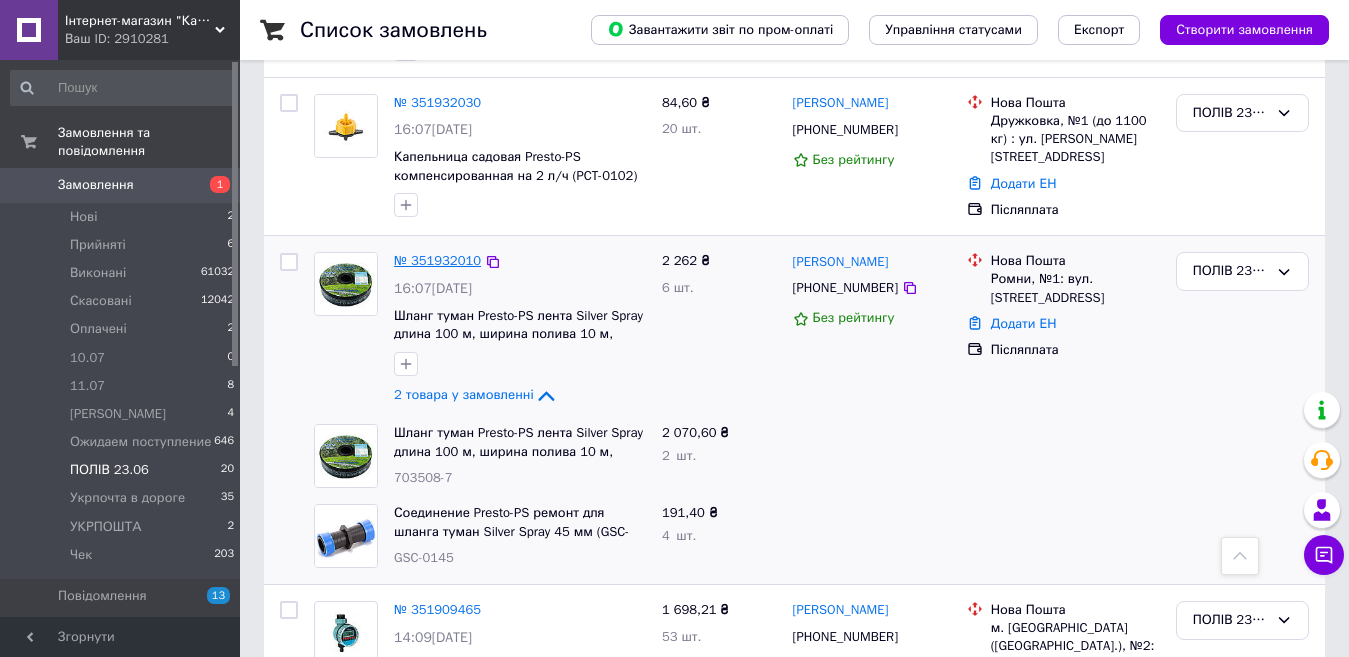 click on "№ 351932010" at bounding box center [437, 260] 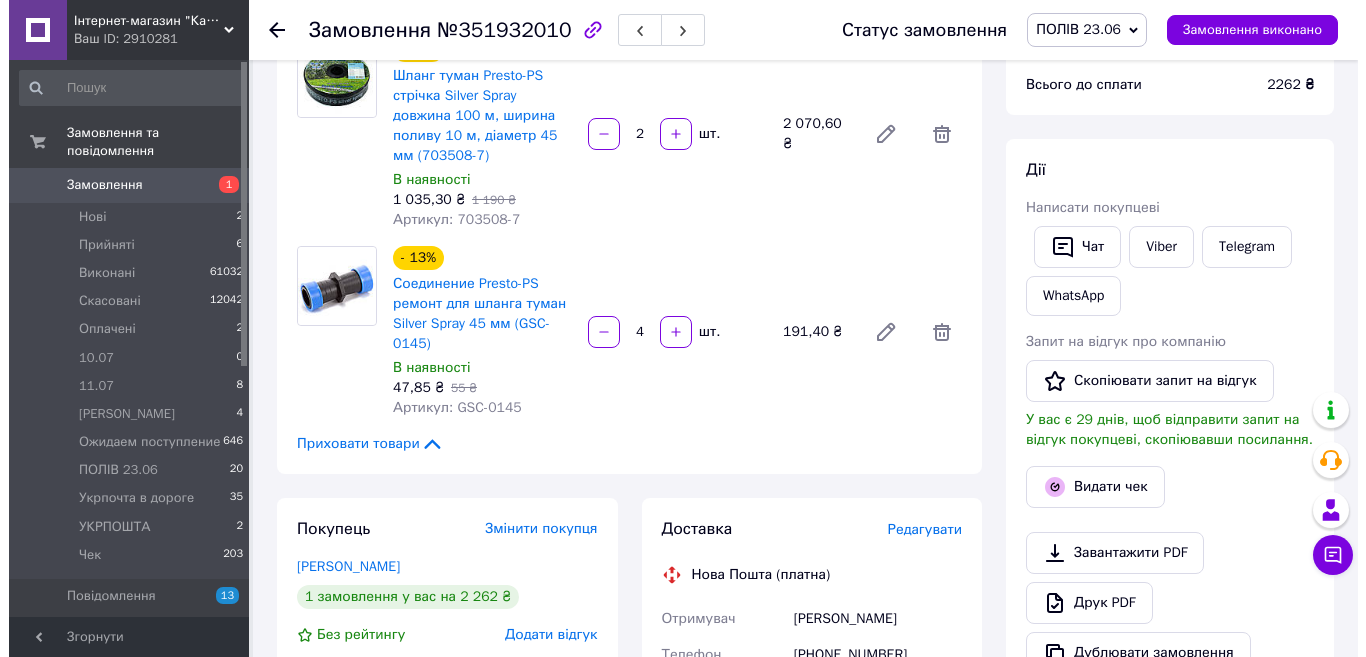 scroll, scrollTop: 201, scrollLeft: 0, axis: vertical 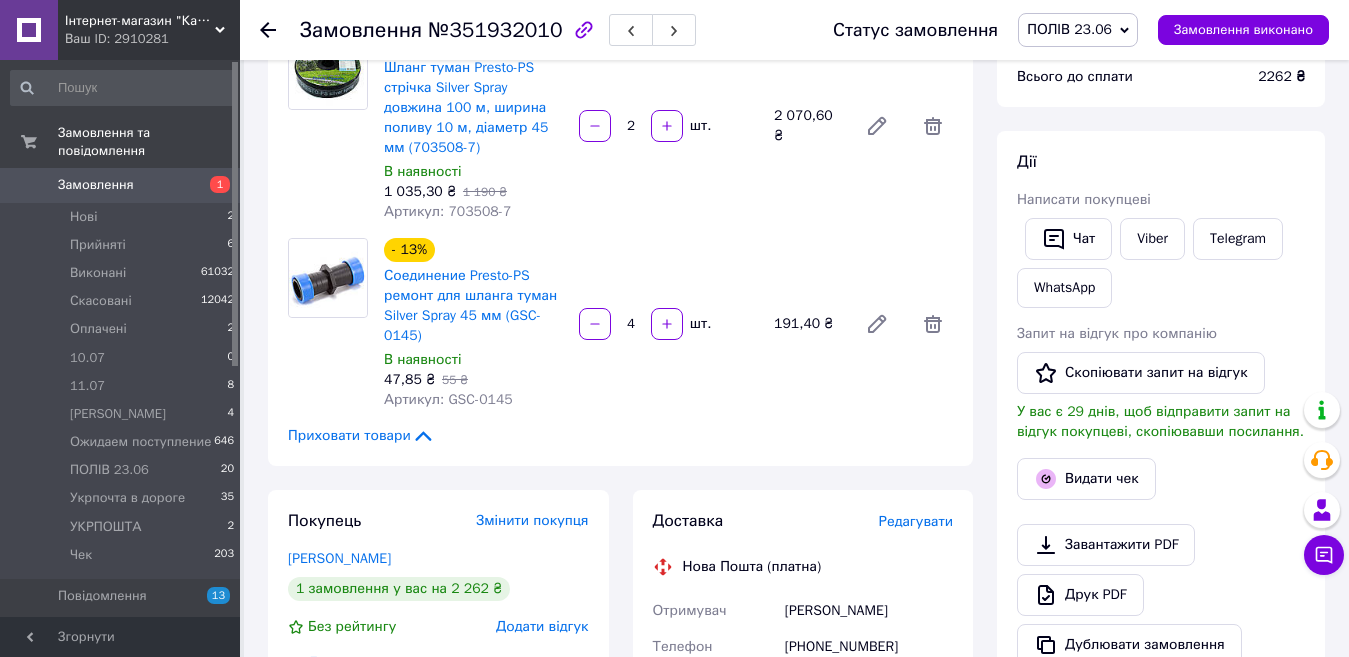 click on "Редагувати" at bounding box center [916, 521] 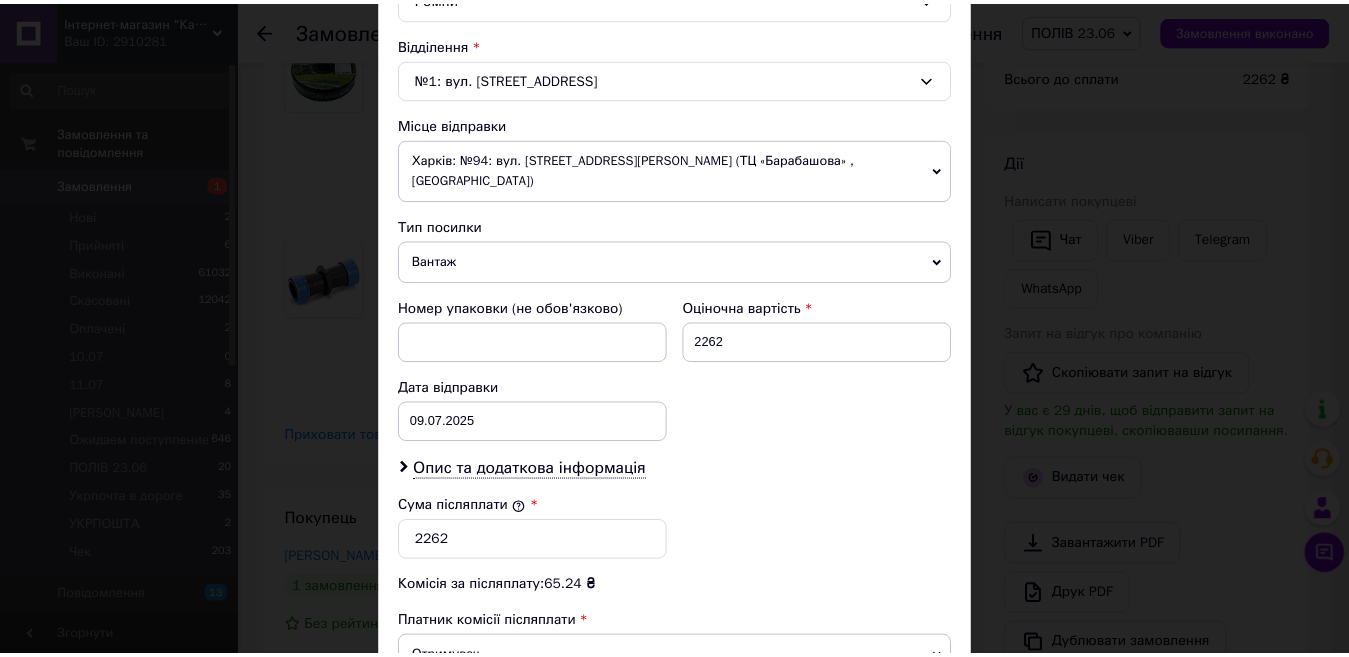 scroll, scrollTop: 800, scrollLeft: 0, axis: vertical 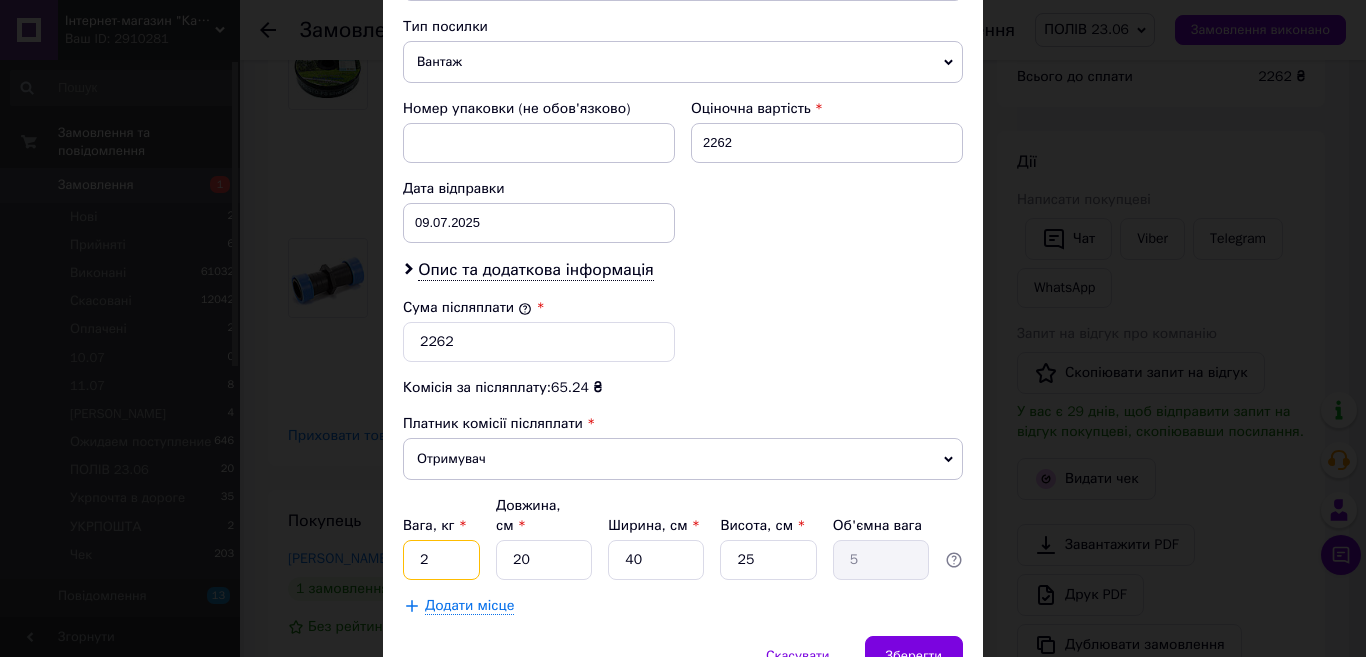 drag, startPoint x: 426, startPoint y: 545, endPoint x: 409, endPoint y: 553, distance: 18.788294 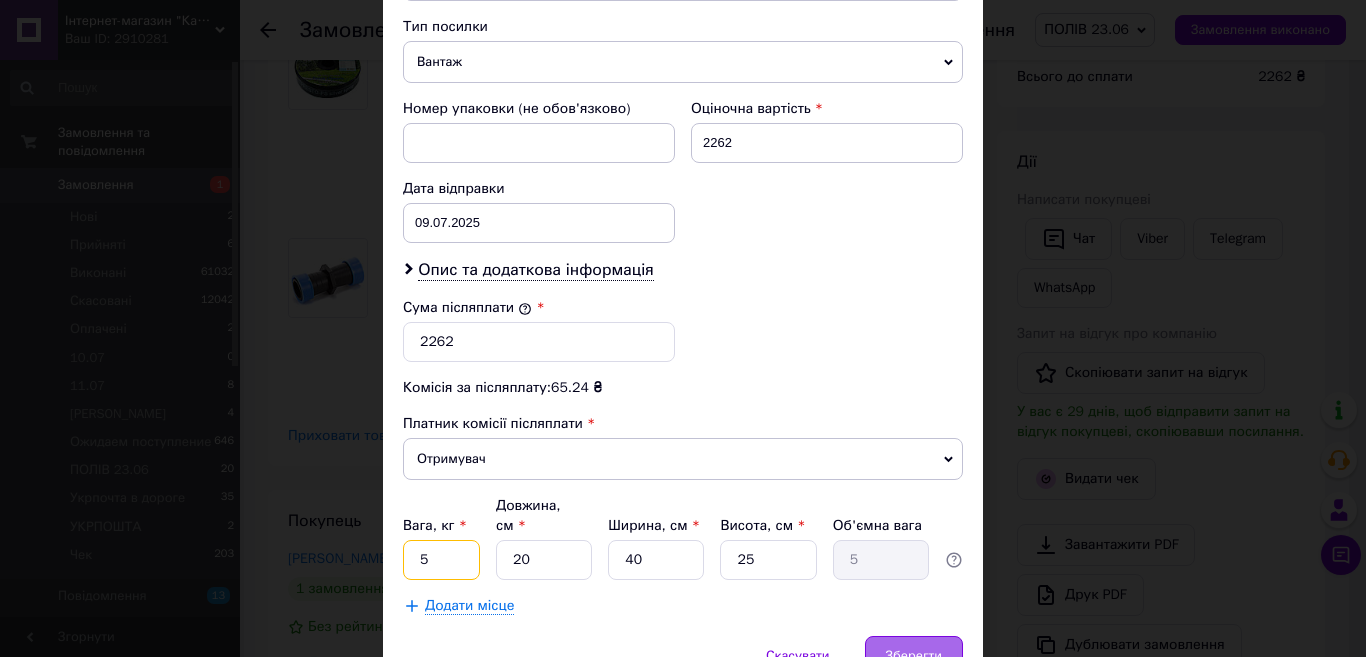 type on "5" 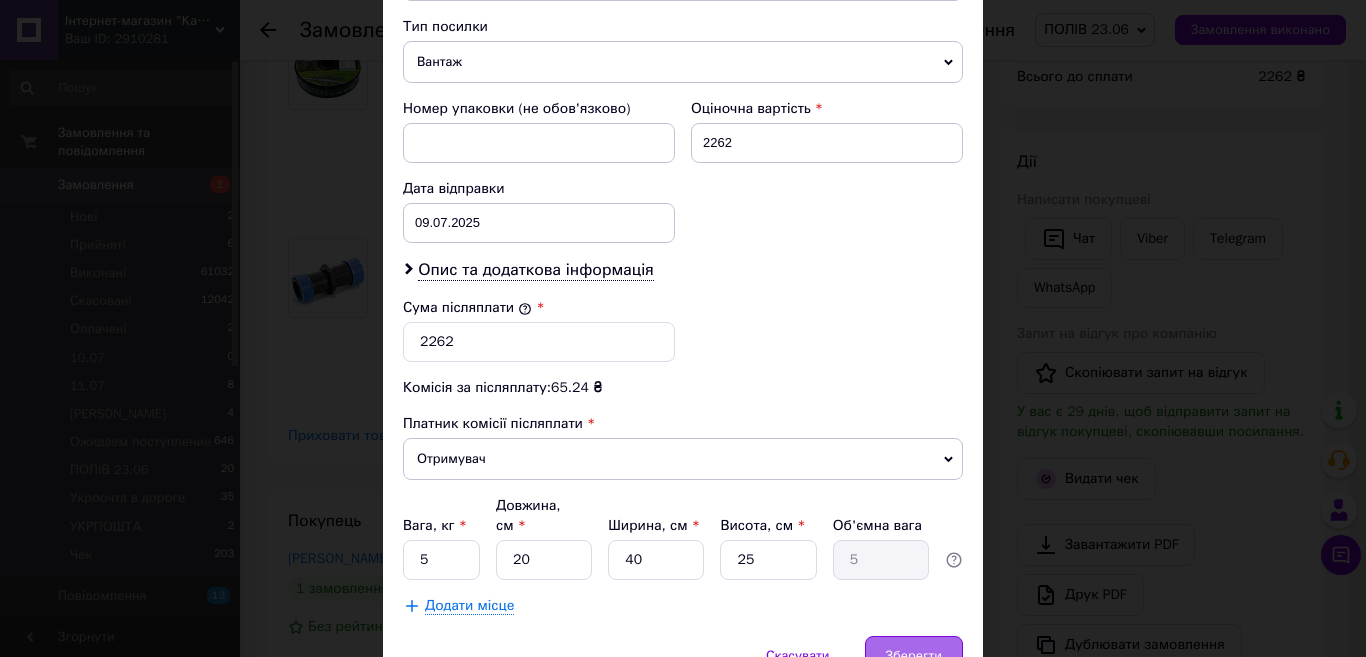 click on "Зберегти" at bounding box center (914, 656) 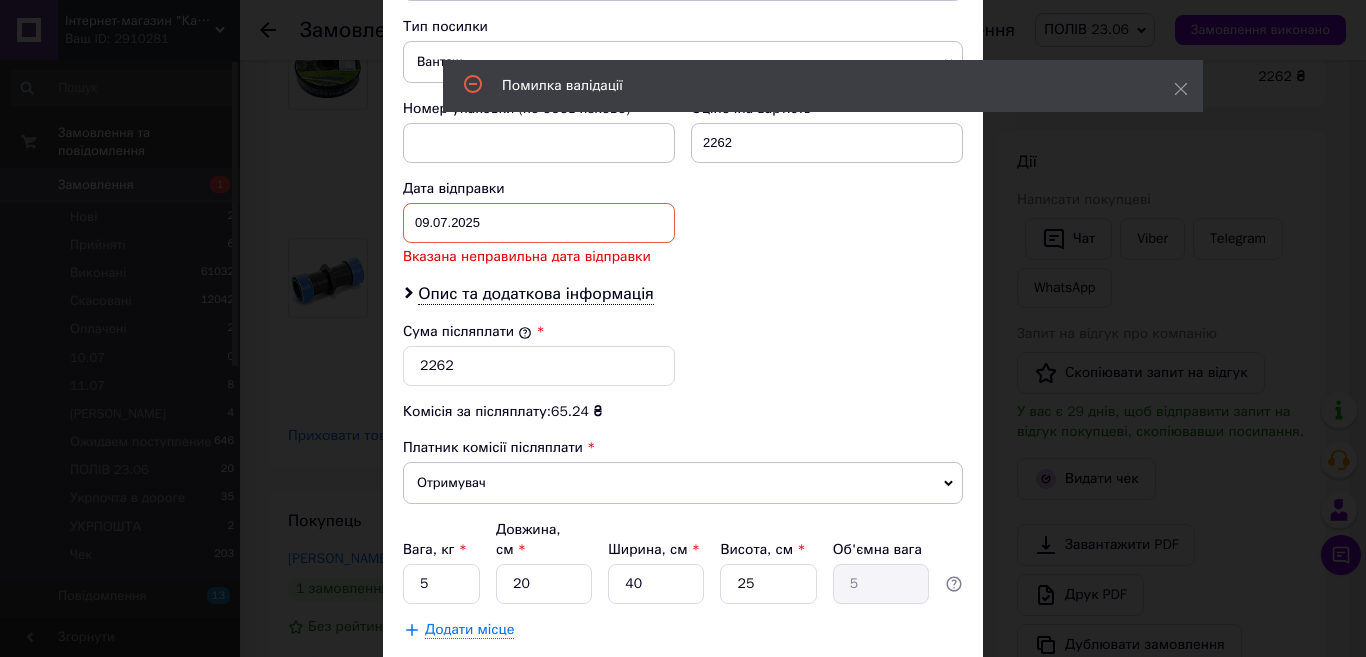 click on "[DATE] < 2025 > < Июль > Пн Вт Ср Чт Пт Сб Вс 30 1 2 3 4 5 6 7 8 9 10 11 12 13 14 15 16 17 18 19 20 21 22 23 24 25 26 27 28 29 30 31 1 2 3 4 5 6 7 8 9 10" at bounding box center (539, 223) 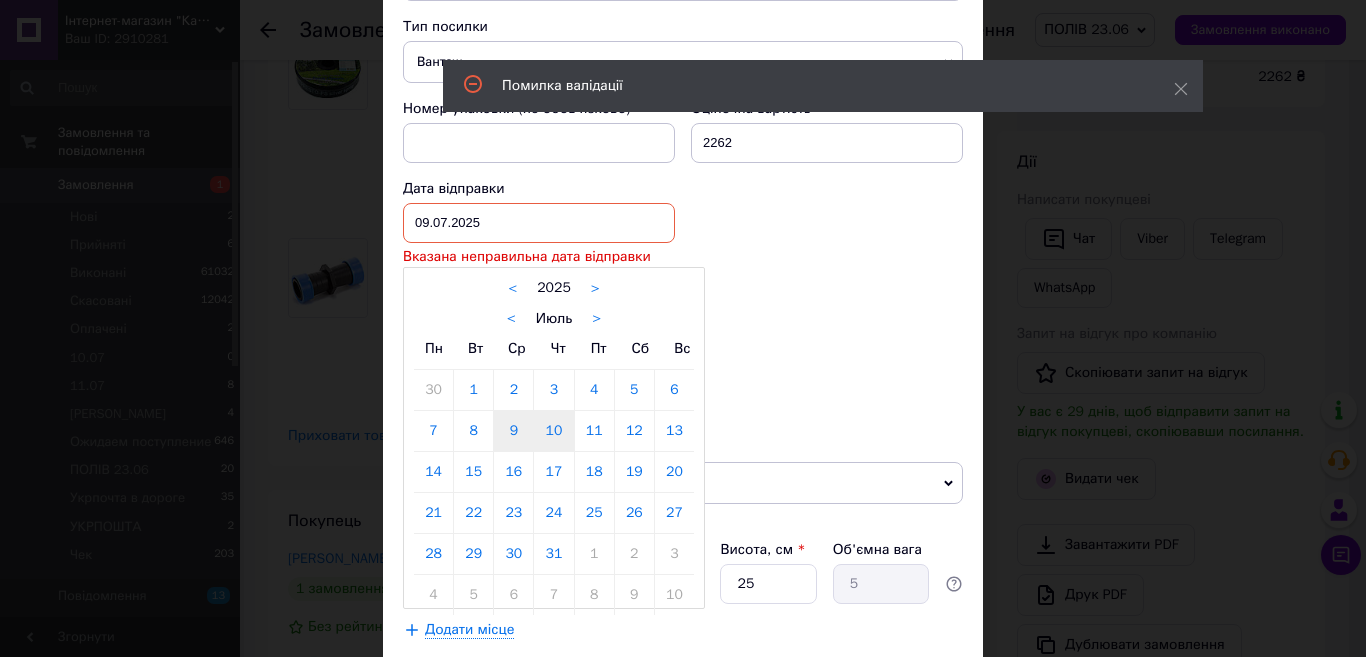 click on "10" at bounding box center [553, 431] 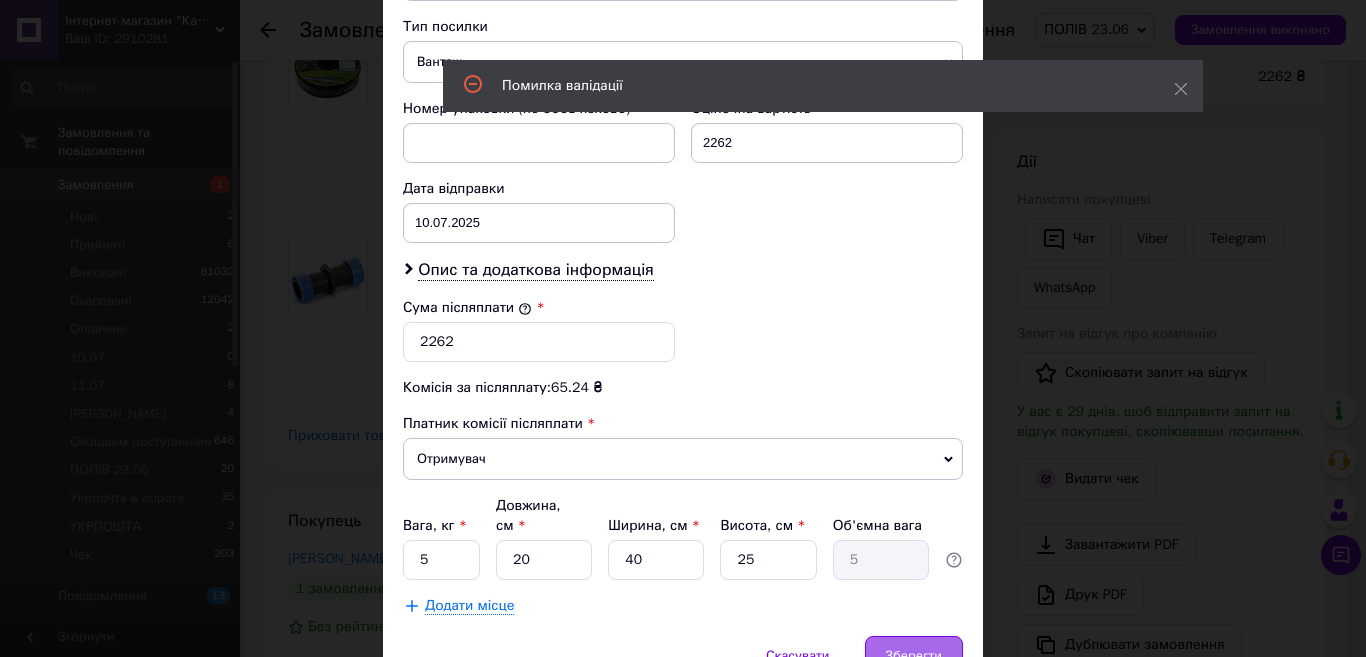 click on "Зберегти" at bounding box center [914, 656] 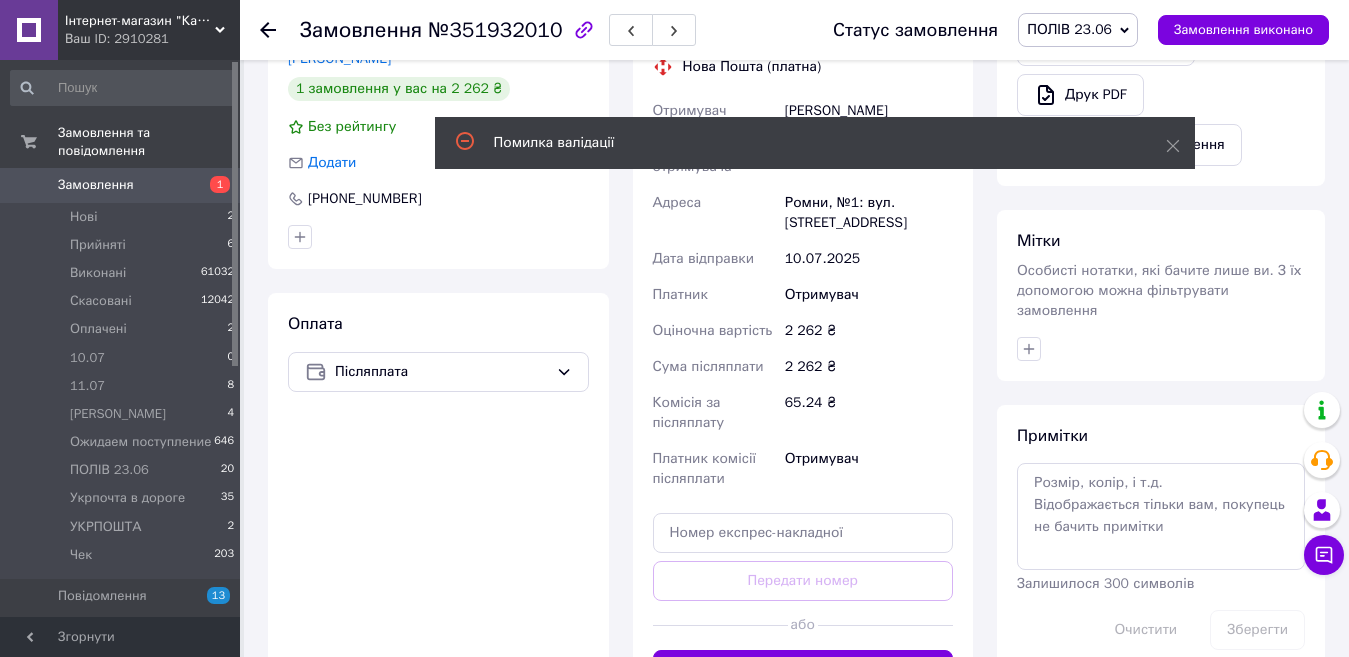scroll, scrollTop: 901, scrollLeft: 0, axis: vertical 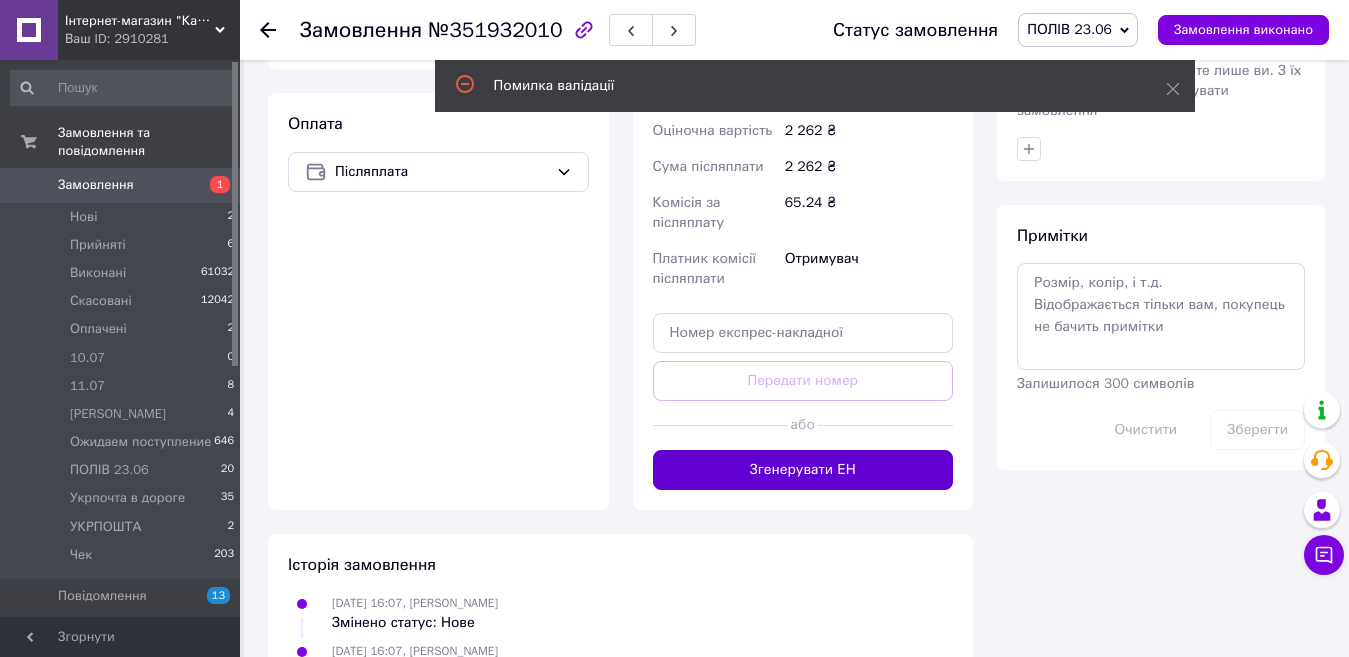 click on "Згенерувати ЕН" at bounding box center (803, 470) 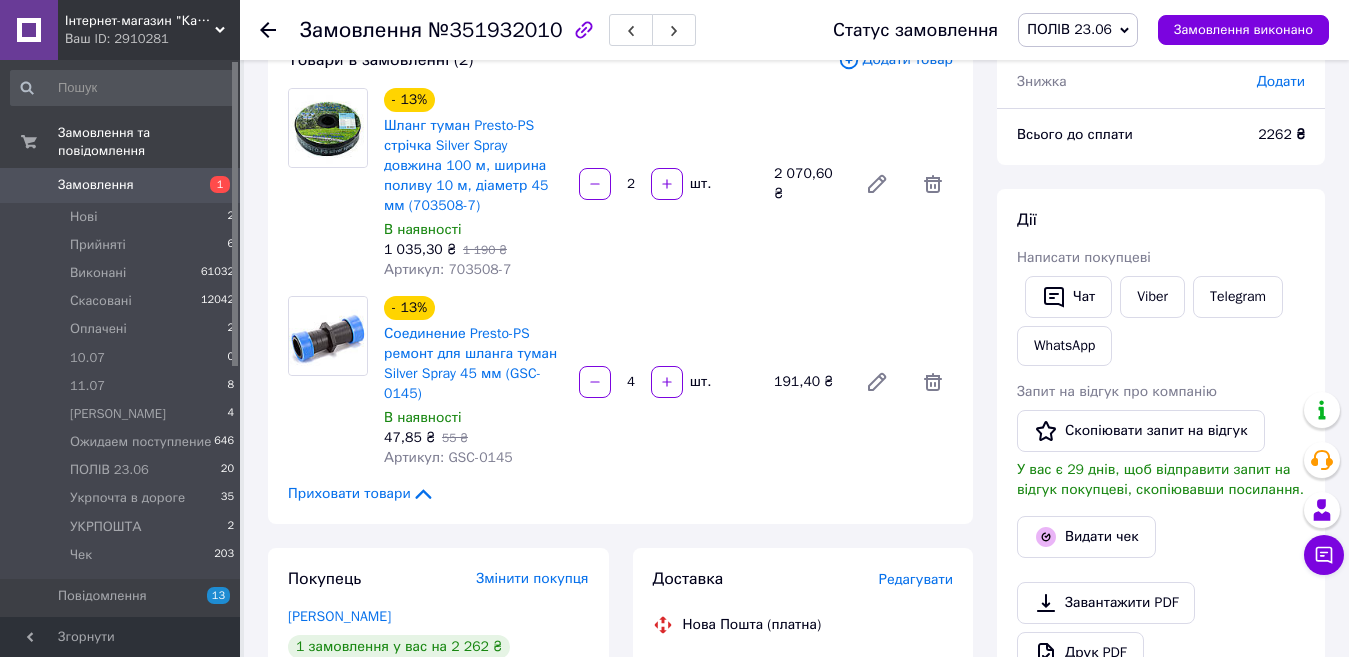scroll, scrollTop: 0, scrollLeft: 0, axis: both 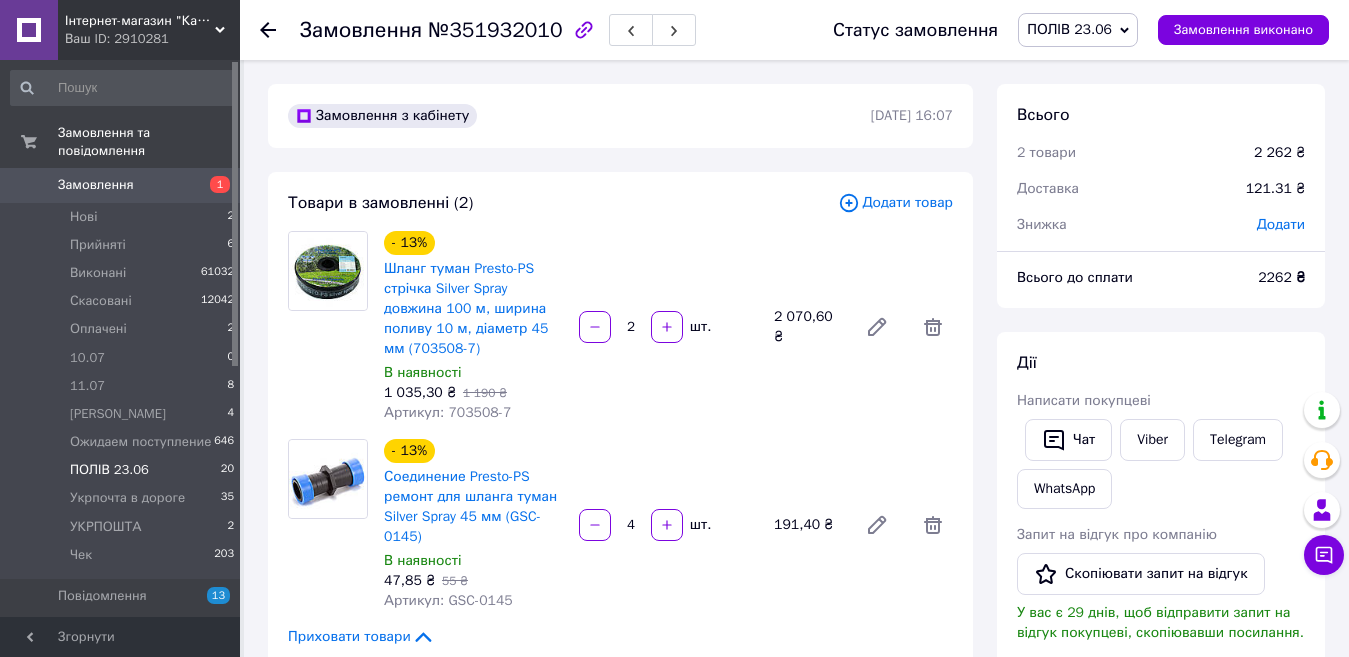 click on "ПОЛІВ 23.06" at bounding box center (109, 470) 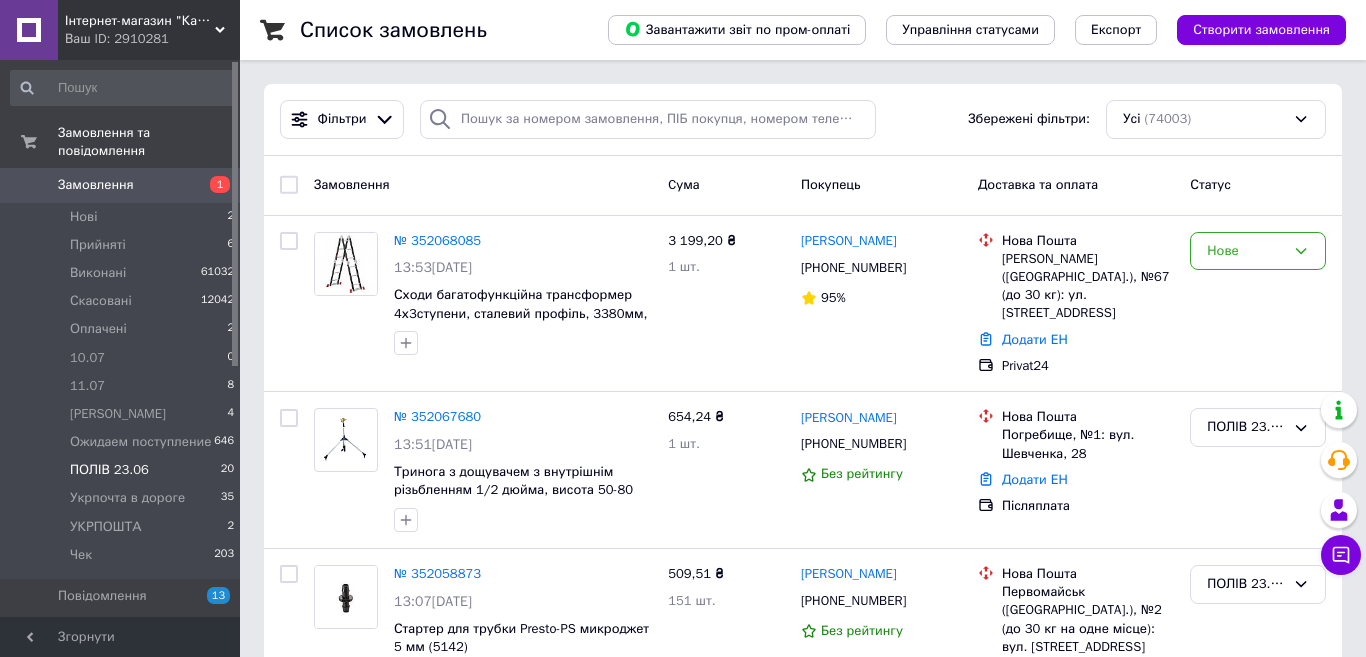 click on "ПОЛІВ 23.06" at bounding box center [109, 470] 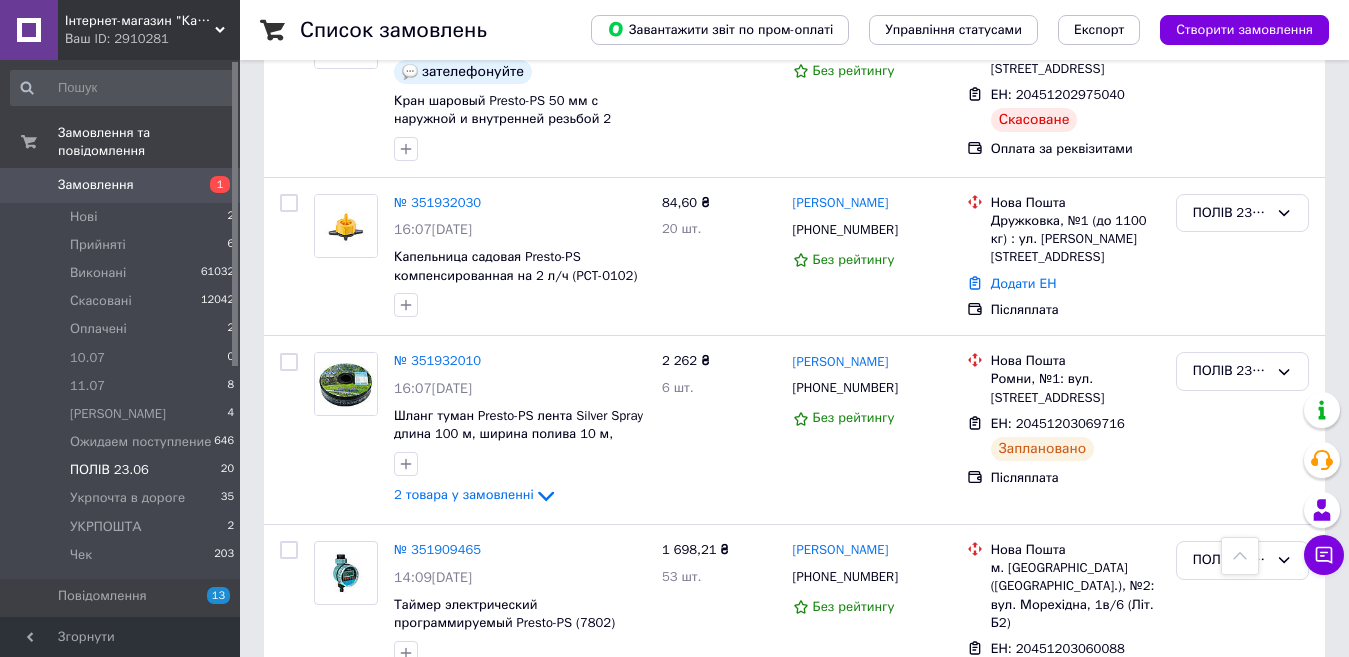 scroll, scrollTop: 2815, scrollLeft: 0, axis: vertical 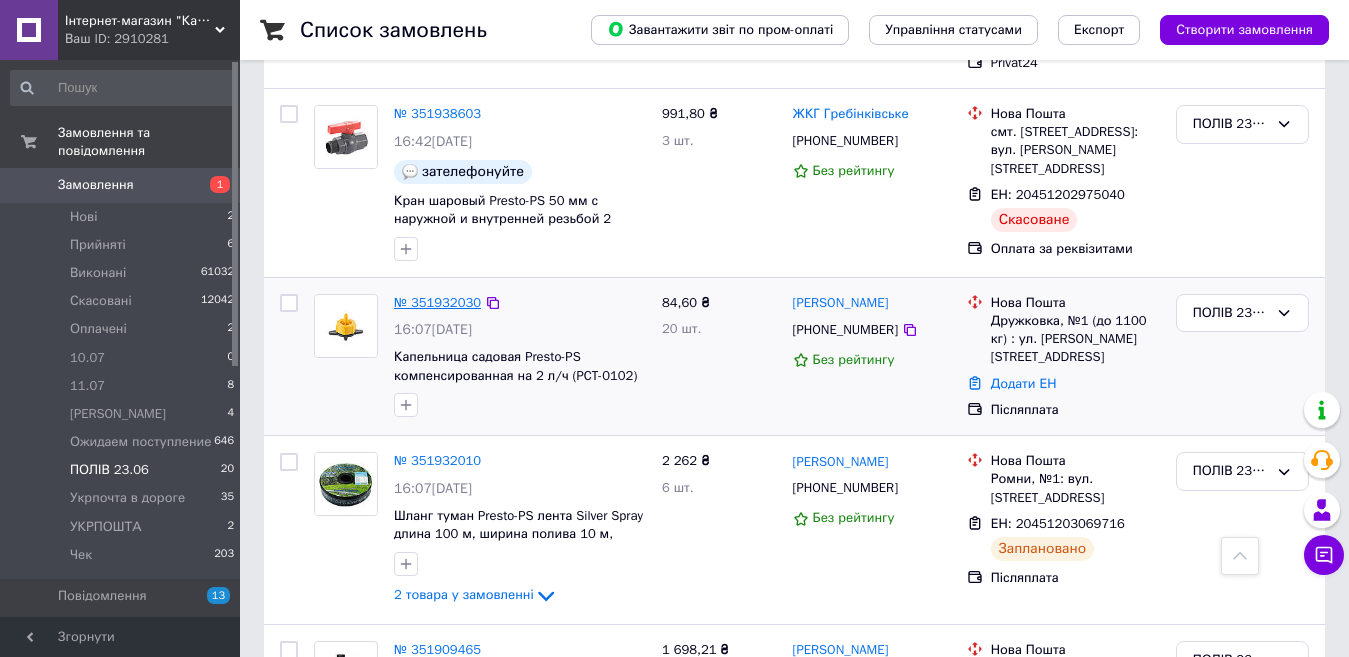 click on "№ 351932030" at bounding box center [437, 302] 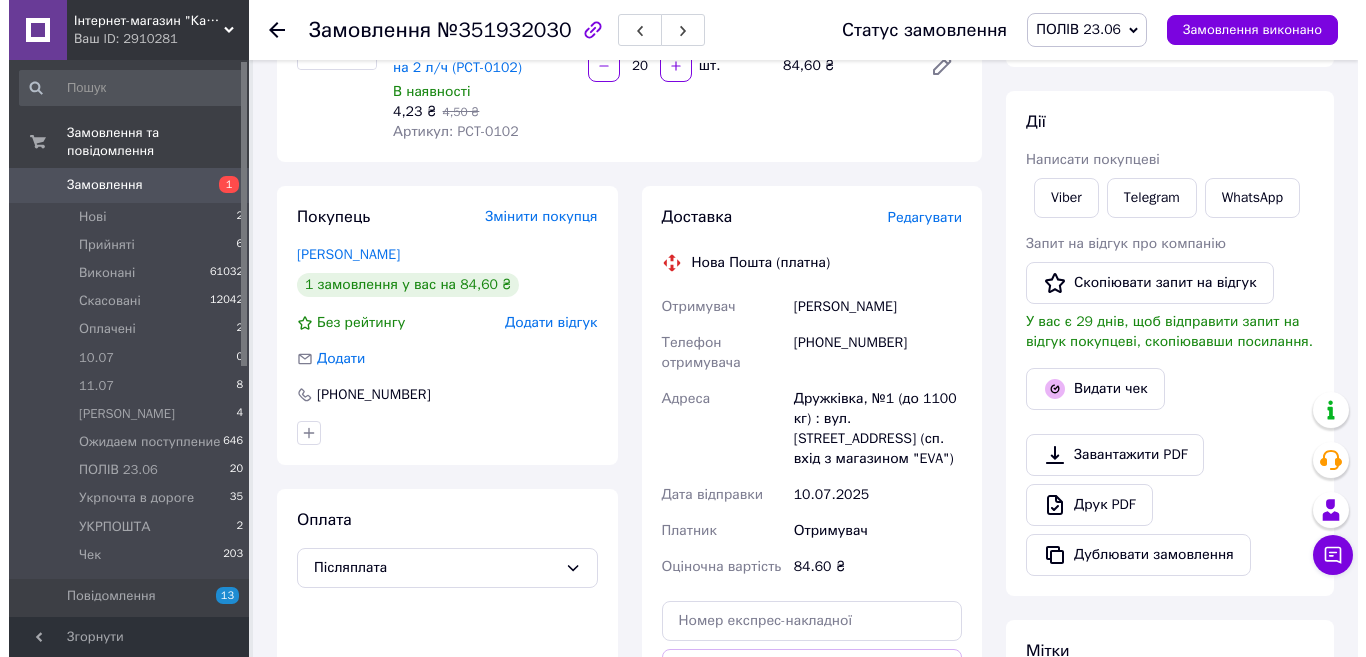 scroll, scrollTop: 168, scrollLeft: 0, axis: vertical 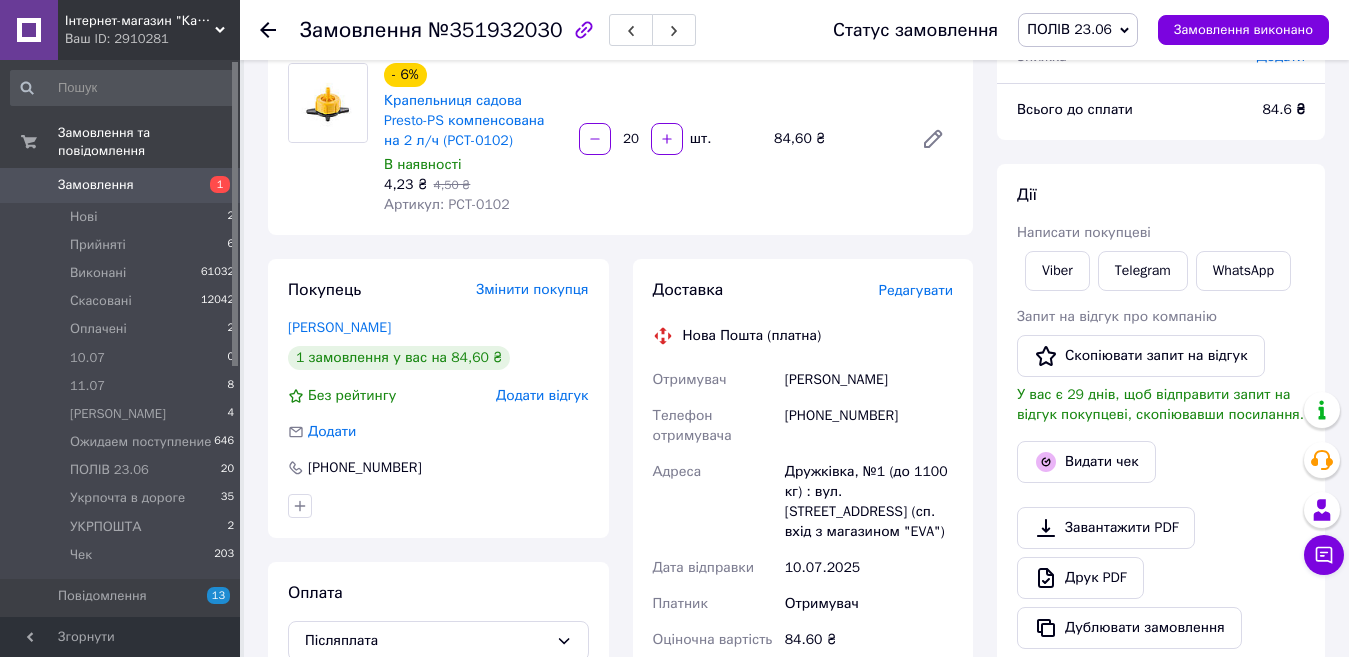 click on "Редагувати" at bounding box center (916, 290) 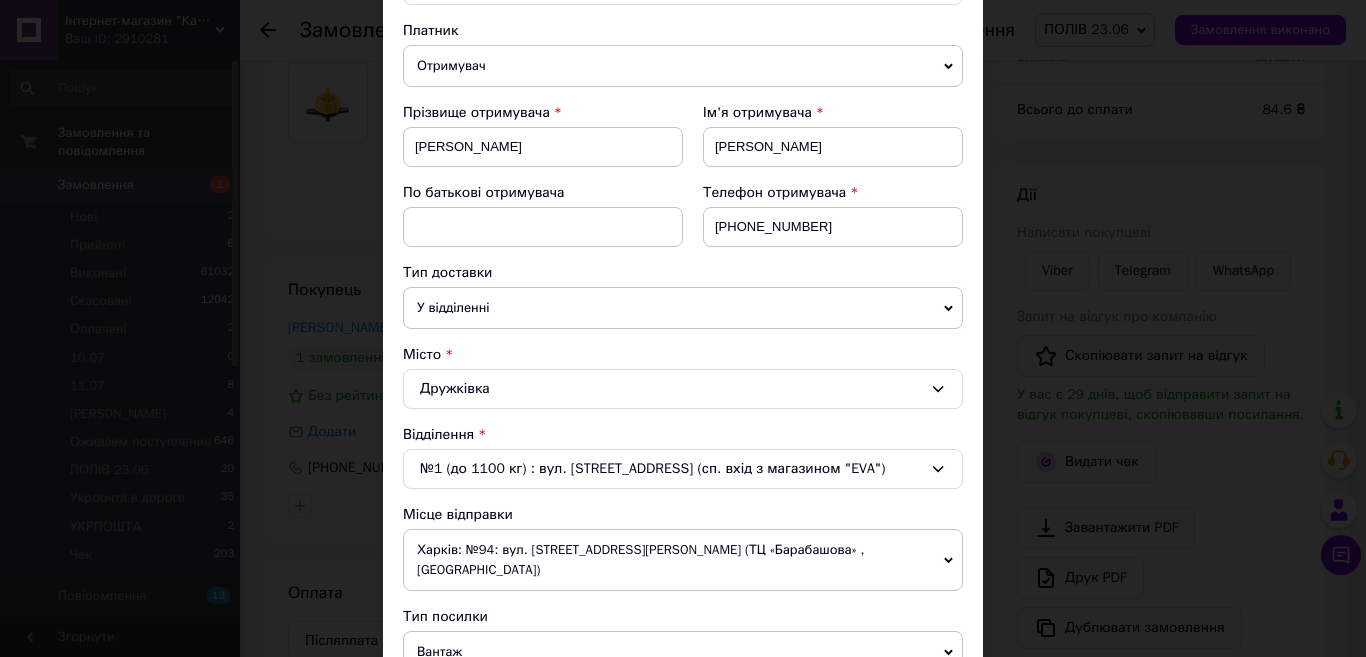 scroll, scrollTop: 727, scrollLeft: 0, axis: vertical 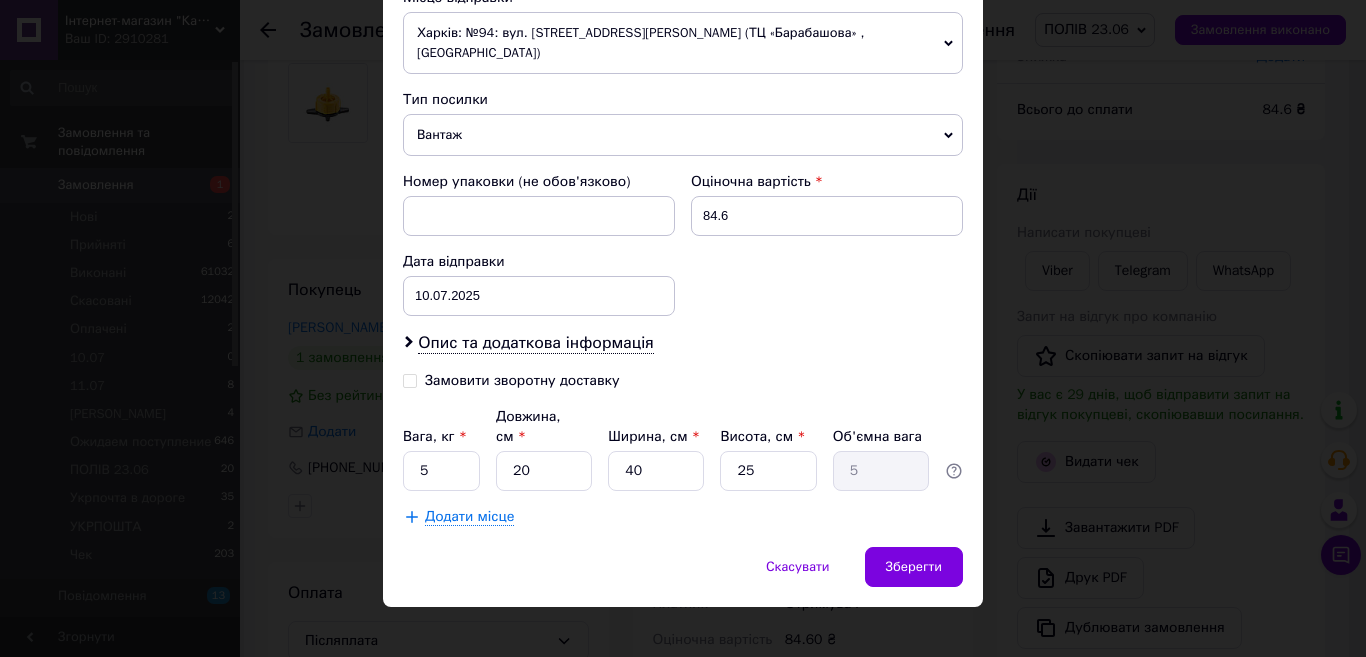 click on "Замовити зворотну доставку" at bounding box center [410, 379] 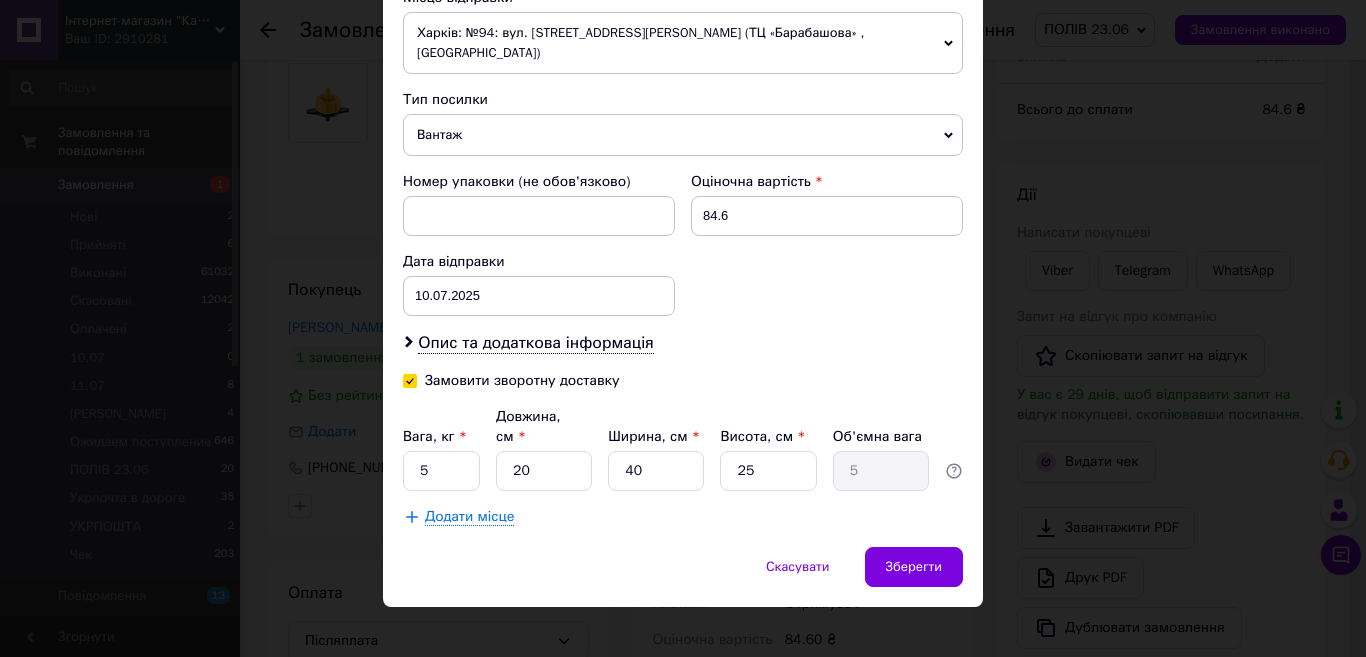 checkbox on "true" 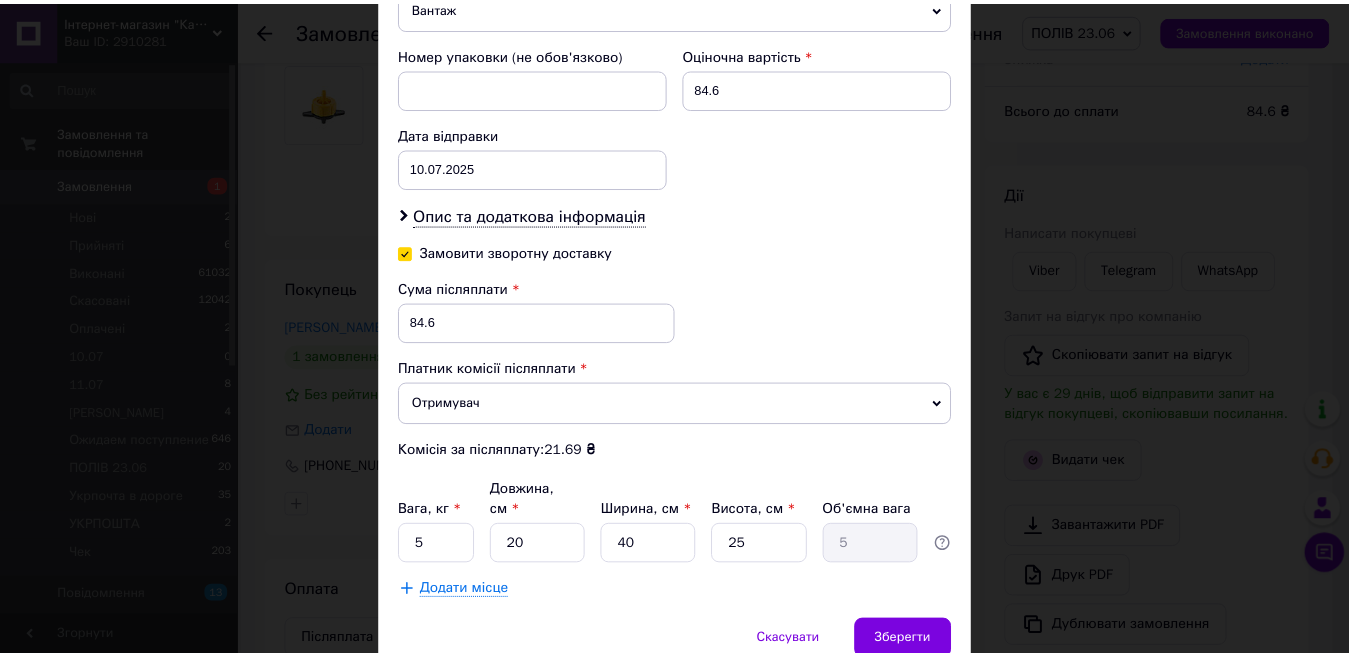 scroll, scrollTop: 929, scrollLeft: 0, axis: vertical 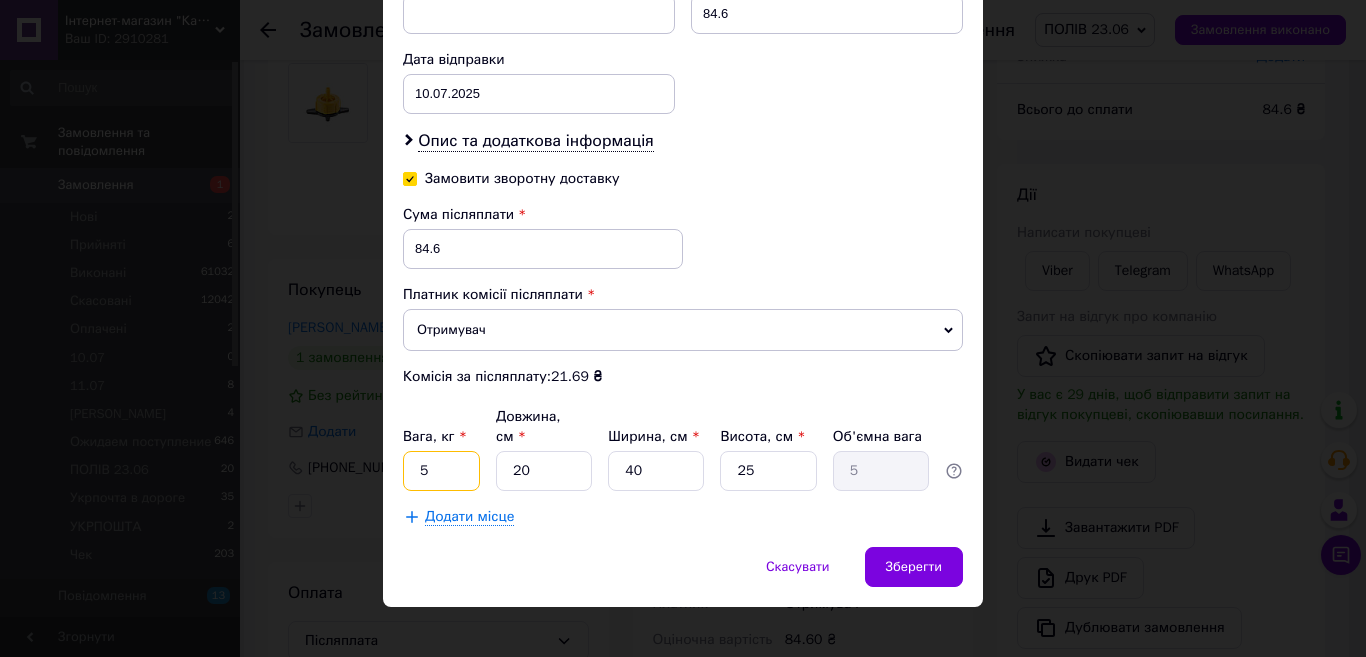 drag, startPoint x: 427, startPoint y: 458, endPoint x: 427, endPoint y: 441, distance: 17 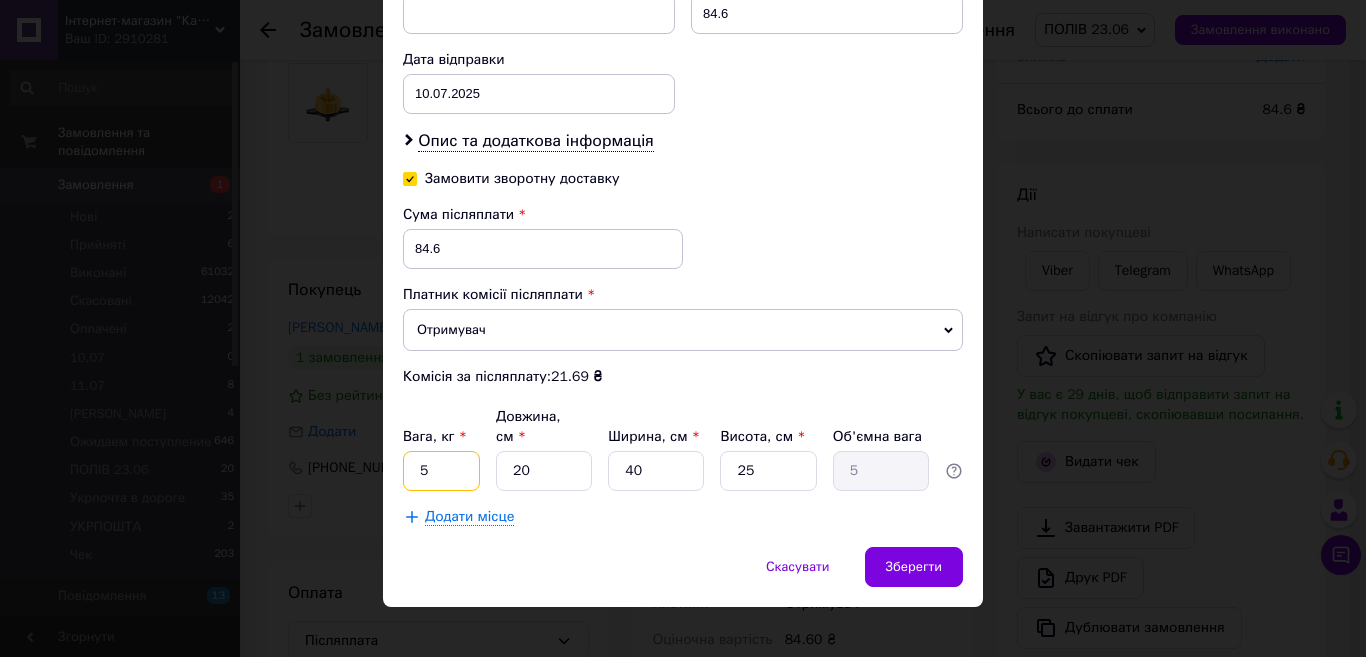click on "5" at bounding box center (441, 471) 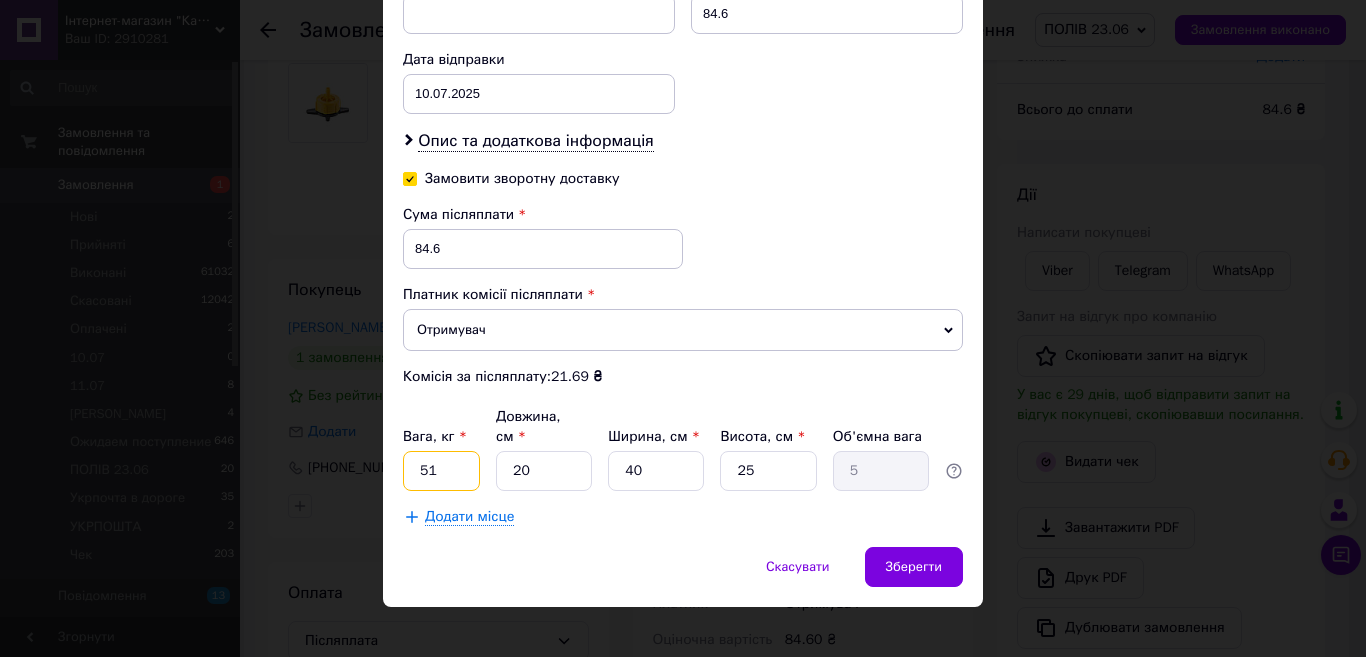 drag, startPoint x: 444, startPoint y: 451, endPoint x: 417, endPoint y: 456, distance: 27.45906 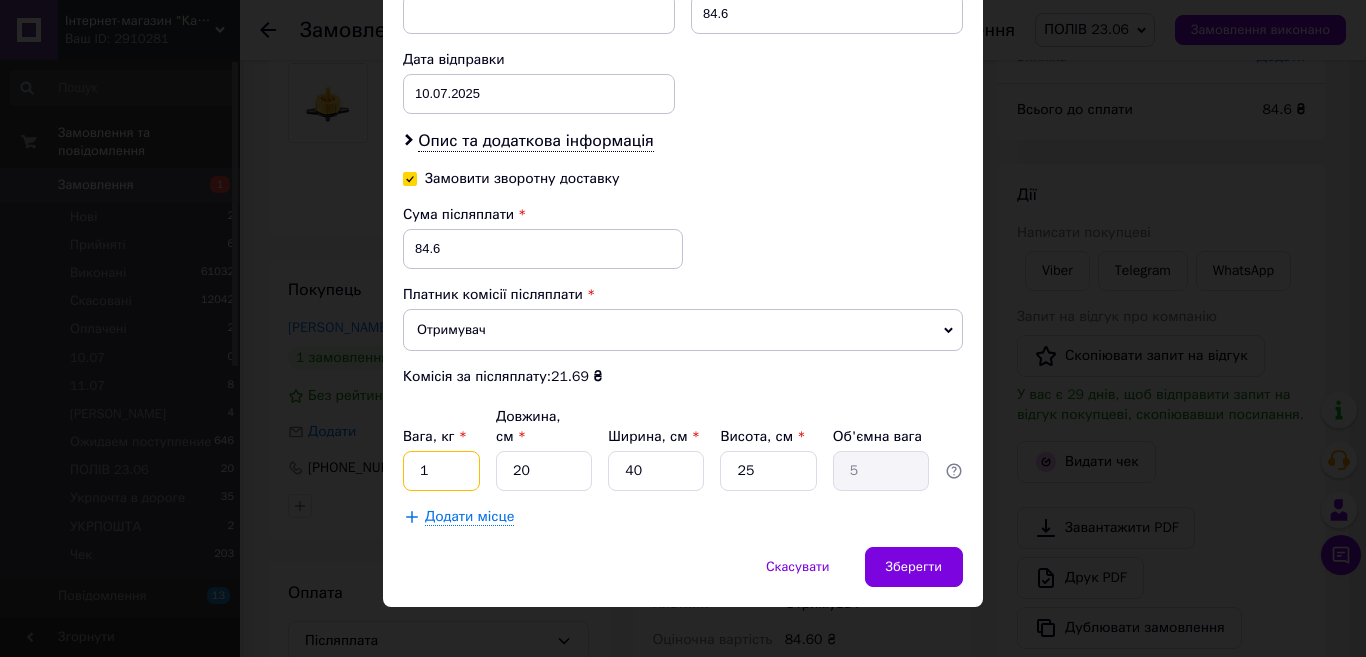 type on "1" 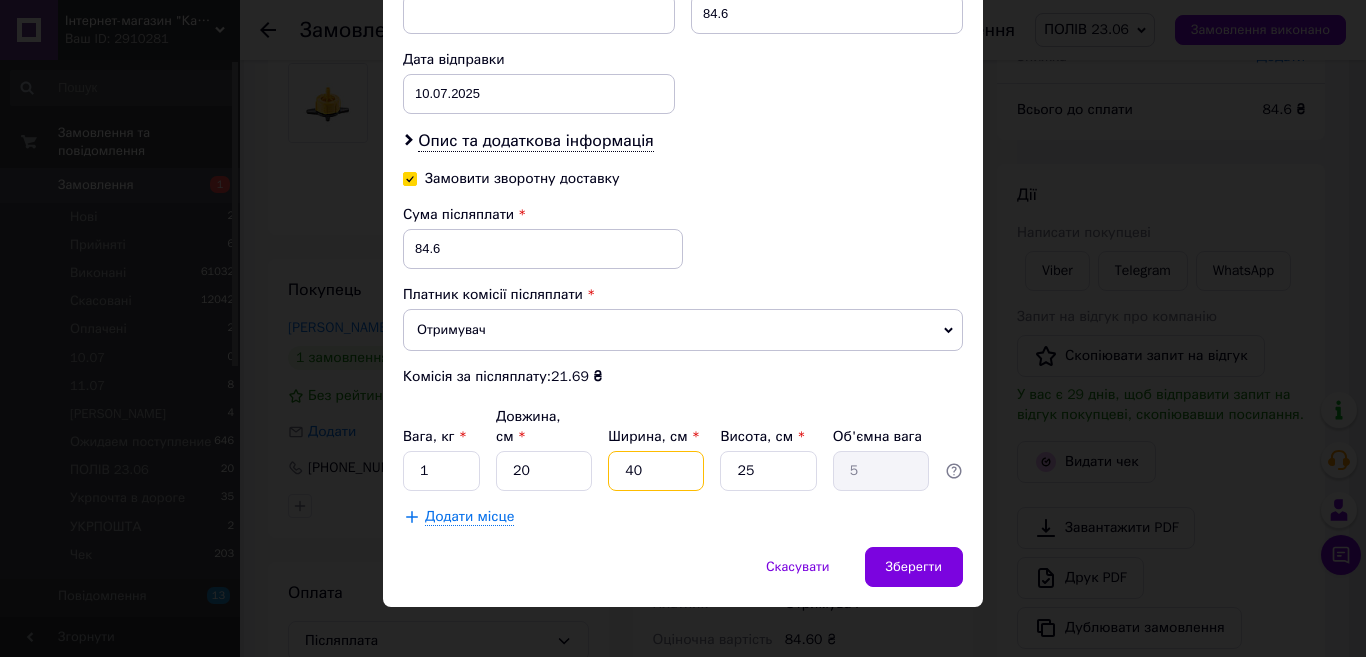 drag, startPoint x: 633, startPoint y: 453, endPoint x: 624, endPoint y: 458, distance: 10.29563 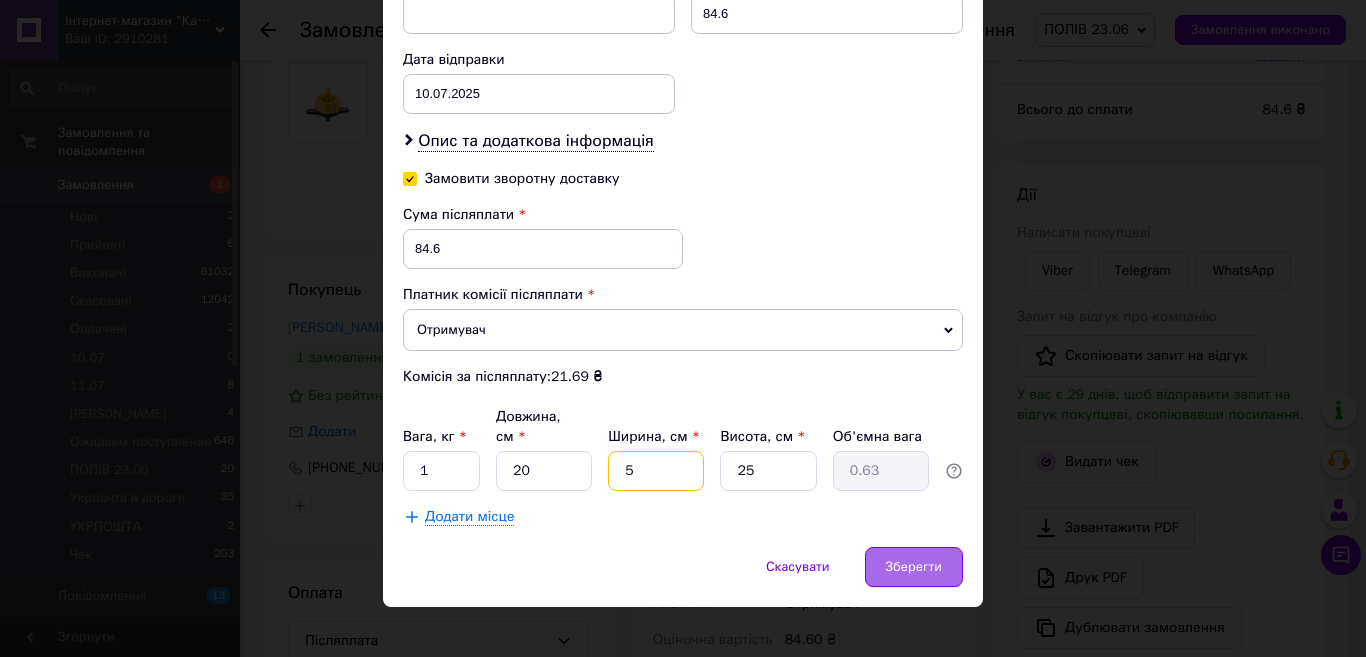 type on "5" 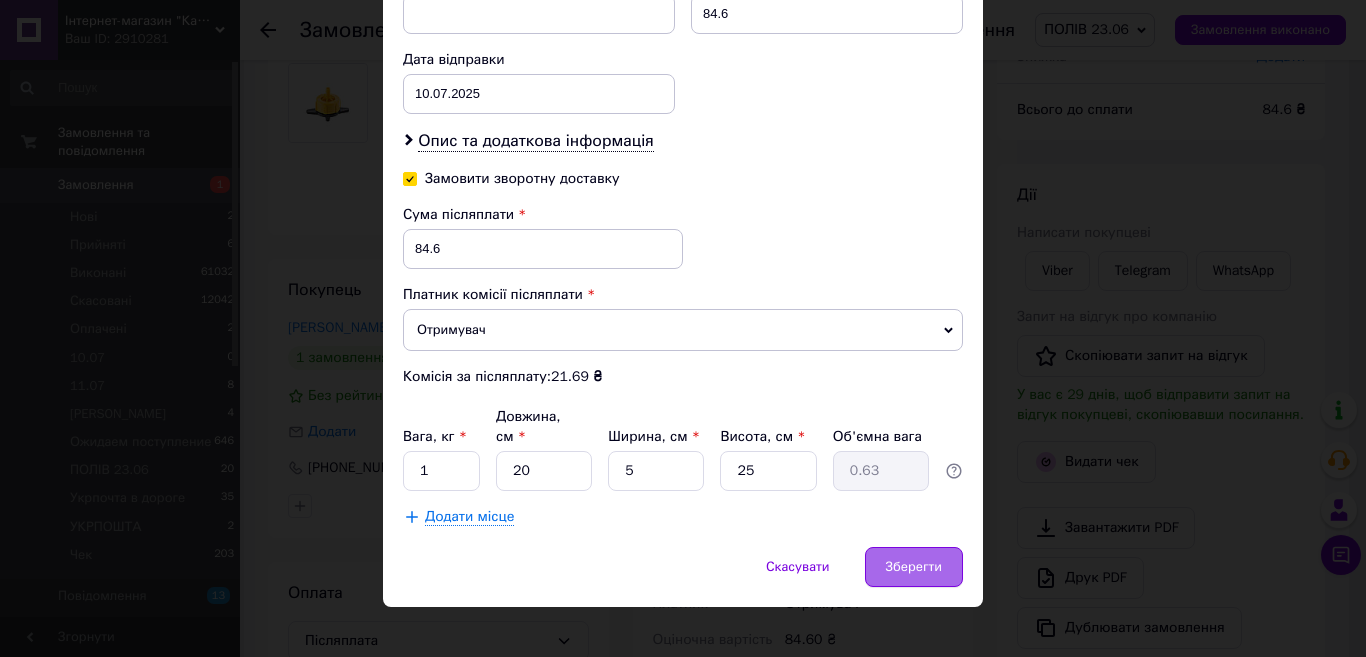 click on "Зберегти" at bounding box center (914, 567) 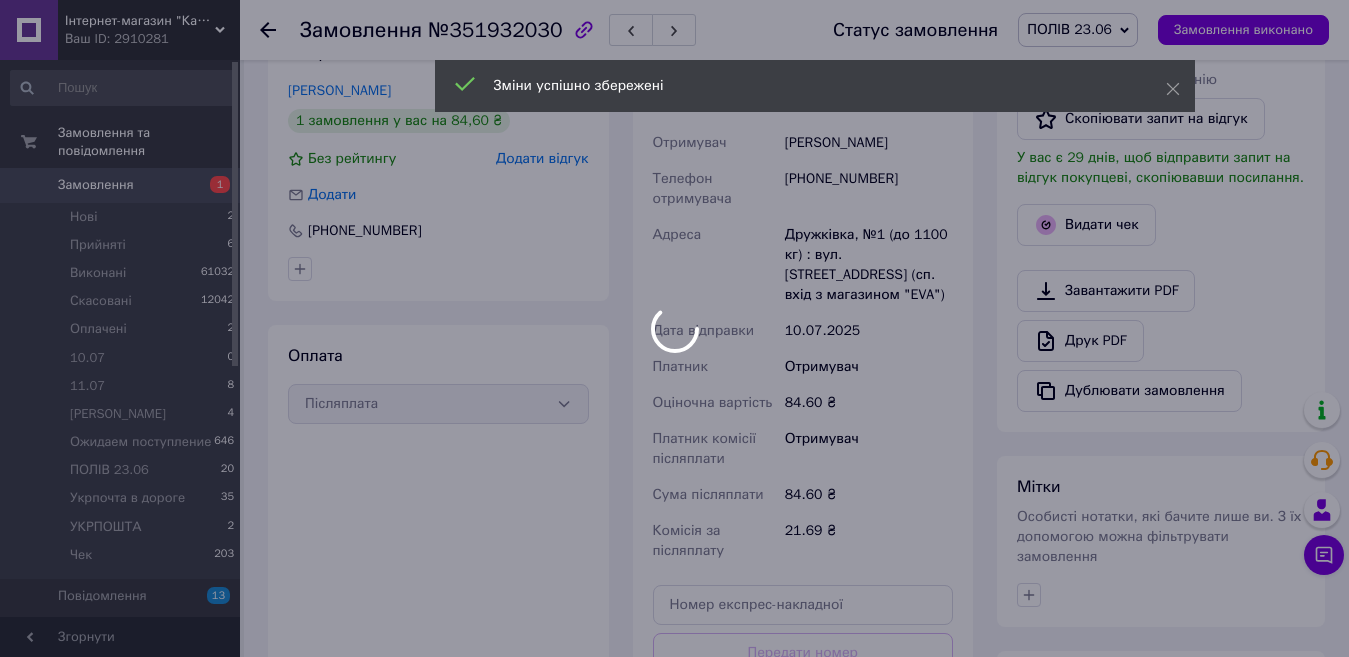 scroll, scrollTop: 568, scrollLeft: 0, axis: vertical 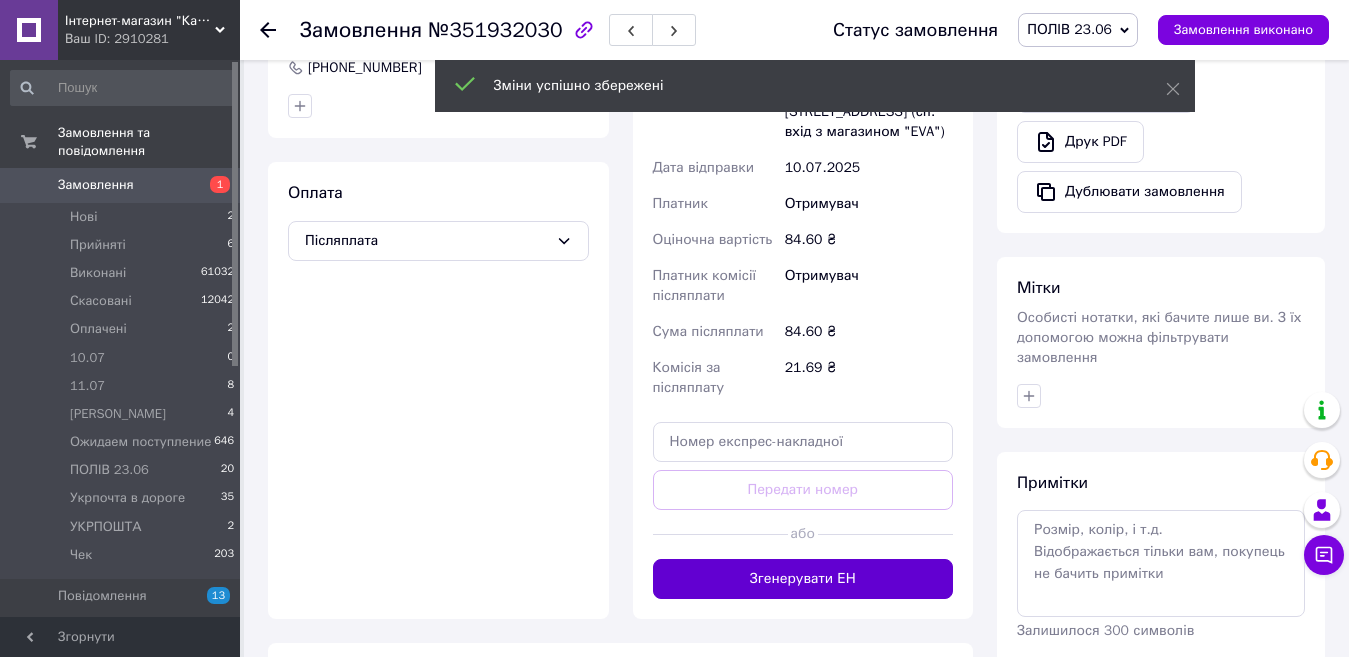 click on "Згенерувати ЕН" at bounding box center [803, 579] 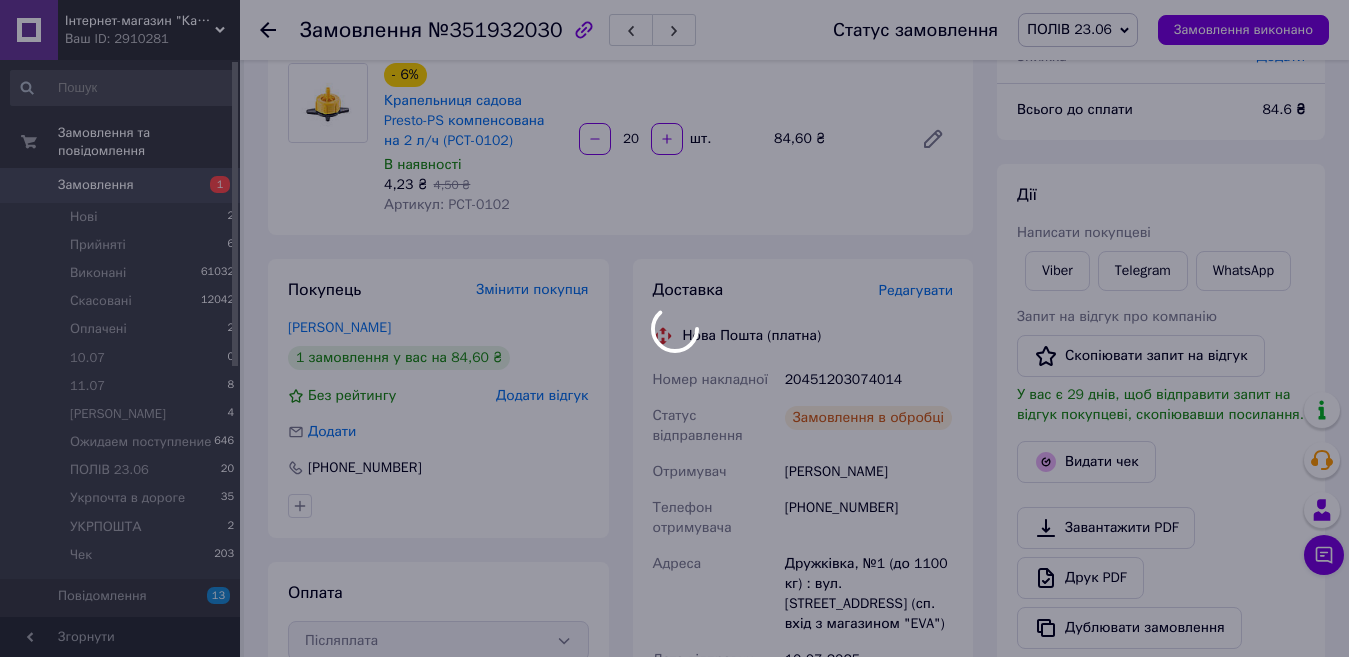 scroll, scrollTop: 0, scrollLeft: 0, axis: both 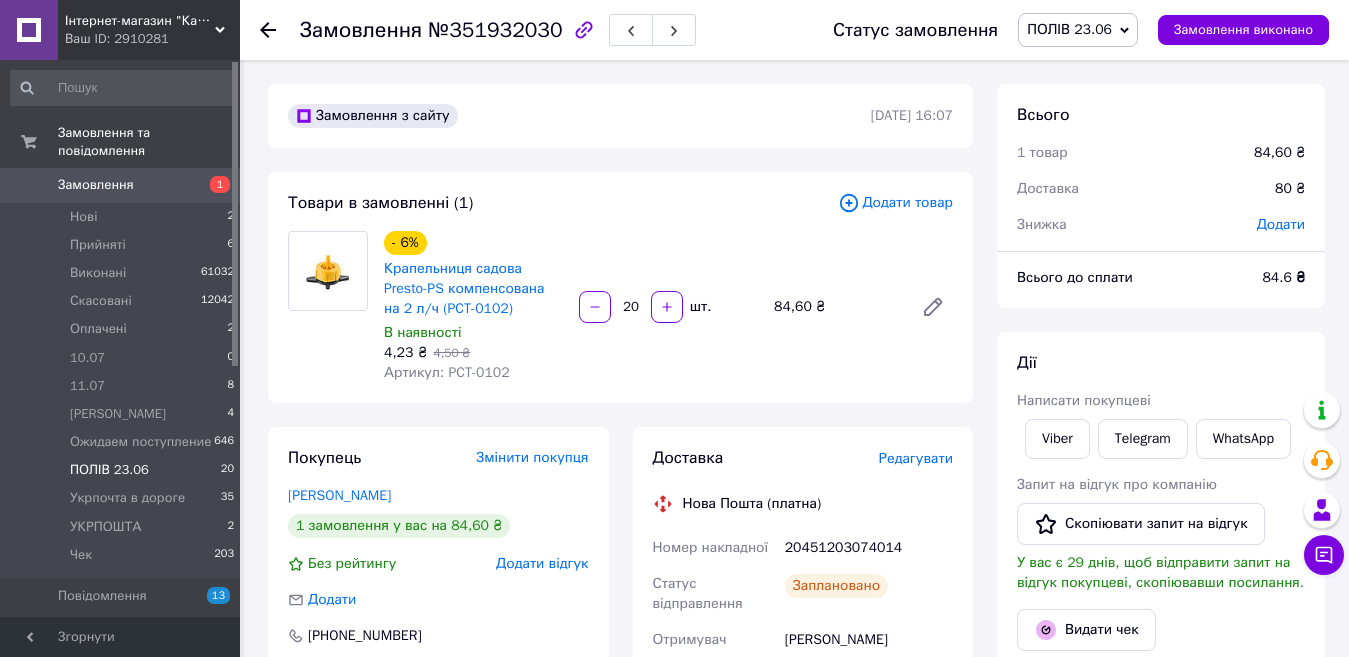 click on "ПОЛІВ 23.06" at bounding box center [109, 470] 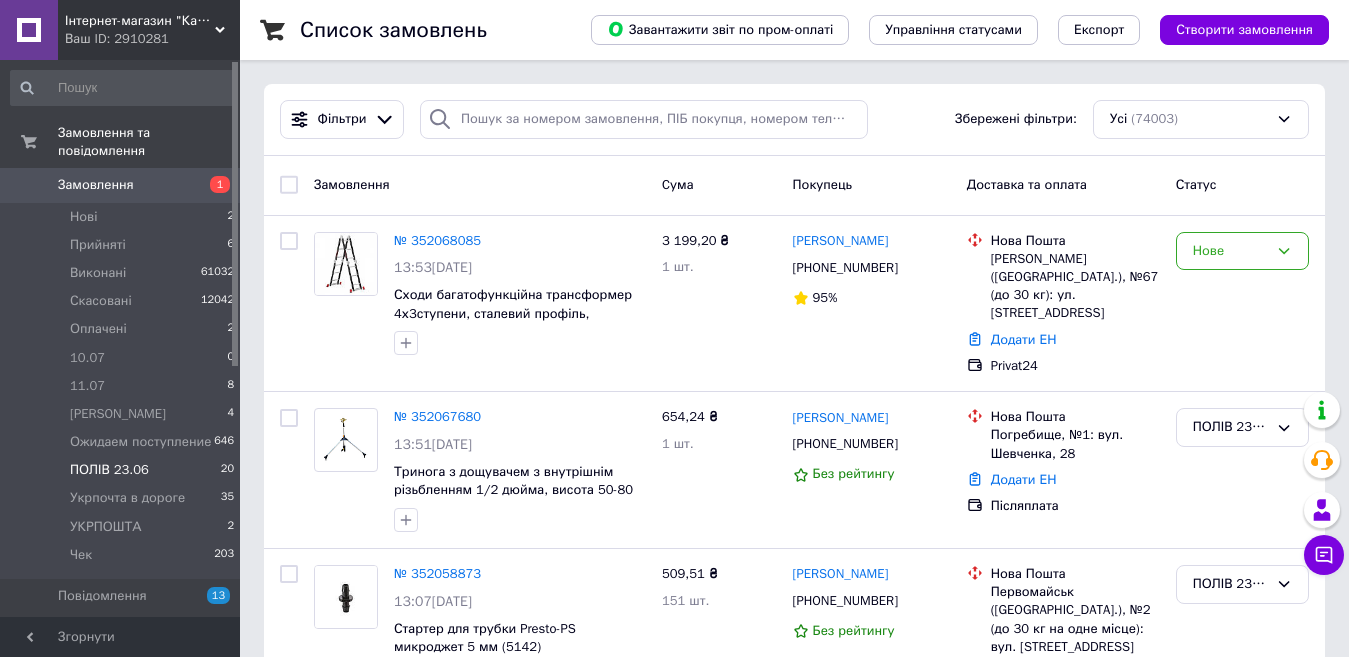 click on "ПОЛІВ 23.06" at bounding box center [109, 470] 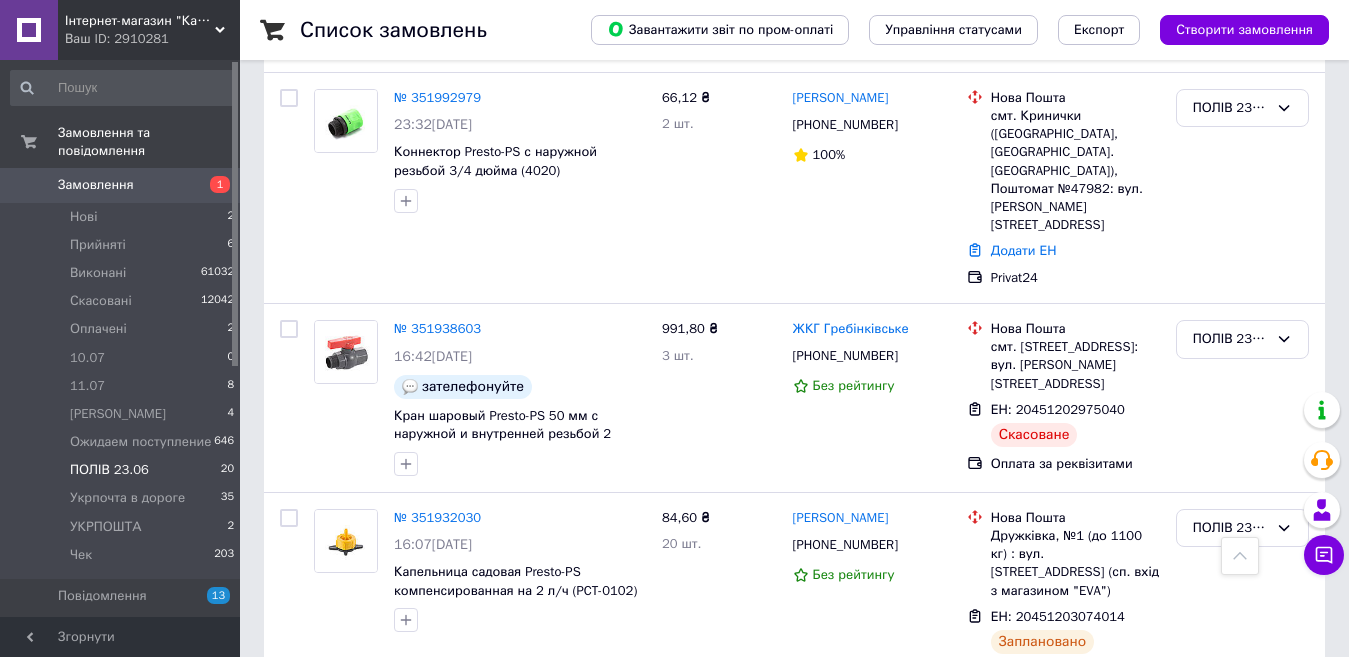 scroll, scrollTop: 2400, scrollLeft: 0, axis: vertical 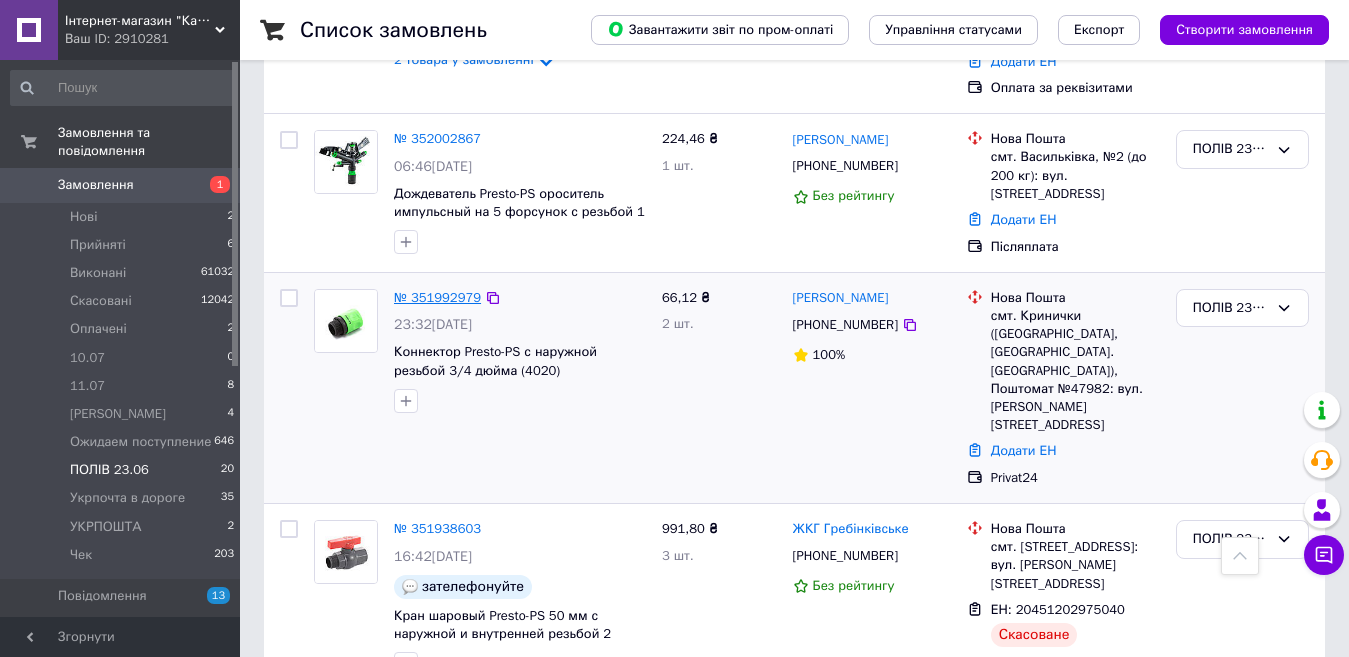 click on "№ 351992979" at bounding box center [437, 297] 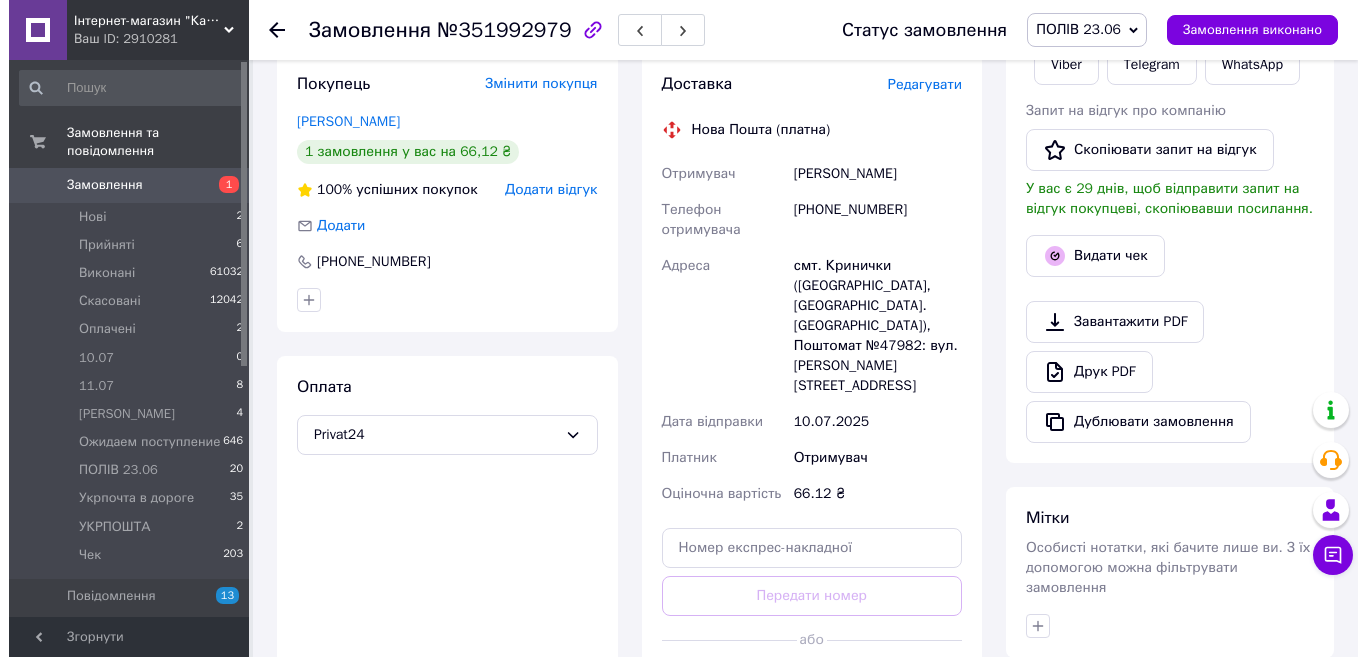 scroll, scrollTop: 368, scrollLeft: 0, axis: vertical 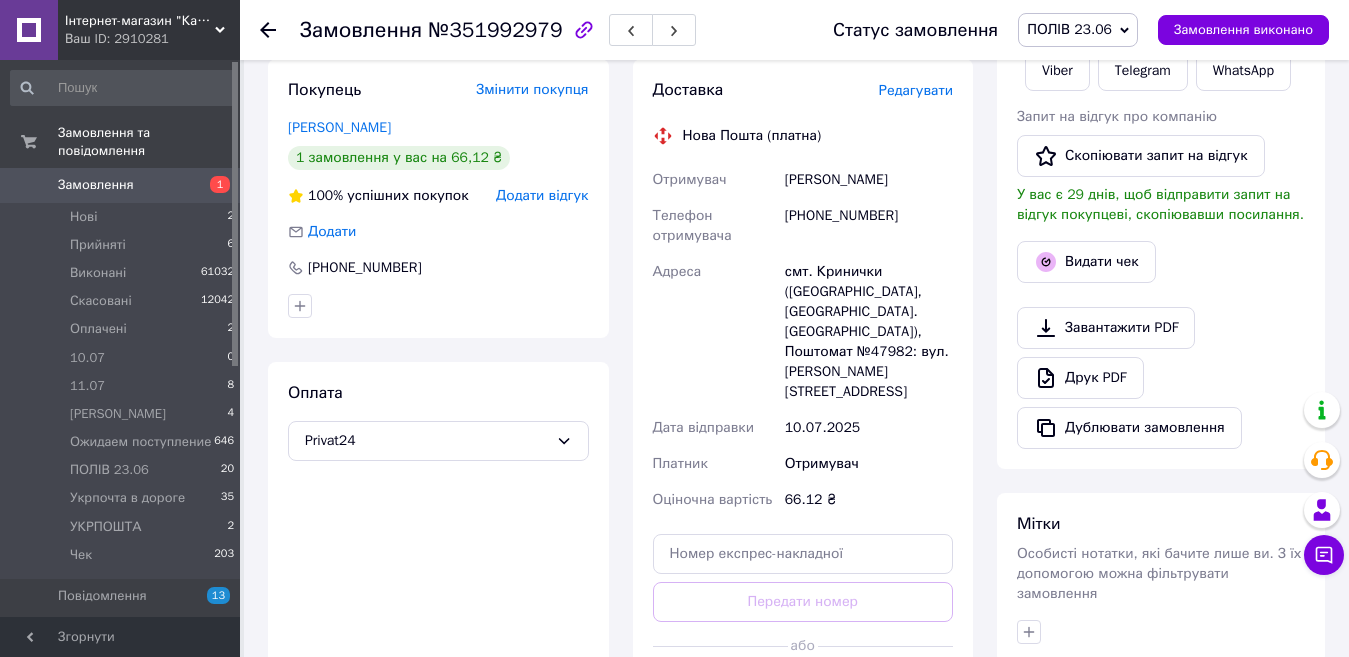 click on "Редагувати" at bounding box center (916, 90) 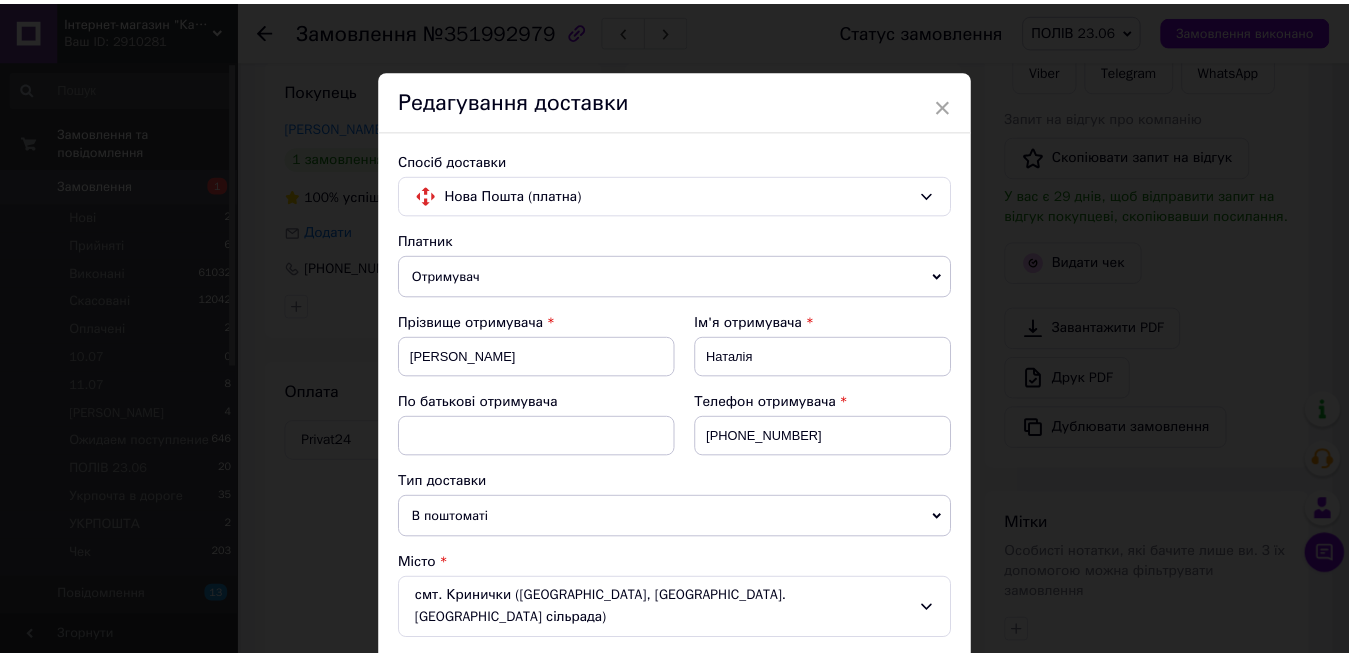 scroll, scrollTop: 749, scrollLeft: 0, axis: vertical 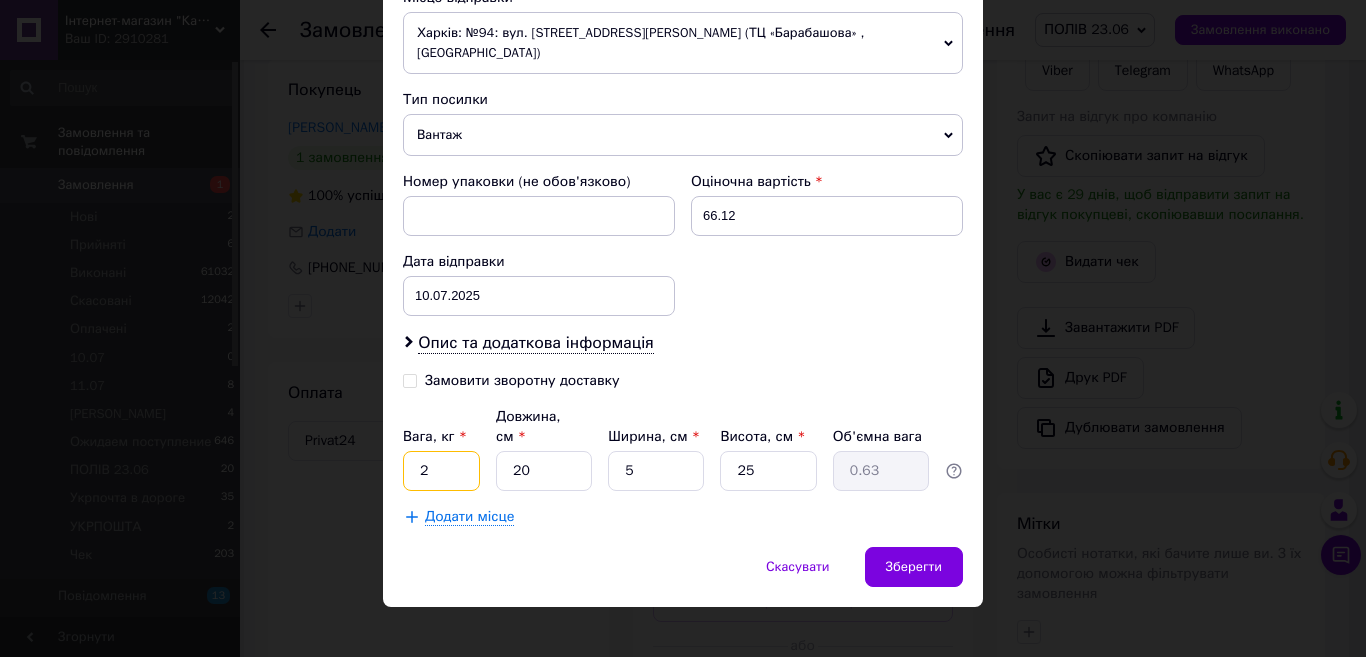 drag, startPoint x: 426, startPoint y: 451, endPoint x: 401, endPoint y: 458, distance: 25.96151 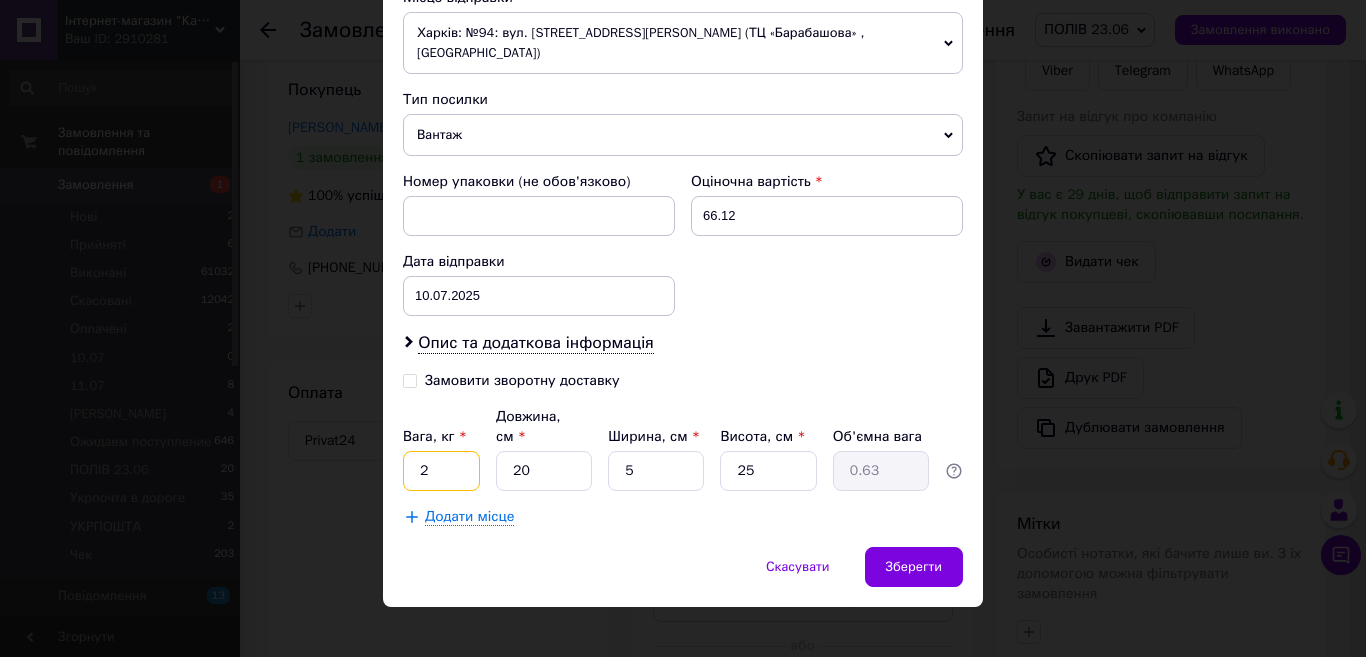 click on "2" at bounding box center [441, 471] 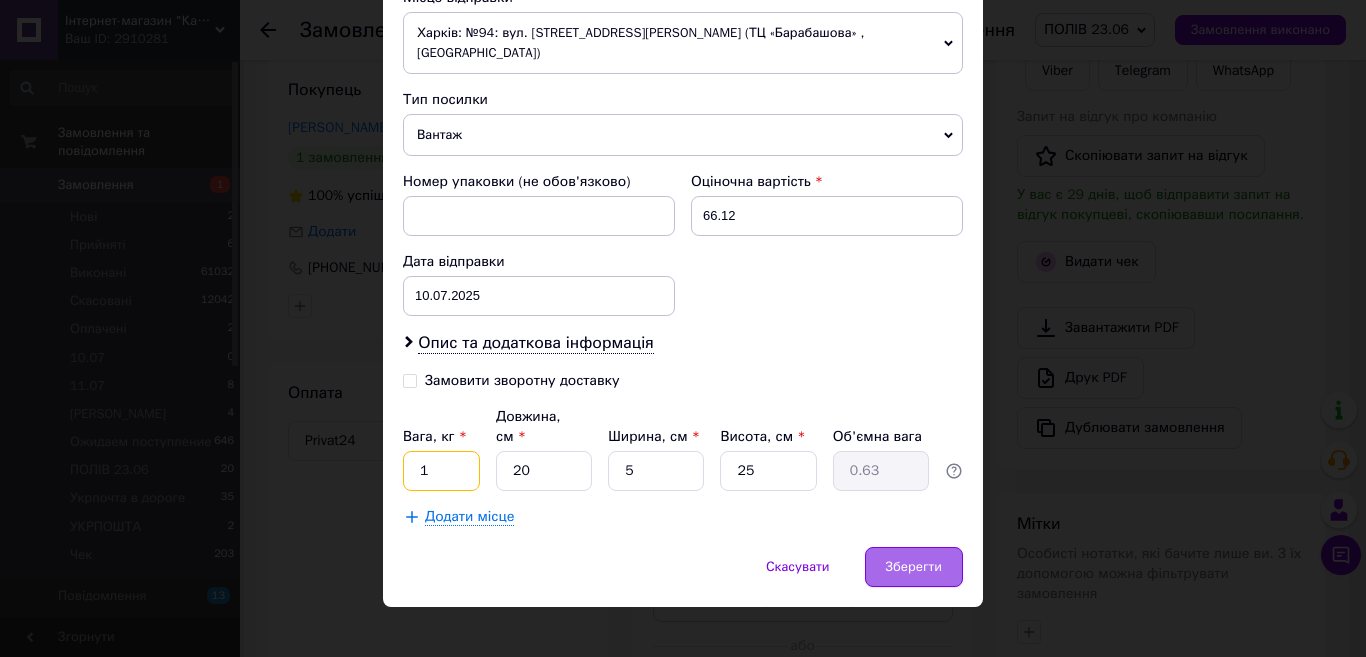 type on "1" 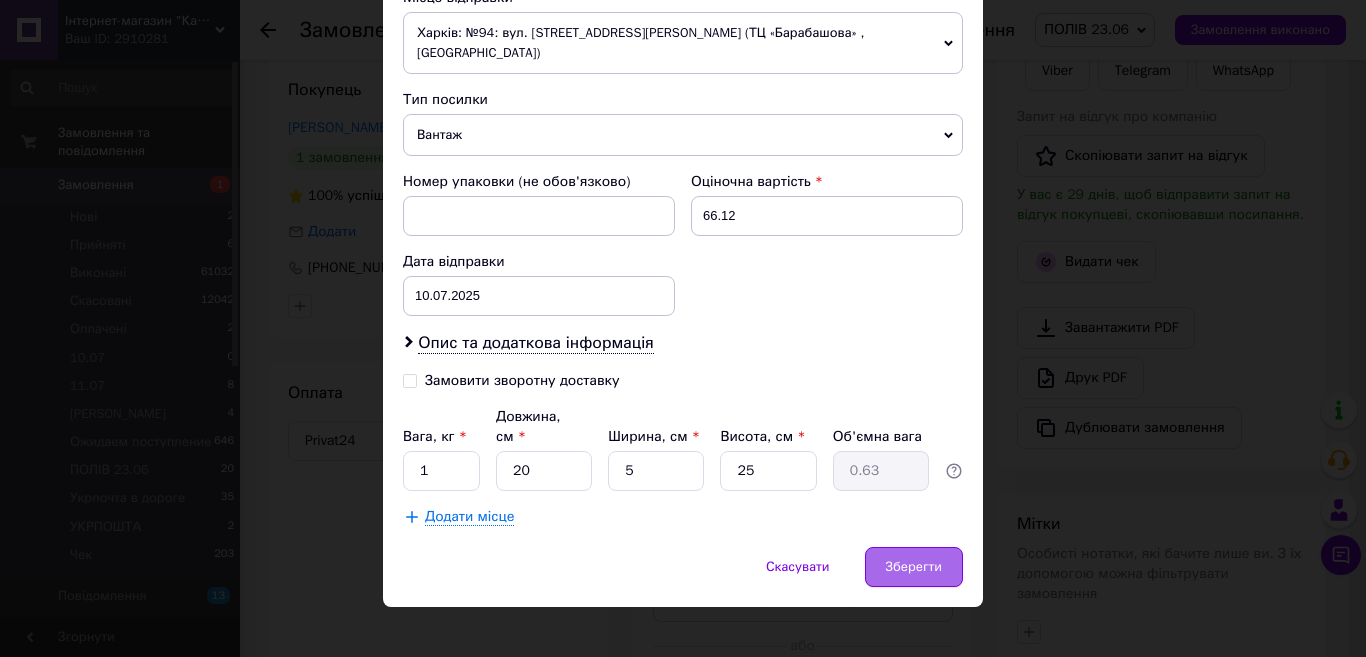 click on "Зберегти" at bounding box center [914, 567] 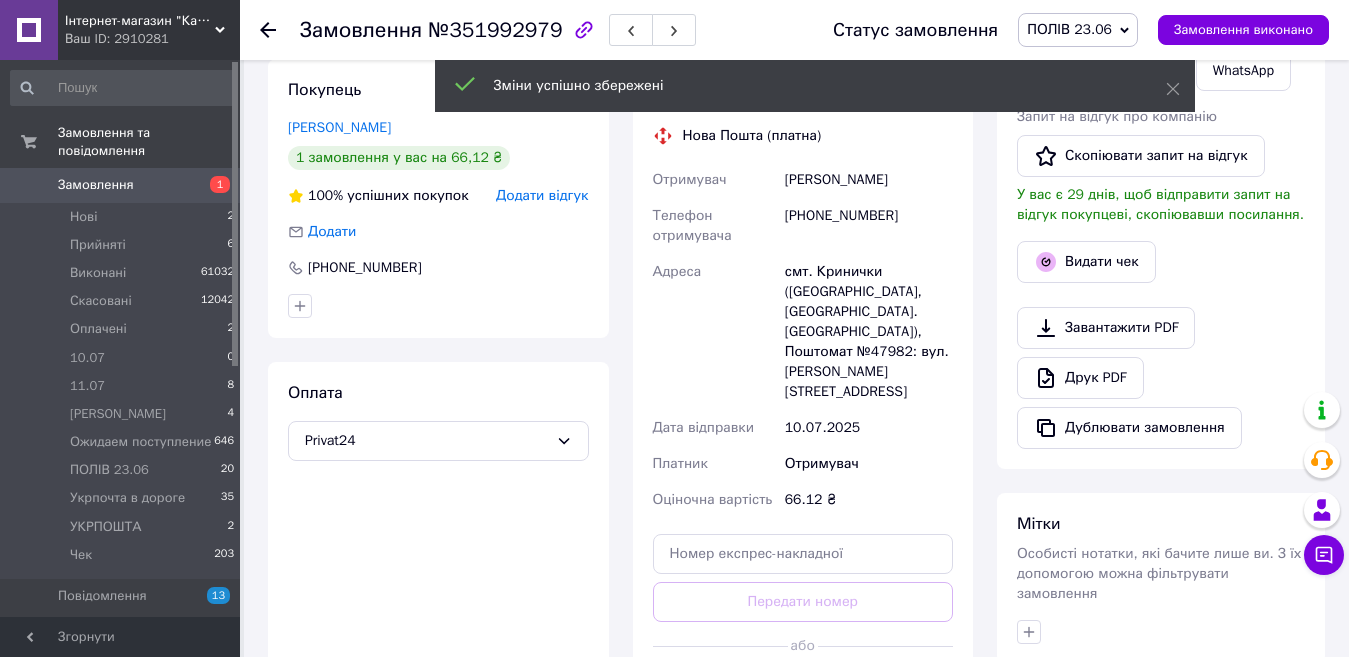 scroll, scrollTop: 568, scrollLeft: 0, axis: vertical 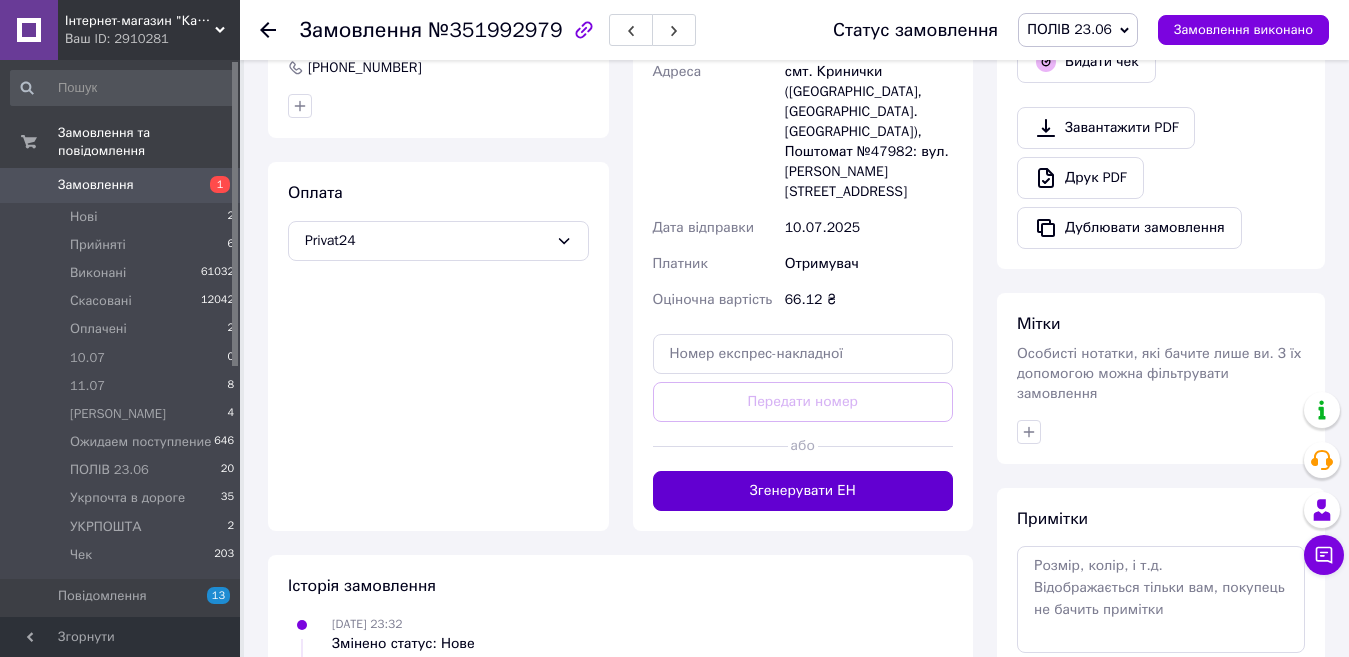 click on "Згенерувати ЕН" at bounding box center [803, 491] 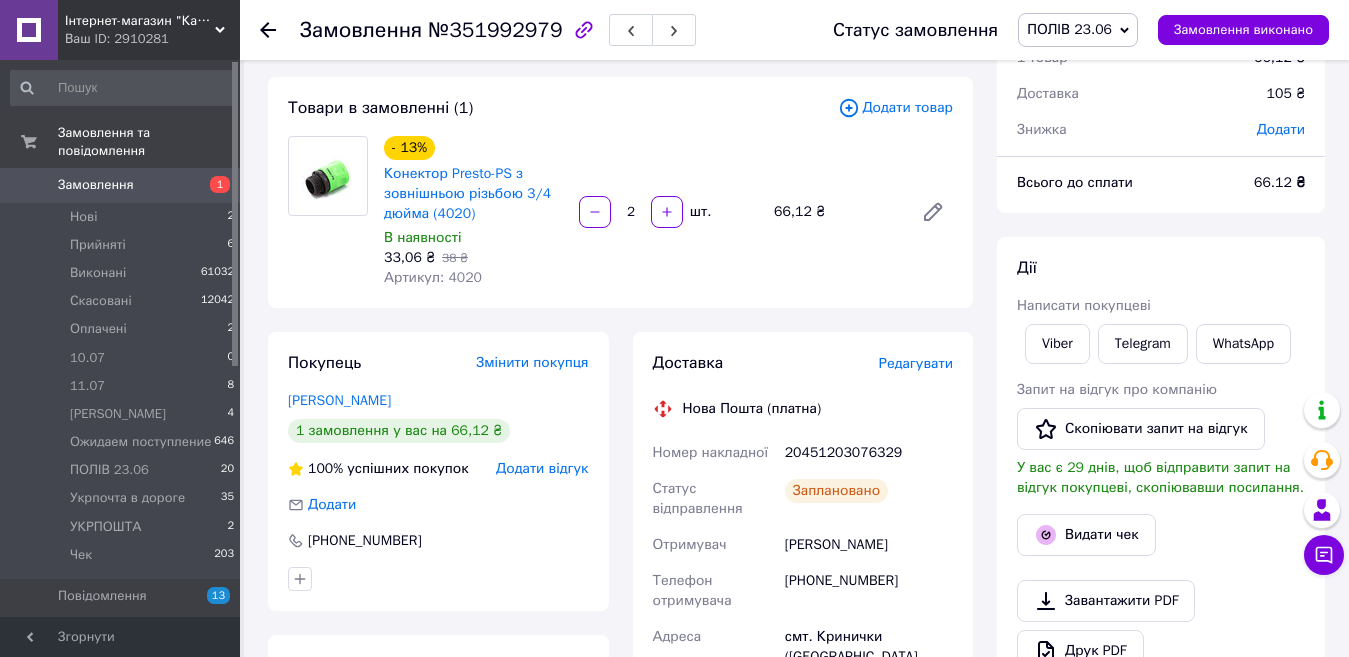scroll, scrollTop: 0, scrollLeft: 0, axis: both 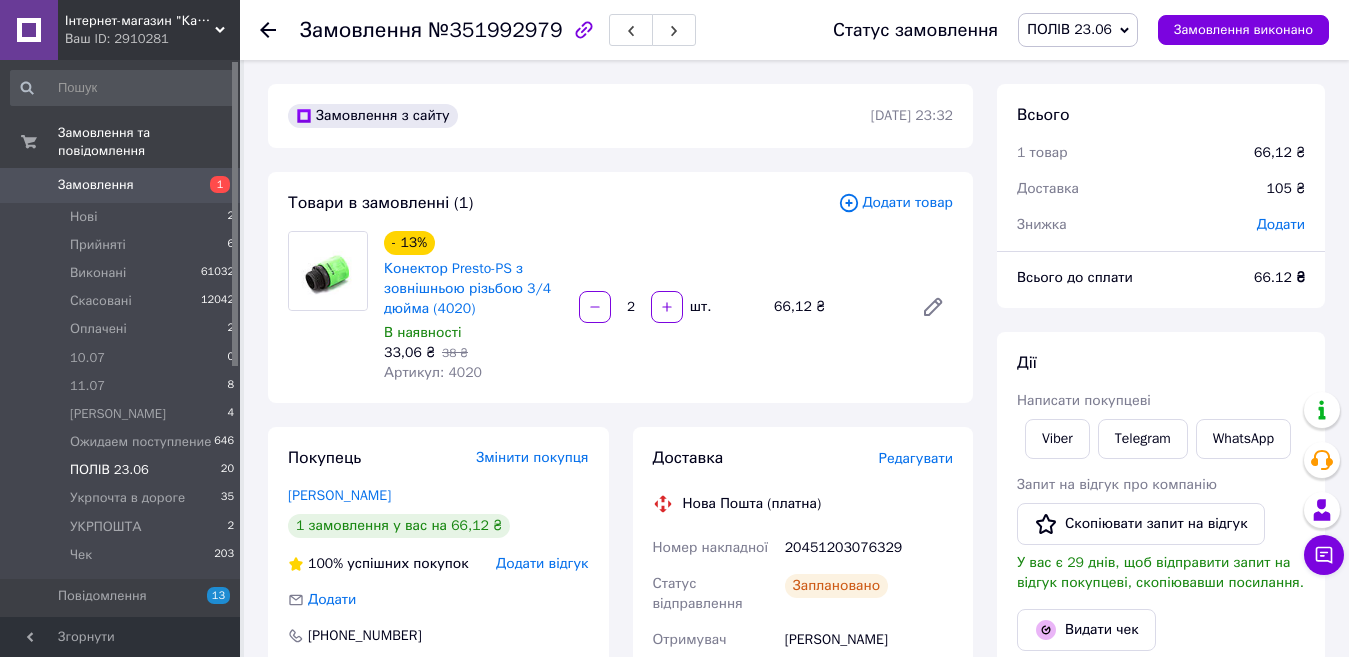 click on "ПОЛІВ 23.06 20" at bounding box center (123, 470) 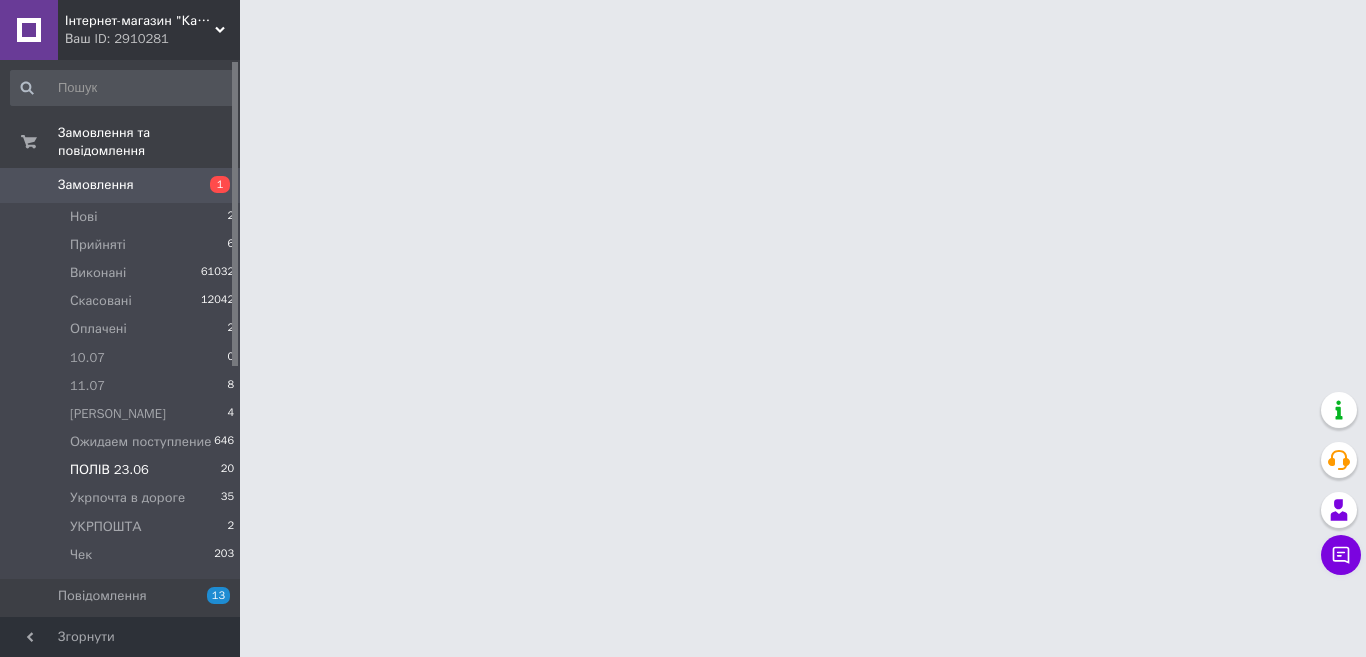 click on "ПОЛІВ 23.06" at bounding box center (109, 470) 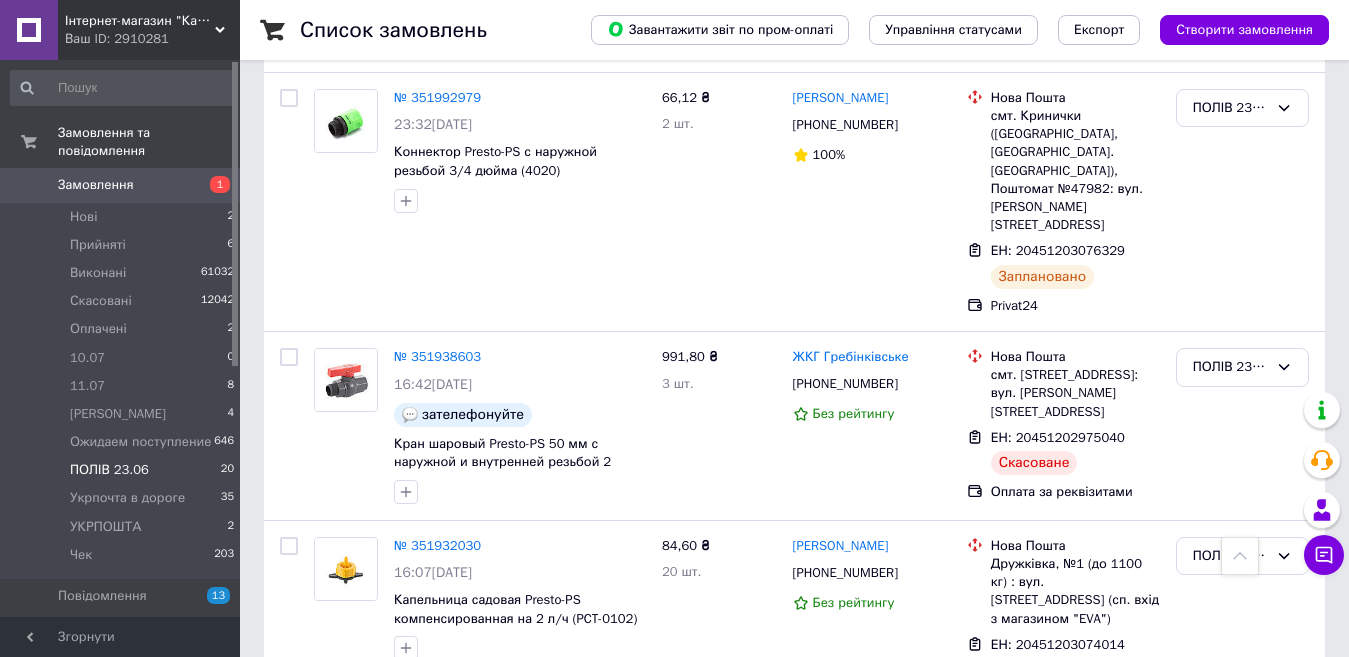 scroll, scrollTop: 2300, scrollLeft: 0, axis: vertical 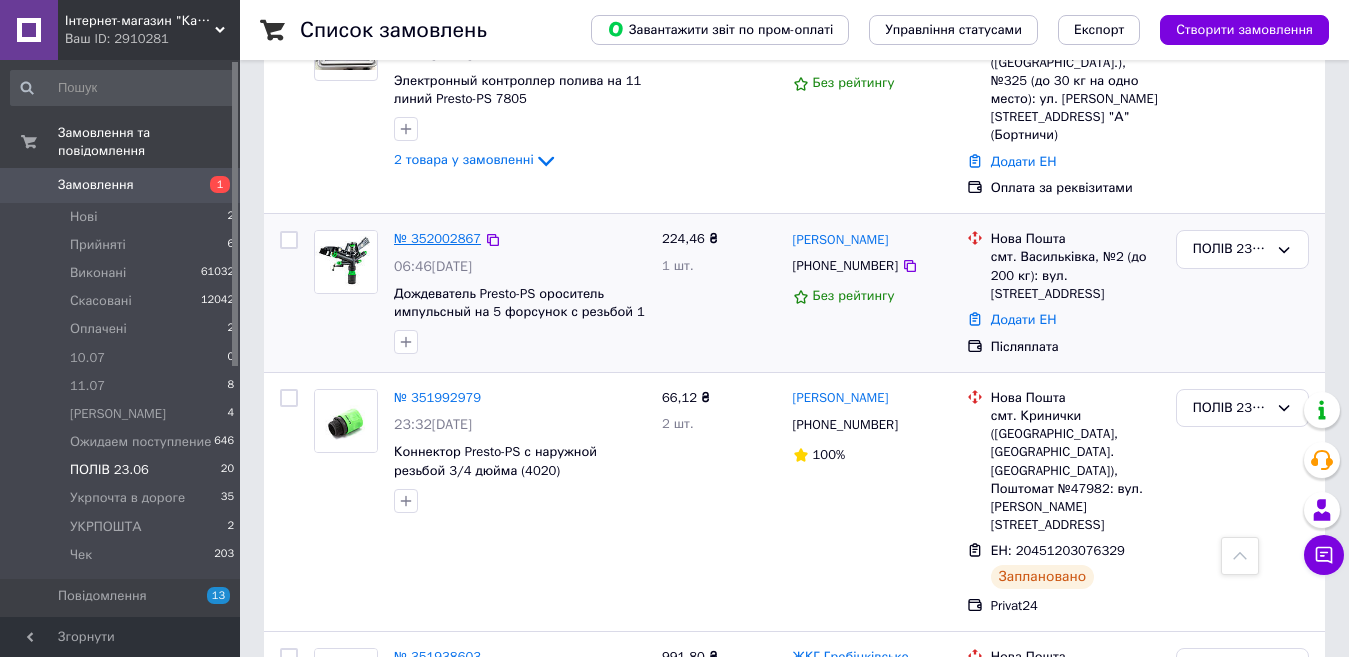 click on "№ 352002867" at bounding box center (437, 238) 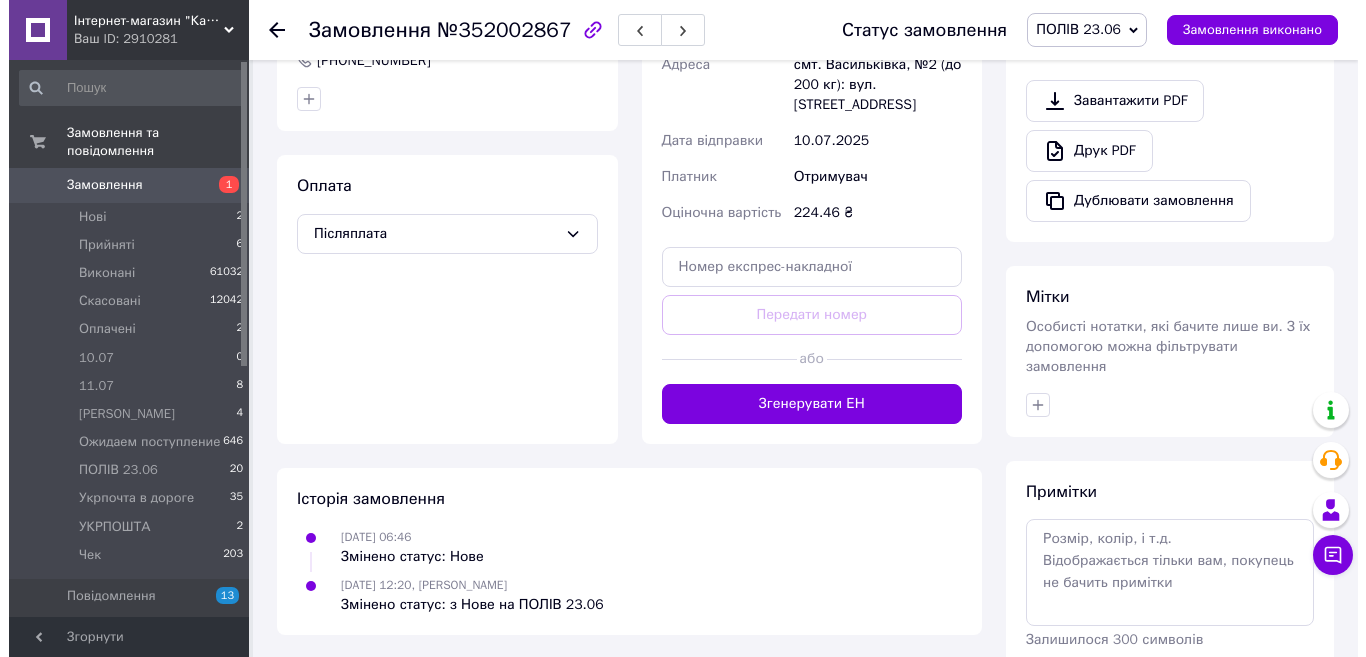 scroll, scrollTop: 368, scrollLeft: 0, axis: vertical 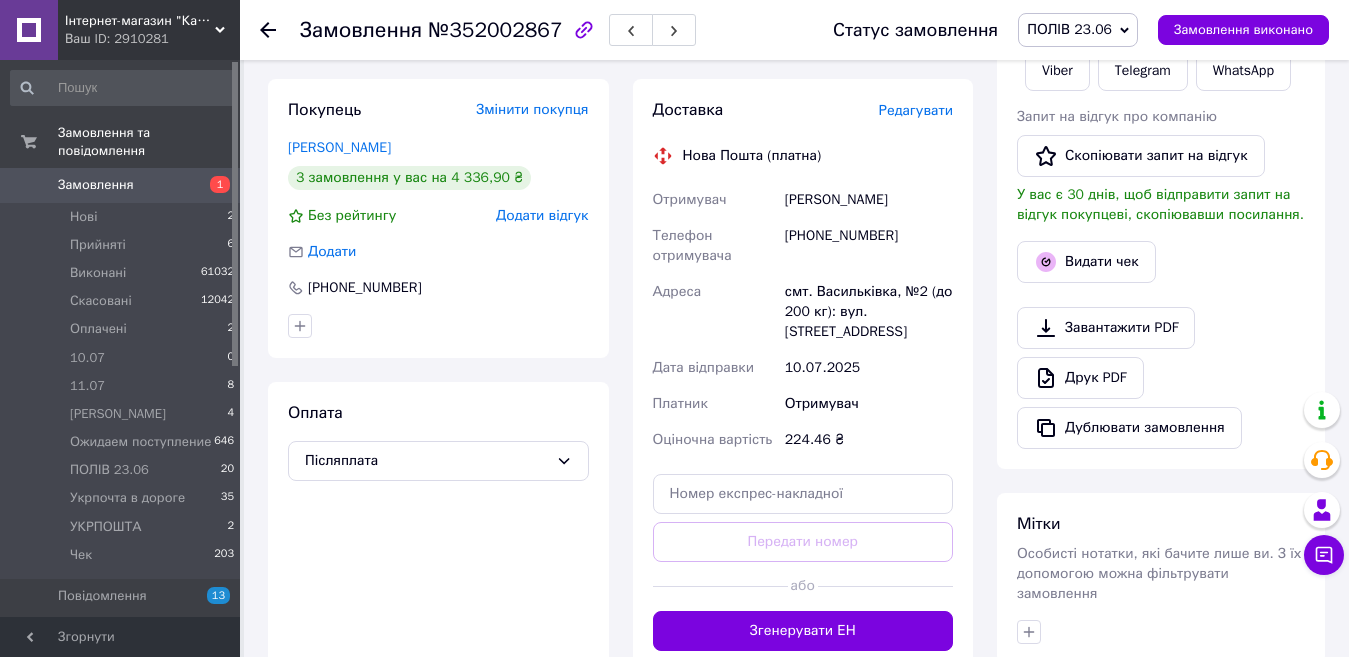 click on "Редагувати" at bounding box center (916, 110) 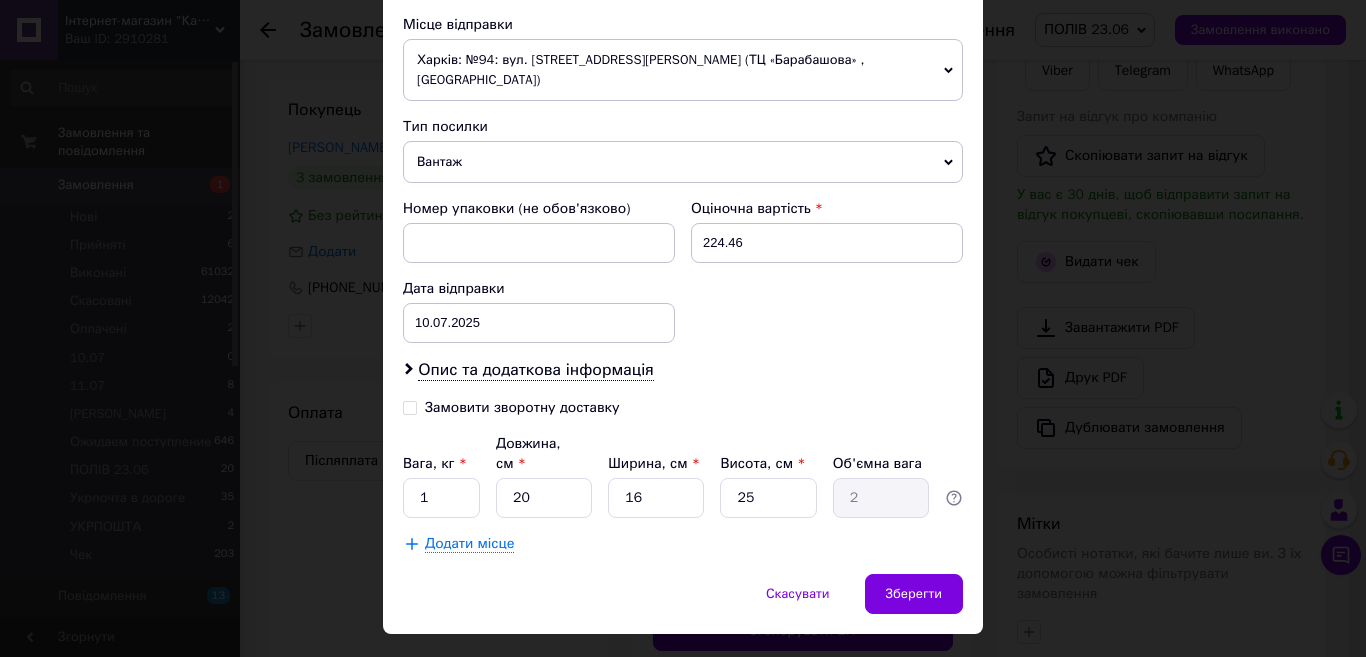 scroll, scrollTop: 727, scrollLeft: 0, axis: vertical 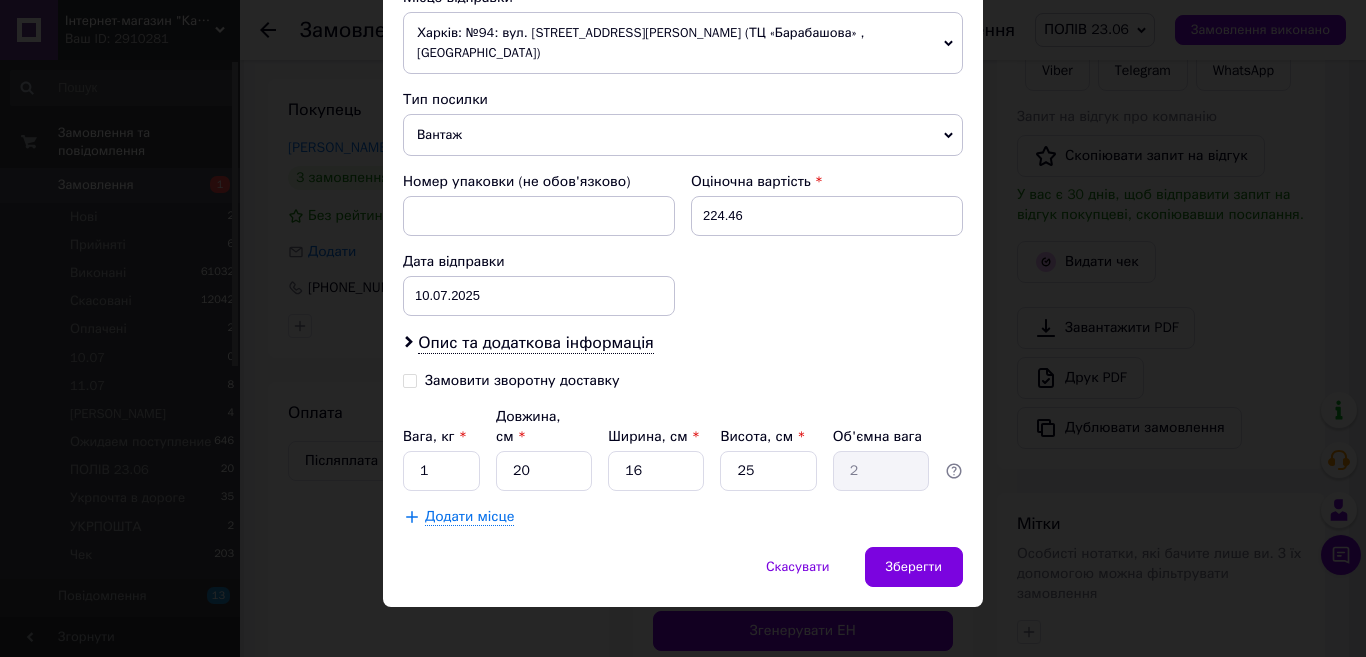 click on "Замовити зворотну доставку" at bounding box center [410, 379] 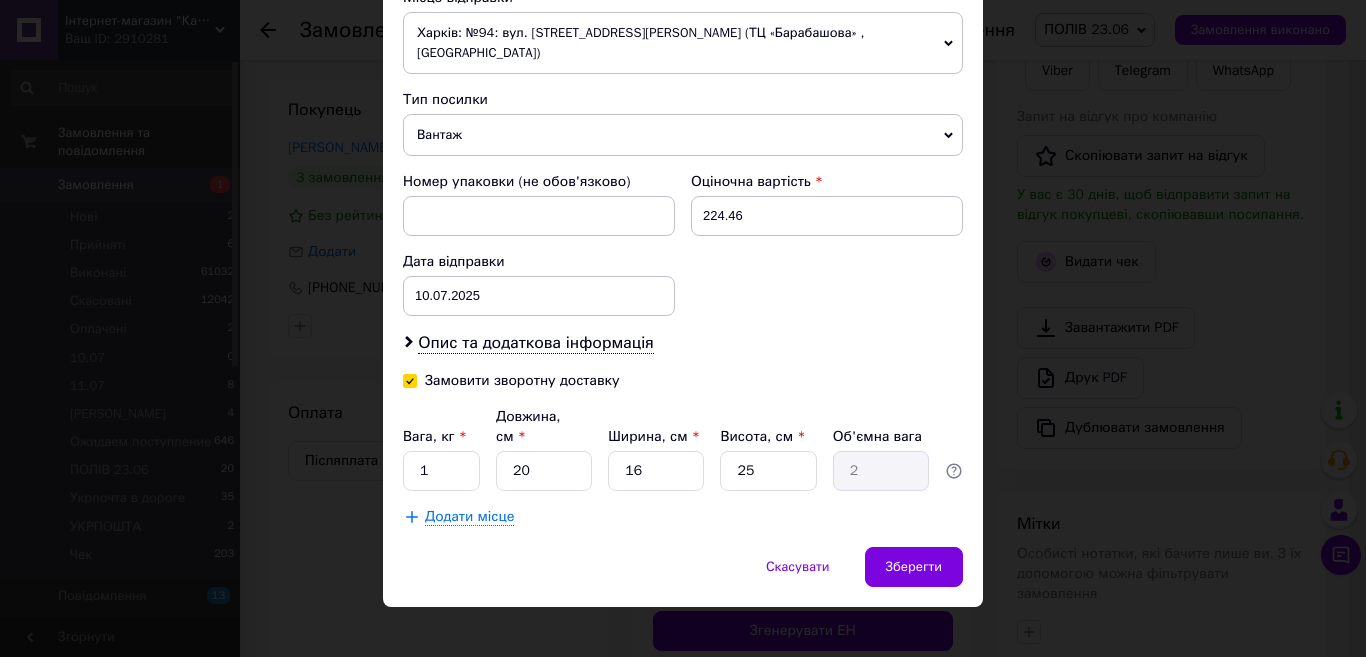 checkbox on "true" 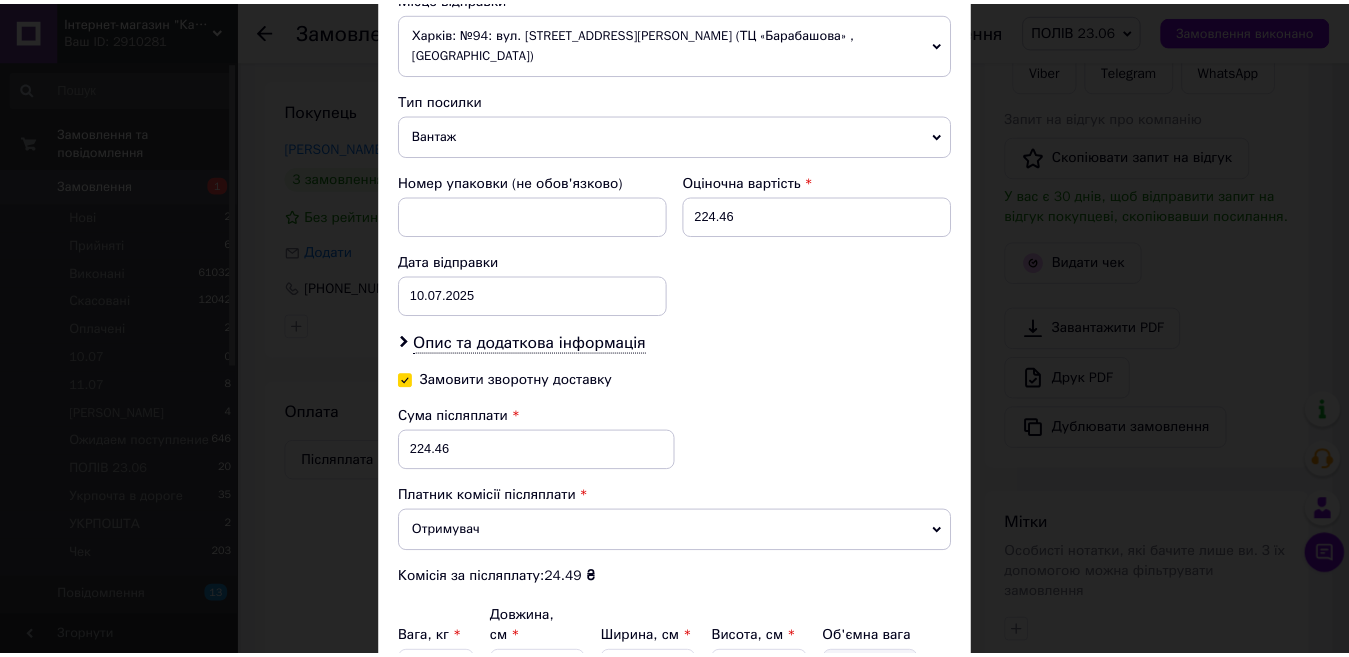 scroll, scrollTop: 929, scrollLeft: 0, axis: vertical 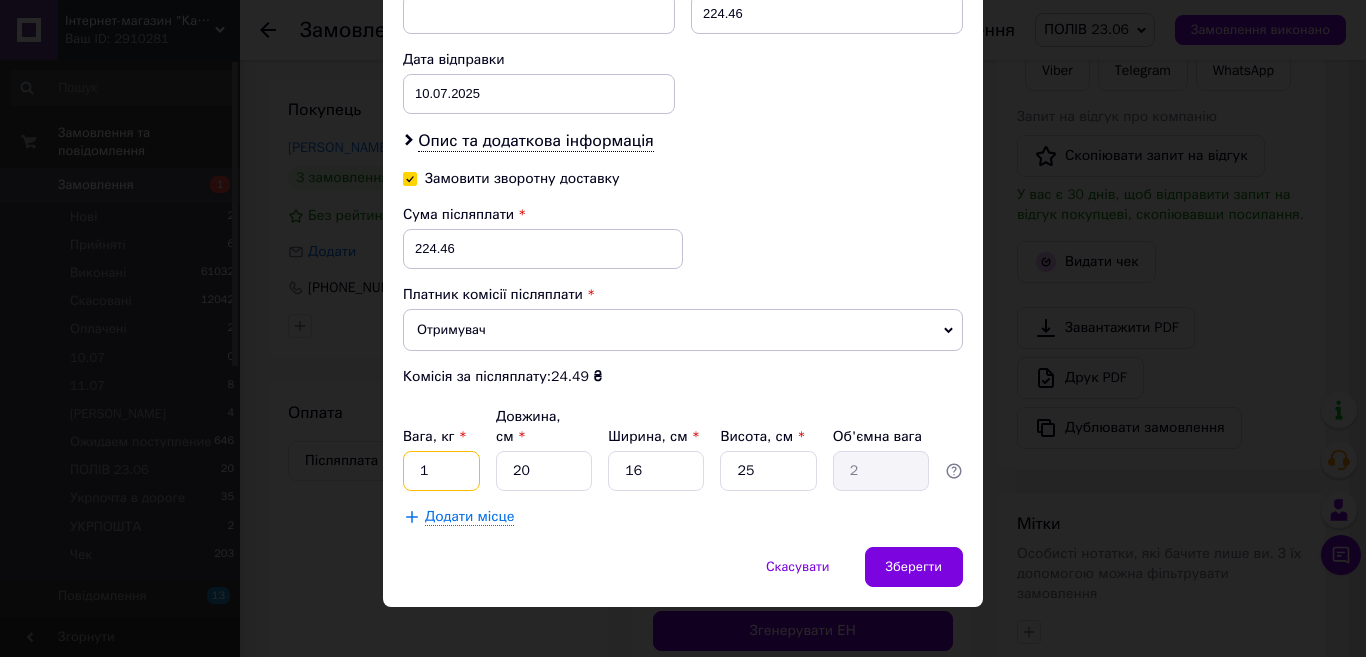 drag, startPoint x: 423, startPoint y: 451, endPoint x: 406, endPoint y: 462, distance: 20.248457 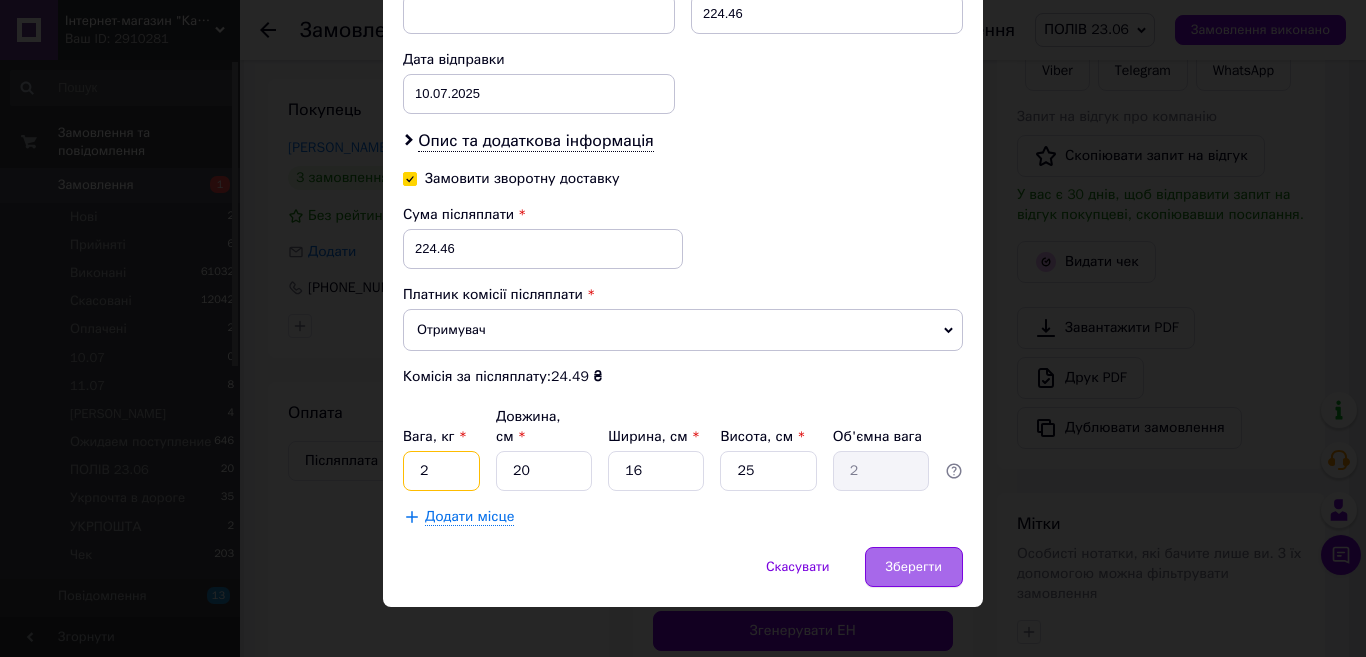 type on "2" 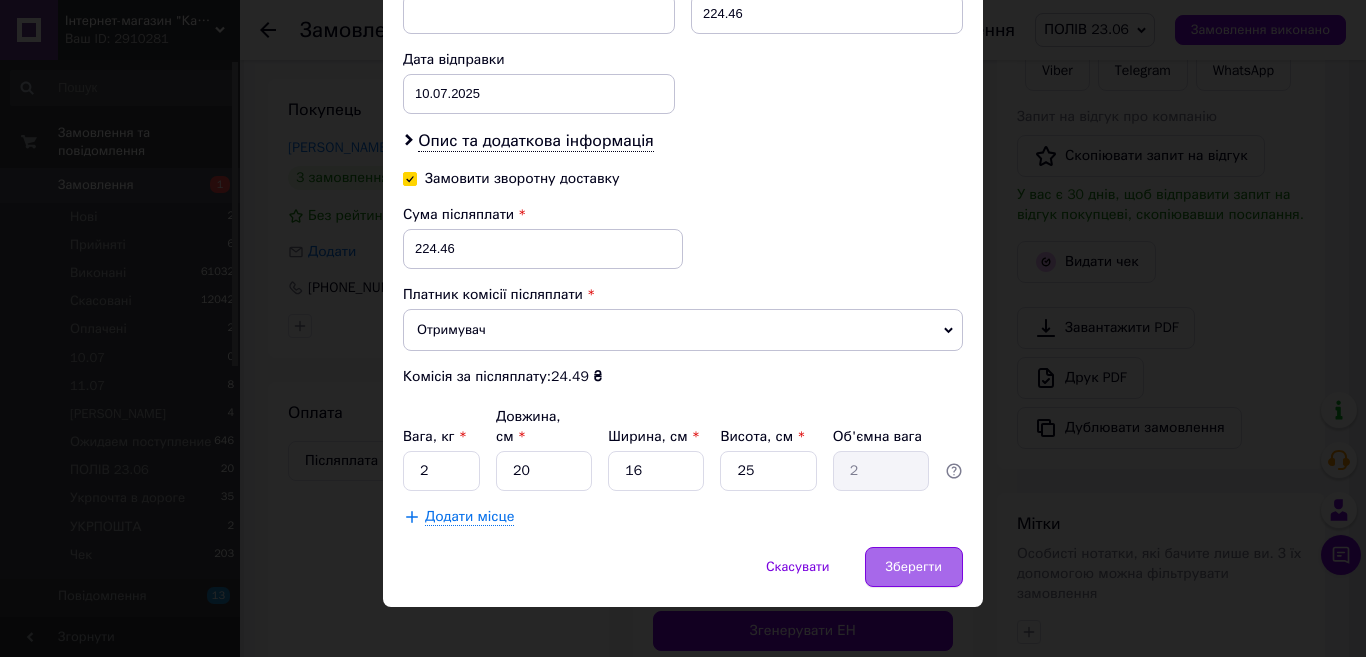 click on "Зберегти" at bounding box center (914, 567) 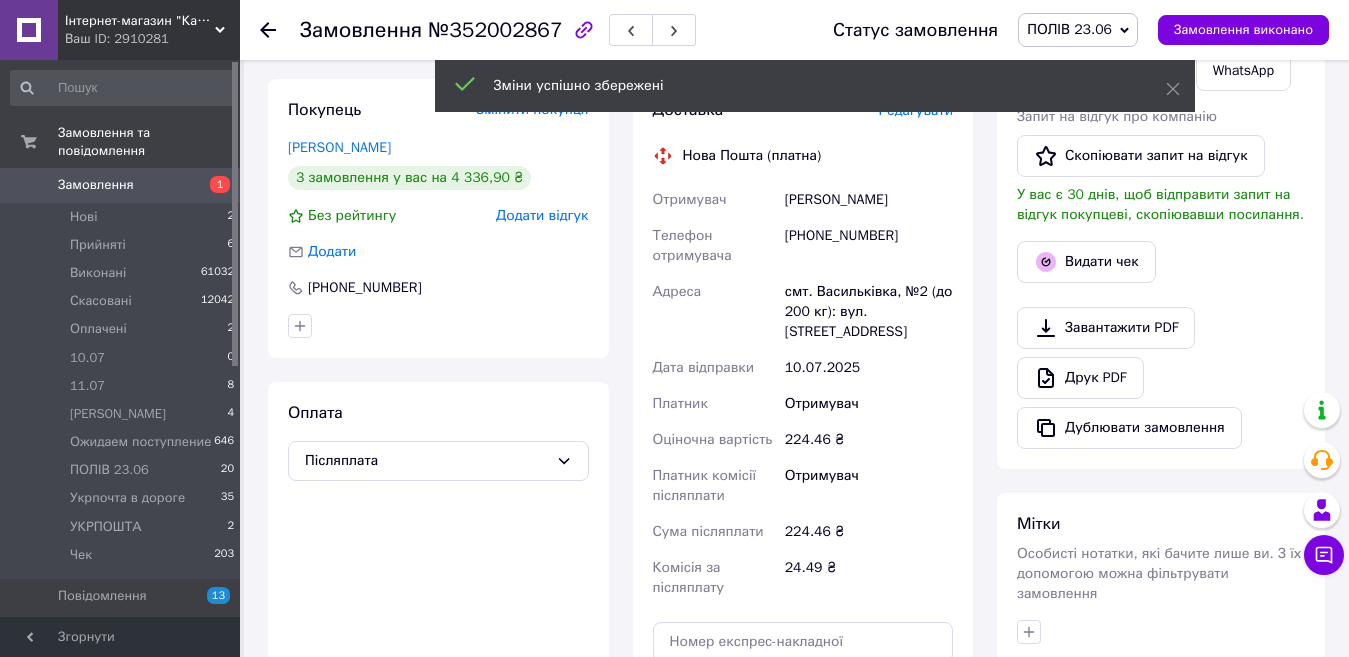 scroll, scrollTop: 668, scrollLeft: 0, axis: vertical 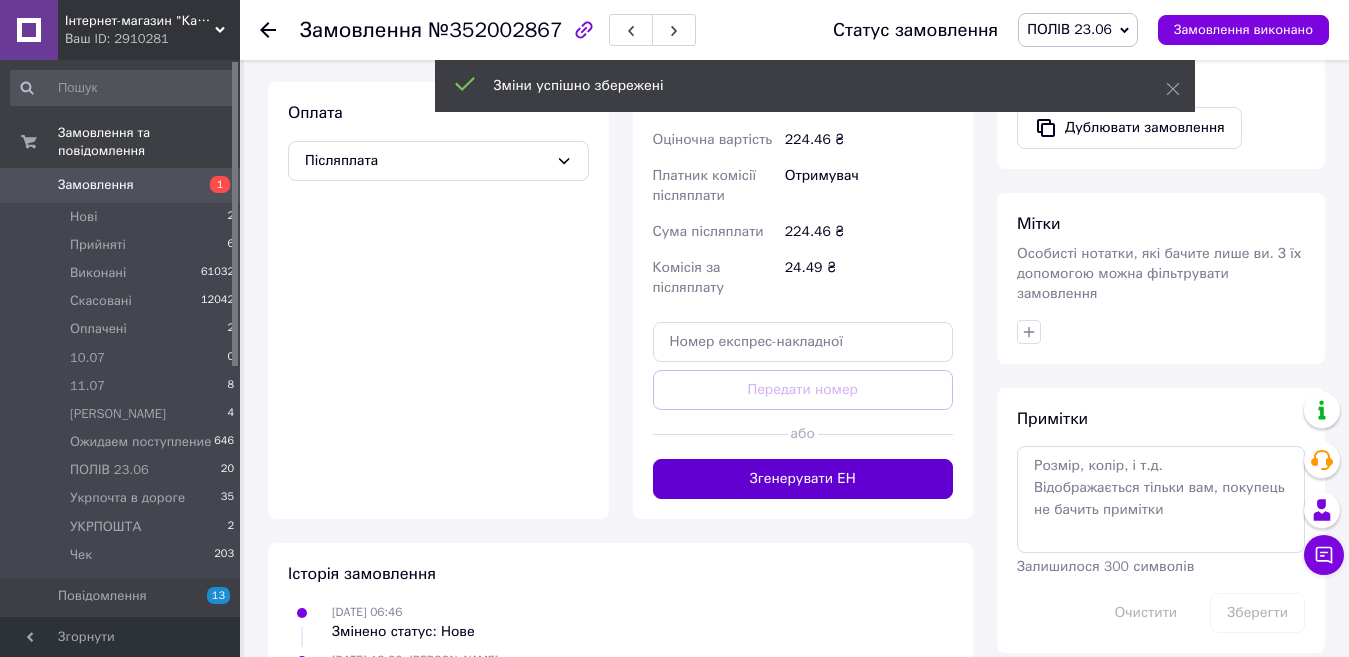 click on "Згенерувати ЕН" at bounding box center (803, 479) 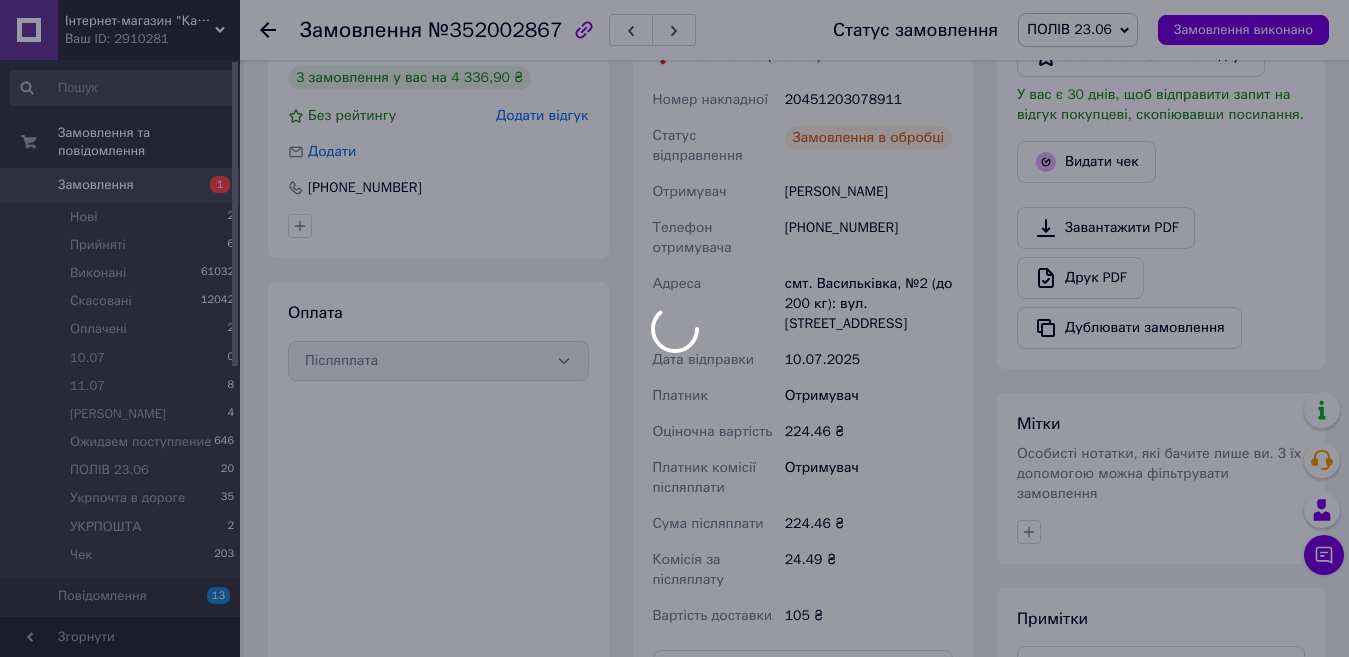 scroll, scrollTop: 0, scrollLeft: 0, axis: both 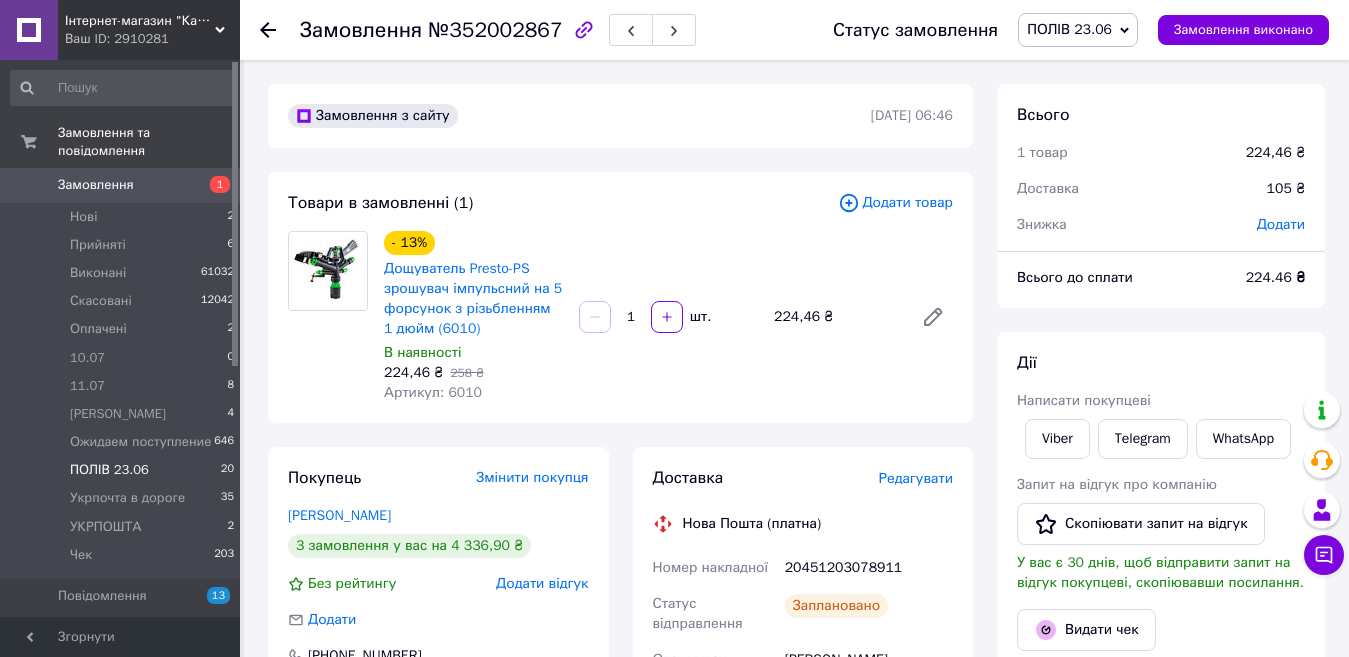click on "ПОЛІВ 23.06" at bounding box center [109, 470] 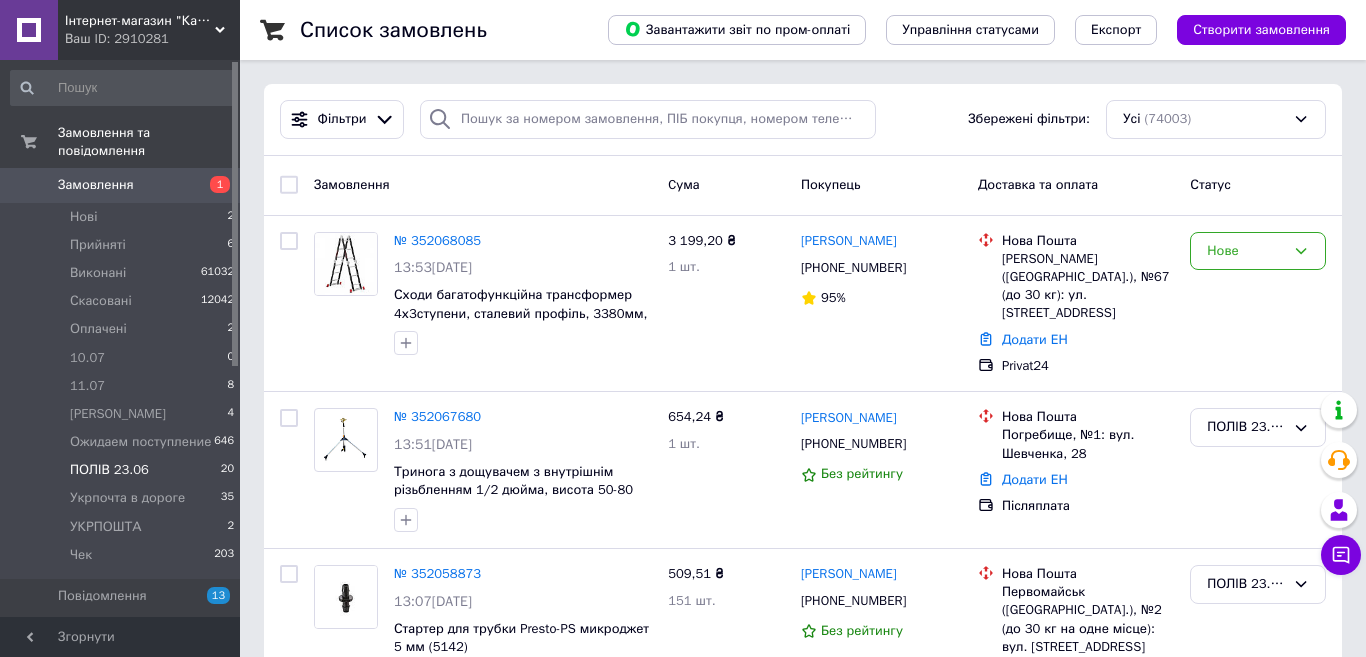click on "ПОЛІВ 23.06" at bounding box center [109, 470] 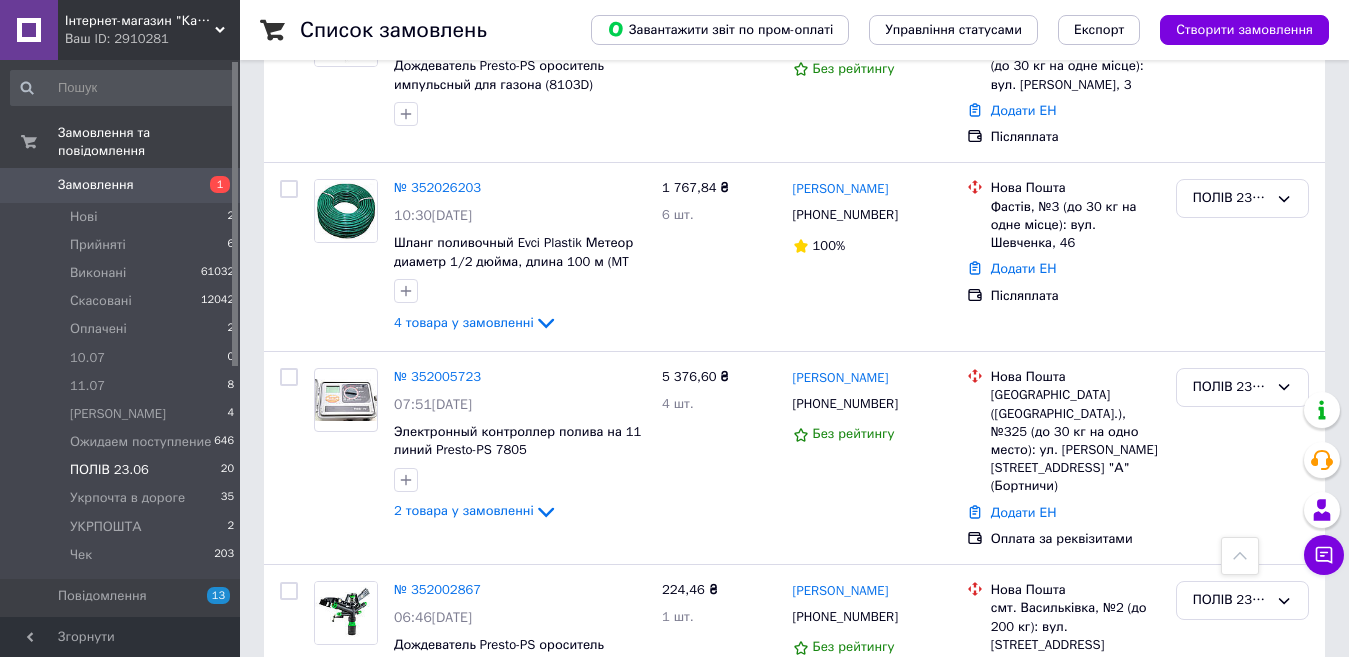 scroll, scrollTop: 1900, scrollLeft: 0, axis: vertical 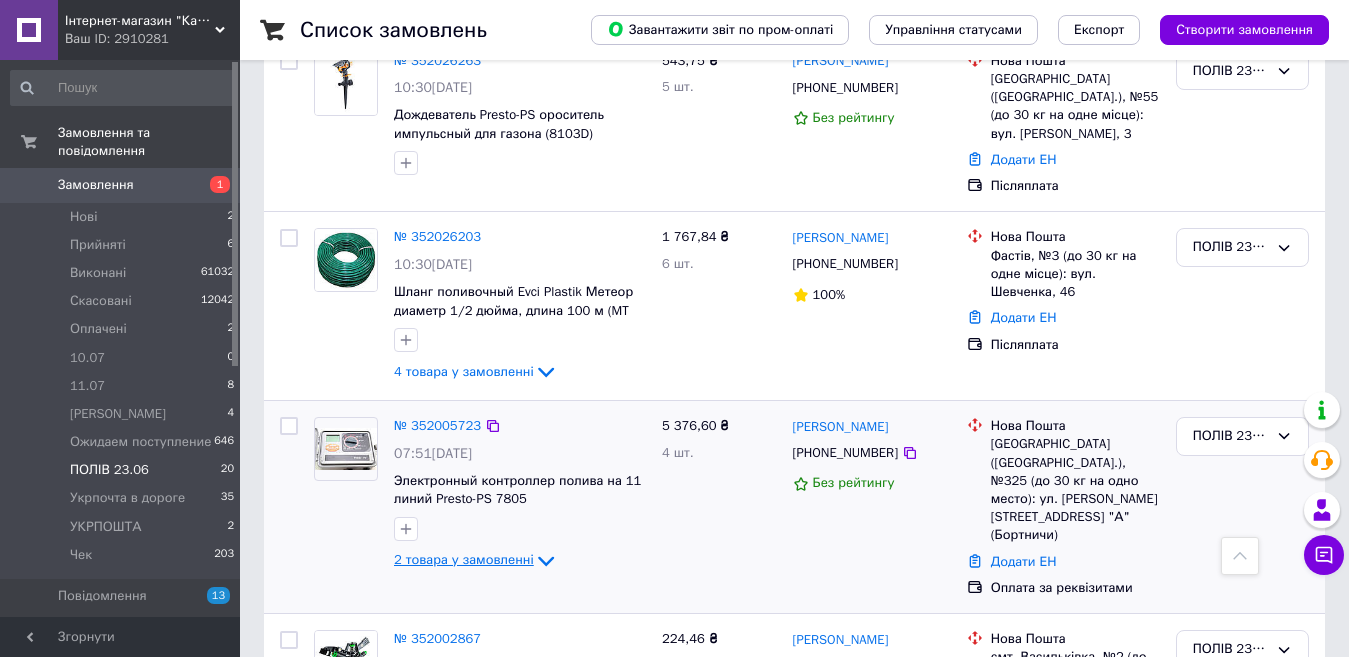 click on "2 товара у замовленні" at bounding box center [464, 560] 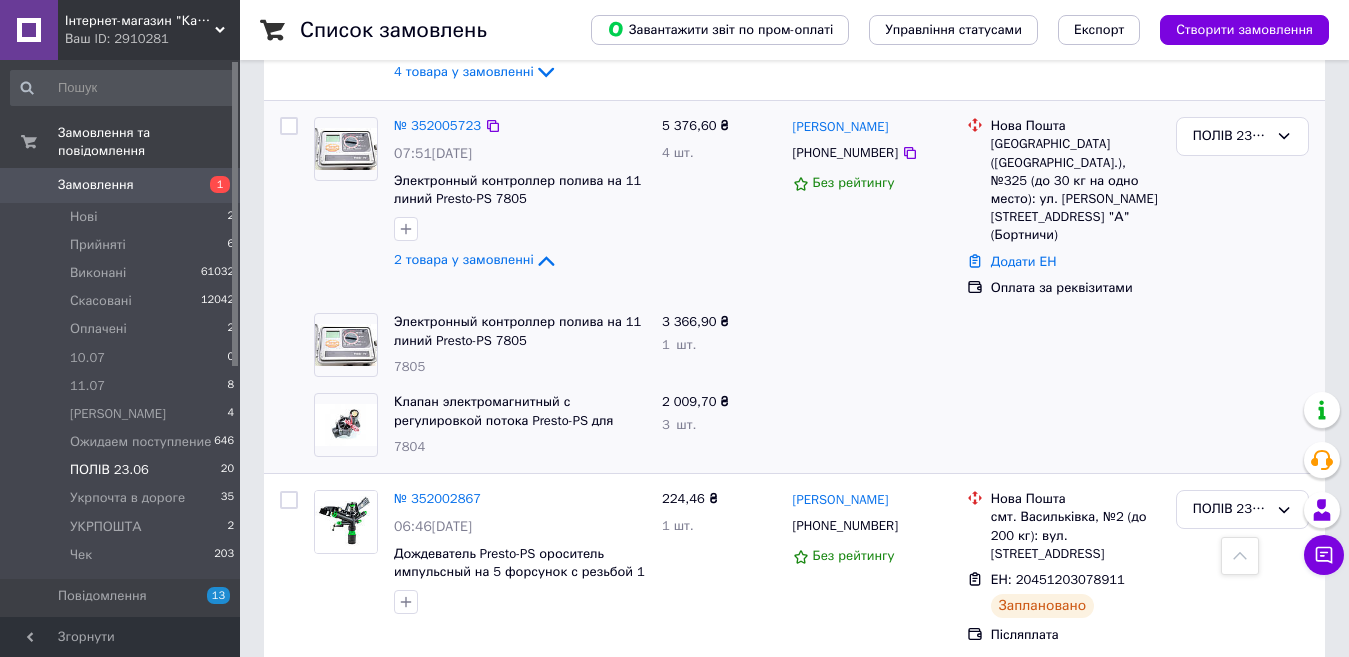 scroll, scrollTop: 2000, scrollLeft: 0, axis: vertical 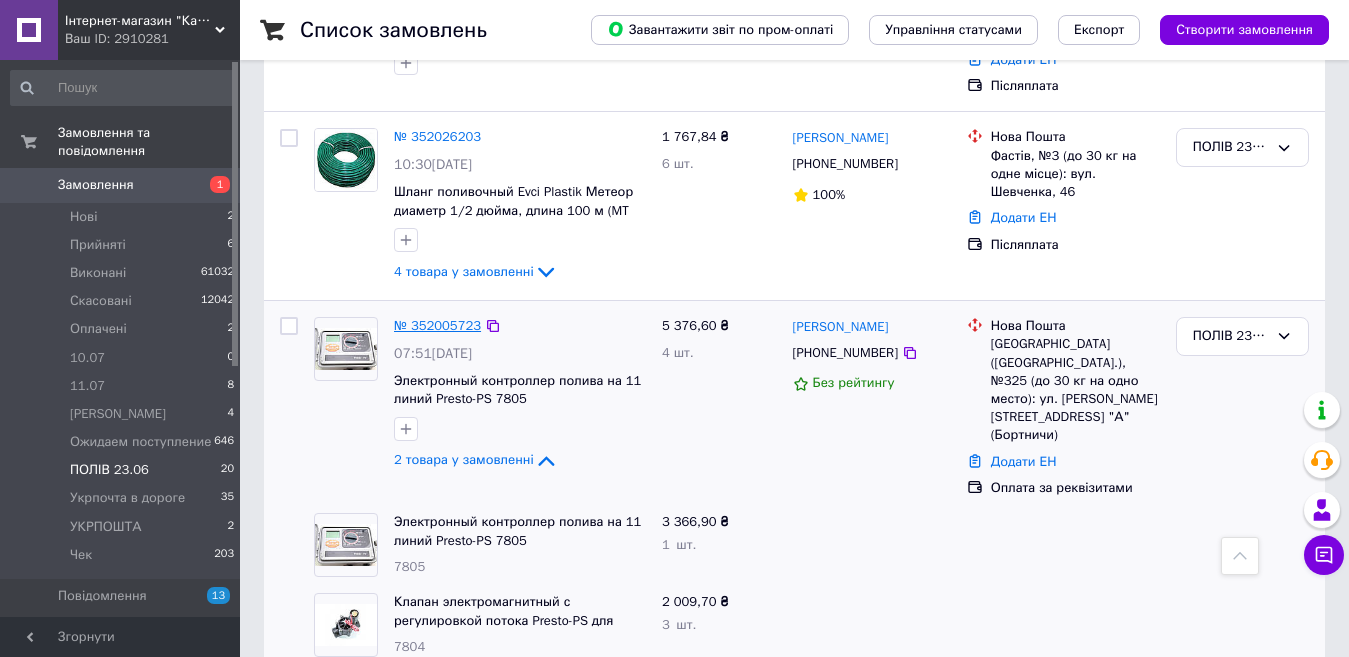 click on "№ 352005723" at bounding box center [437, 325] 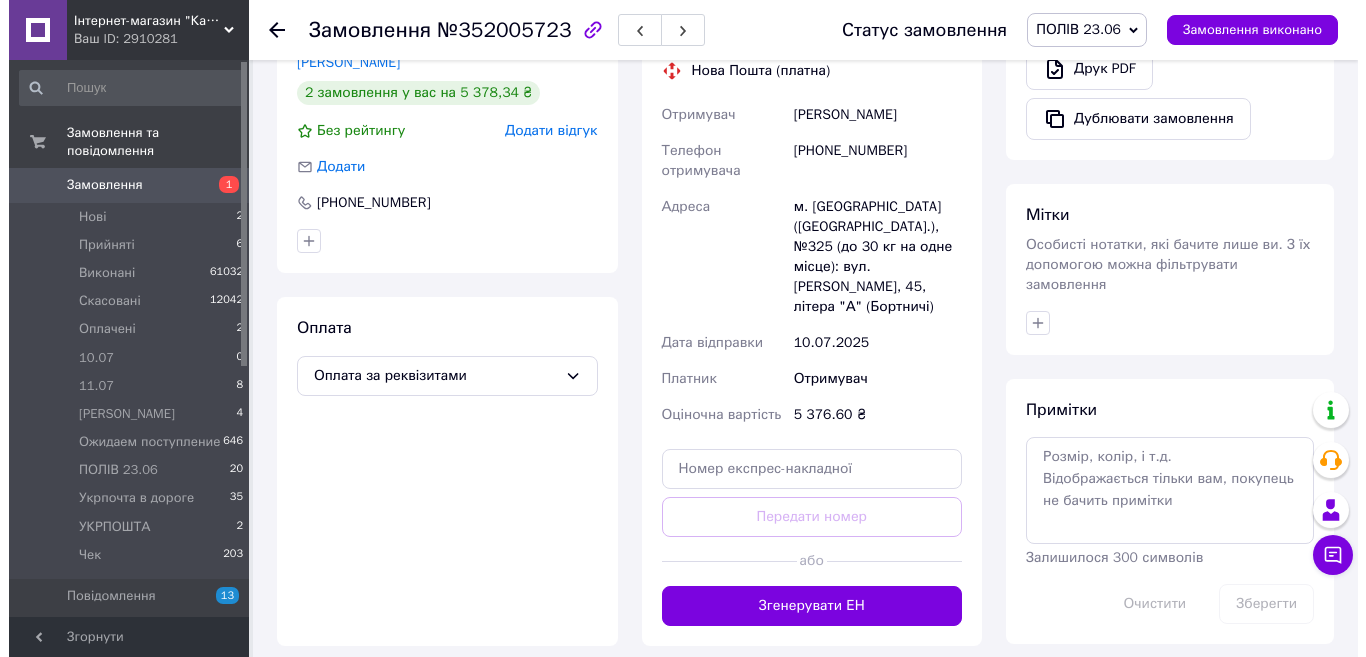 scroll, scrollTop: 477, scrollLeft: 0, axis: vertical 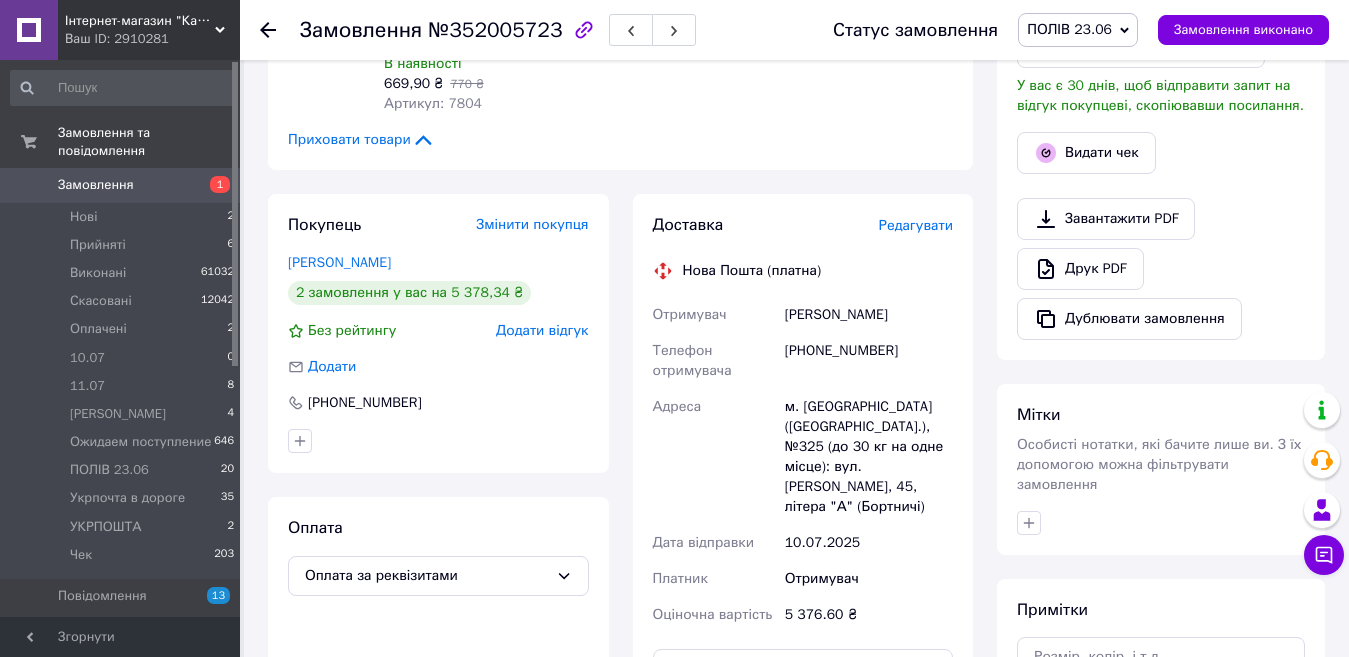 click on "Редагувати" at bounding box center (916, 225) 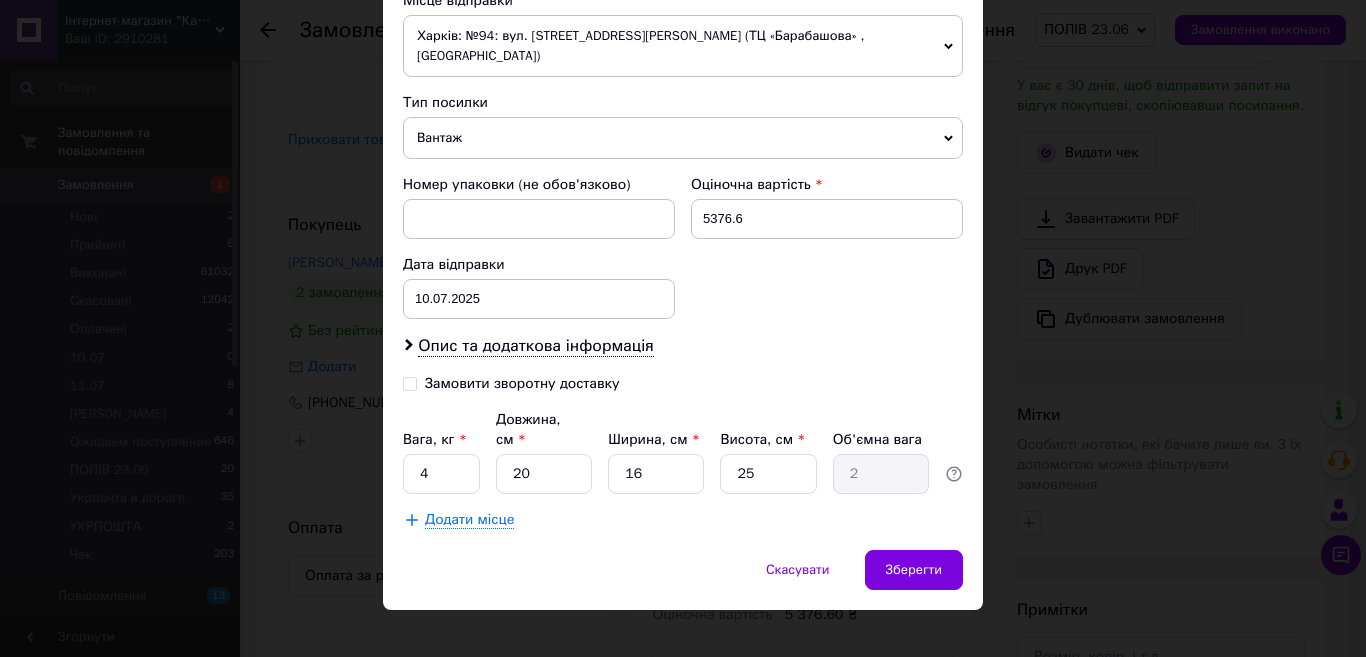 scroll, scrollTop: 749, scrollLeft: 0, axis: vertical 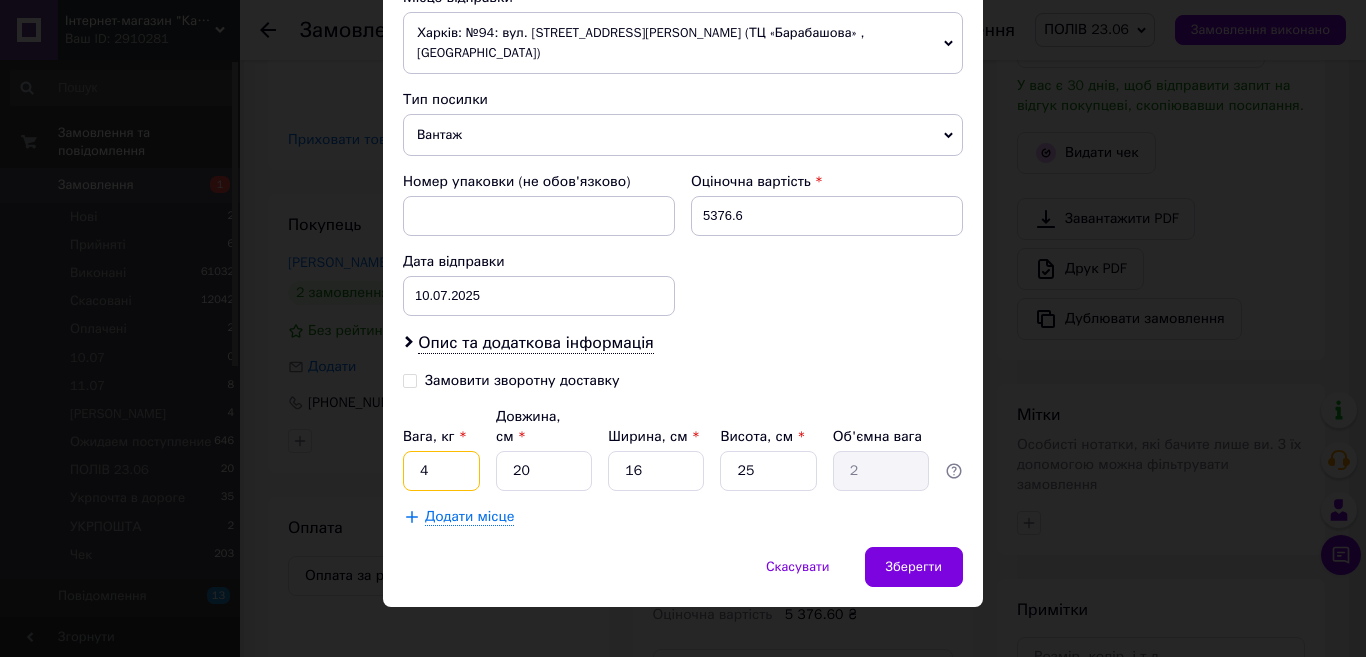 drag, startPoint x: 437, startPoint y: 453, endPoint x: 417, endPoint y: 453, distance: 20 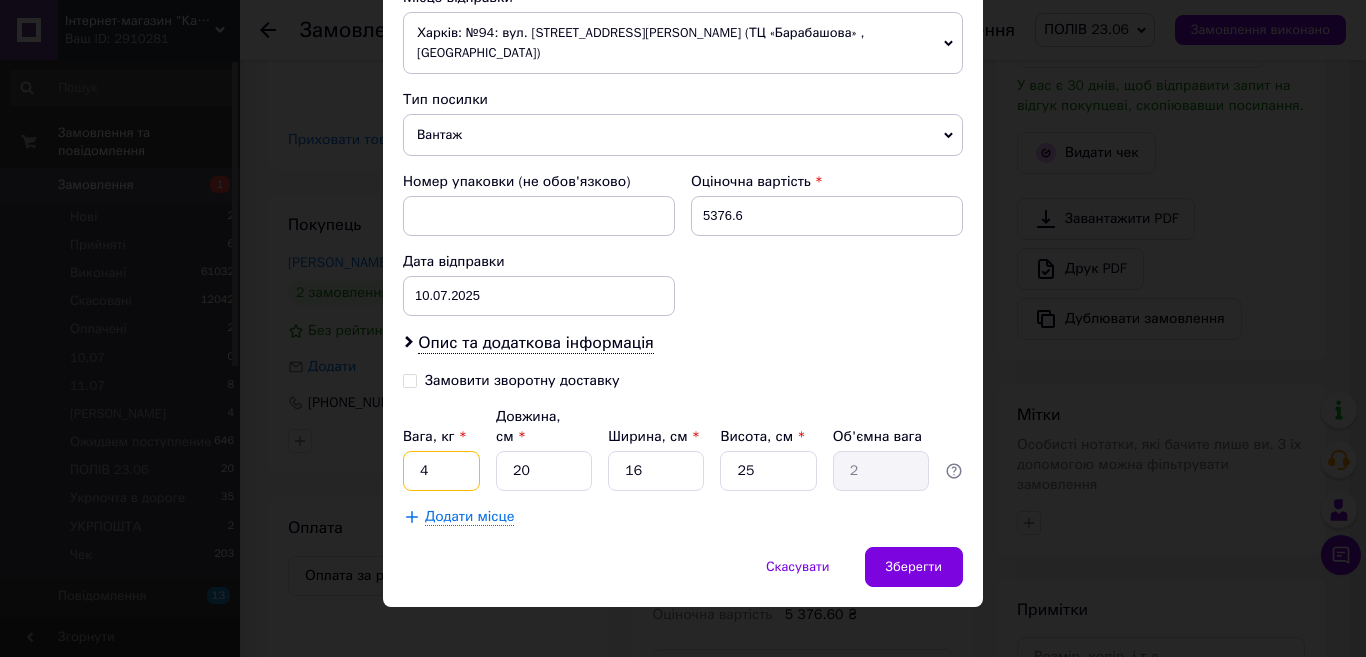 click on "4" at bounding box center (441, 471) 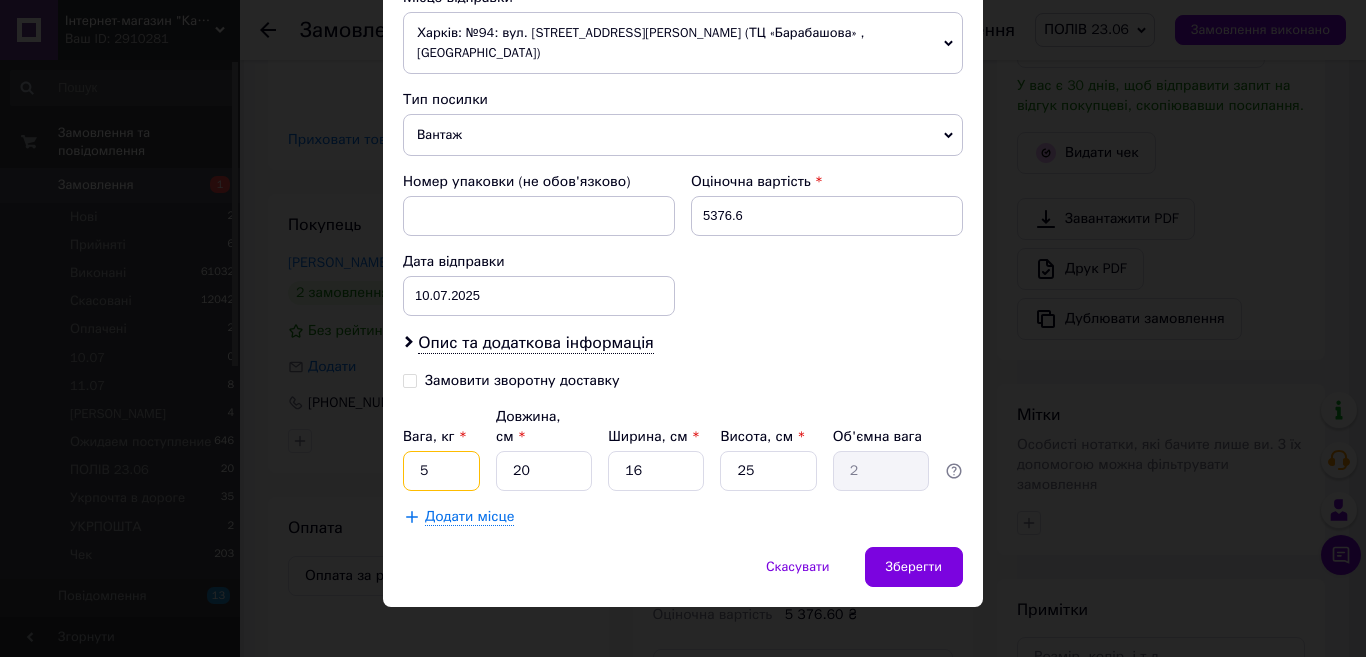 click on "5" at bounding box center [441, 471] 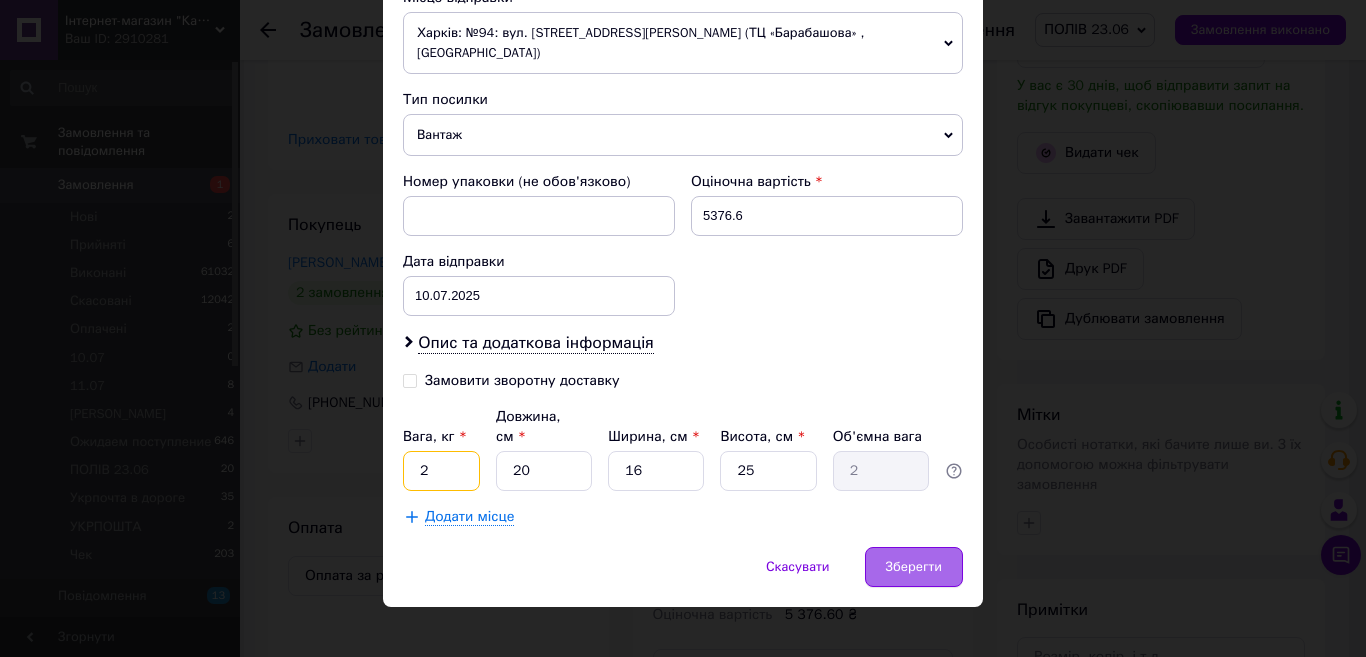 type on "2" 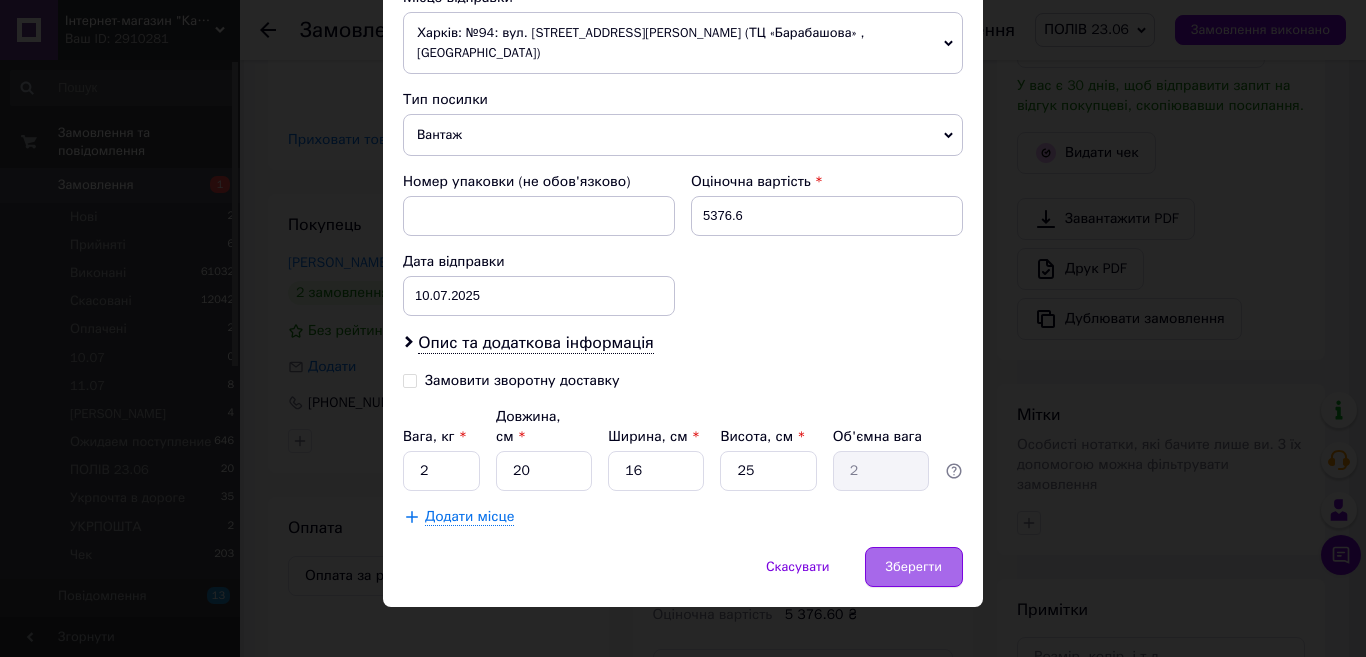 click on "Зберегти" at bounding box center [914, 567] 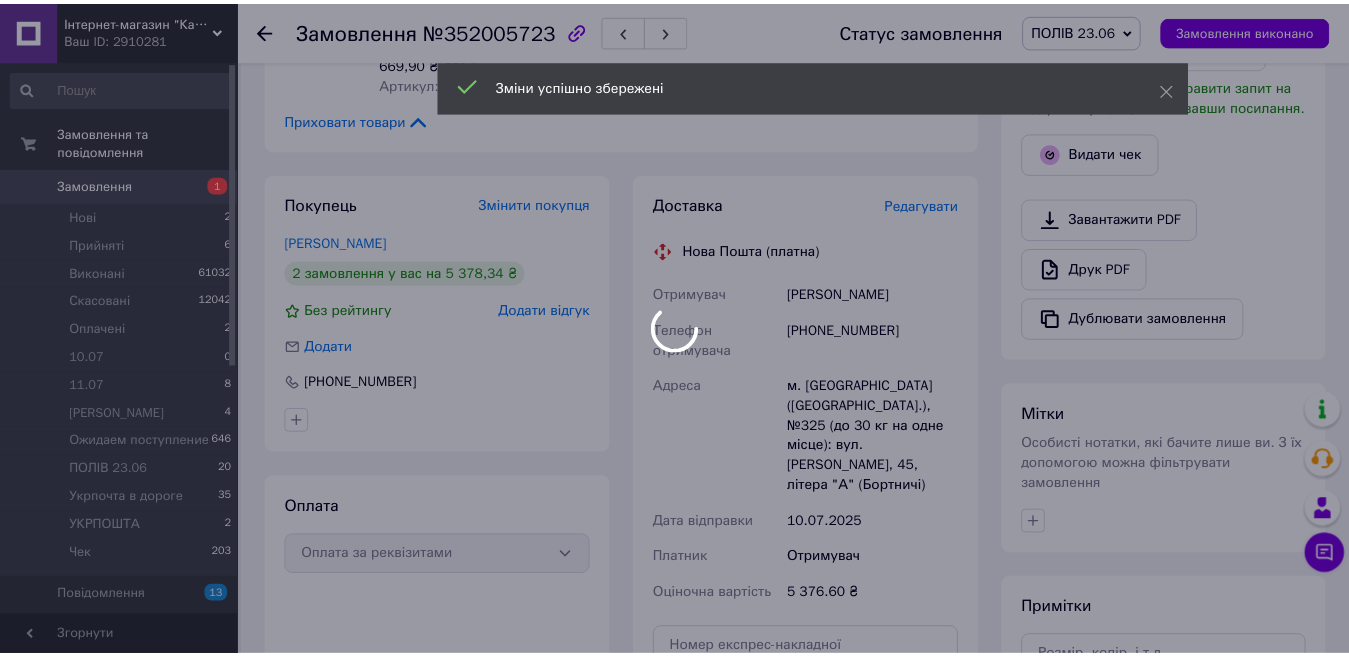 scroll, scrollTop: 677, scrollLeft: 0, axis: vertical 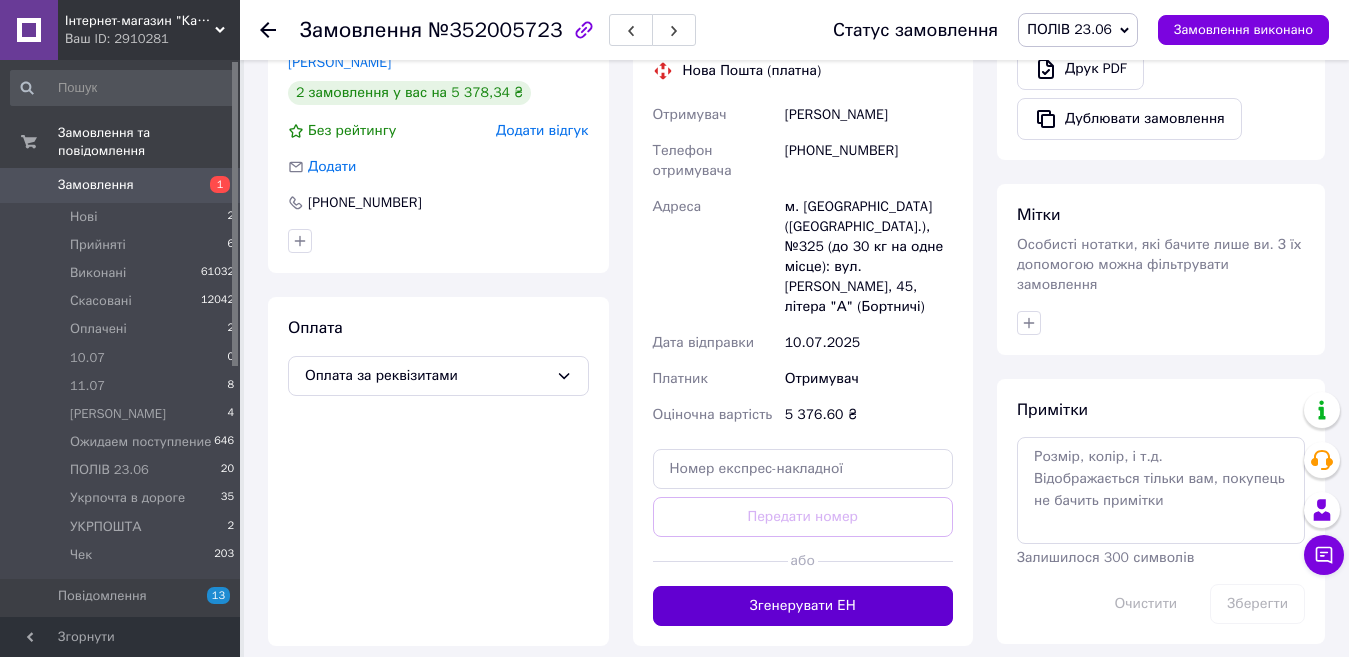 click on "Згенерувати ЕН" at bounding box center (803, 606) 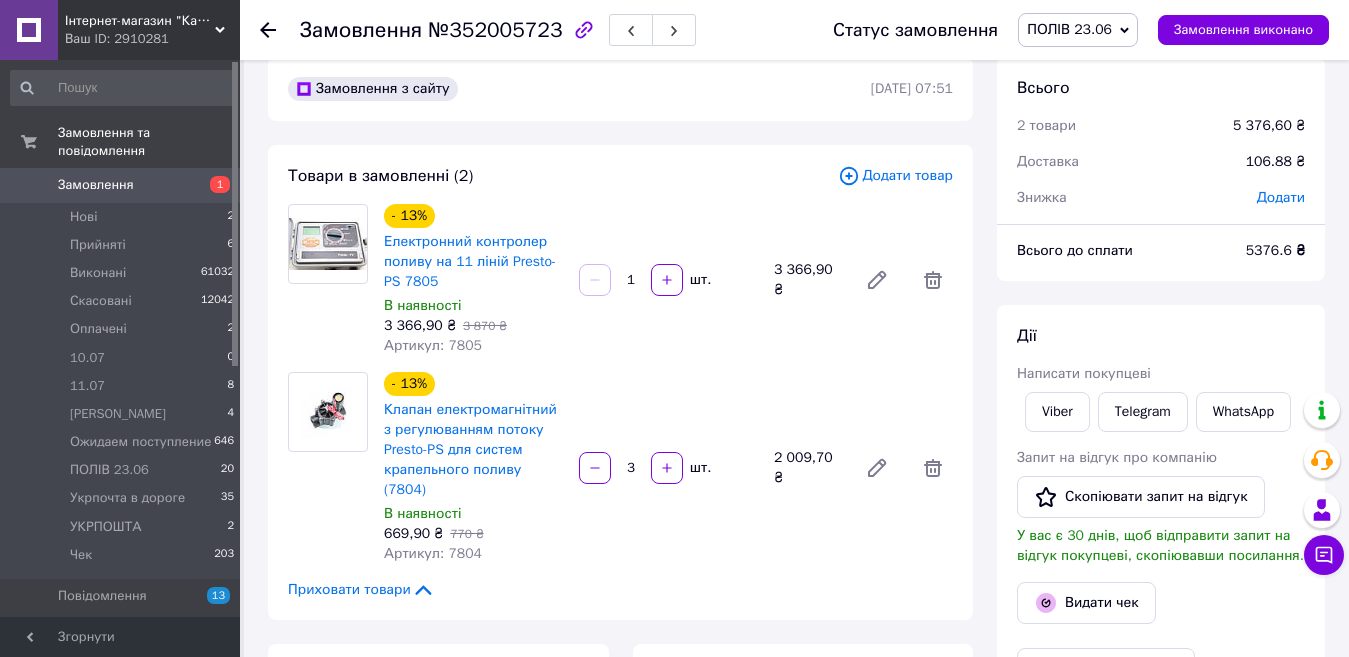 scroll, scrollTop: 0, scrollLeft: 0, axis: both 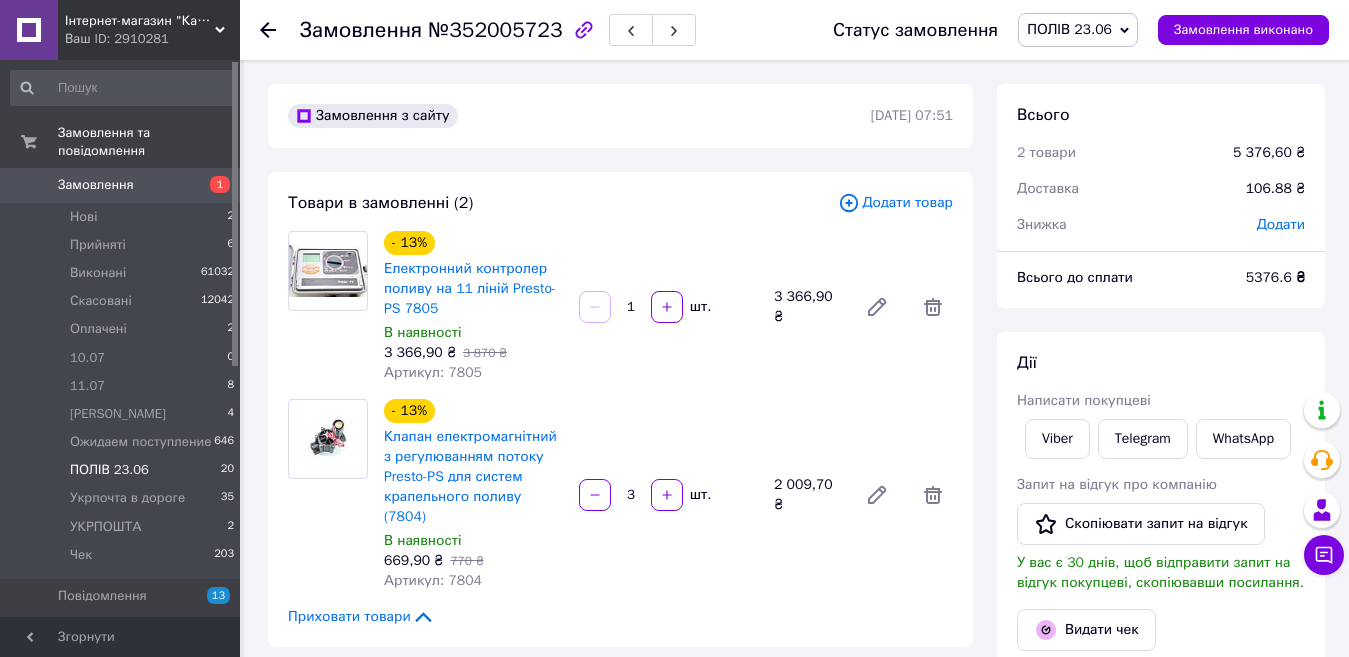 click on "ПОЛІВ 23.06" at bounding box center [109, 470] 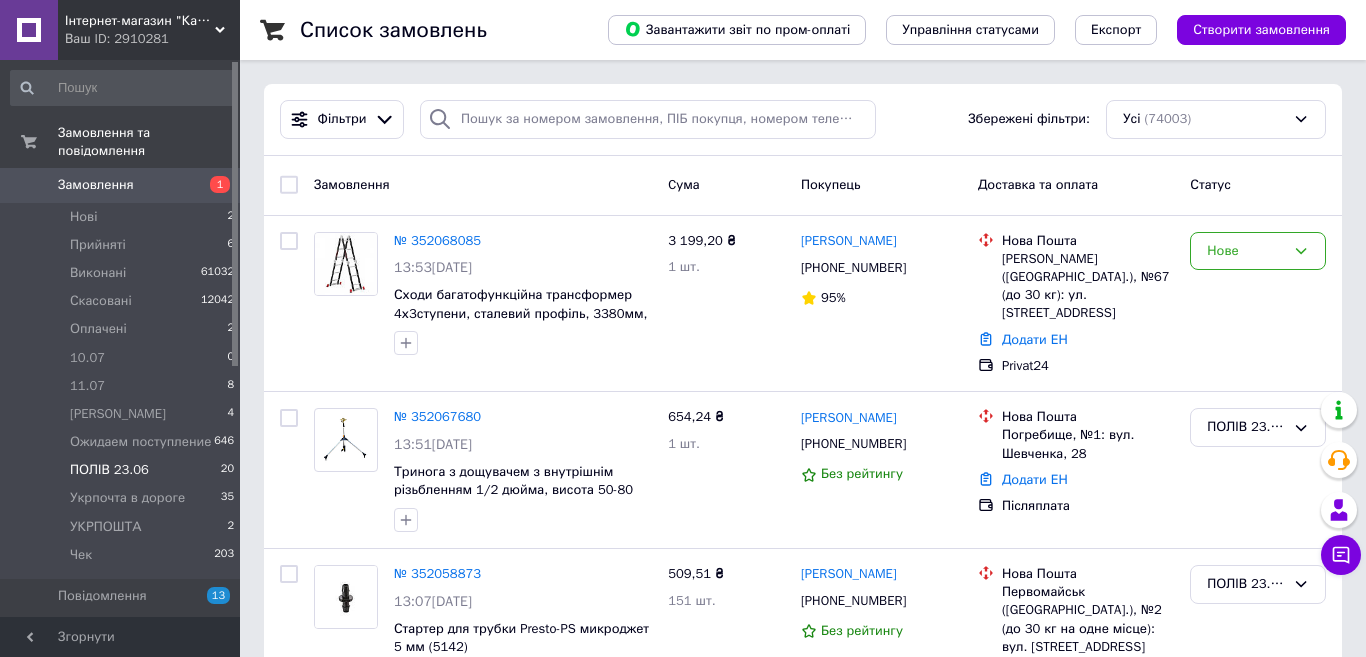 click on "ПОЛІВ 23.06" at bounding box center [109, 470] 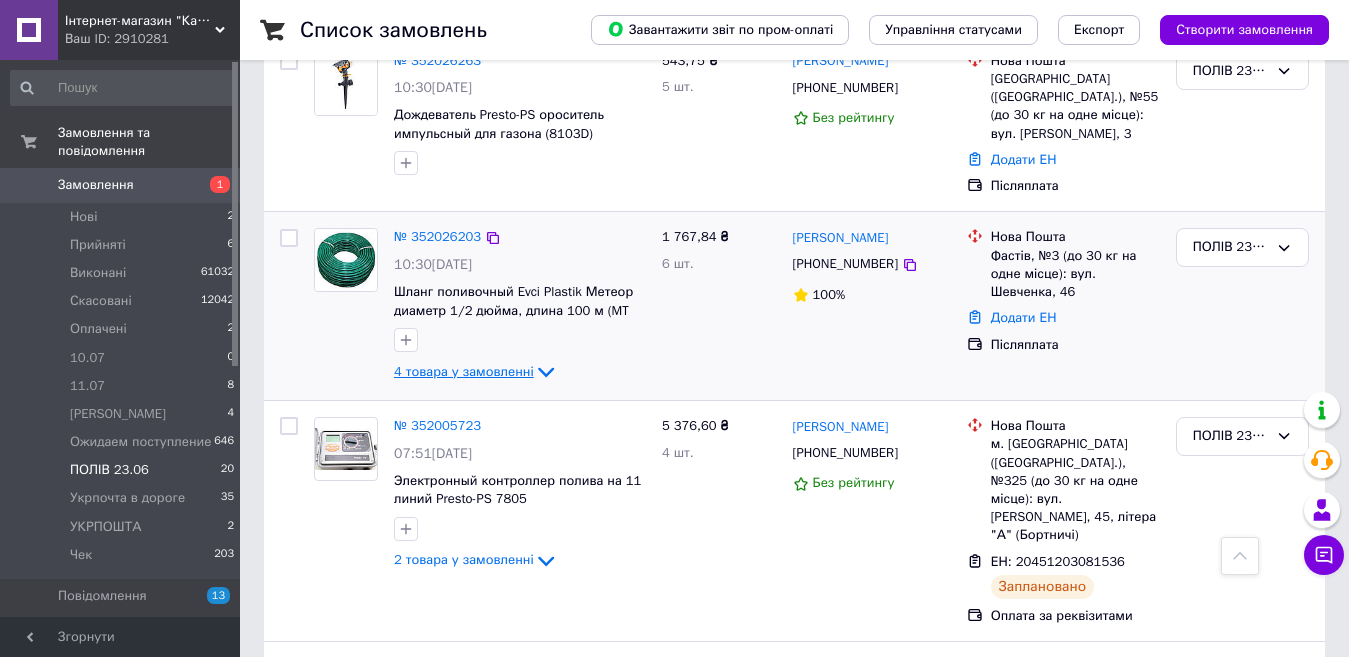 scroll, scrollTop: 1600, scrollLeft: 0, axis: vertical 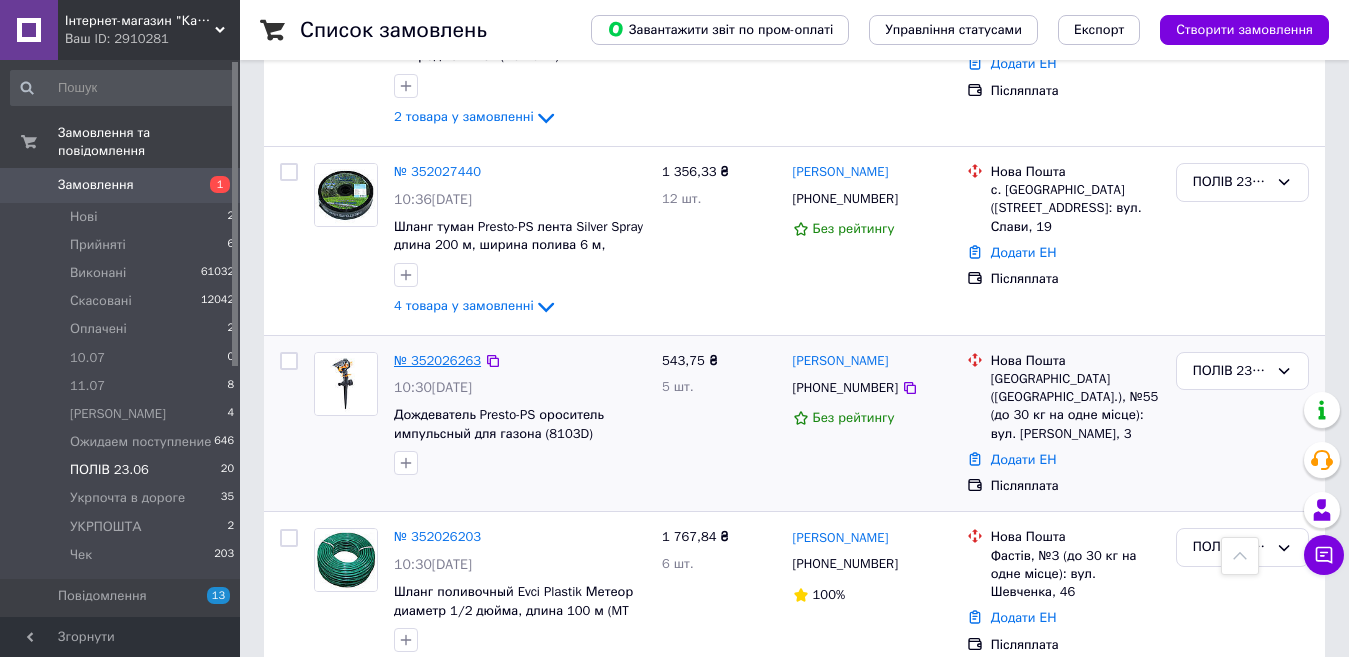 click on "№ 352026263" at bounding box center [437, 360] 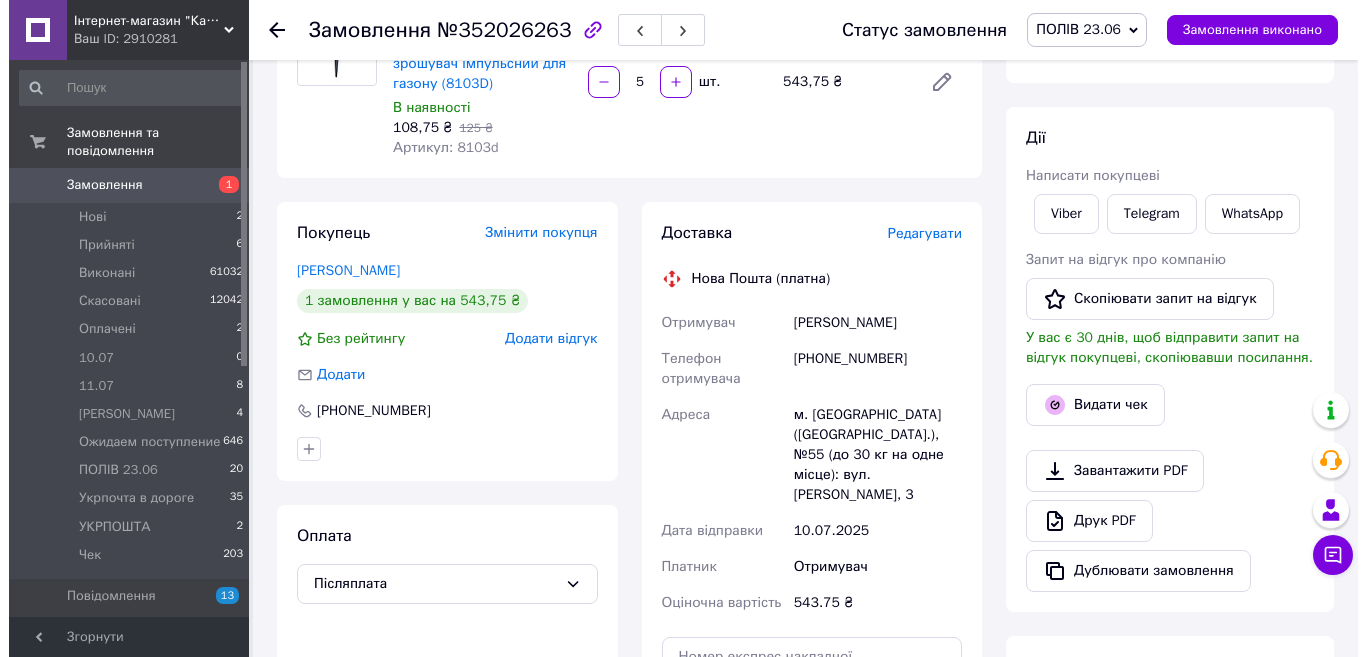 scroll, scrollTop: 100, scrollLeft: 0, axis: vertical 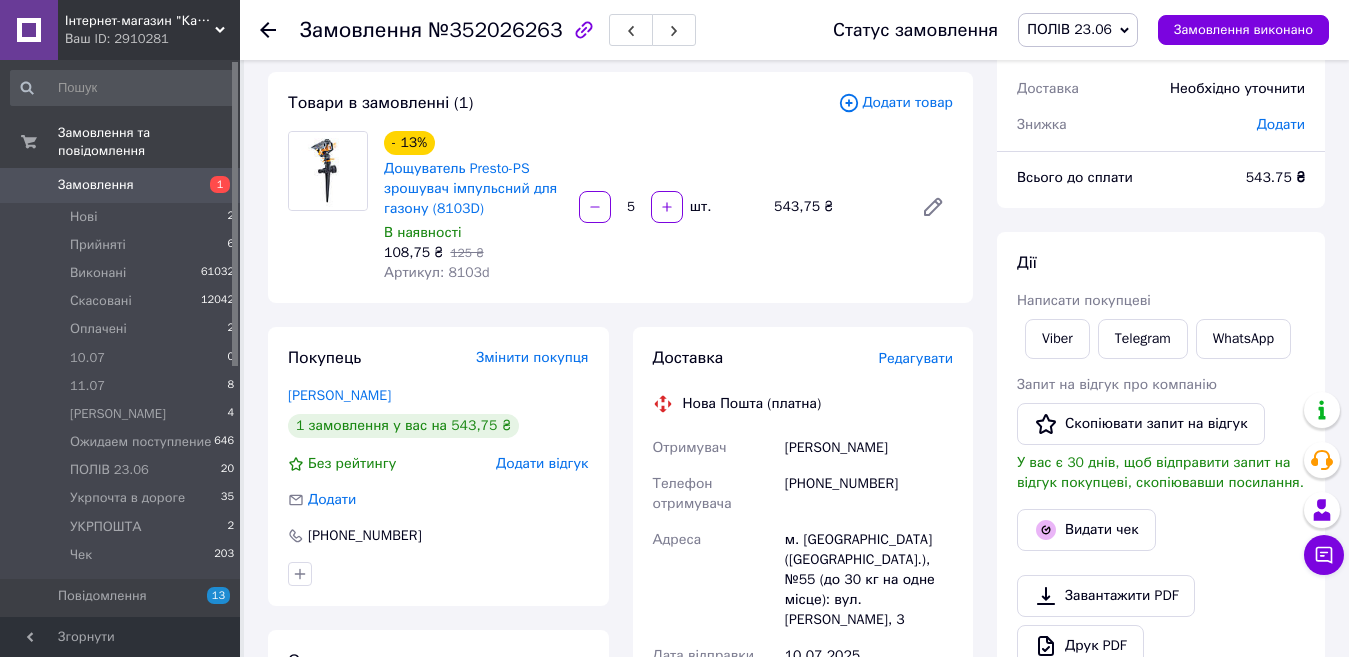 click on "Редагувати" at bounding box center (916, 358) 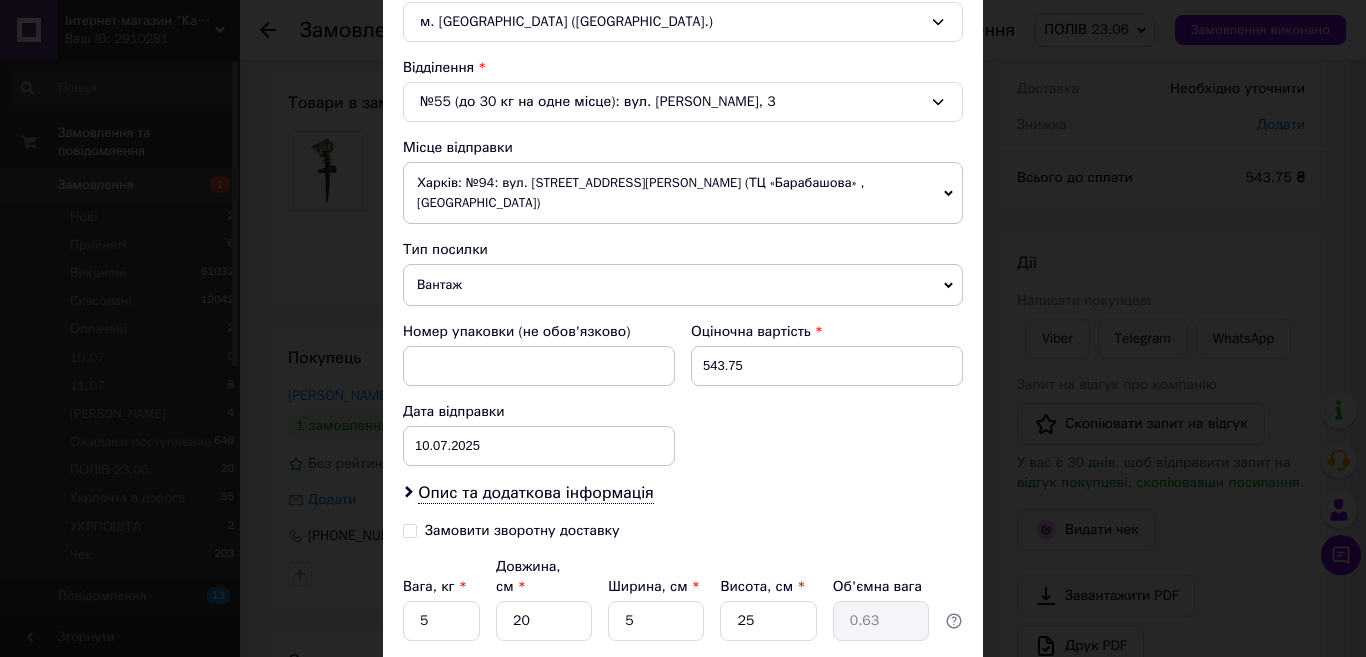 scroll, scrollTop: 727, scrollLeft: 0, axis: vertical 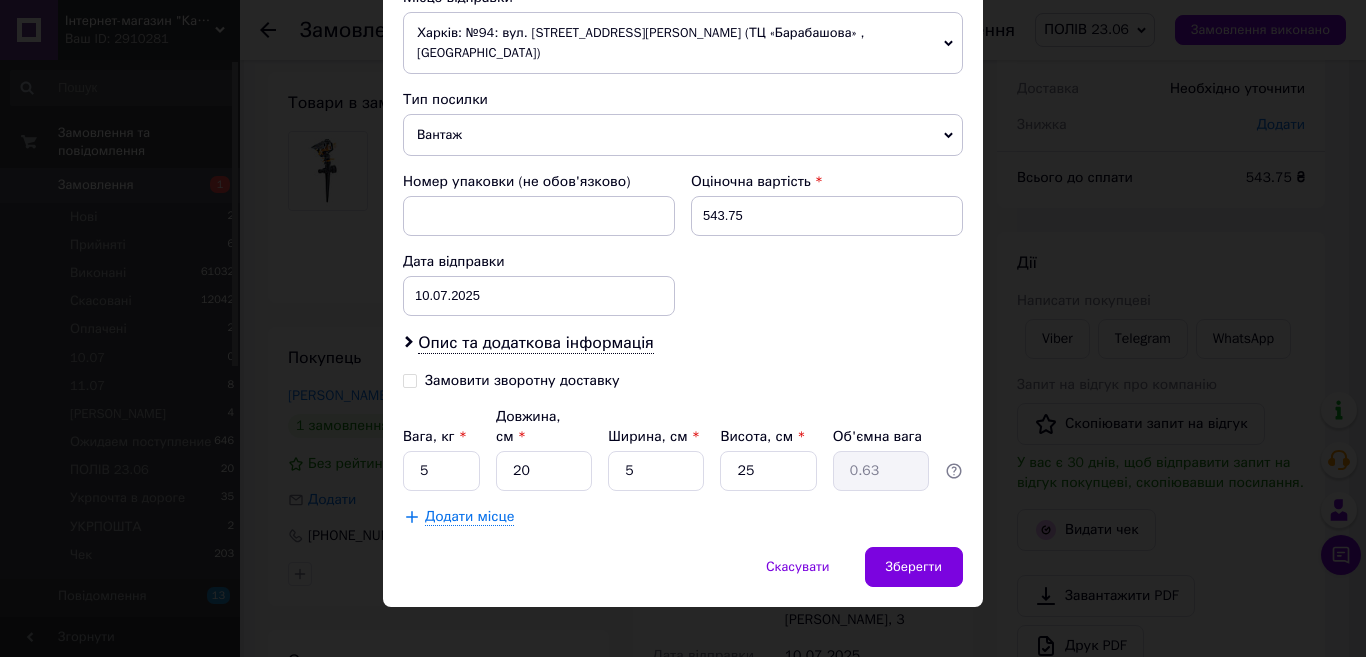 click on "Замовити зворотну доставку" at bounding box center [410, 379] 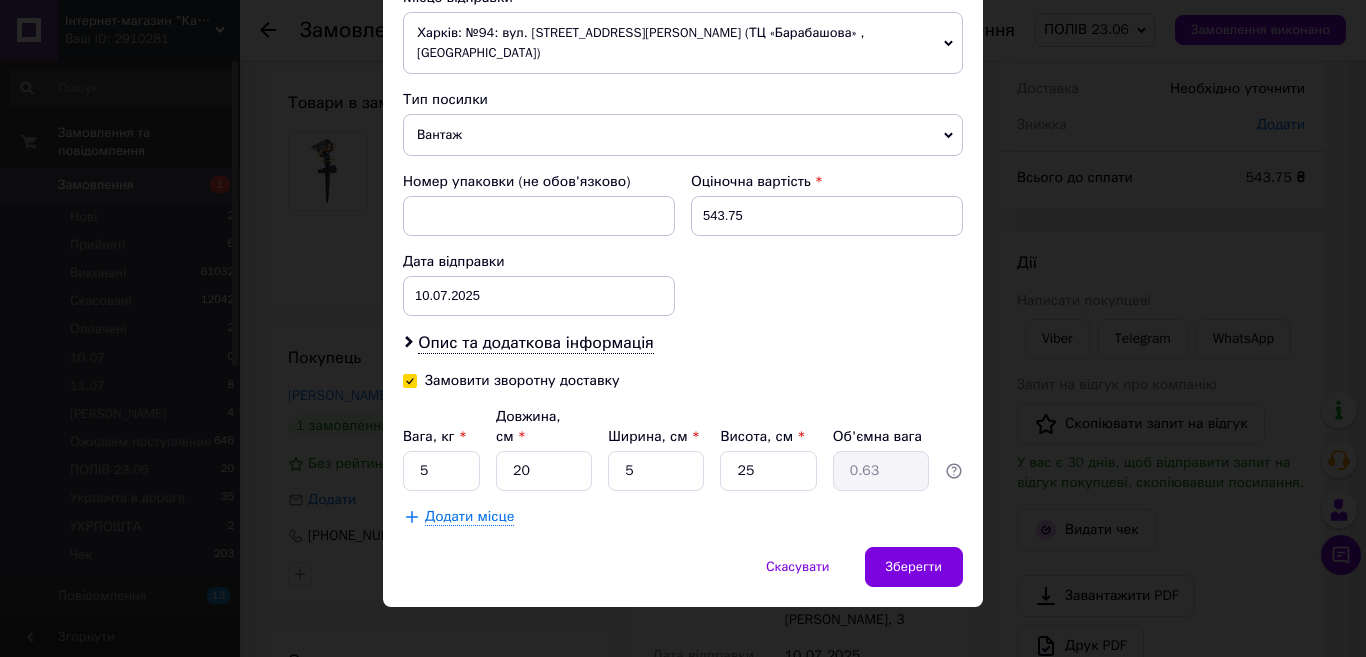 checkbox on "true" 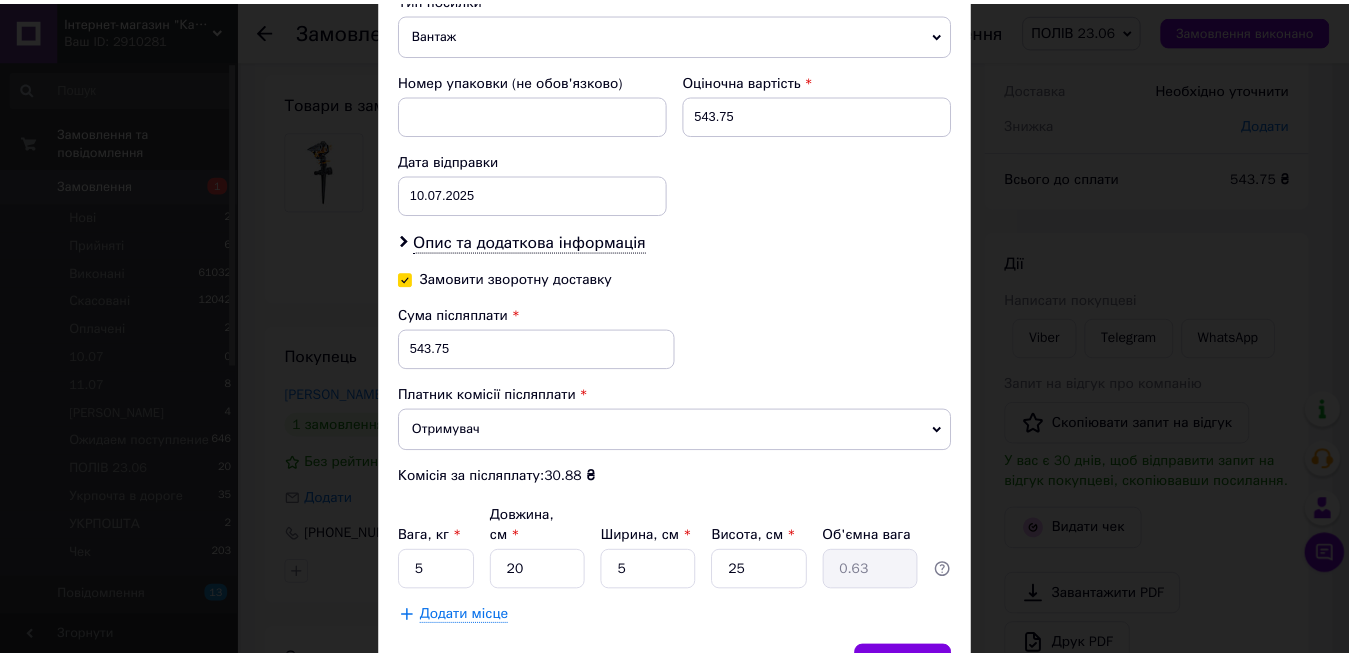 scroll, scrollTop: 927, scrollLeft: 0, axis: vertical 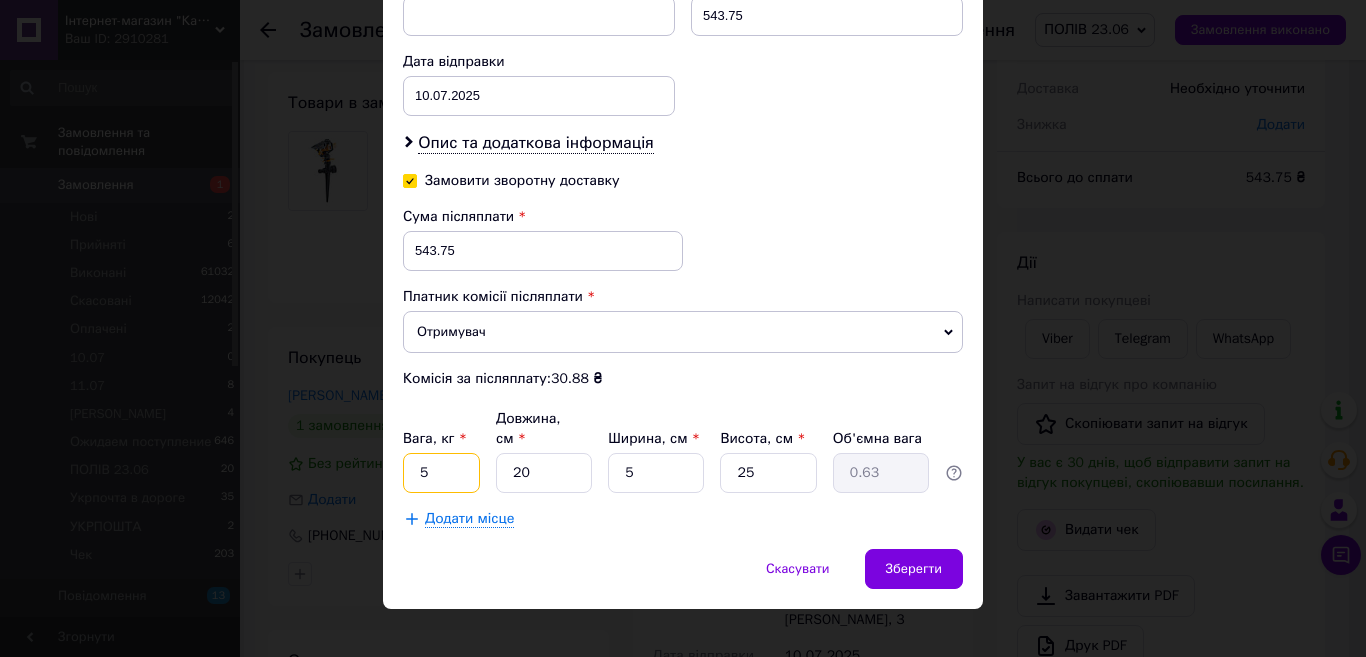 click on "5" at bounding box center (441, 473) 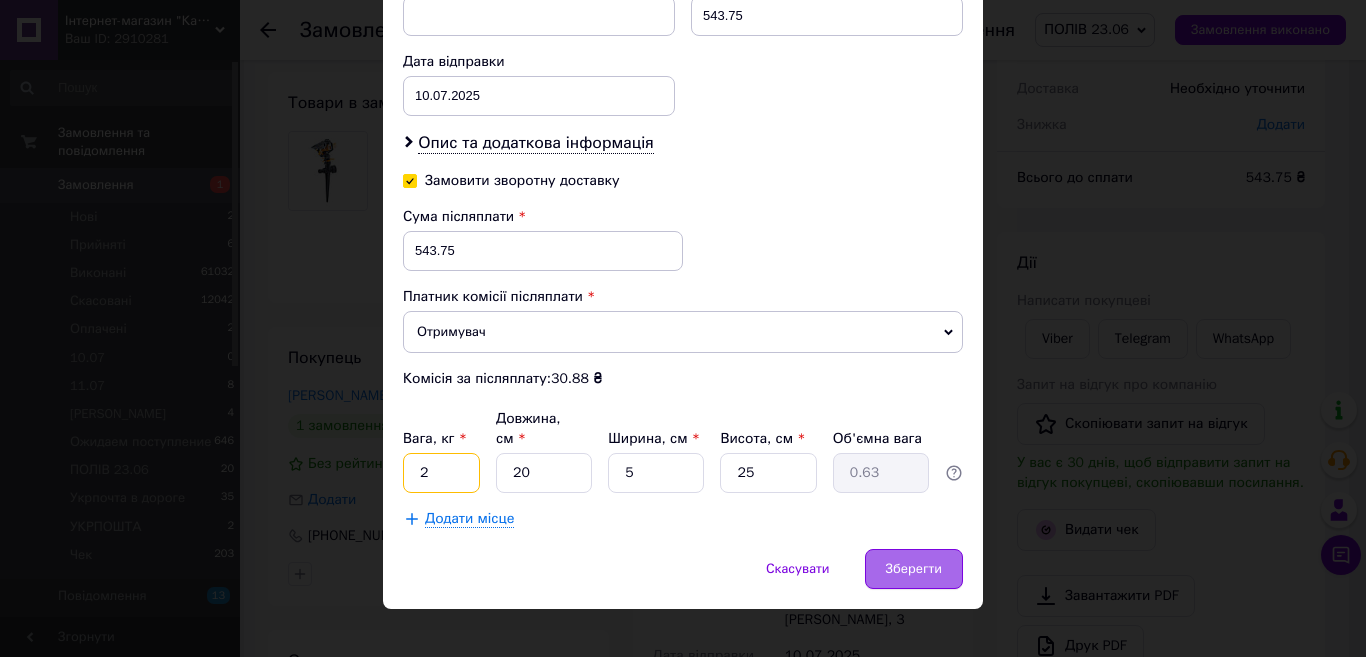 type on "2" 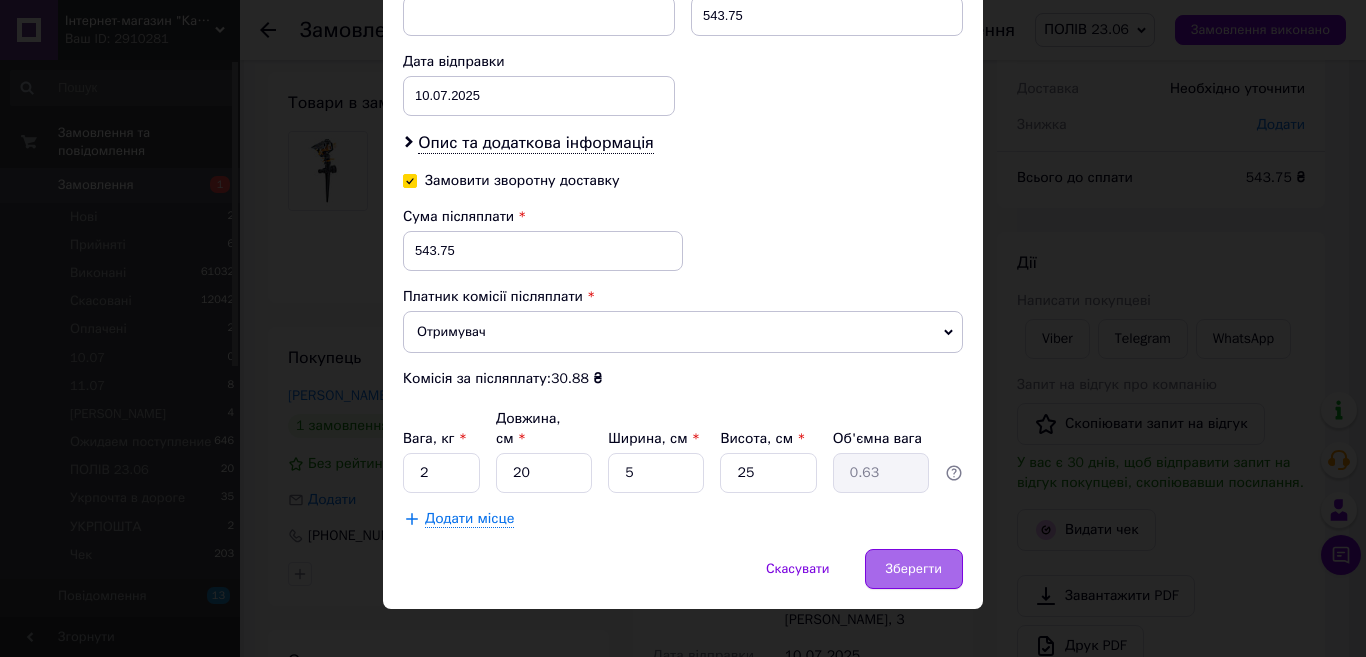 click on "Зберегти" at bounding box center (914, 569) 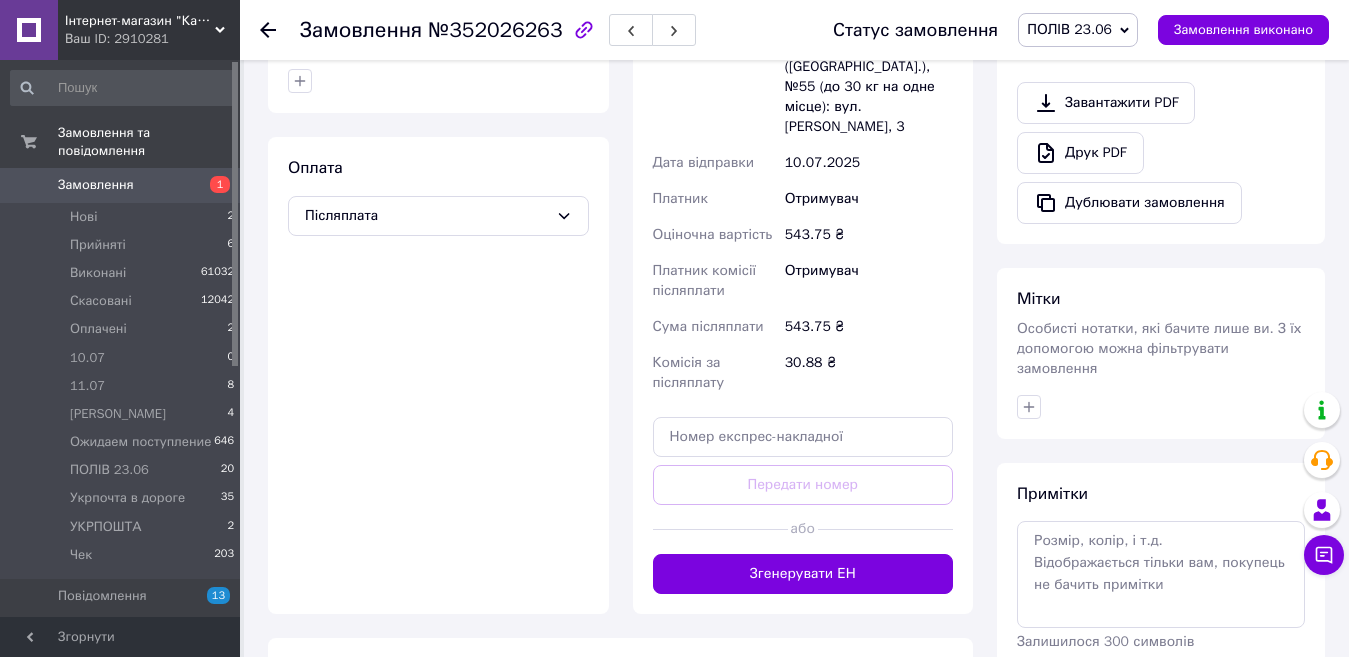 scroll, scrollTop: 600, scrollLeft: 0, axis: vertical 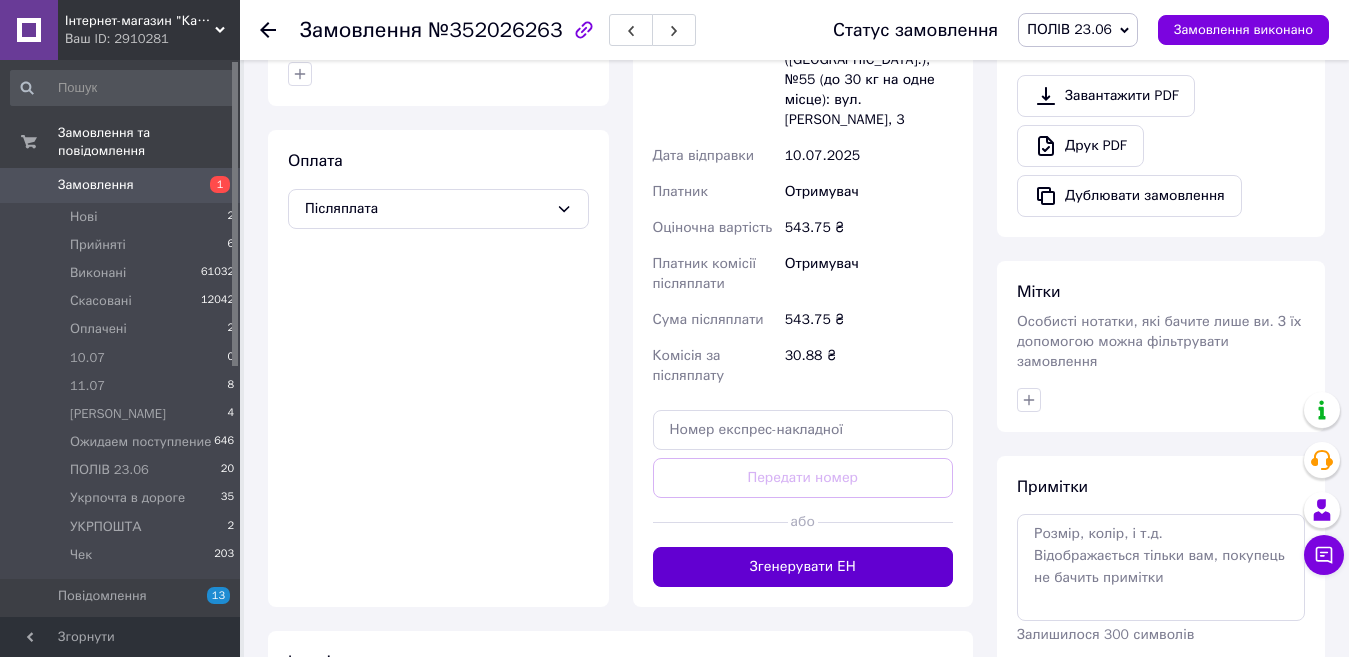 click on "Згенерувати ЕН" at bounding box center [803, 567] 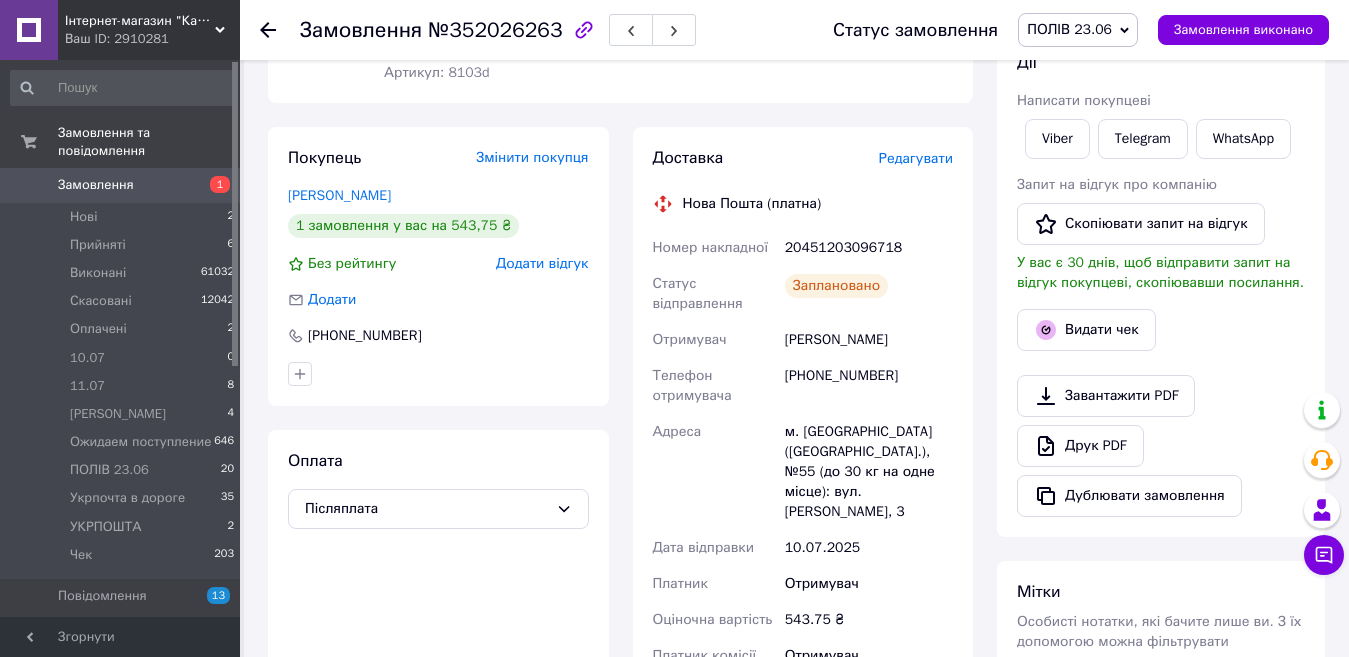 scroll, scrollTop: 0, scrollLeft: 0, axis: both 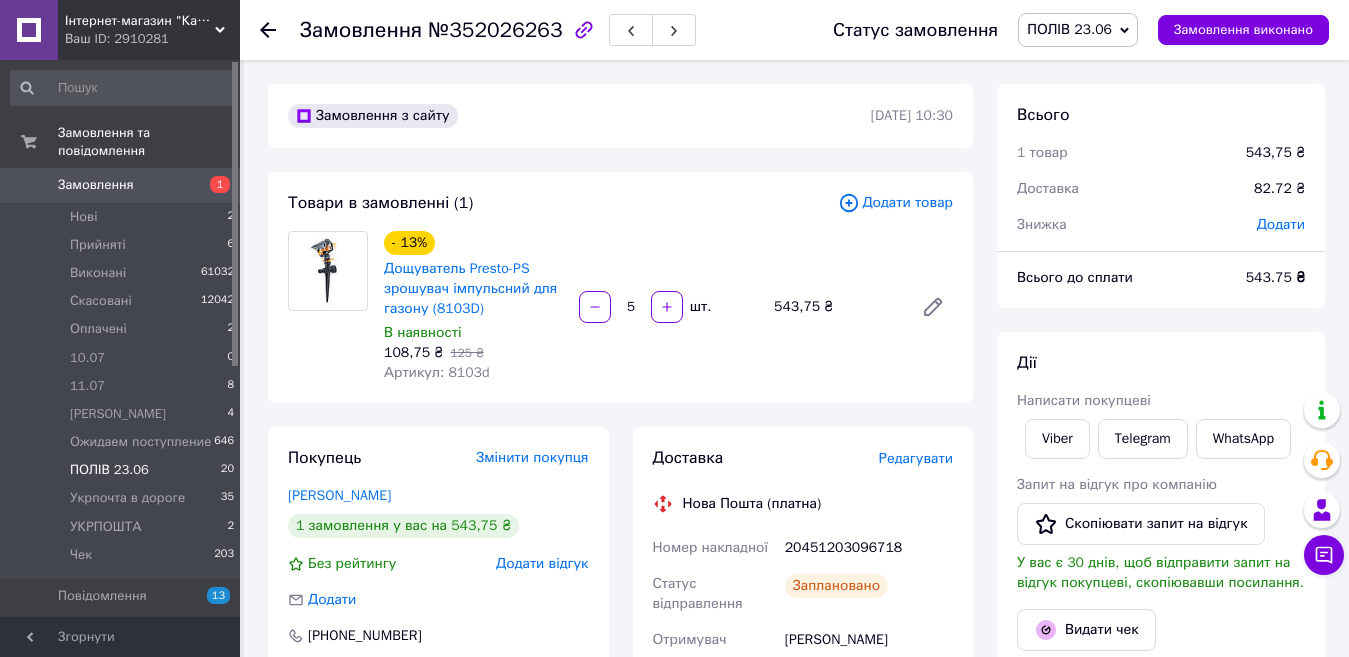 click on "ПОЛІВ 23.06" at bounding box center (109, 470) 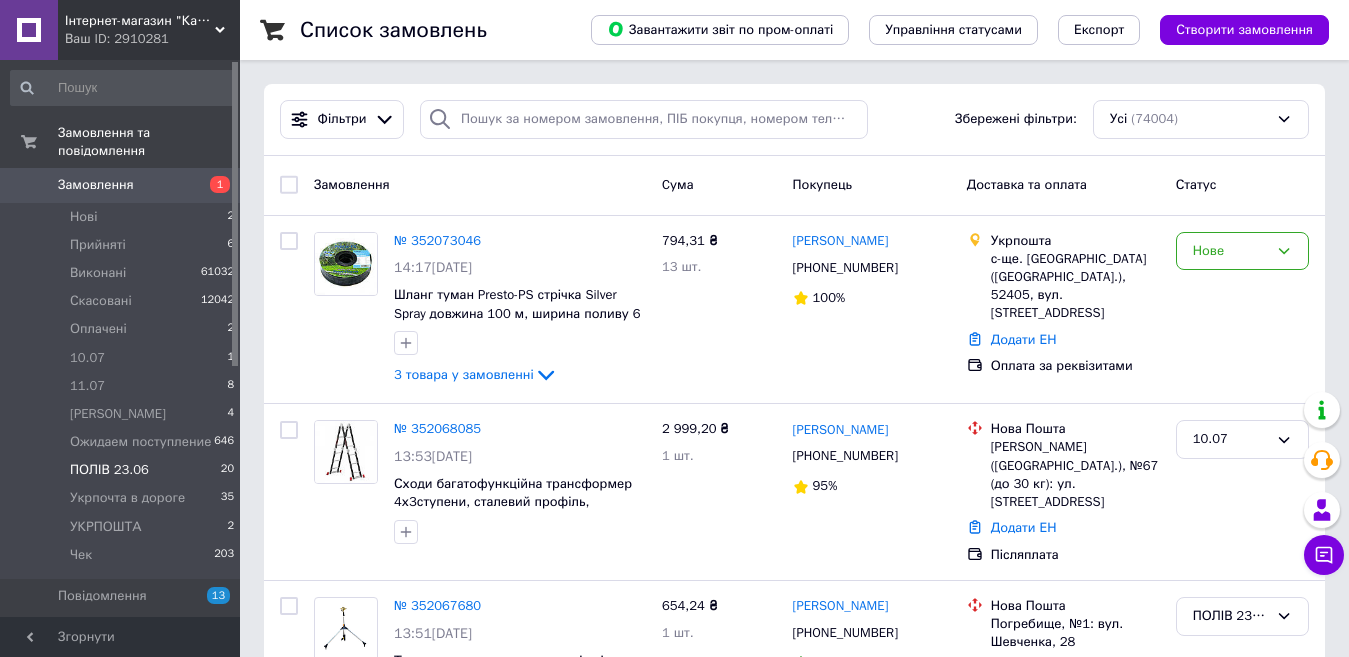 click on "ПОЛІВ 23.06" at bounding box center (109, 470) 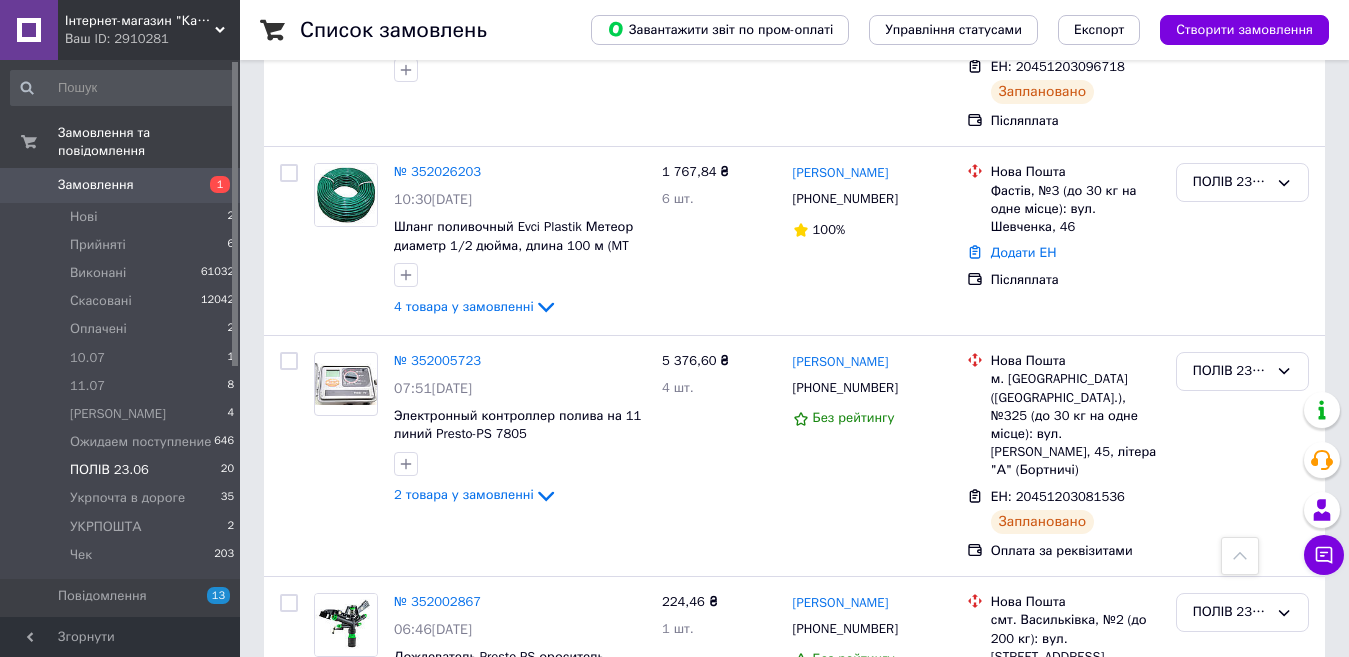 scroll, scrollTop: 1900, scrollLeft: 0, axis: vertical 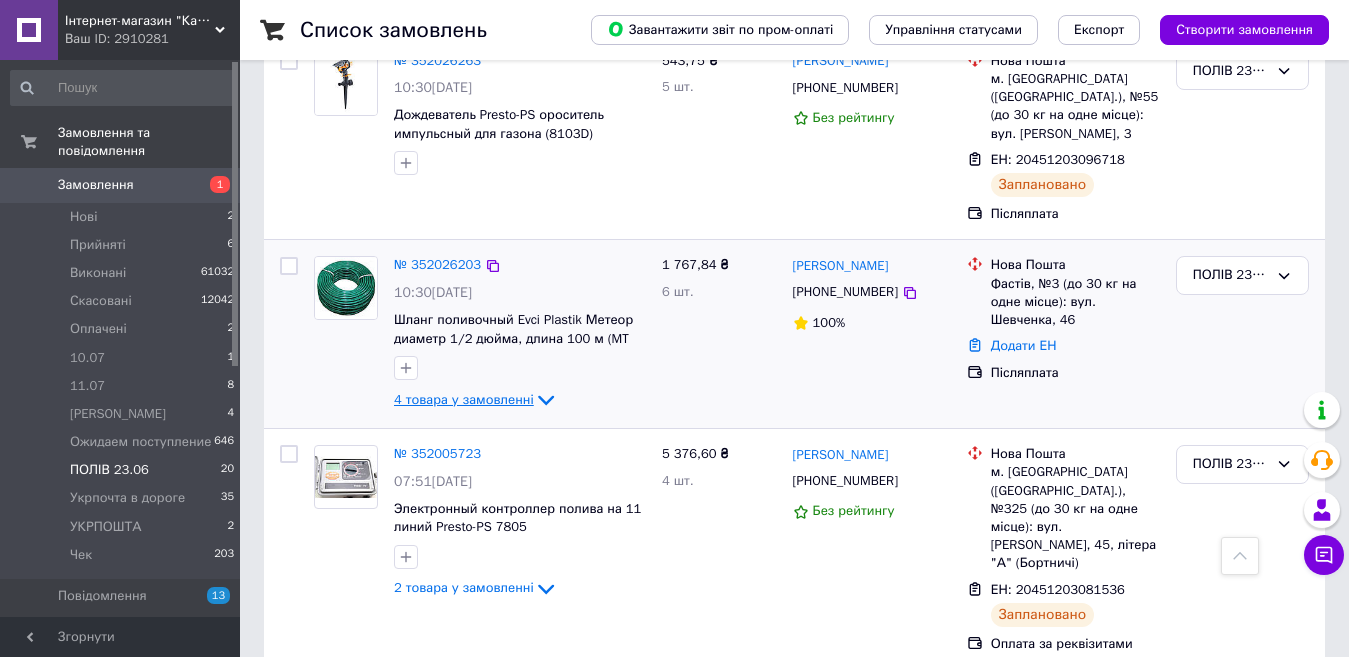 click on "4 товара у замовленні" at bounding box center [464, 399] 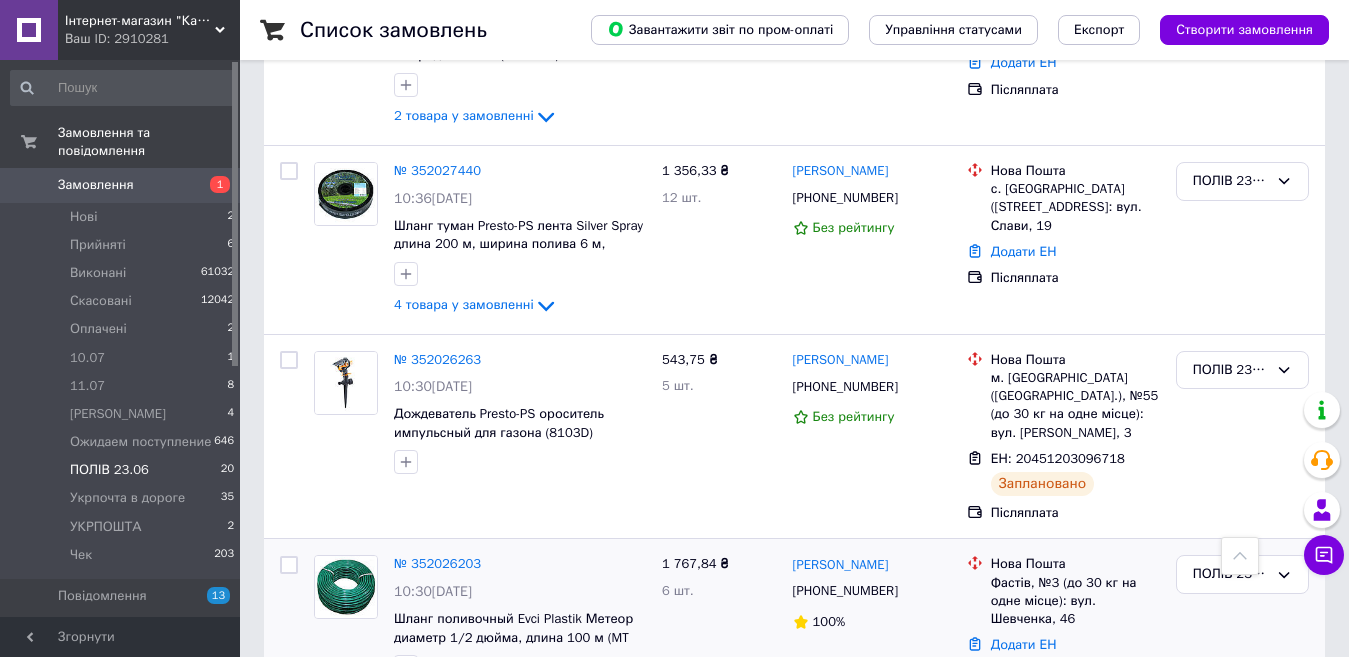 scroll, scrollTop: 1600, scrollLeft: 0, axis: vertical 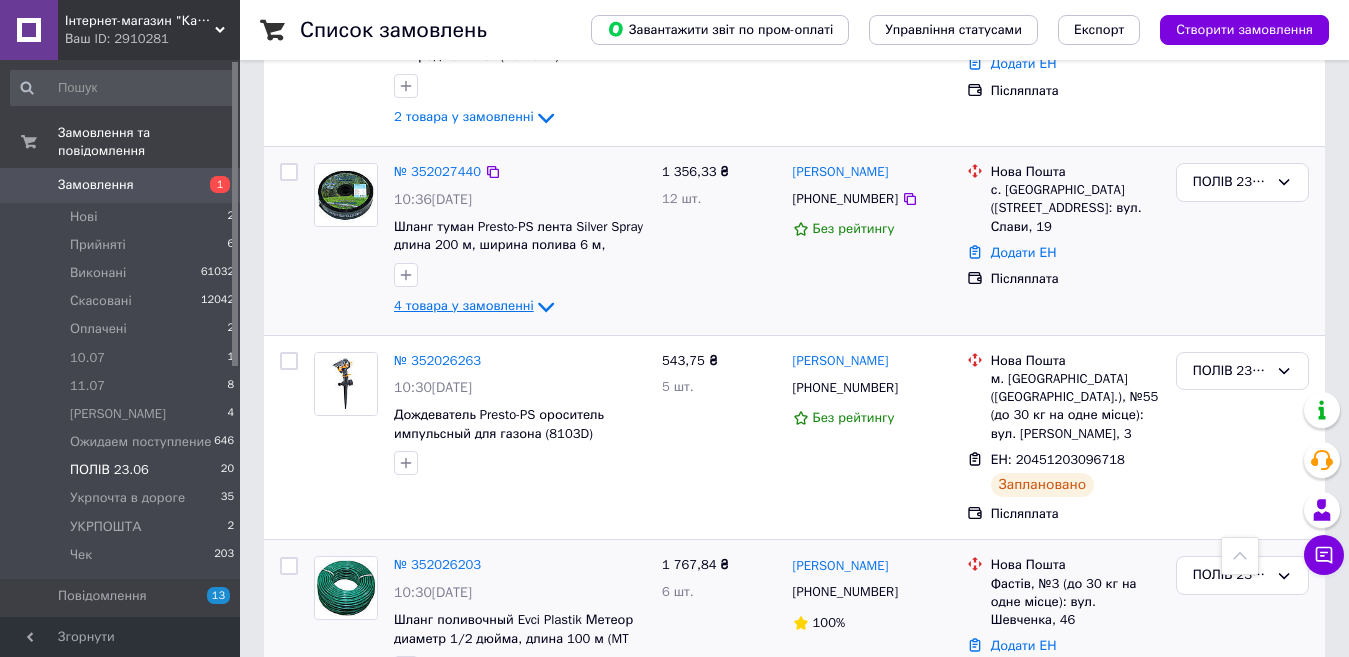 click on "4 товара у замовленні" at bounding box center (464, 305) 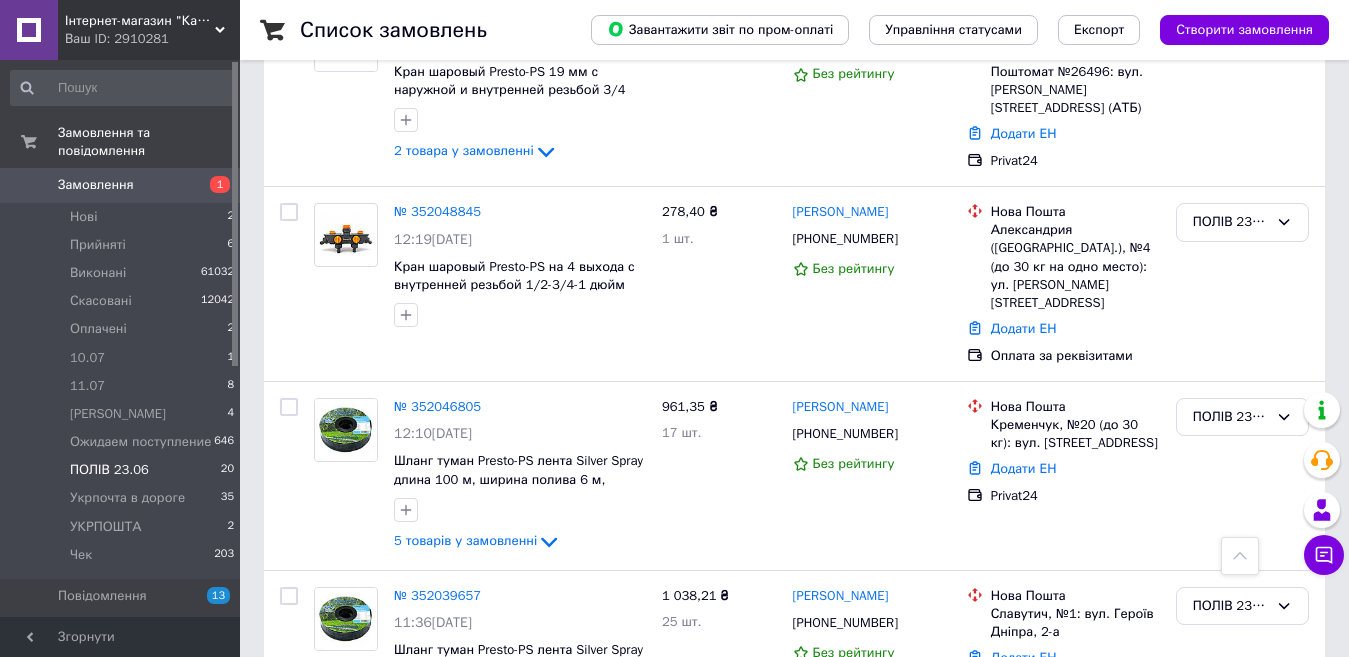 scroll, scrollTop: 700, scrollLeft: 0, axis: vertical 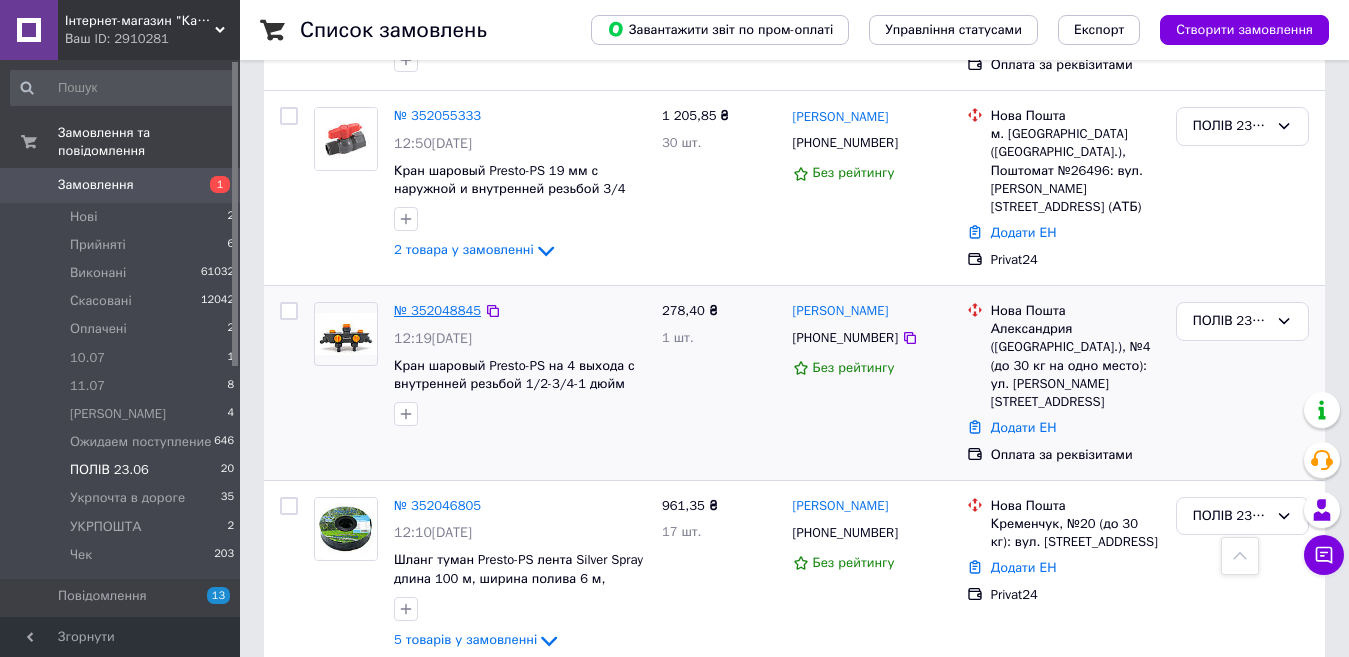 click on "№ 352048845" at bounding box center [437, 310] 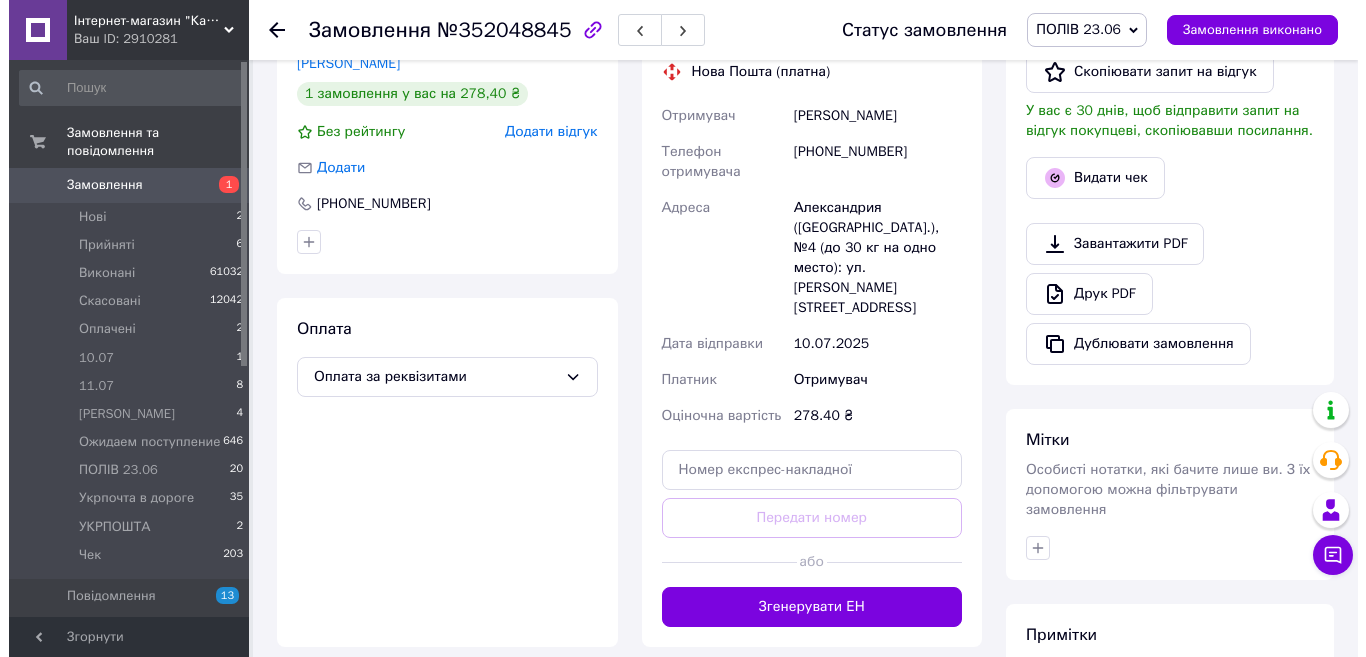 scroll, scrollTop: 368, scrollLeft: 0, axis: vertical 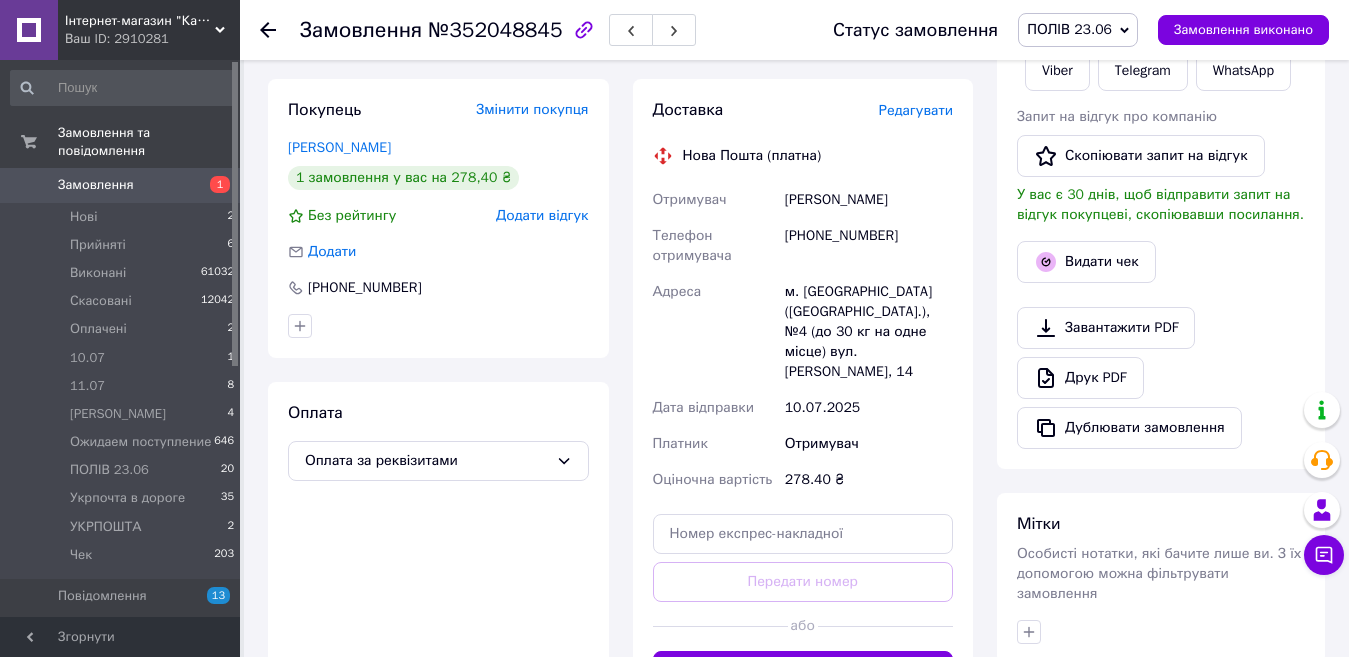 click on "Редагувати" at bounding box center [916, 110] 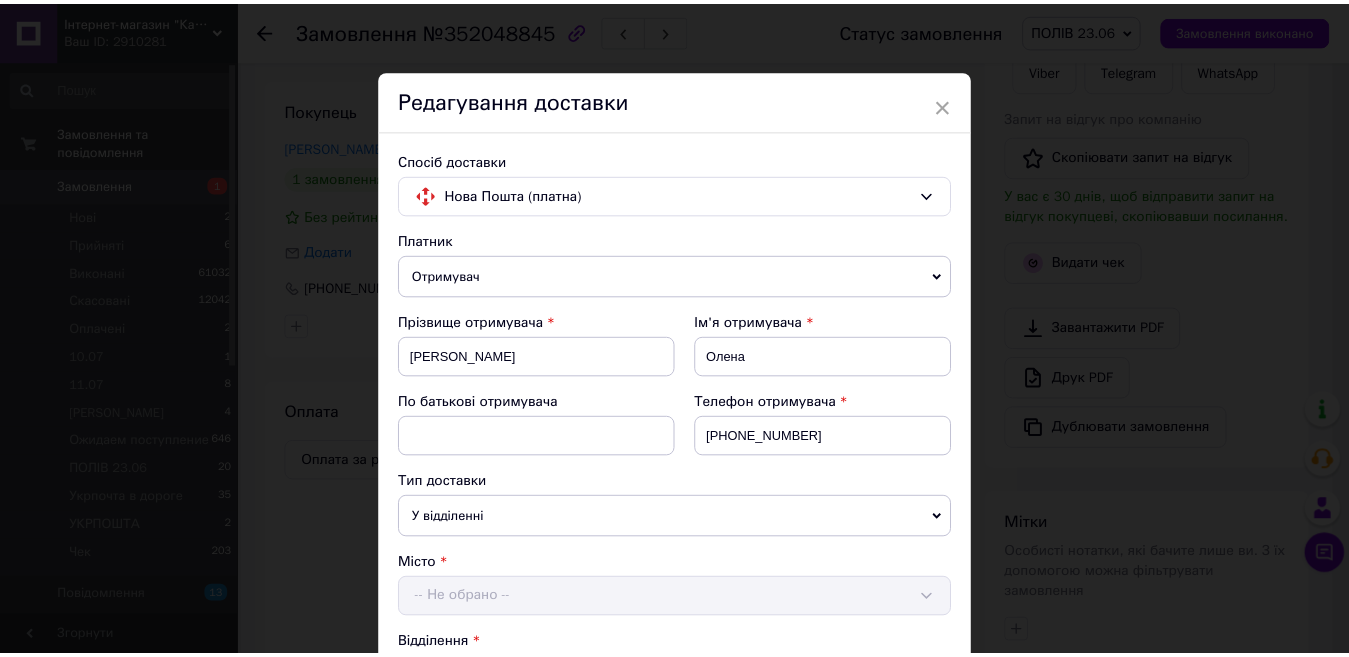 scroll, scrollTop: 727, scrollLeft: 0, axis: vertical 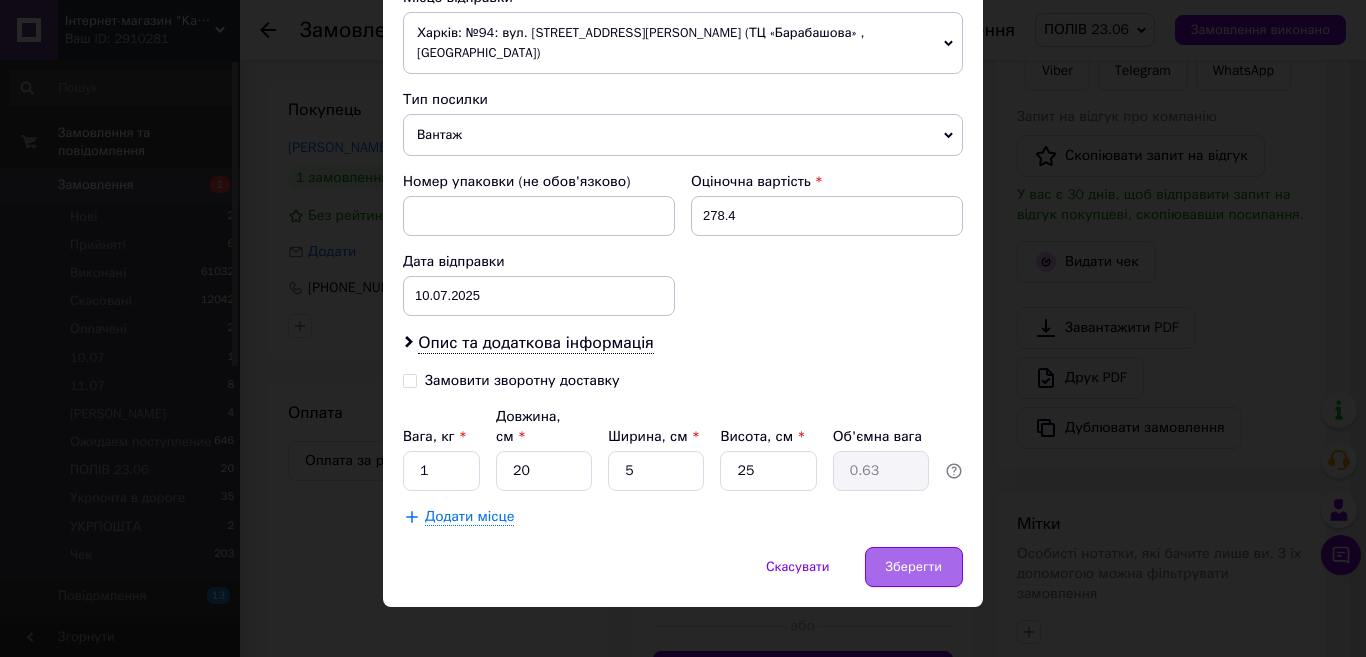 click on "Зберегти" at bounding box center (914, 567) 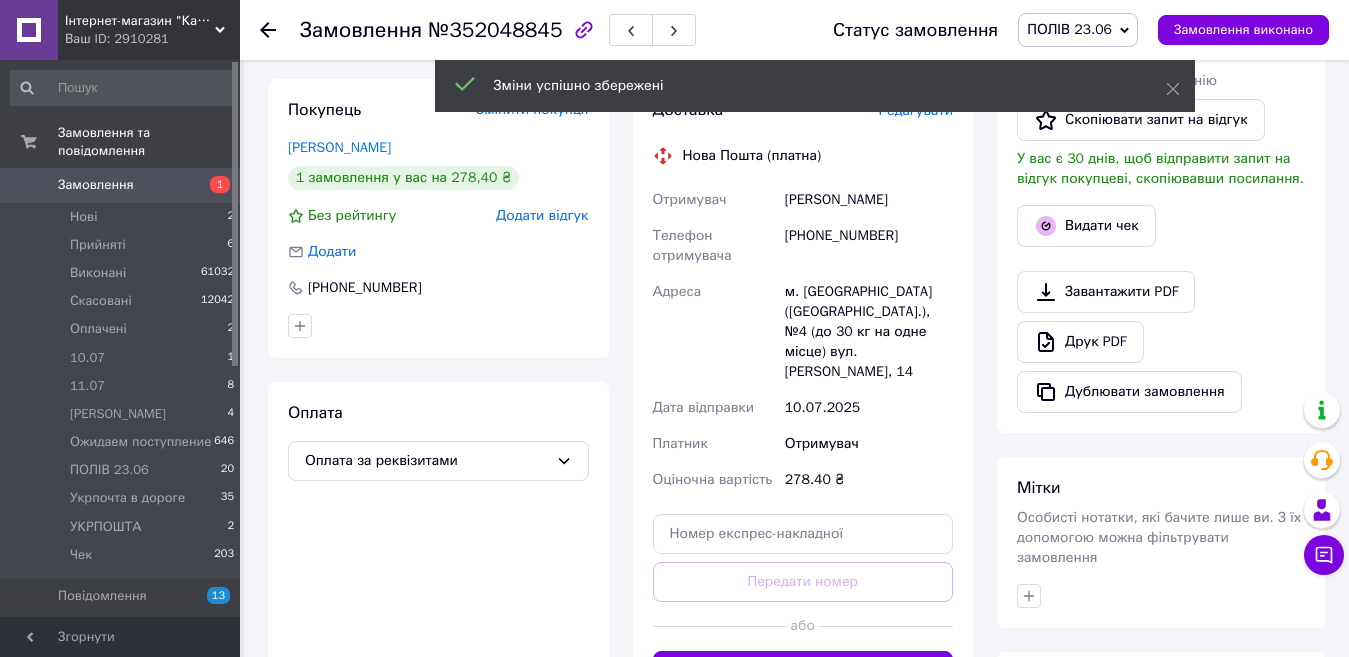 scroll, scrollTop: 668, scrollLeft: 0, axis: vertical 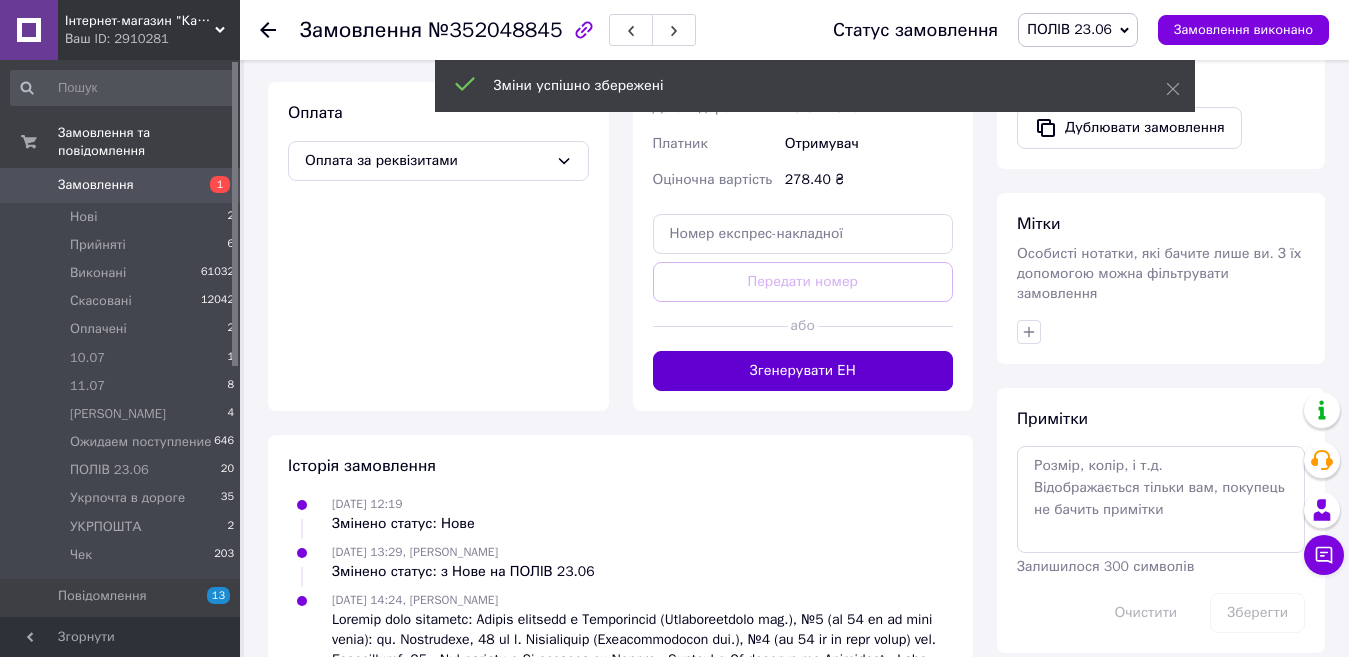 click on "Згенерувати ЕН" at bounding box center (803, 371) 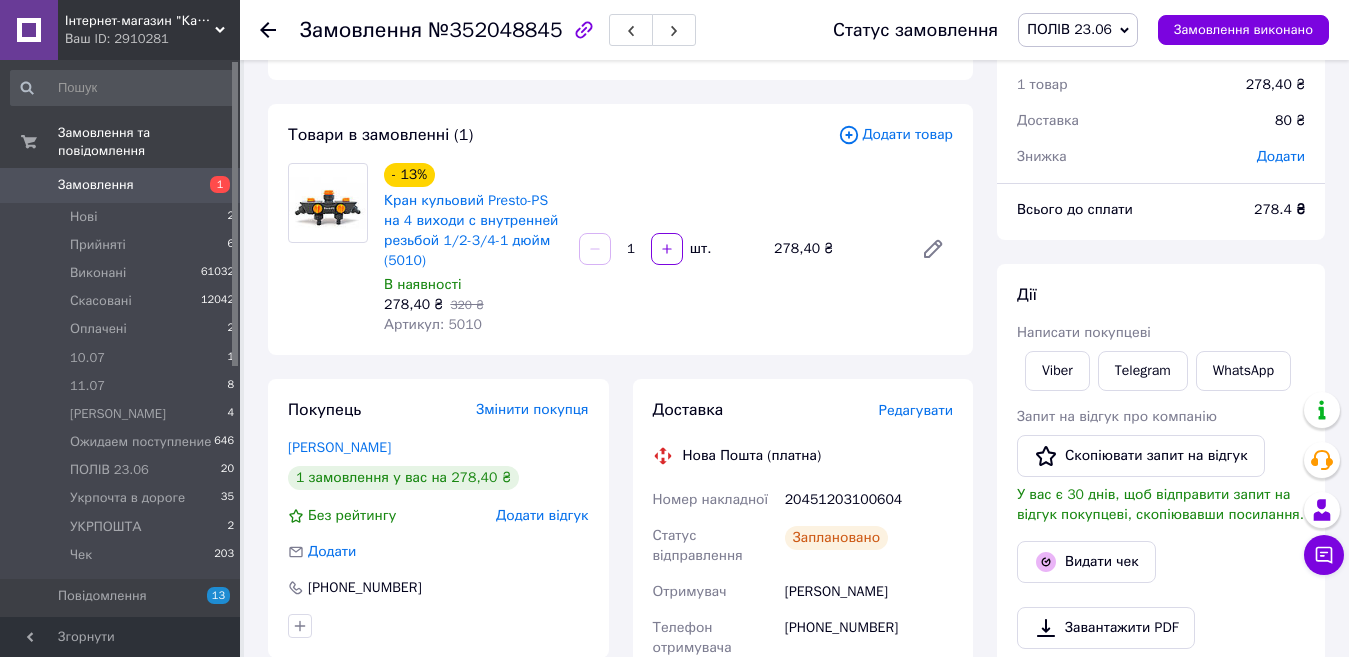 scroll, scrollTop: 0, scrollLeft: 0, axis: both 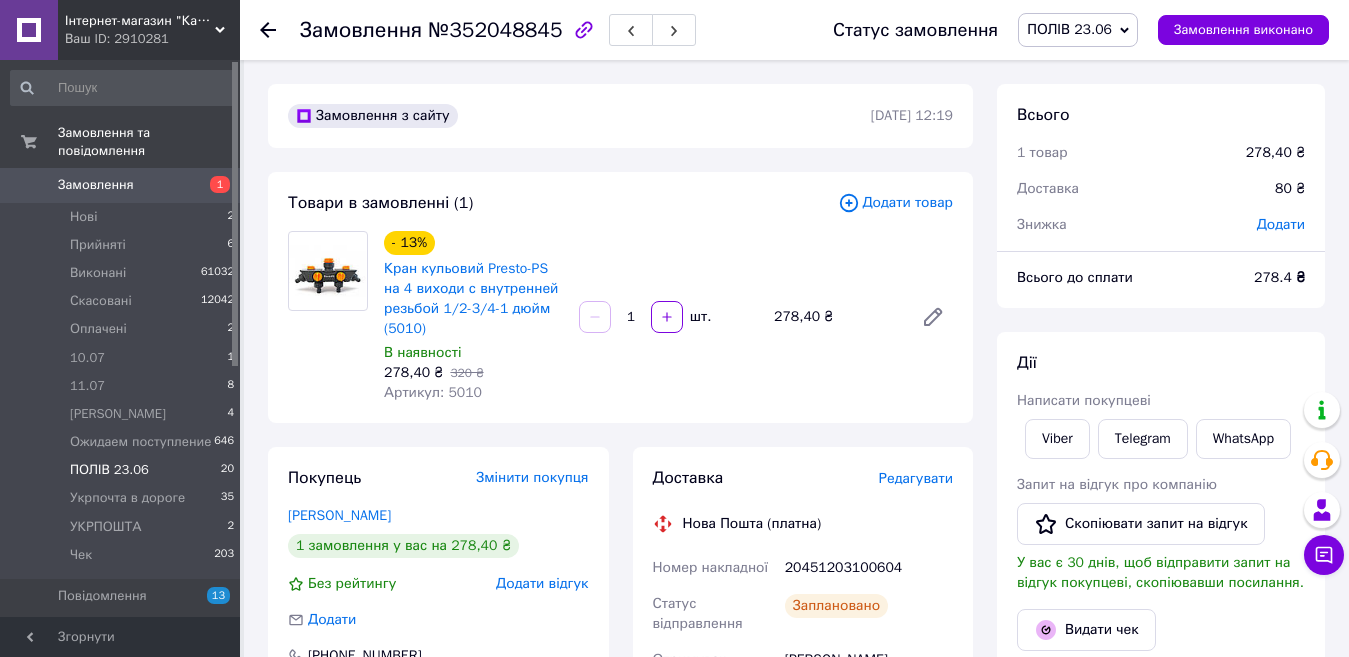 click on "ПОЛІВ 23.06" at bounding box center [109, 470] 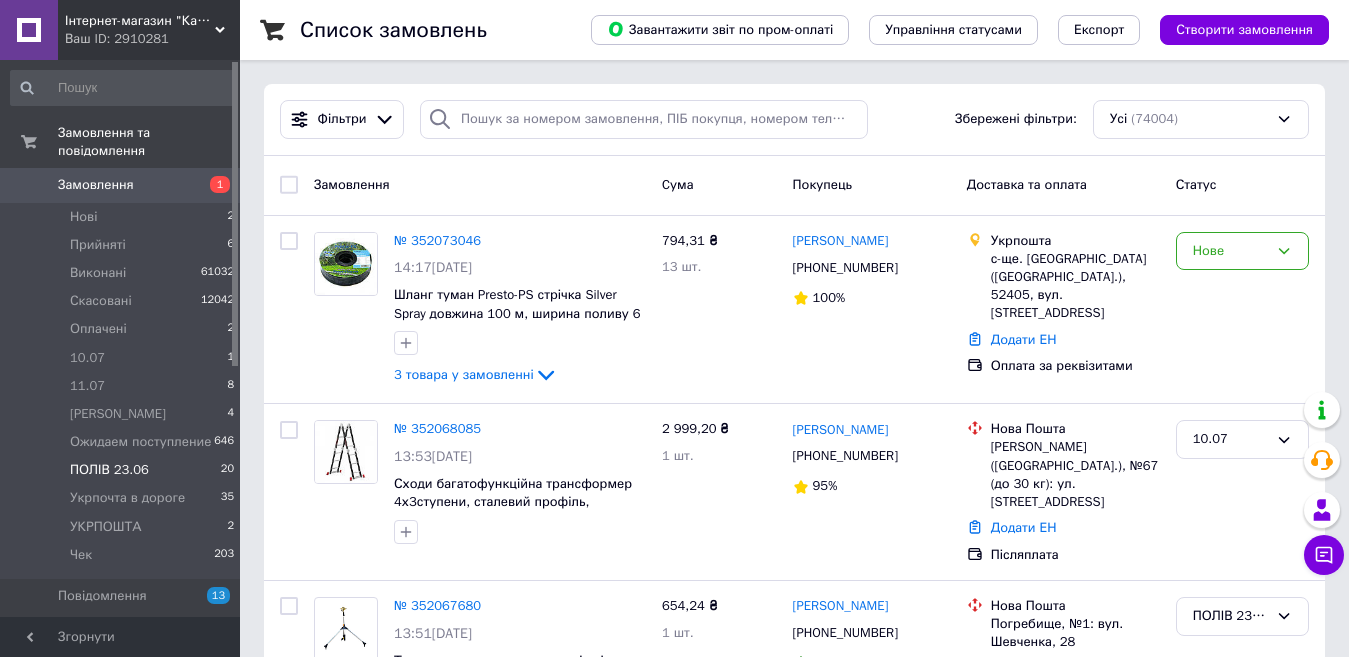 click on "ПОЛІВ 23.06" at bounding box center (109, 470) 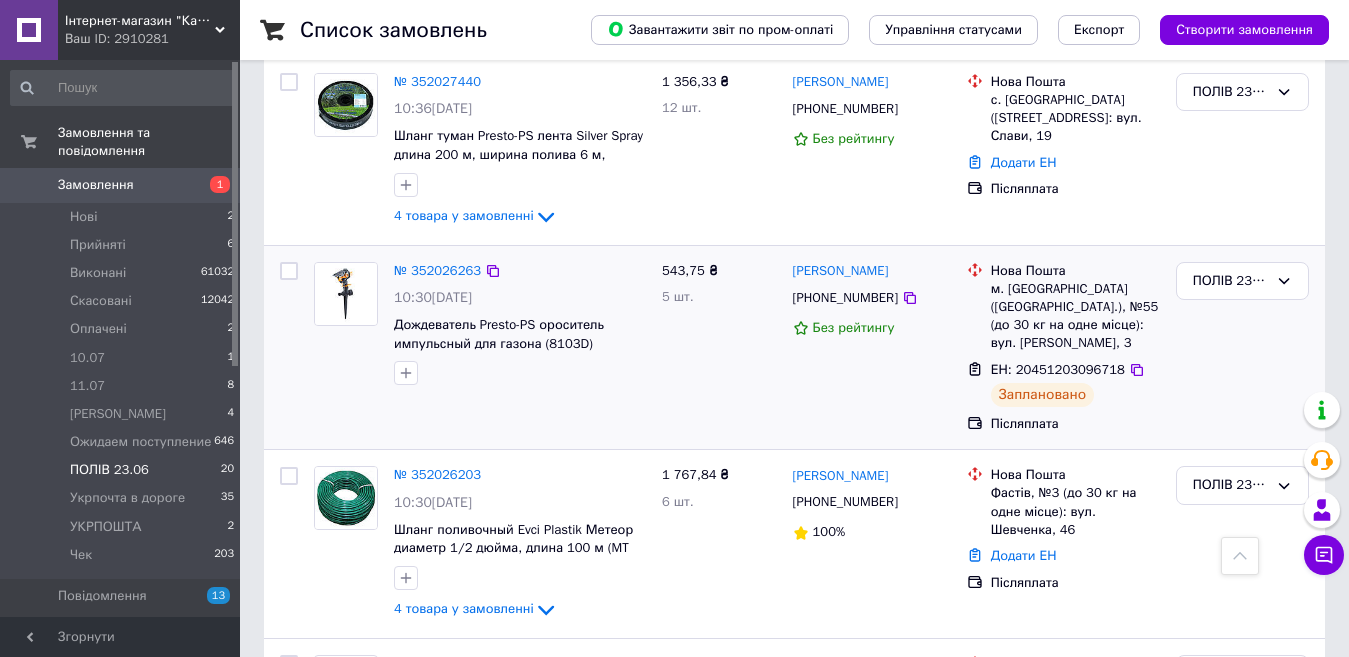 scroll, scrollTop: 1600, scrollLeft: 0, axis: vertical 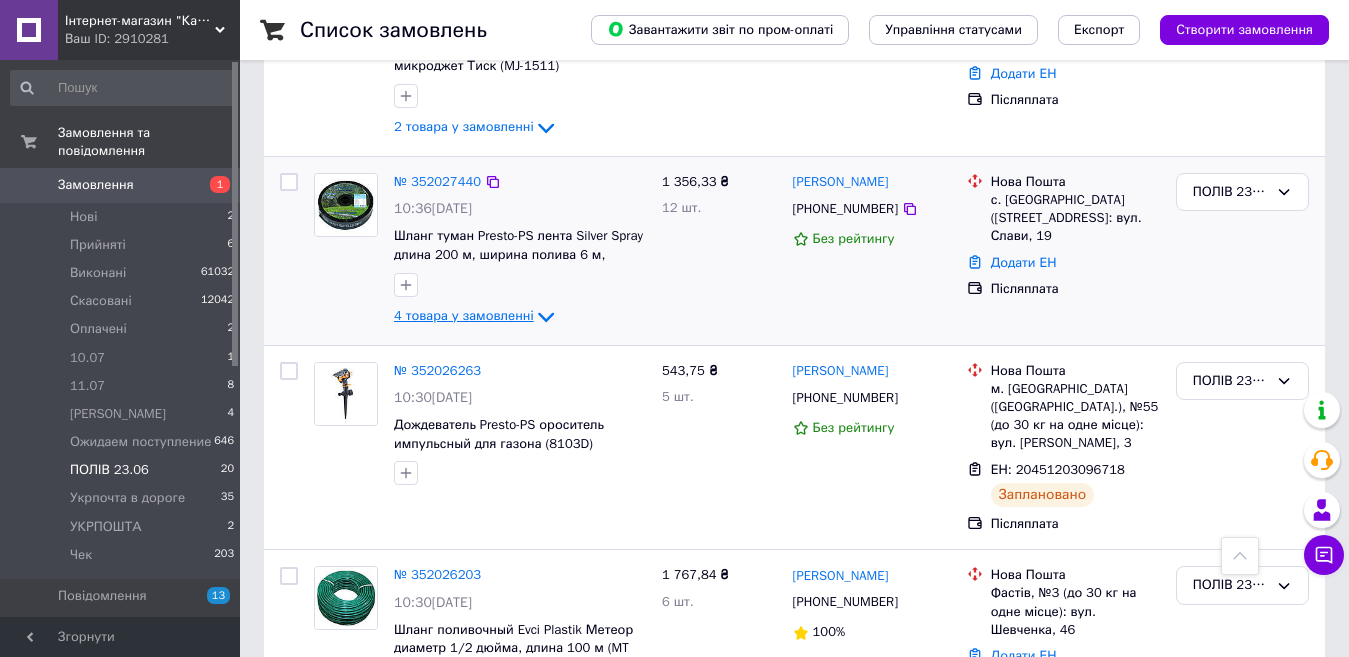 click on "4 товара у замовленні" at bounding box center (464, 315) 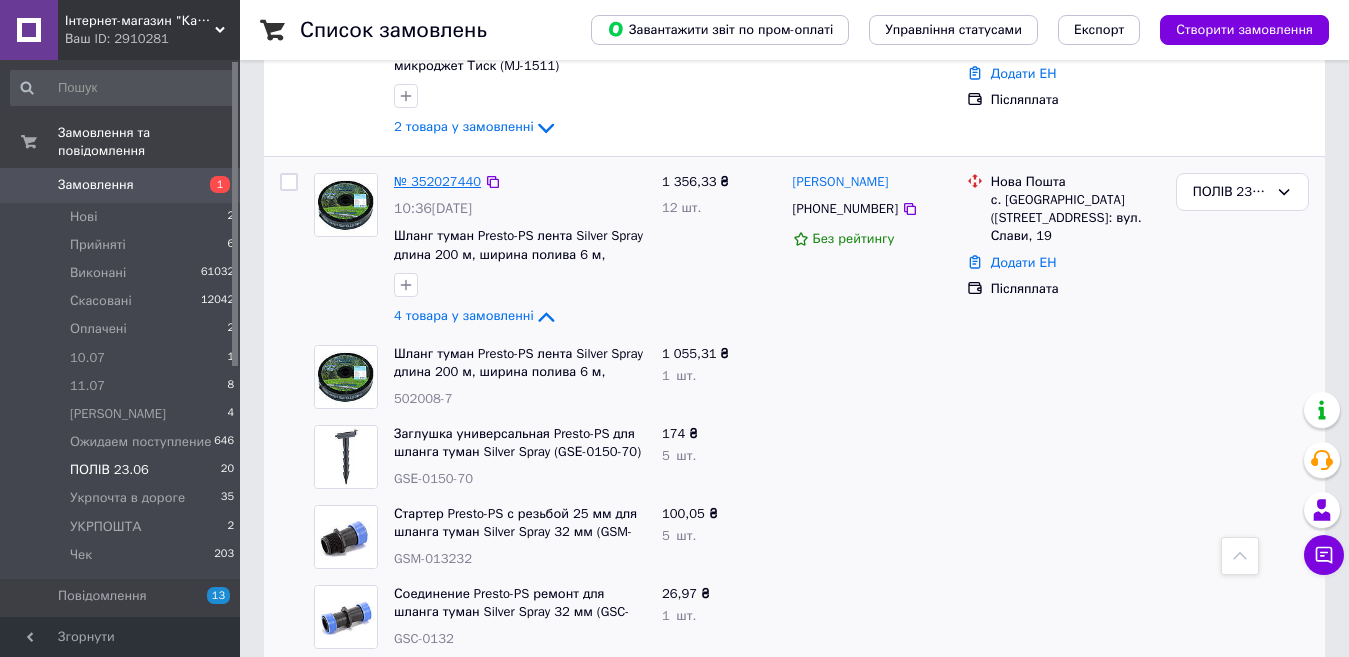 click on "№ 352027440" at bounding box center [437, 181] 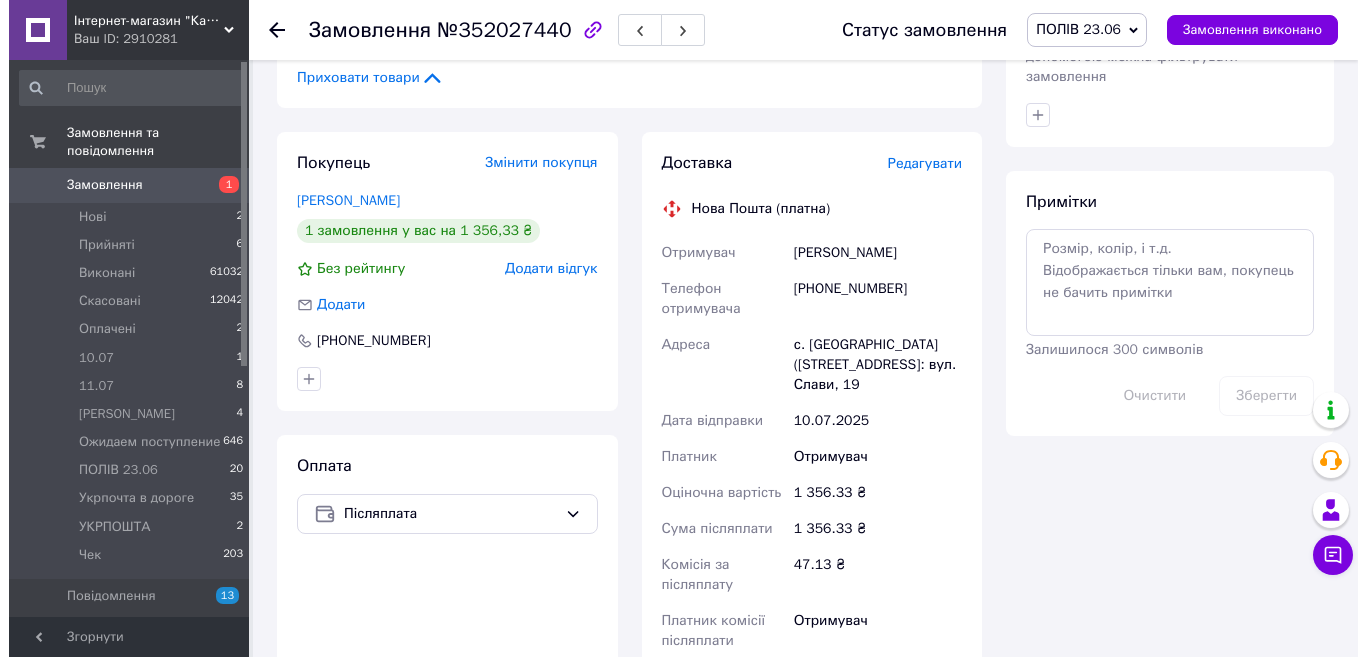 scroll, scrollTop: 900, scrollLeft: 0, axis: vertical 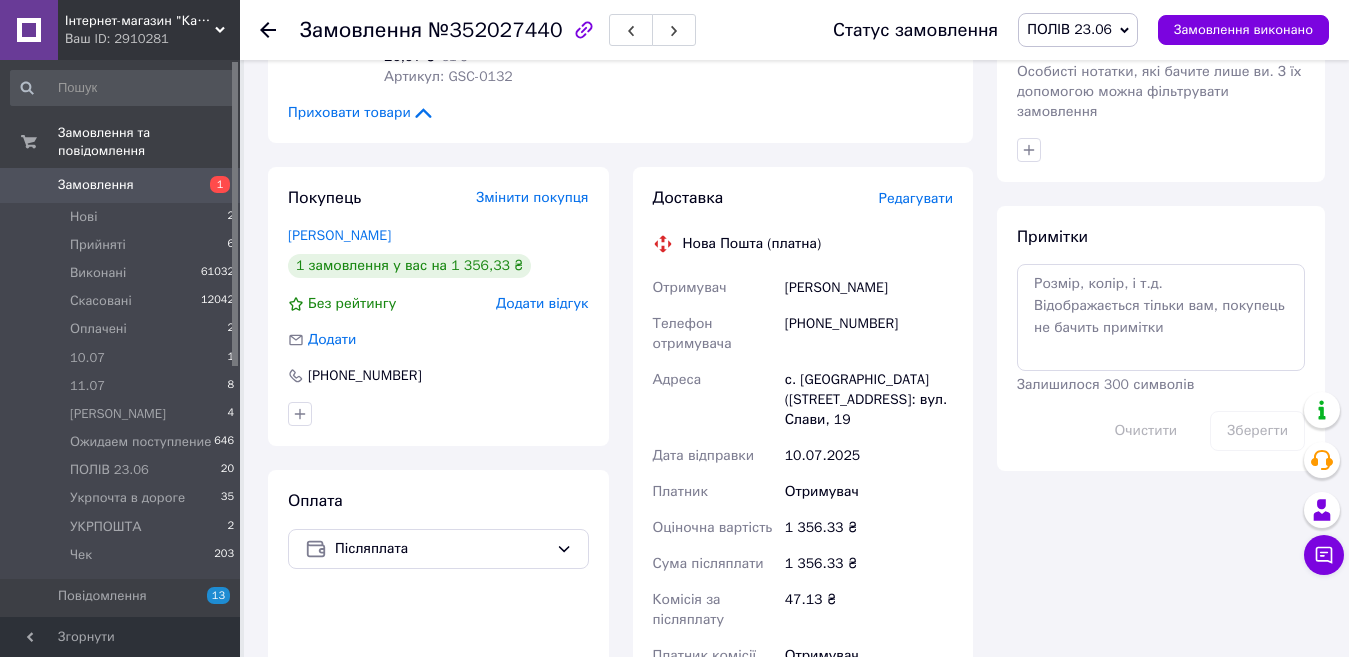 click on "Редагувати" at bounding box center [916, 198] 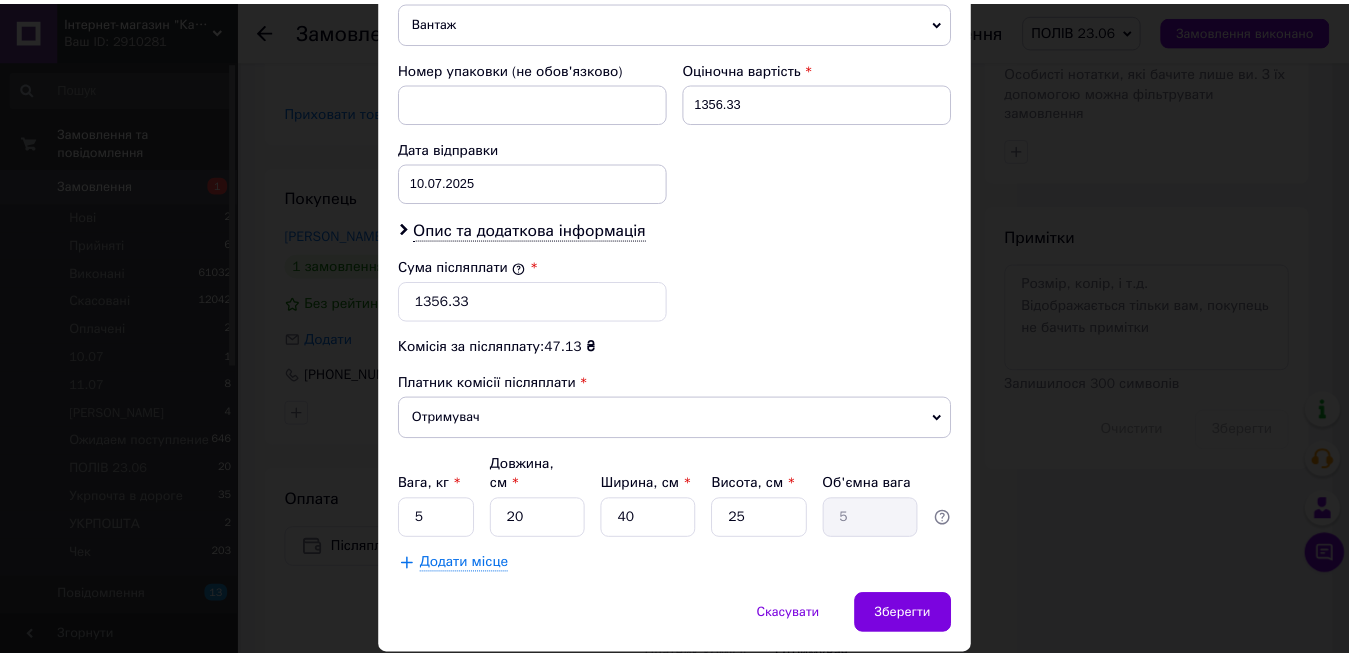 scroll, scrollTop: 889, scrollLeft: 0, axis: vertical 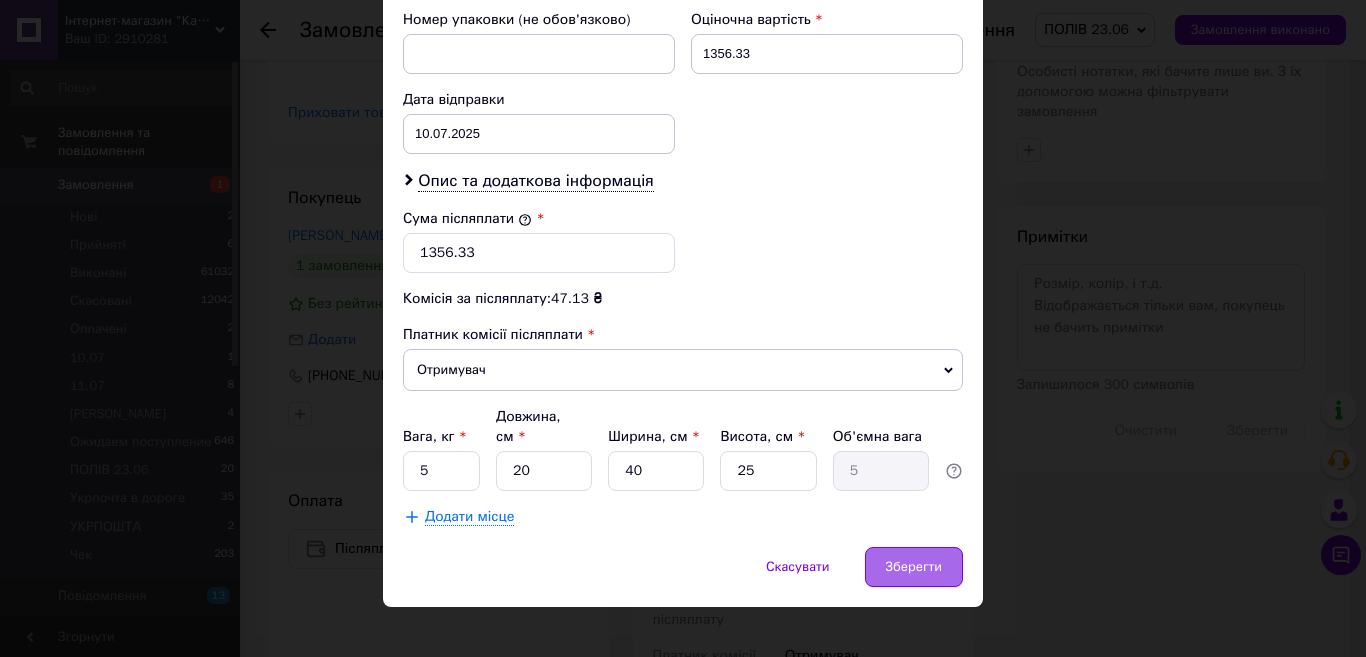 click on "Зберегти" at bounding box center (914, 567) 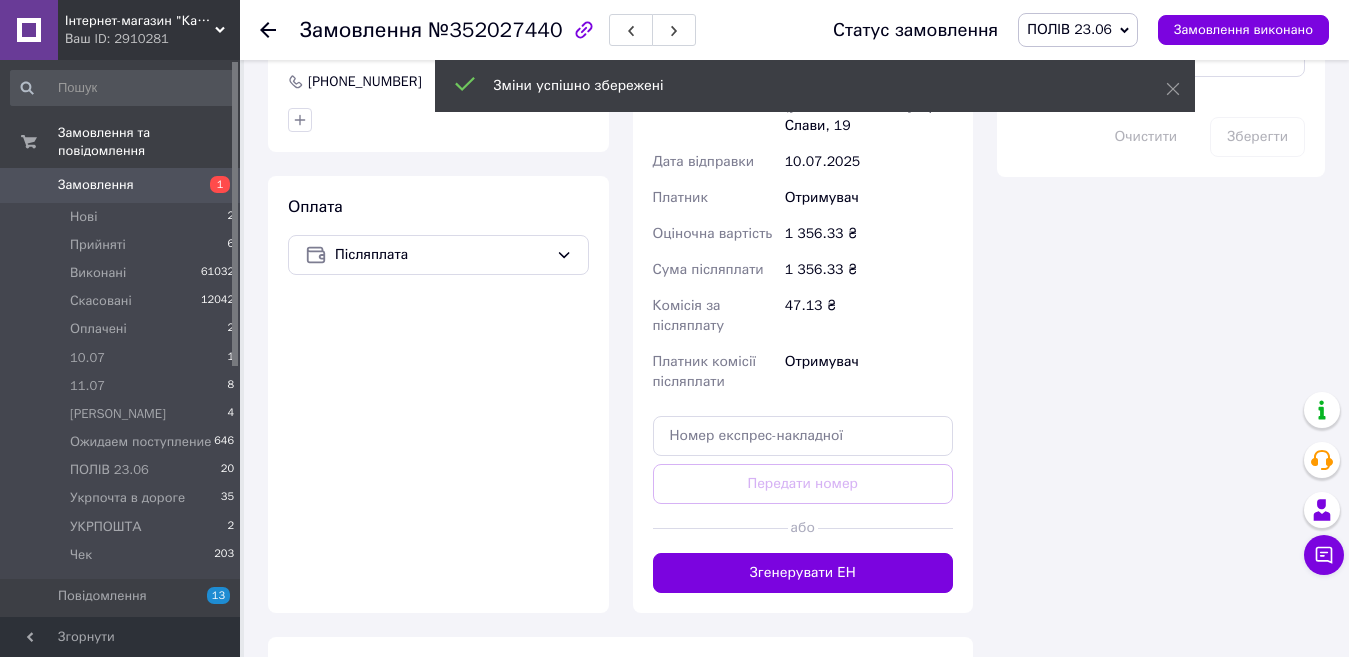 scroll, scrollTop: 1200, scrollLeft: 0, axis: vertical 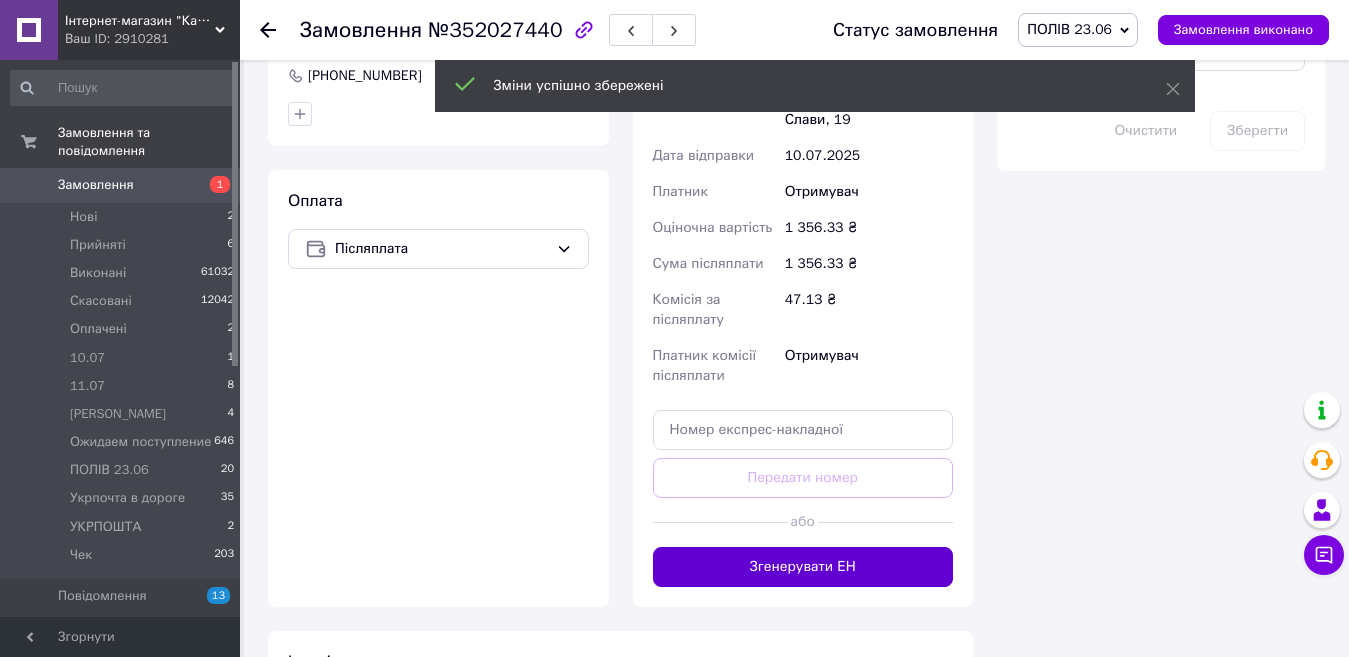 click on "Згенерувати ЕН" at bounding box center (803, 567) 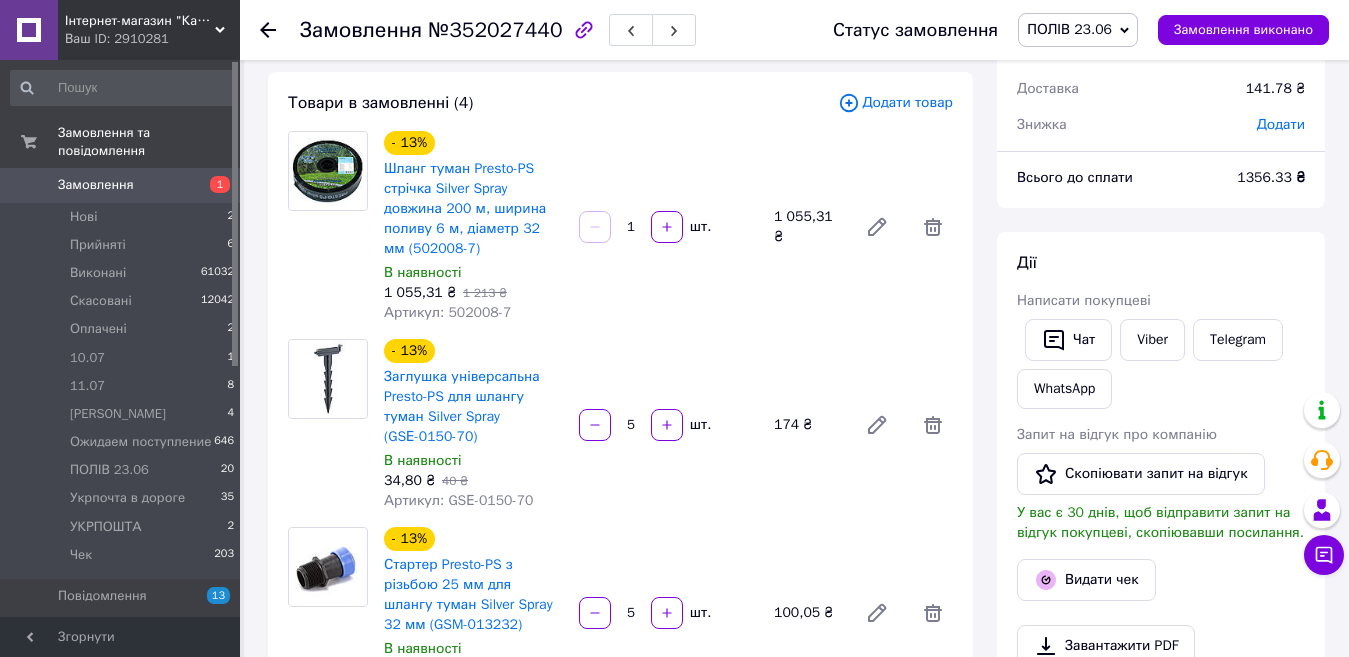 scroll, scrollTop: 500, scrollLeft: 0, axis: vertical 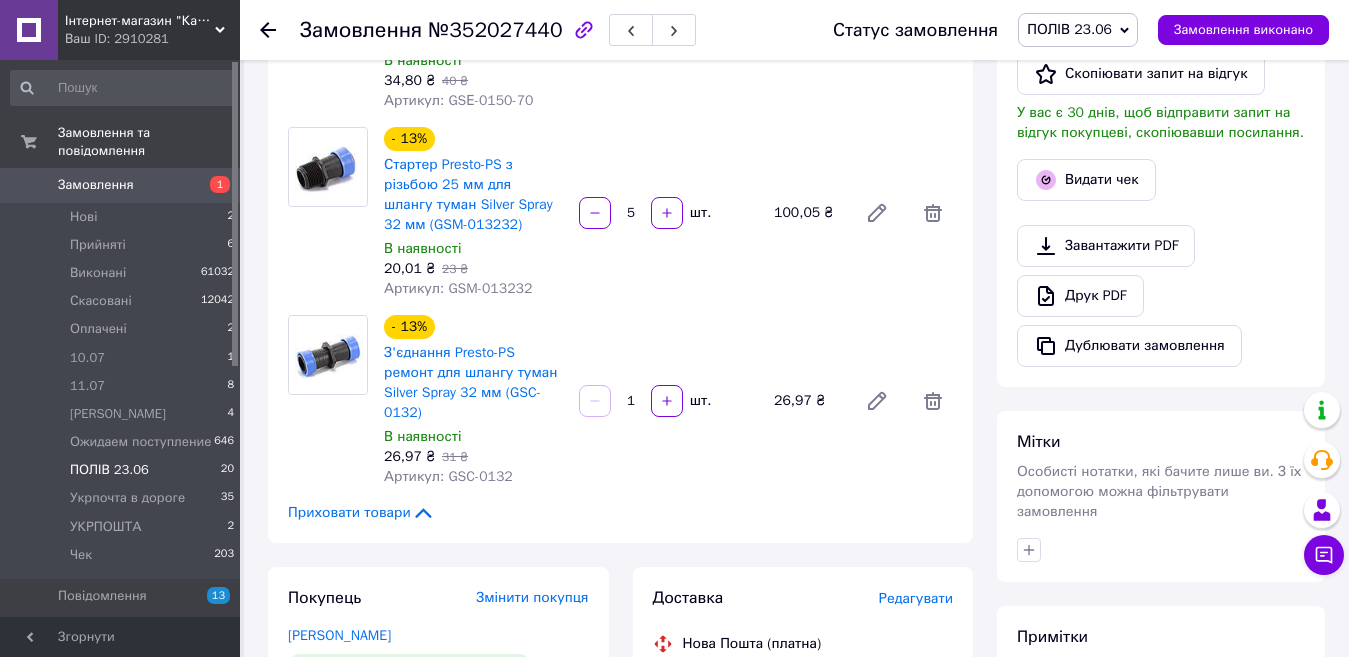 click on "ПОЛІВ 23.06" at bounding box center (109, 470) 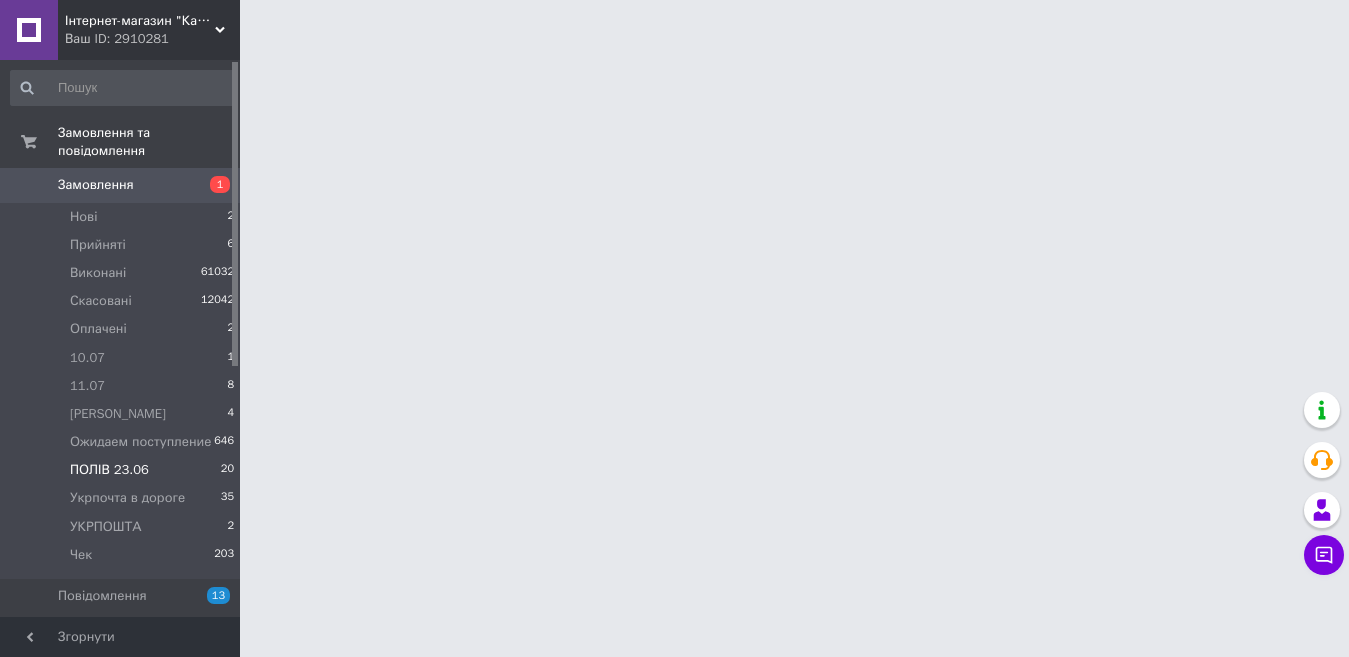 scroll, scrollTop: 0, scrollLeft: 0, axis: both 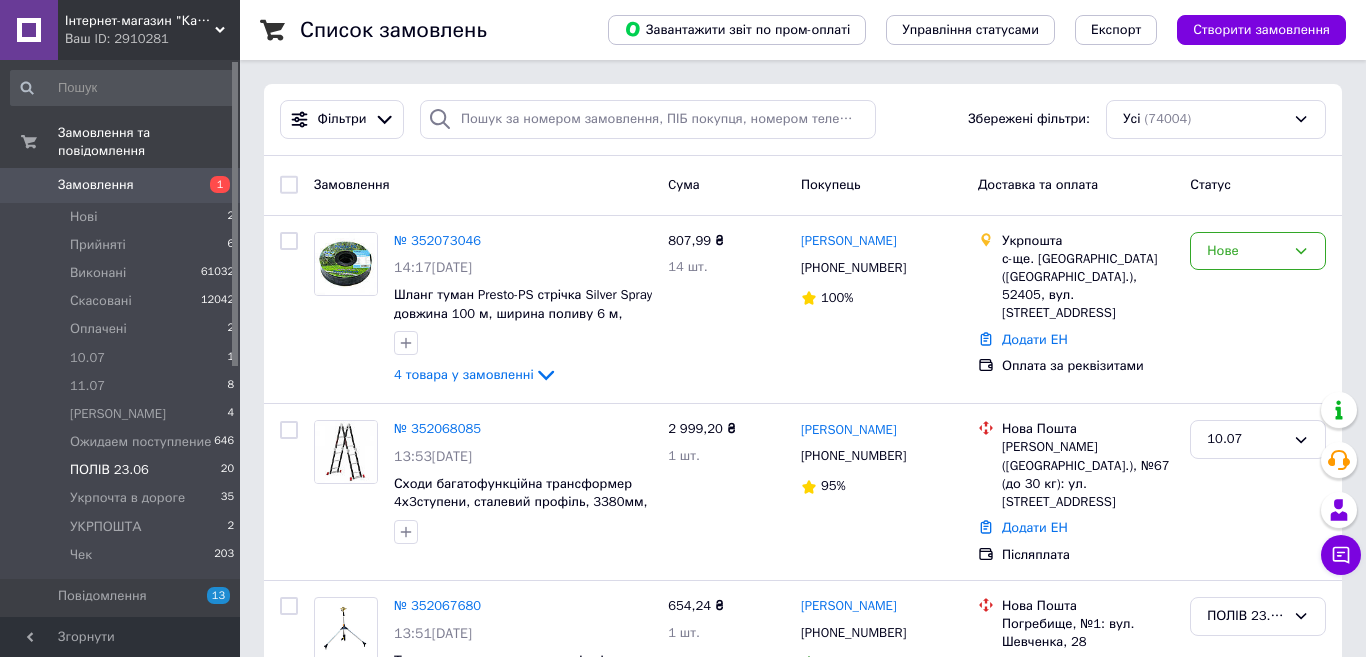 click on "ПОЛІВ 23.06" at bounding box center (109, 470) 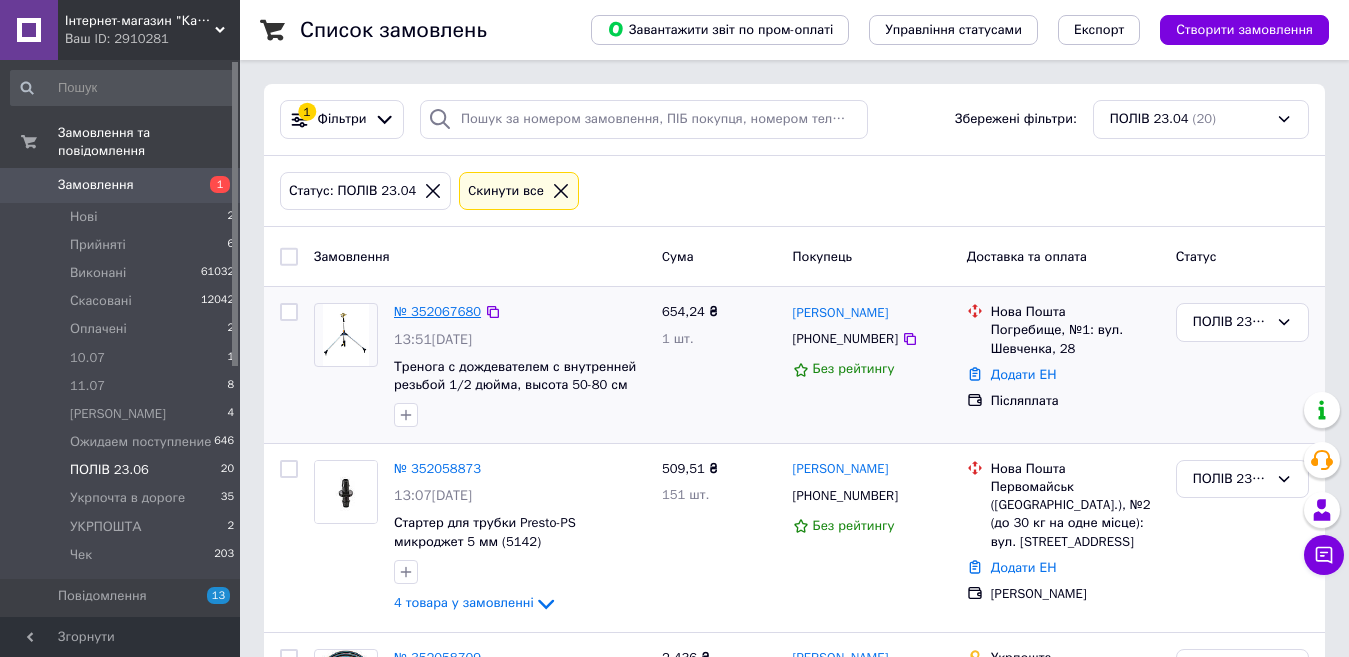 click on "№ 352067680" at bounding box center (437, 311) 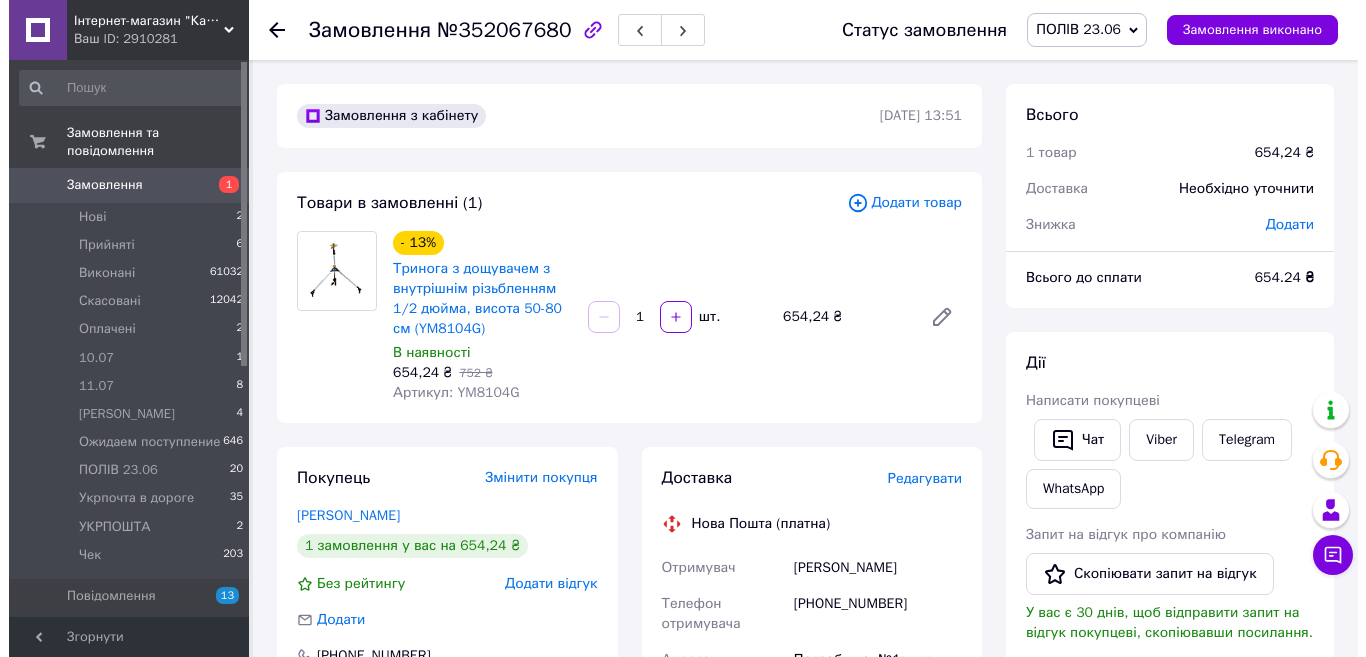 scroll, scrollTop: 300, scrollLeft: 0, axis: vertical 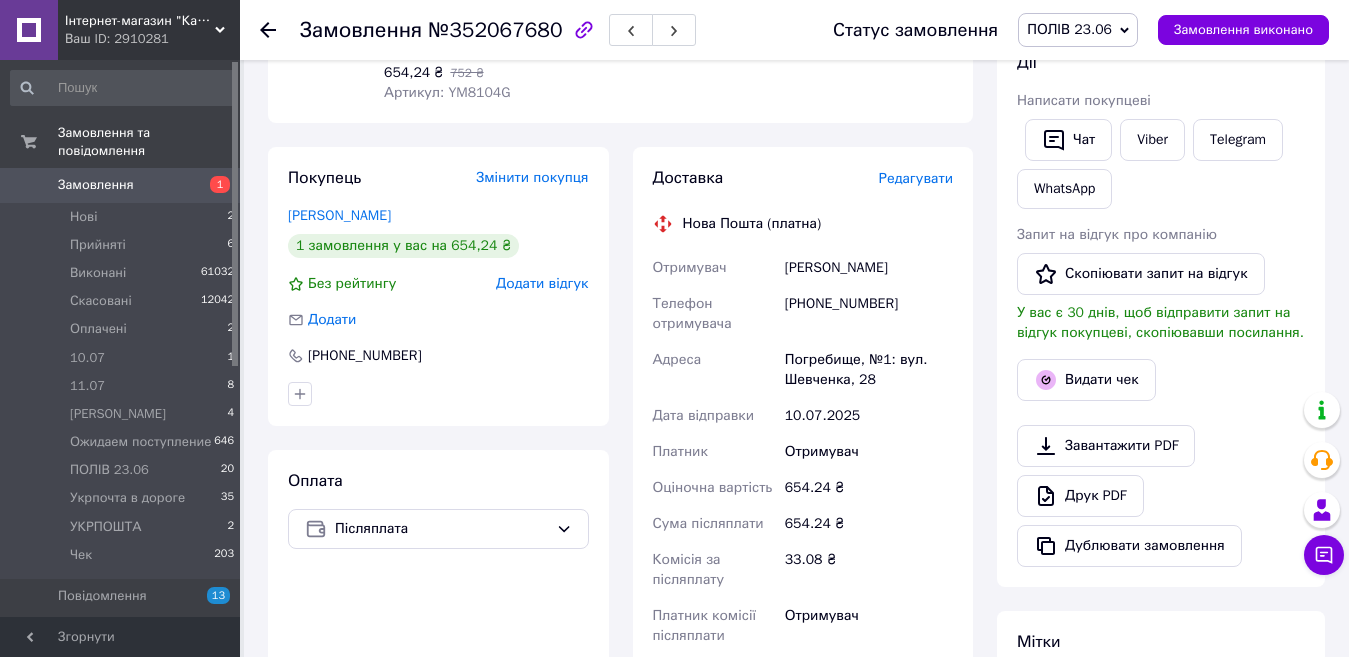 click on "Редагувати" at bounding box center (916, 178) 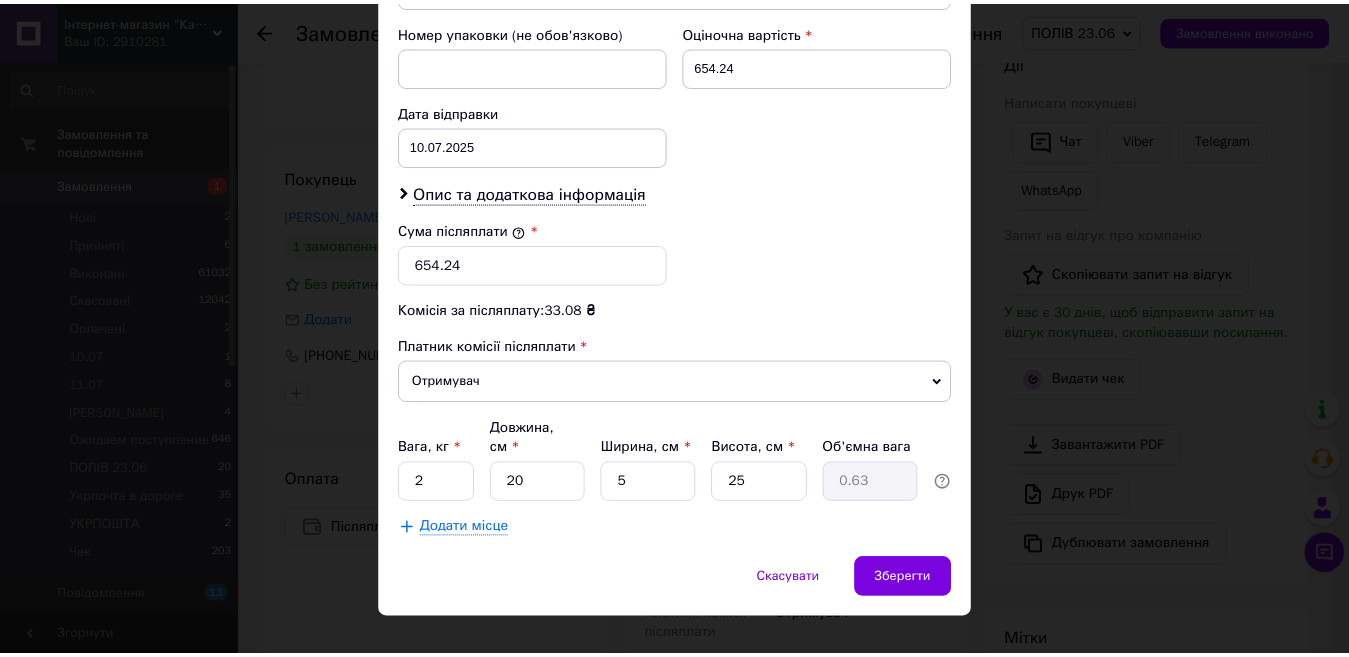scroll, scrollTop: 889, scrollLeft: 0, axis: vertical 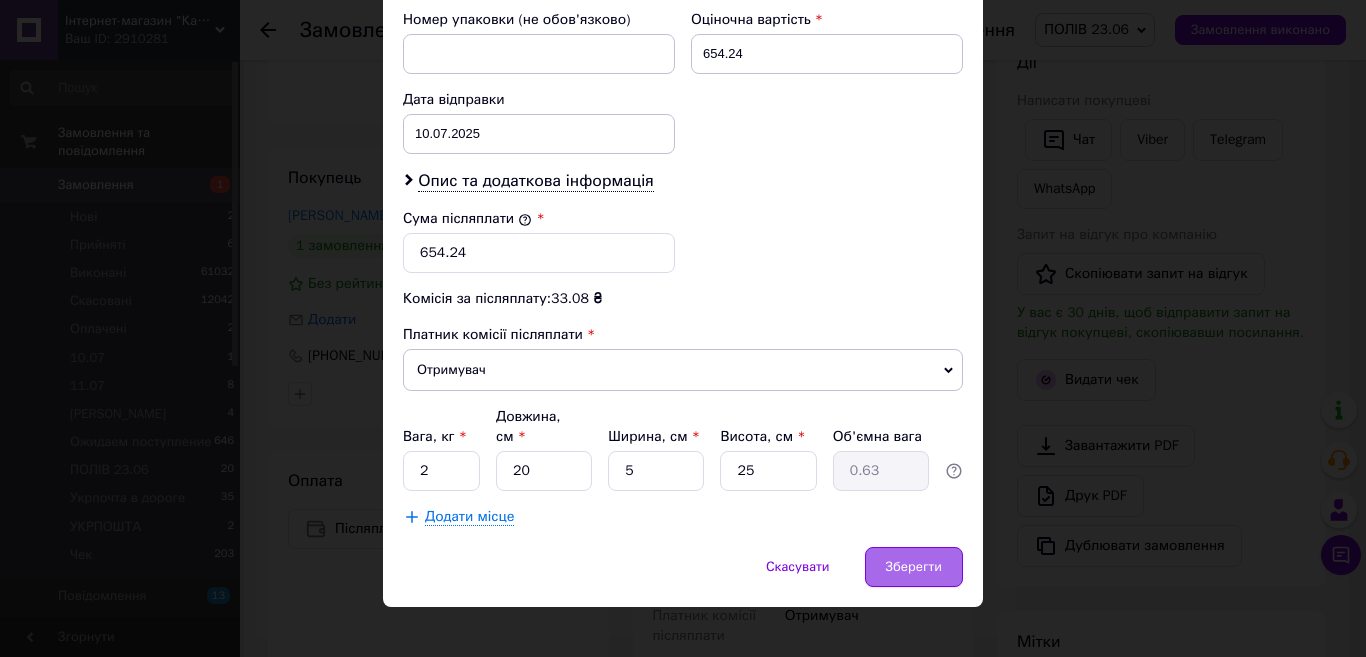 click on "Зберегти" at bounding box center [914, 567] 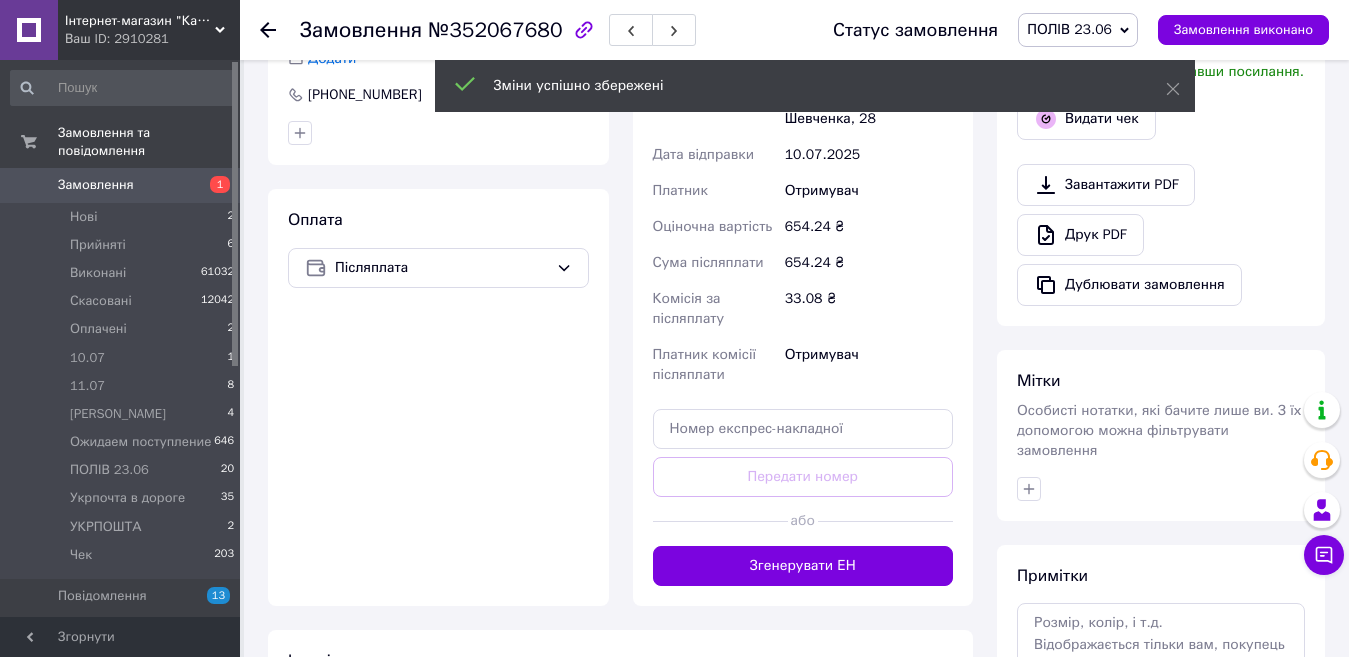 scroll, scrollTop: 700, scrollLeft: 0, axis: vertical 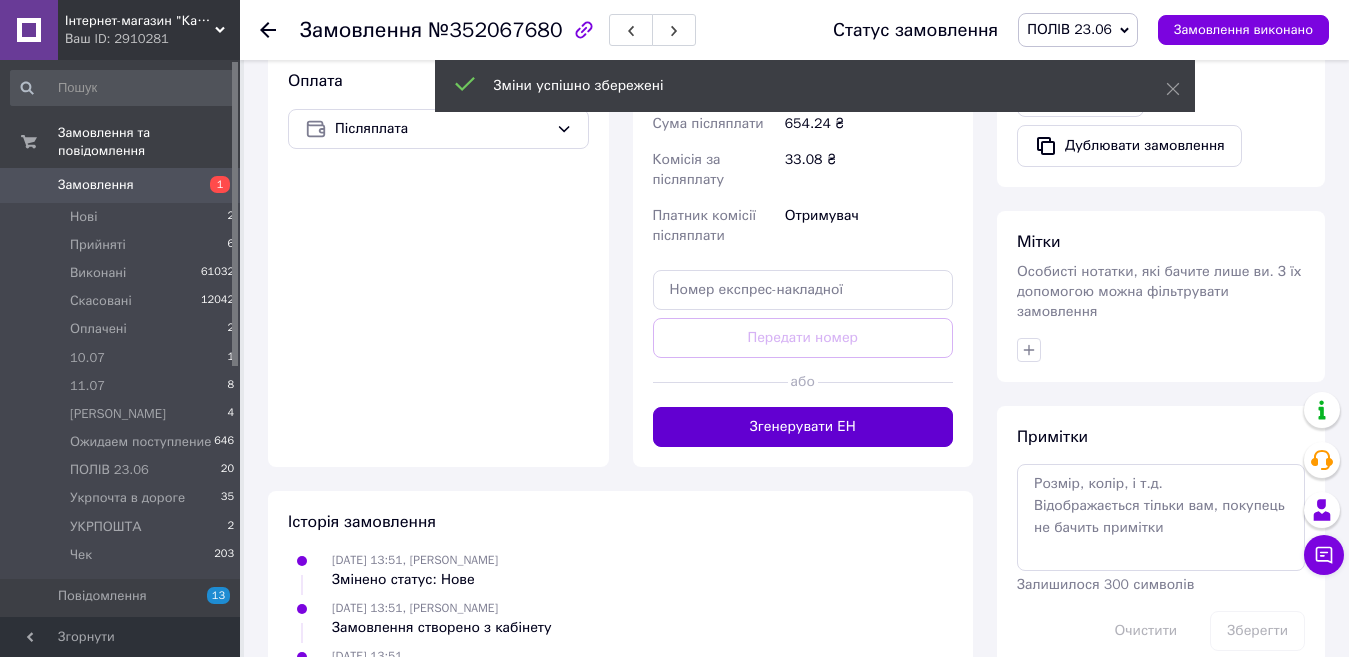 click on "Згенерувати ЕН" at bounding box center (803, 427) 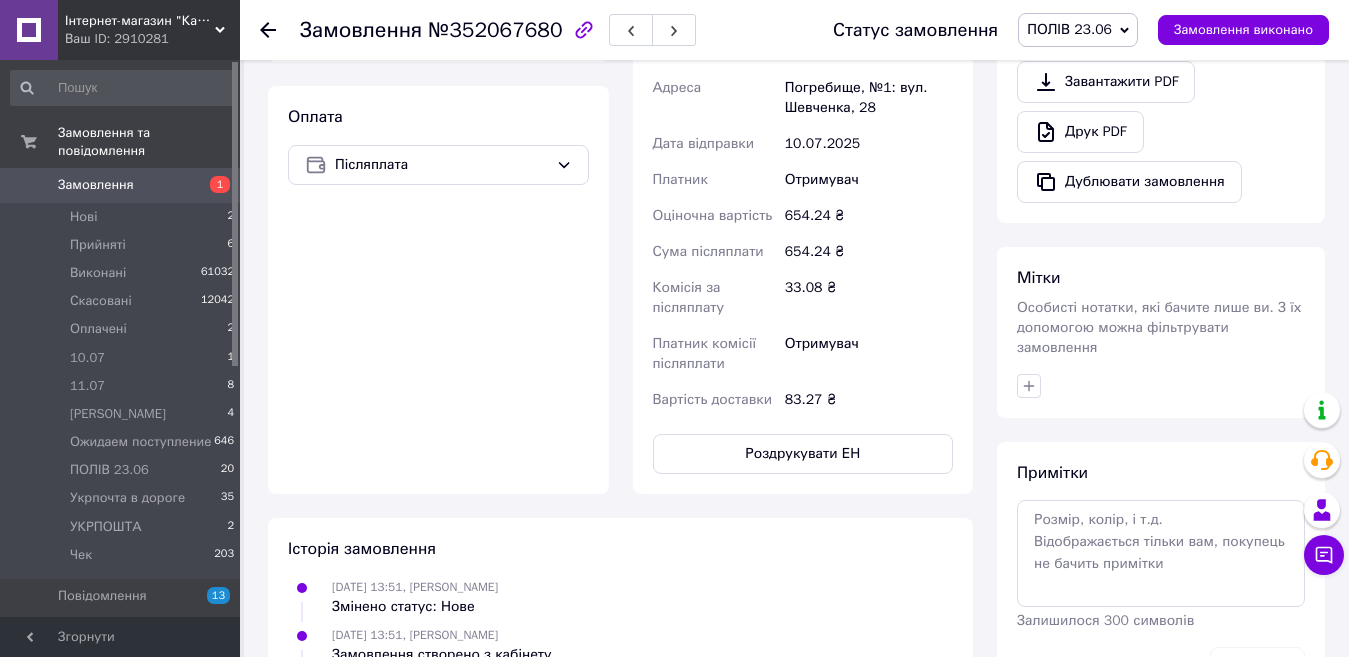 scroll, scrollTop: 300, scrollLeft: 0, axis: vertical 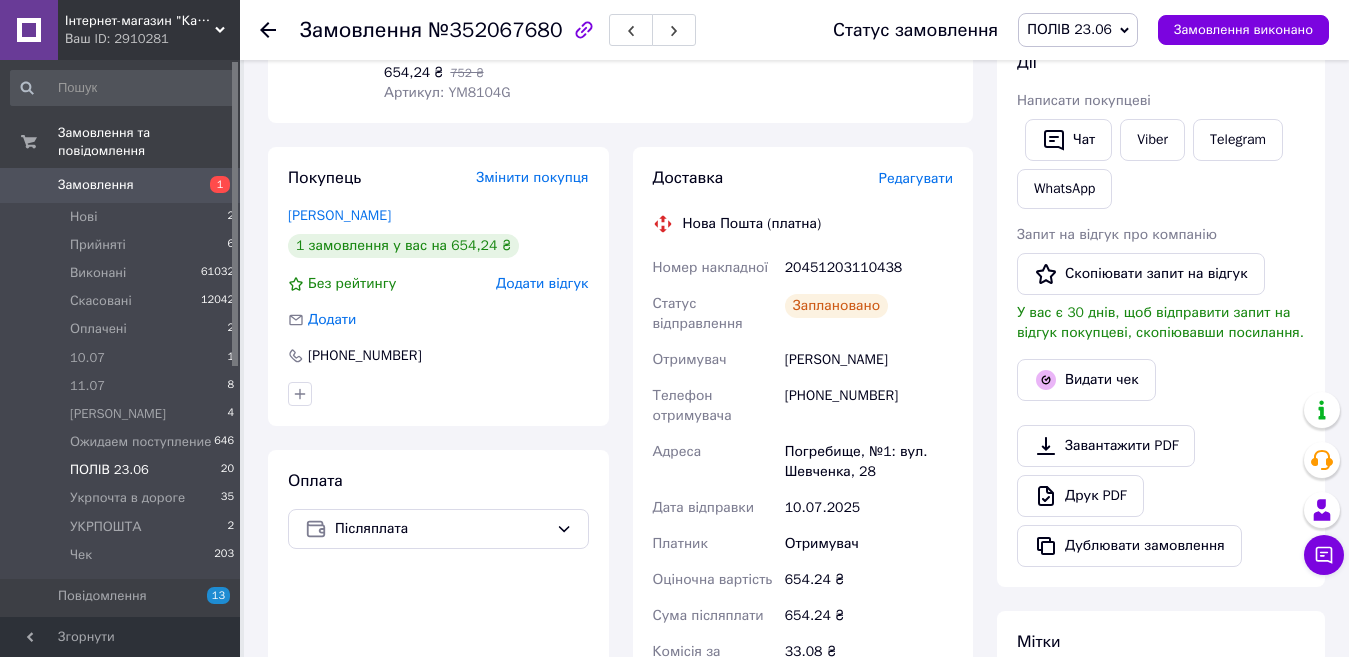 click on "ПОЛІВ 23.06" at bounding box center (109, 470) 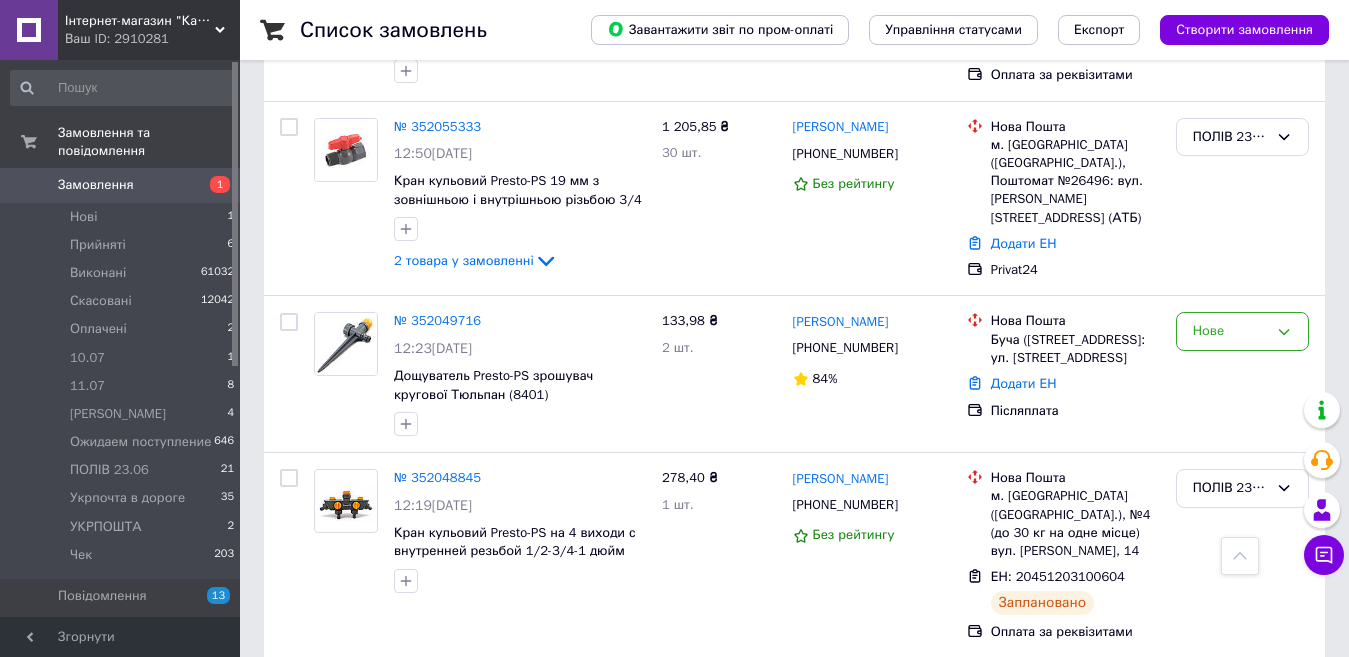 scroll, scrollTop: 1000, scrollLeft: 0, axis: vertical 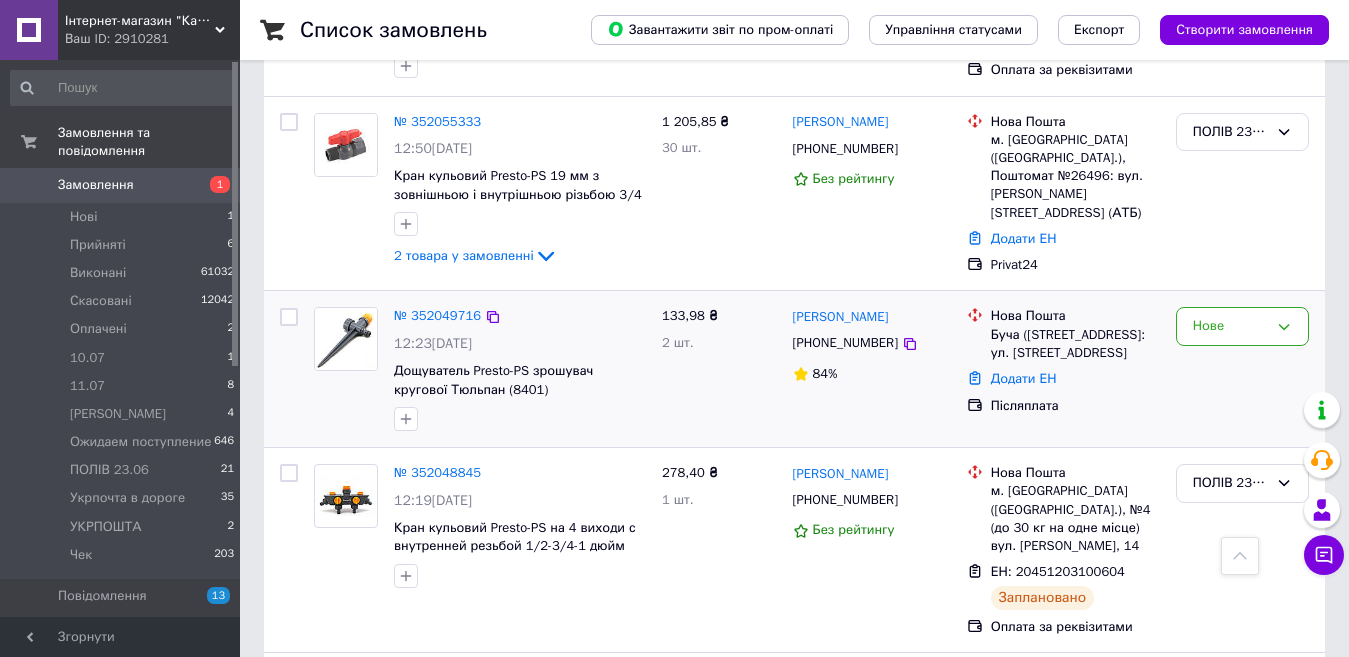drag, startPoint x: 131, startPoint y: 444, endPoint x: 571, endPoint y: 377, distance: 445.0719 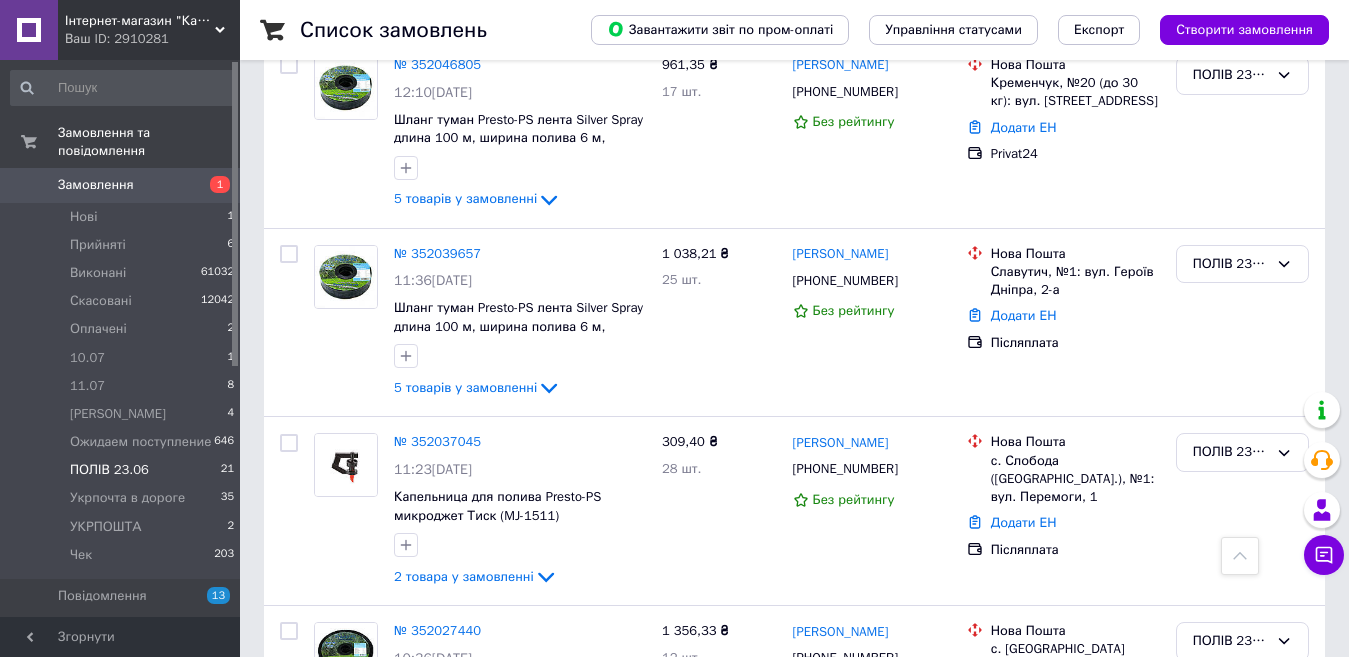 scroll, scrollTop: 1465, scrollLeft: 0, axis: vertical 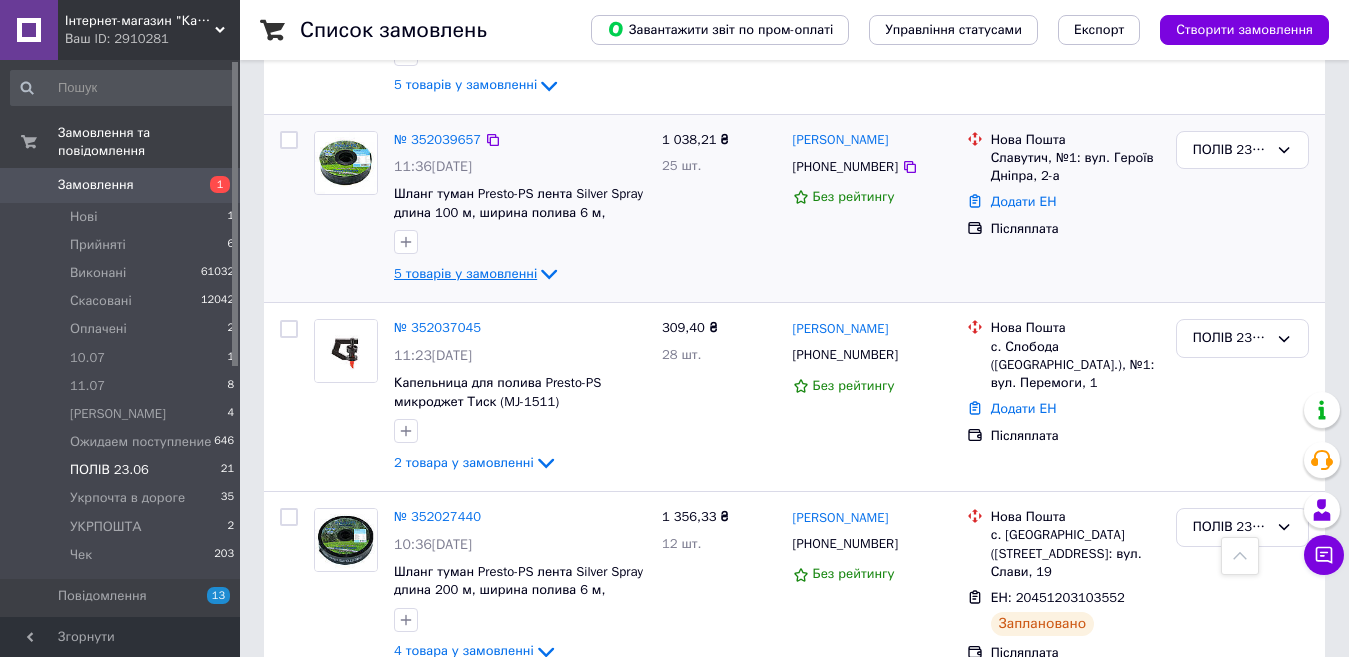 click on "5 товарів у замовленні" at bounding box center [465, 273] 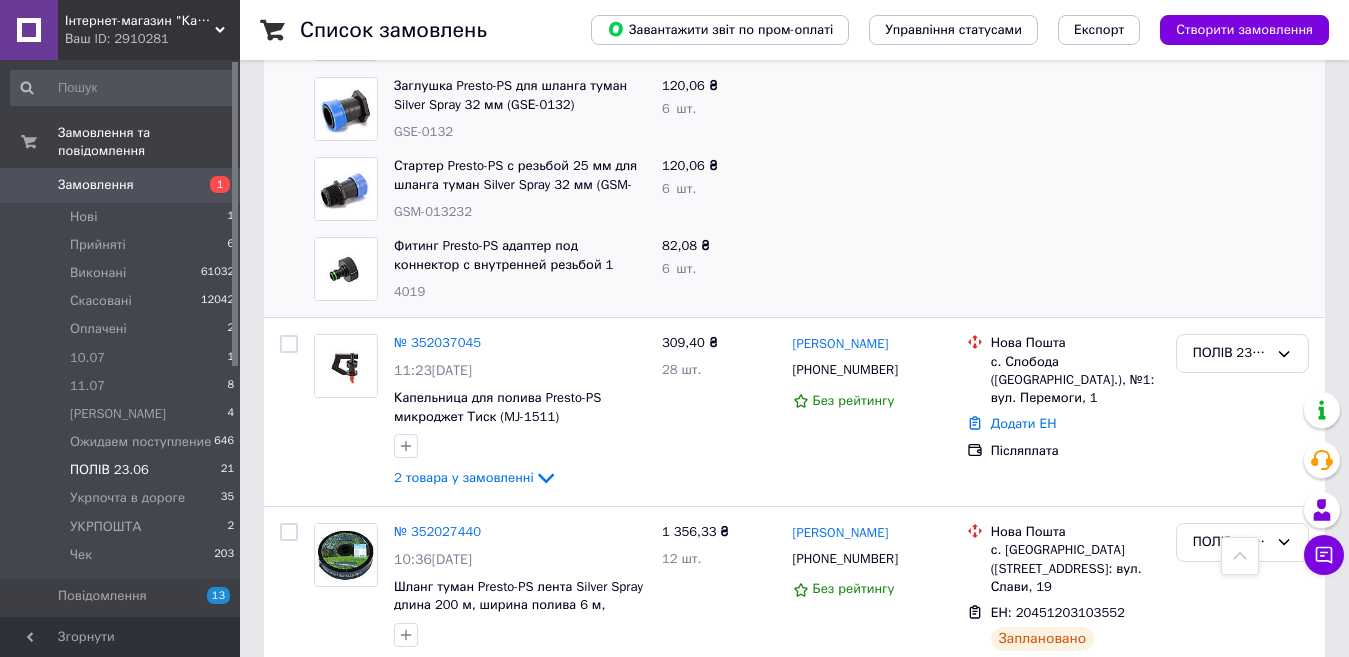 scroll, scrollTop: 2065, scrollLeft: 0, axis: vertical 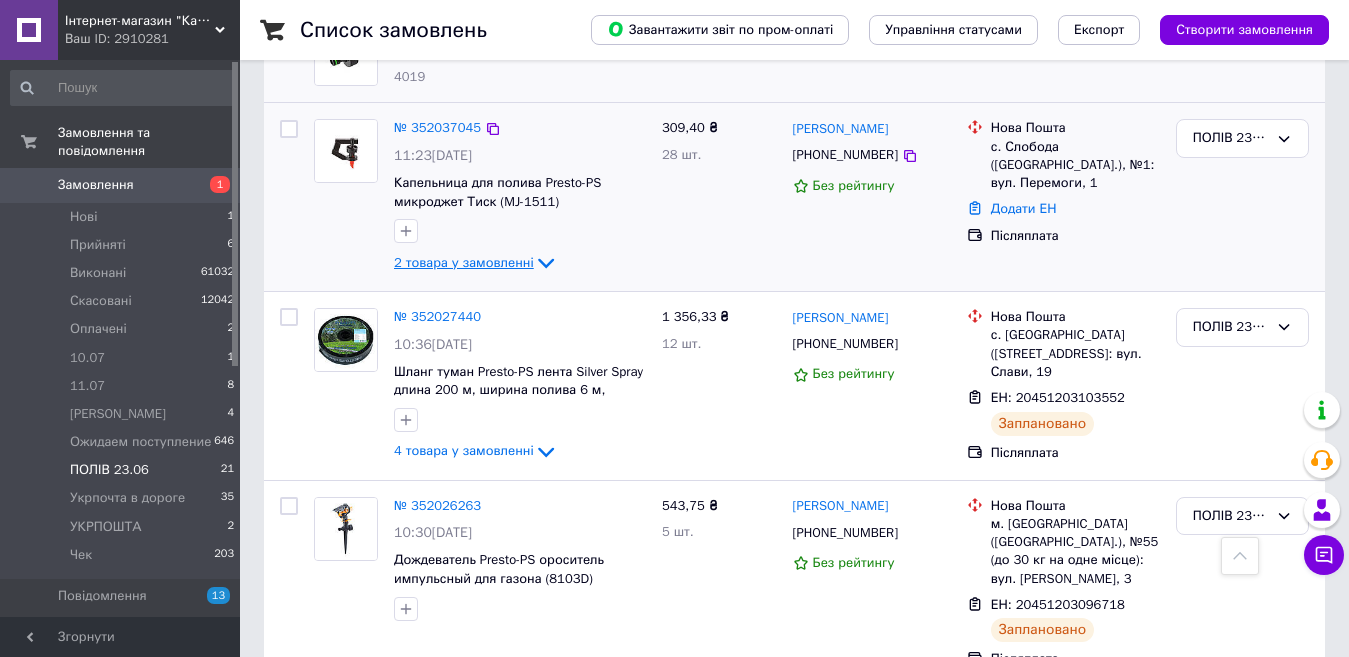 click on "2 товара у замовленні" at bounding box center (464, 262) 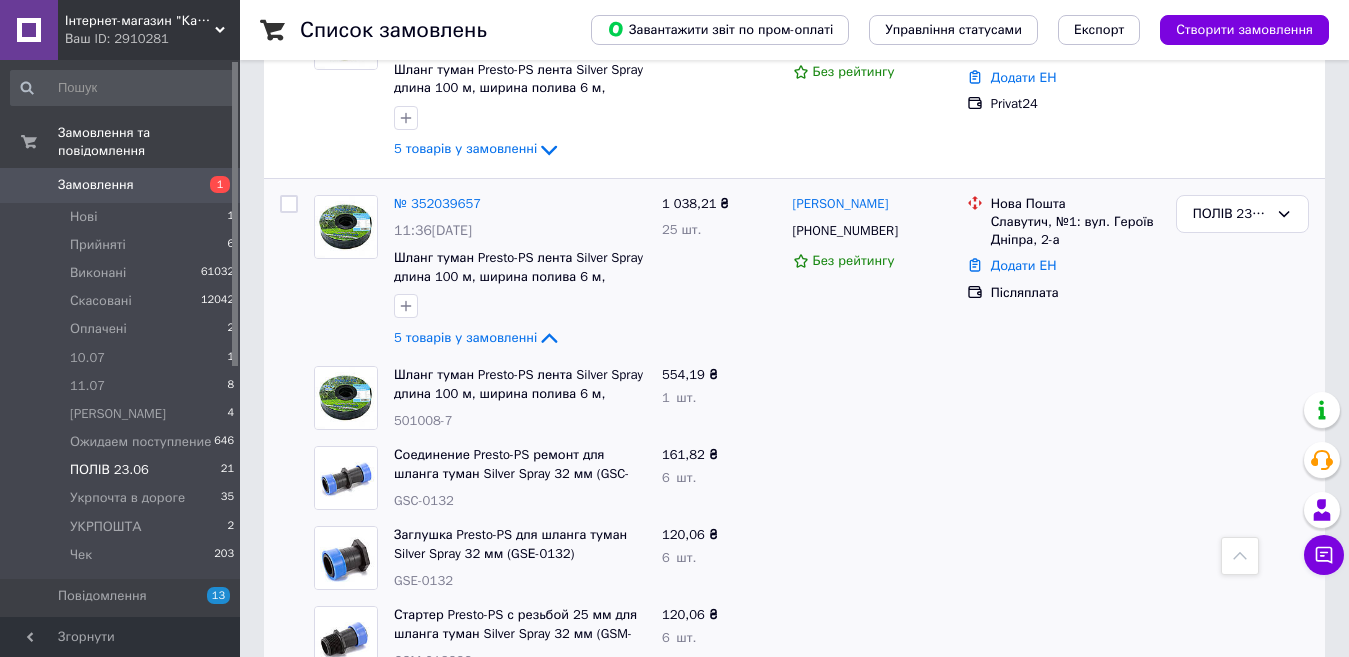 scroll, scrollTop: 1365, scrollLeft: 0, axis: vertical 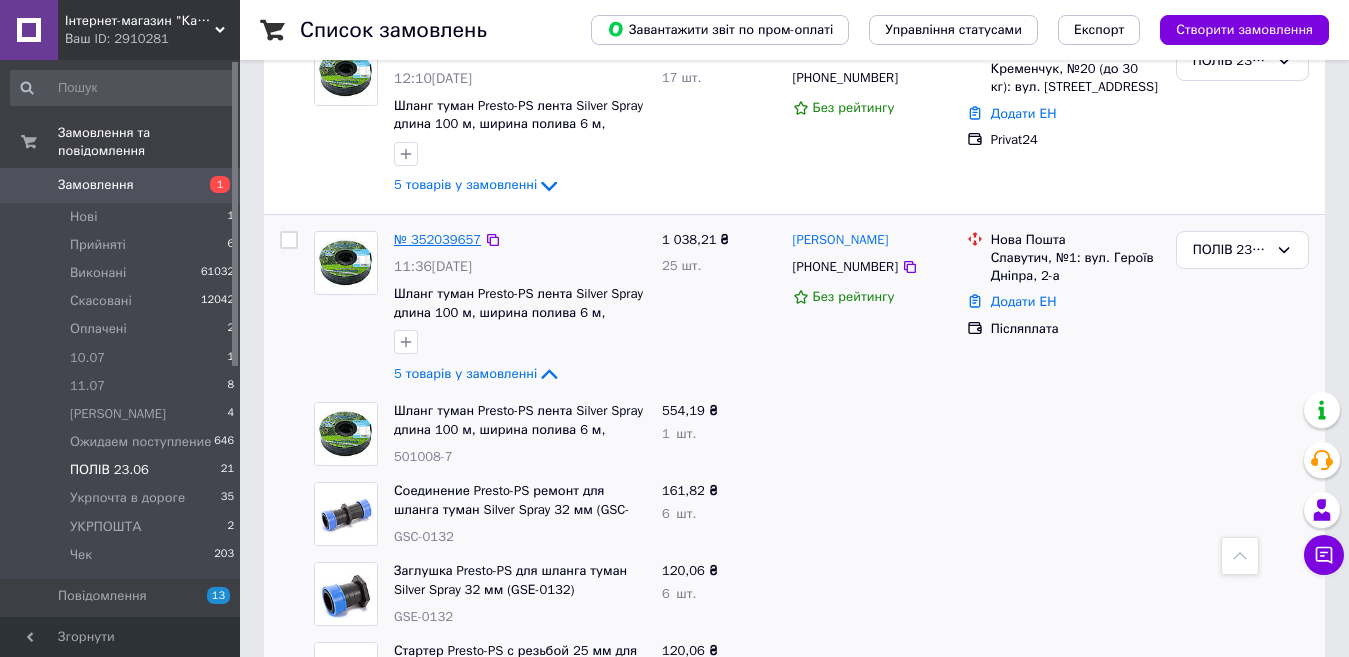 click on "№ 352039657" at bounding box center [437, 239] 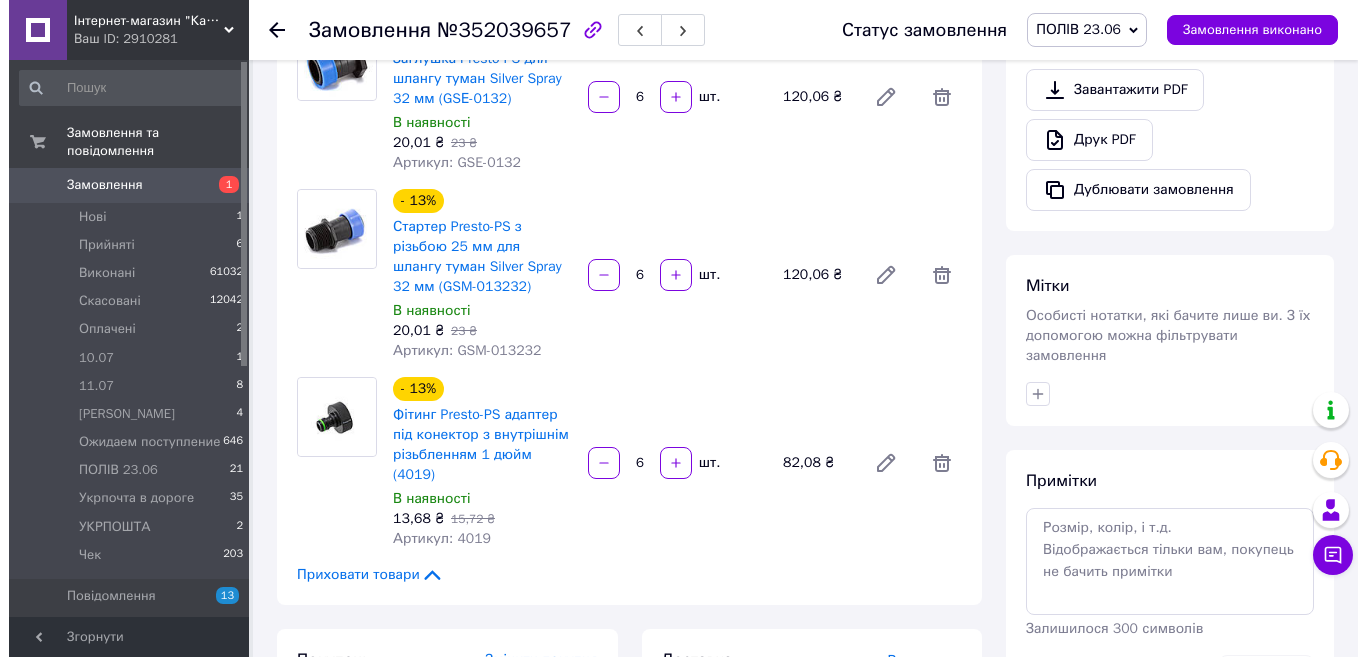 scroll, scrollTop: 965, scrollLeft: 0, axis: vertical 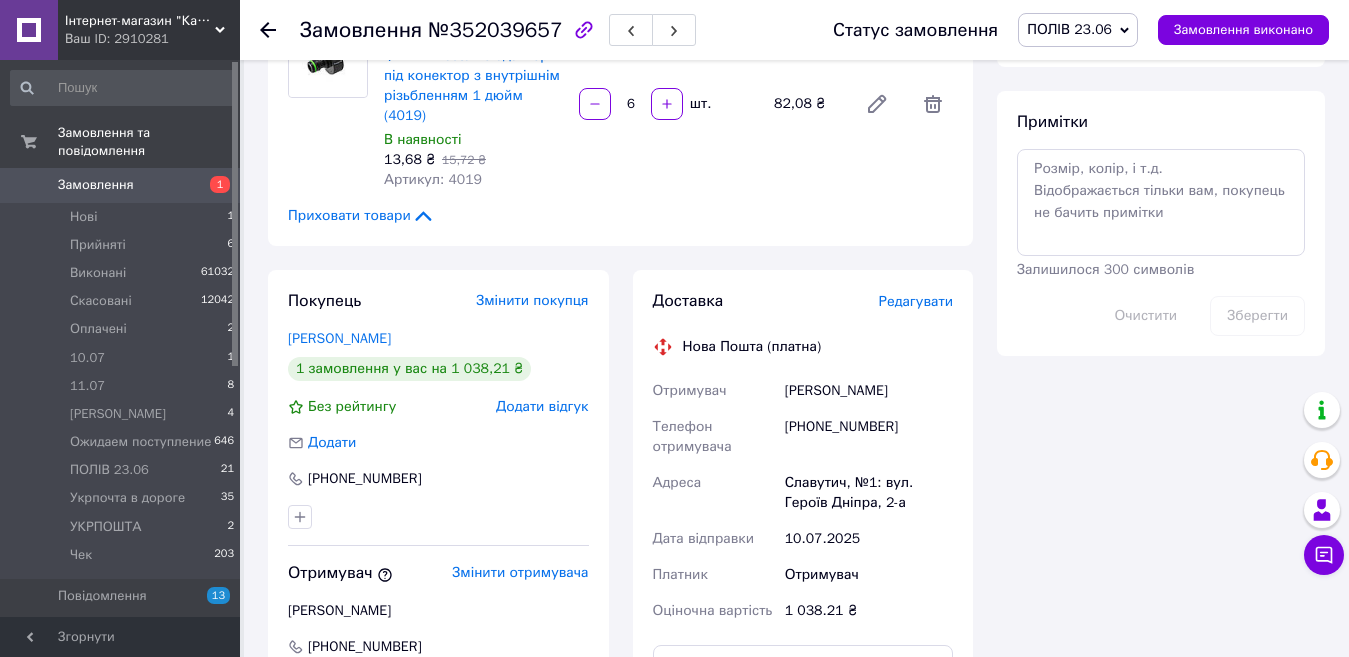 click on "Редагувати" at bounding box center (916, 301) 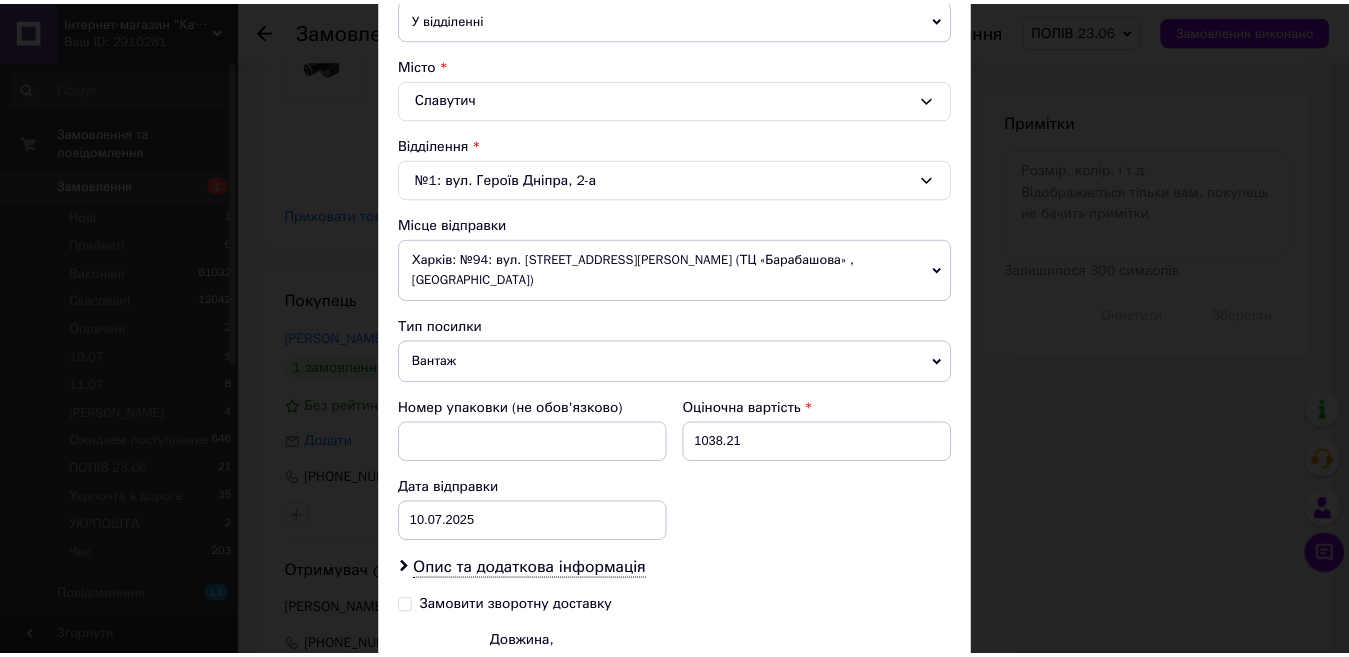 scroll, scrollTop: 727, scrollLeft: 0, axis: vertical 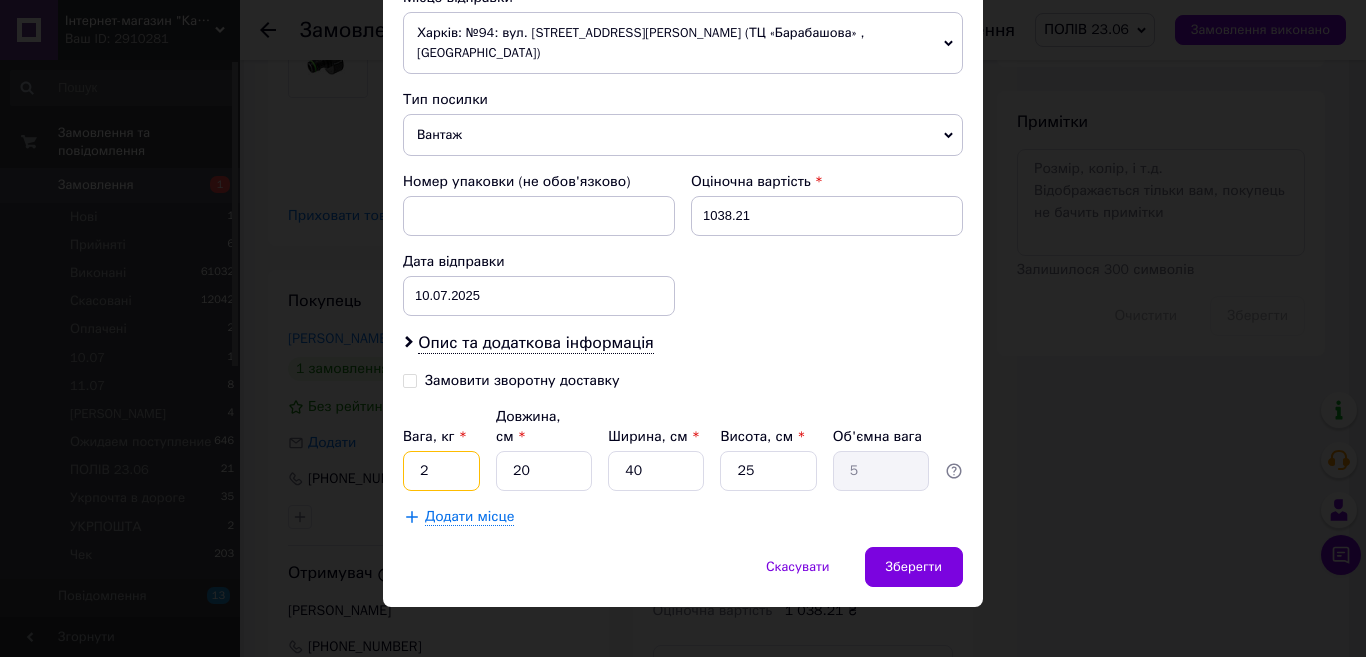 click on "2" at bounding box center [441, 471] 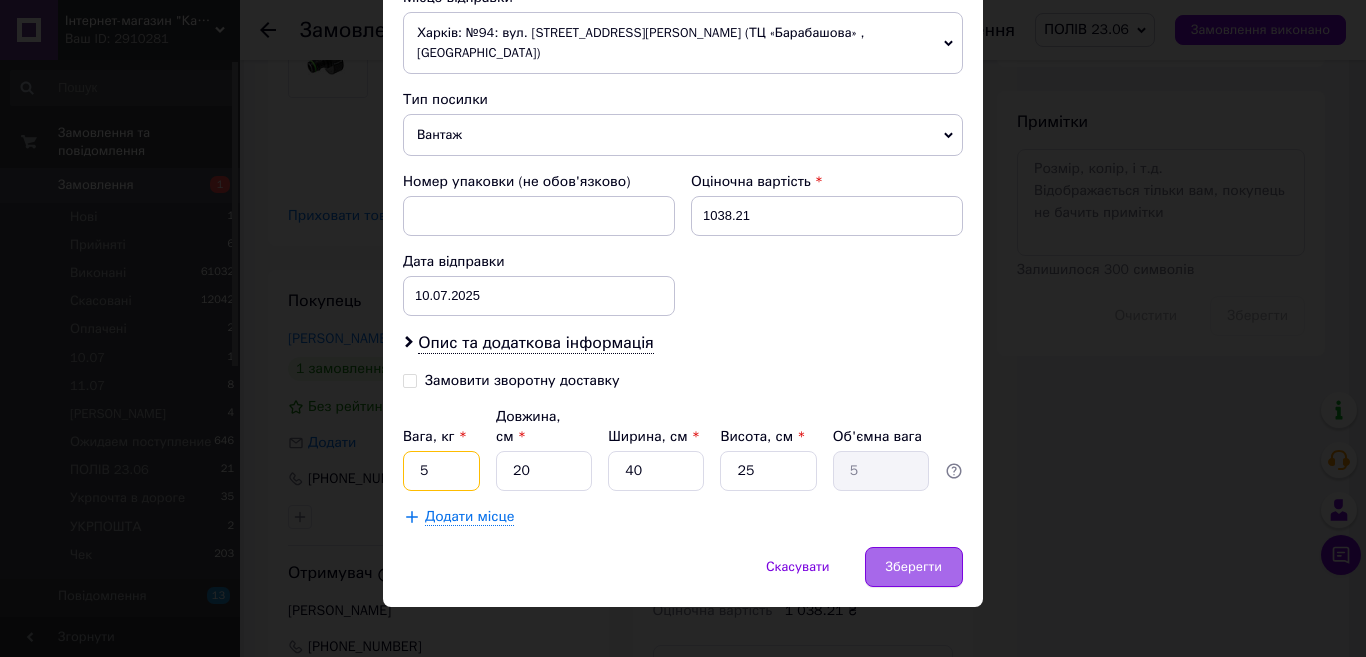 type on "5" 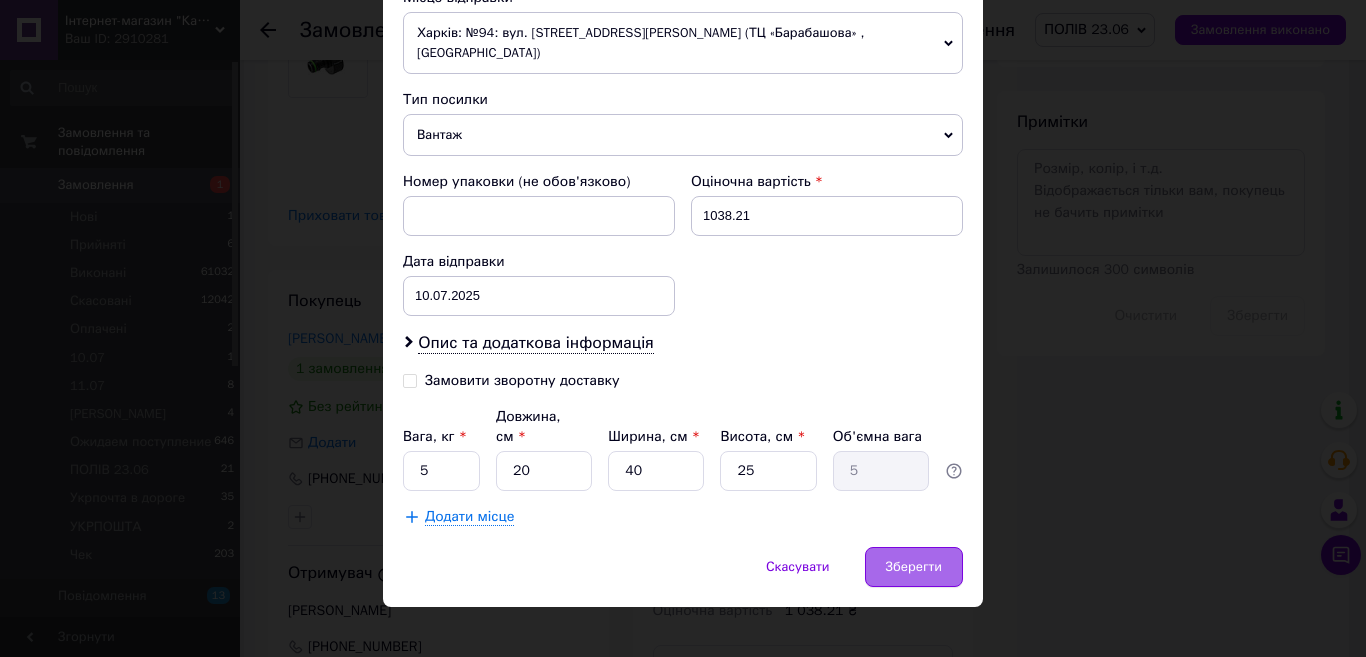 click on "Зберегти" at bounding box center [914, 567] 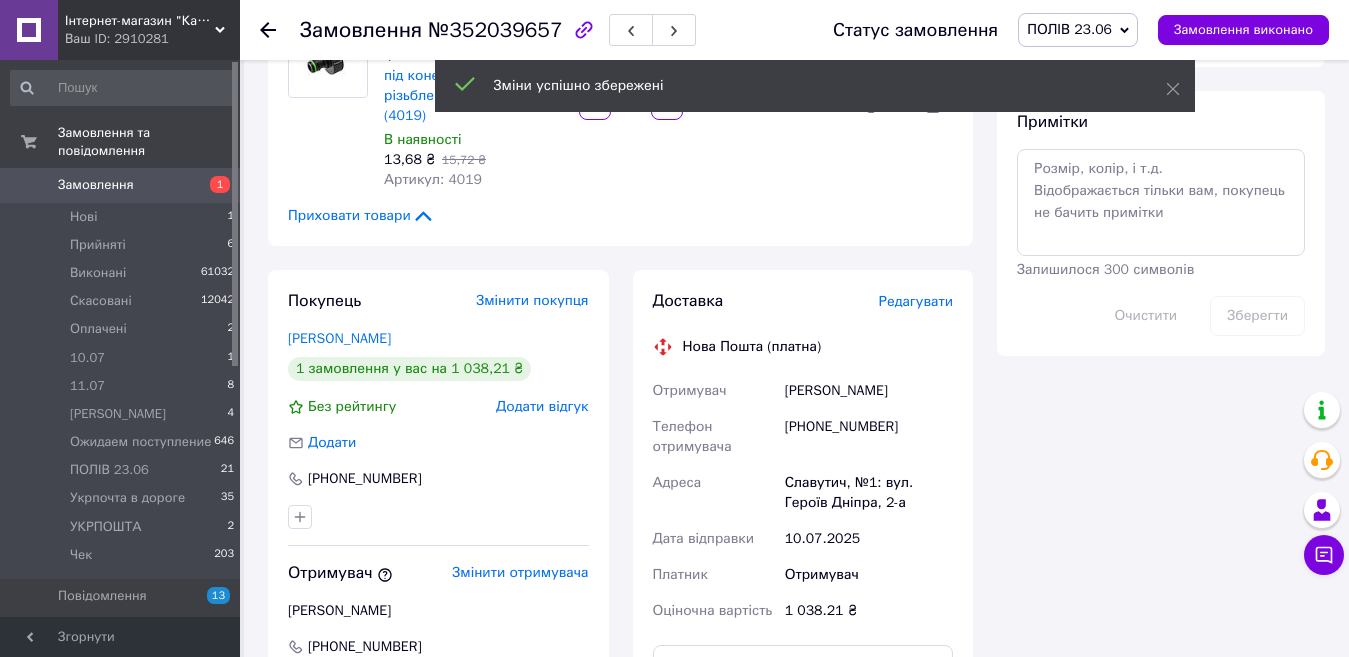 scroll, scrollTop: 1365, scrollLeft: 0, axis: vertical 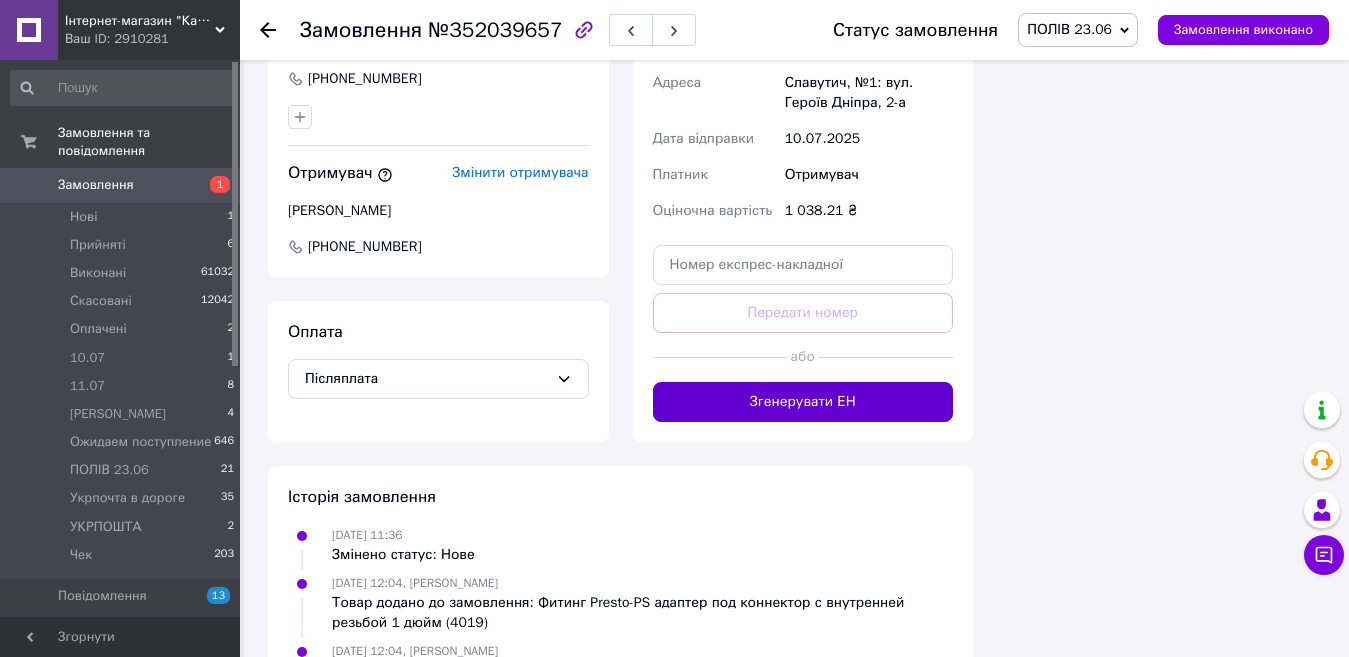 click on "Згенерувати ЕН" at bounding box center (803, 402) 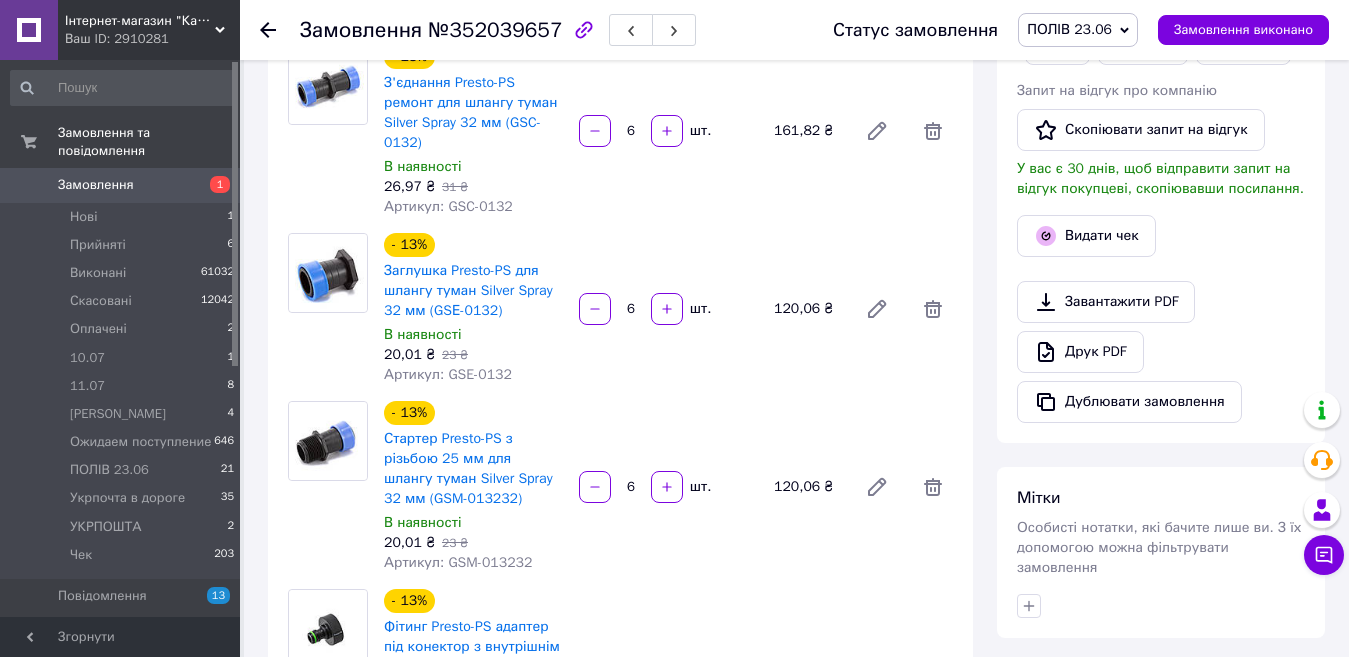 scroll, scrollTop: 600, scrollLeft: 0, axis: vertical 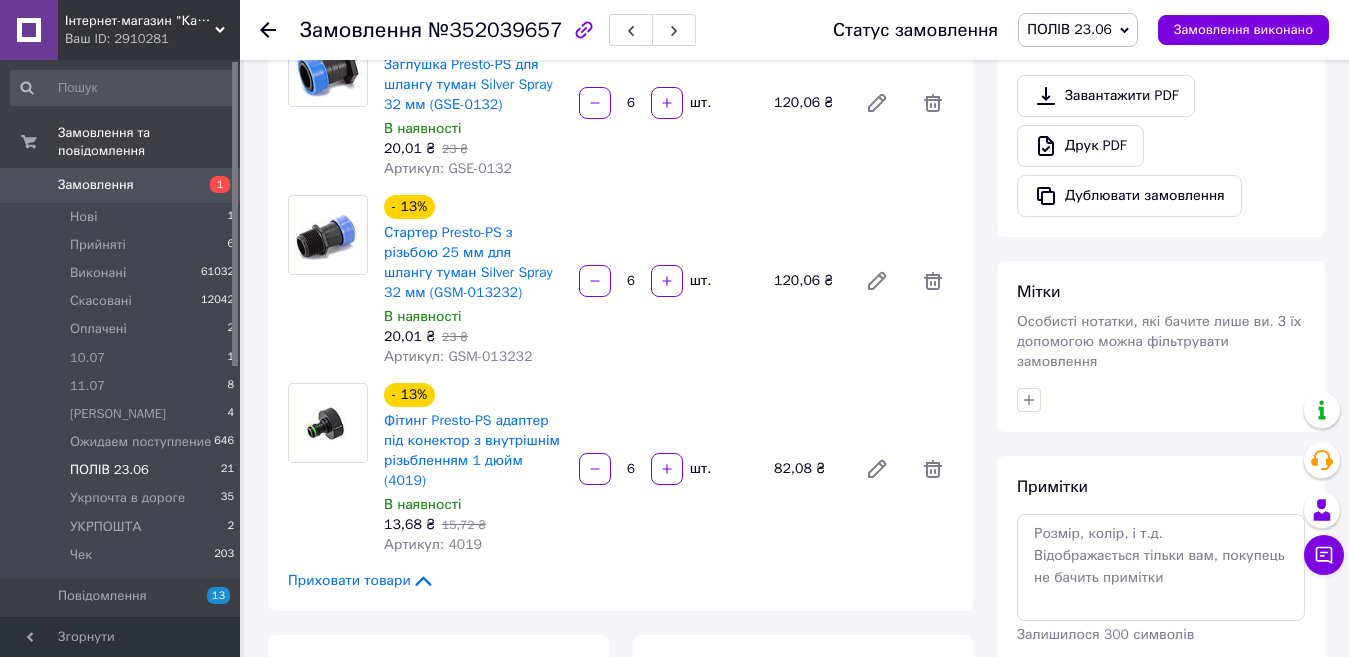 click on "ПОЛІВ 23.06" at bounding box center (109, 470) 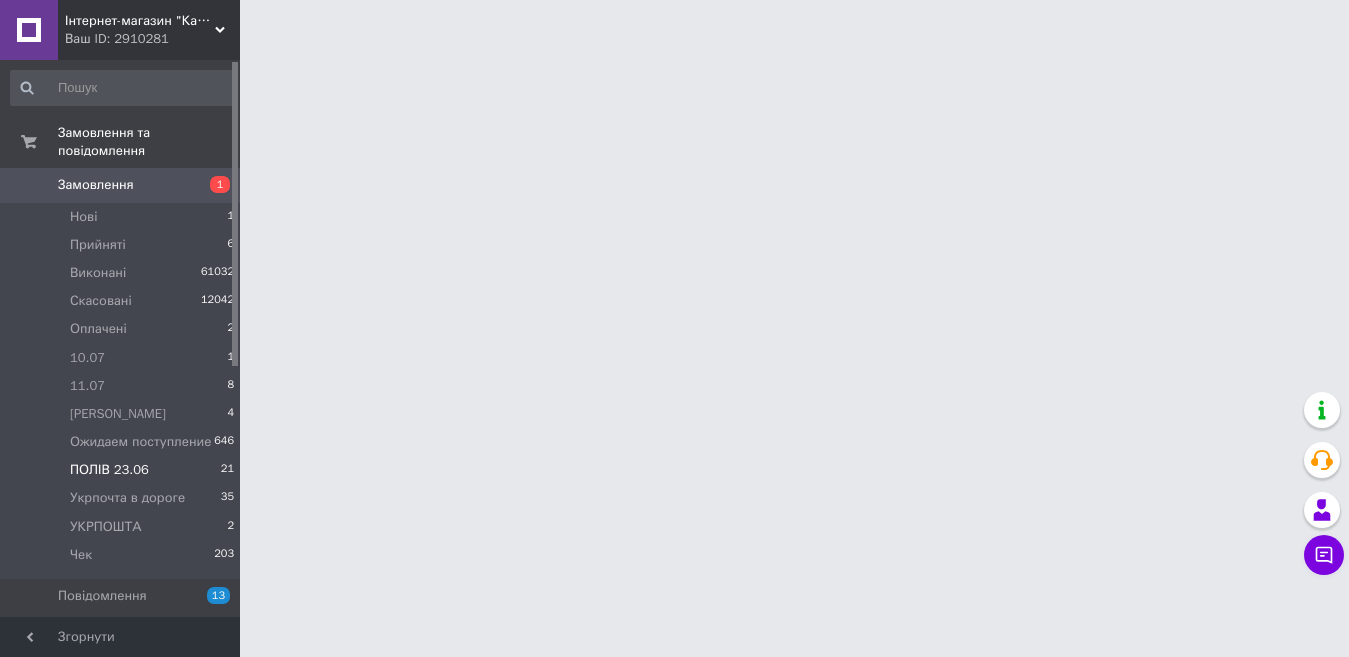 scroll, scrollTop: 0, scrollLeft: 0, axis: both 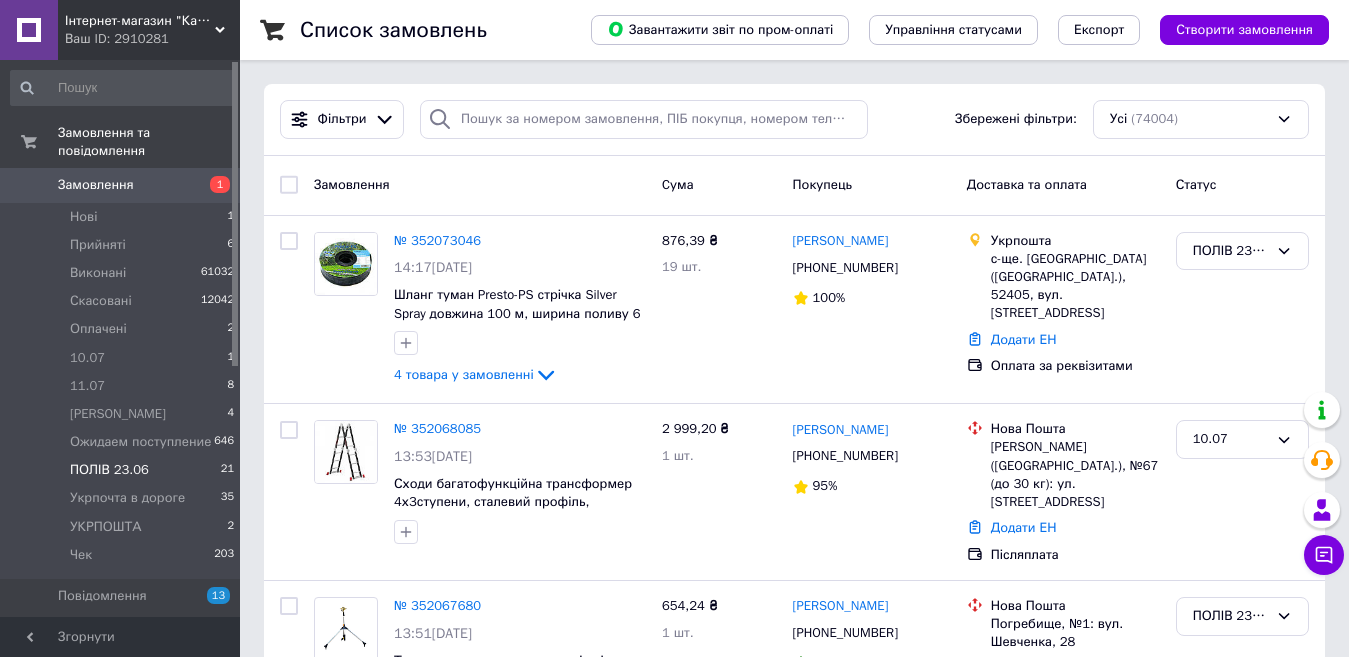 click on "ПОЛІВ 23.06" at bounding box center [109, 470] 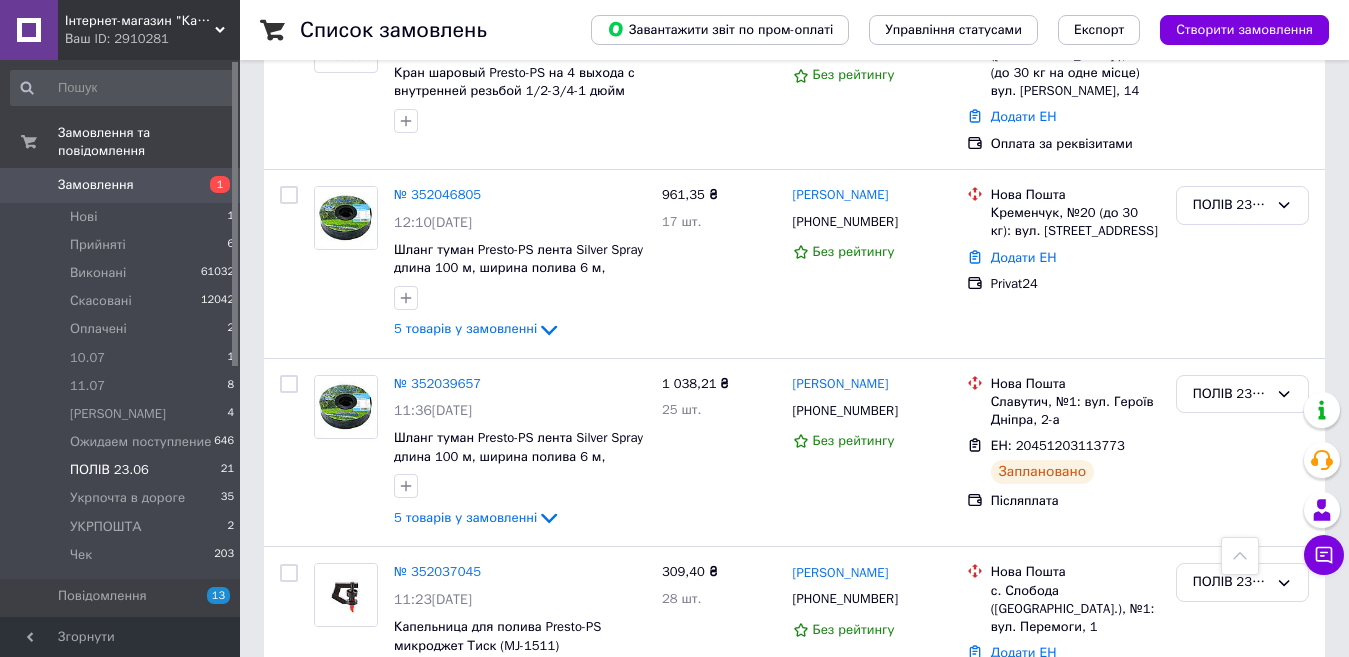 scroll, scrollTop: 1200, scrollLeft: 0, axis: vertical 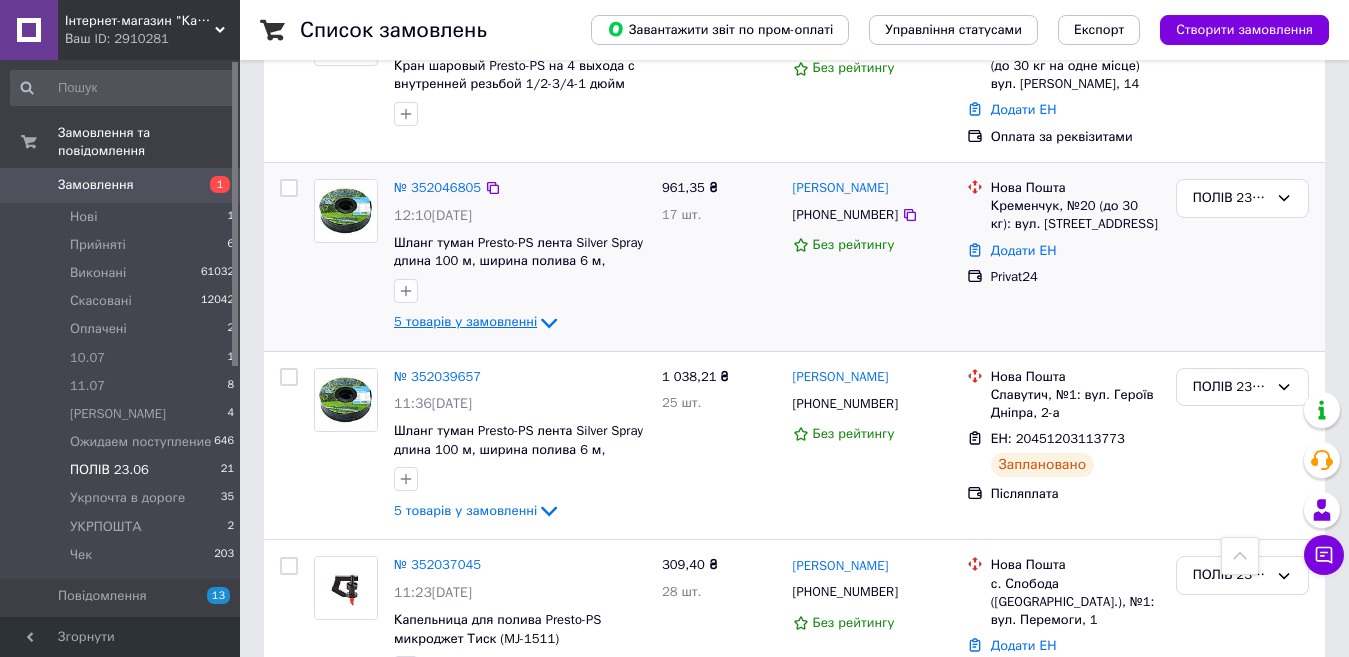 click on "5 товарів у замовленні" at bounding box center [465, 321] 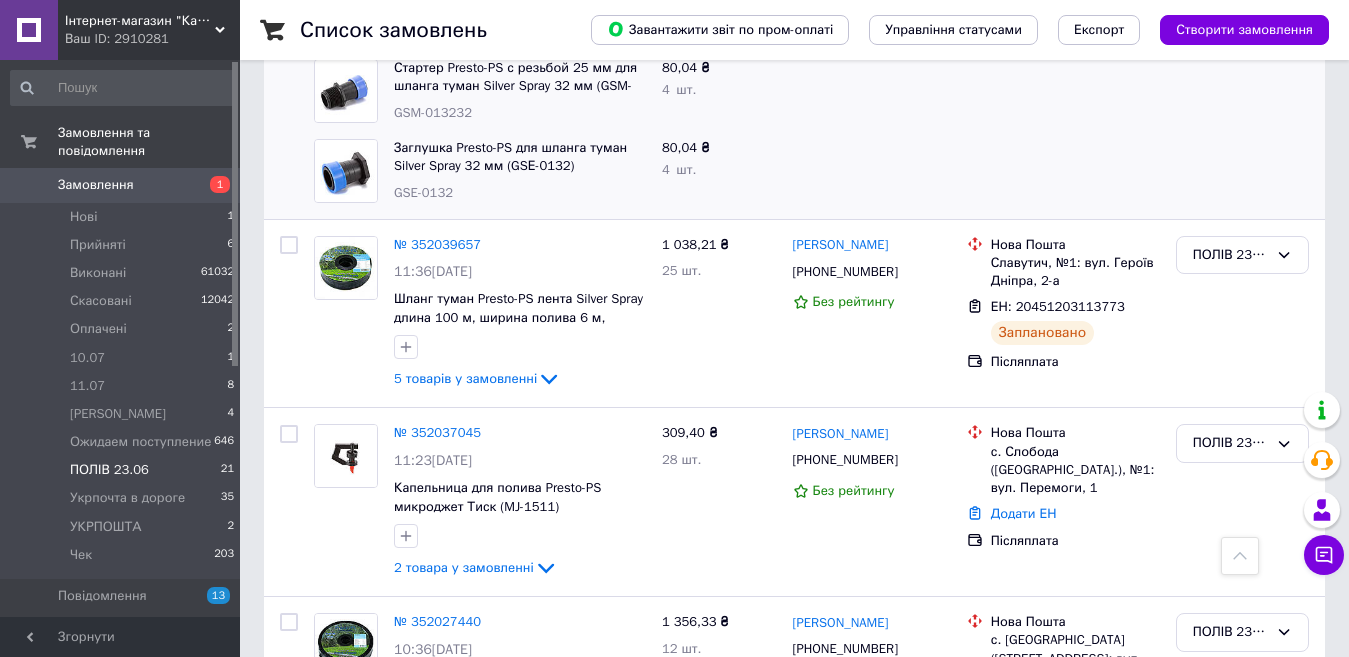 scroll, scrollTop: 2000, scrollLeft: 0, axis: vertical 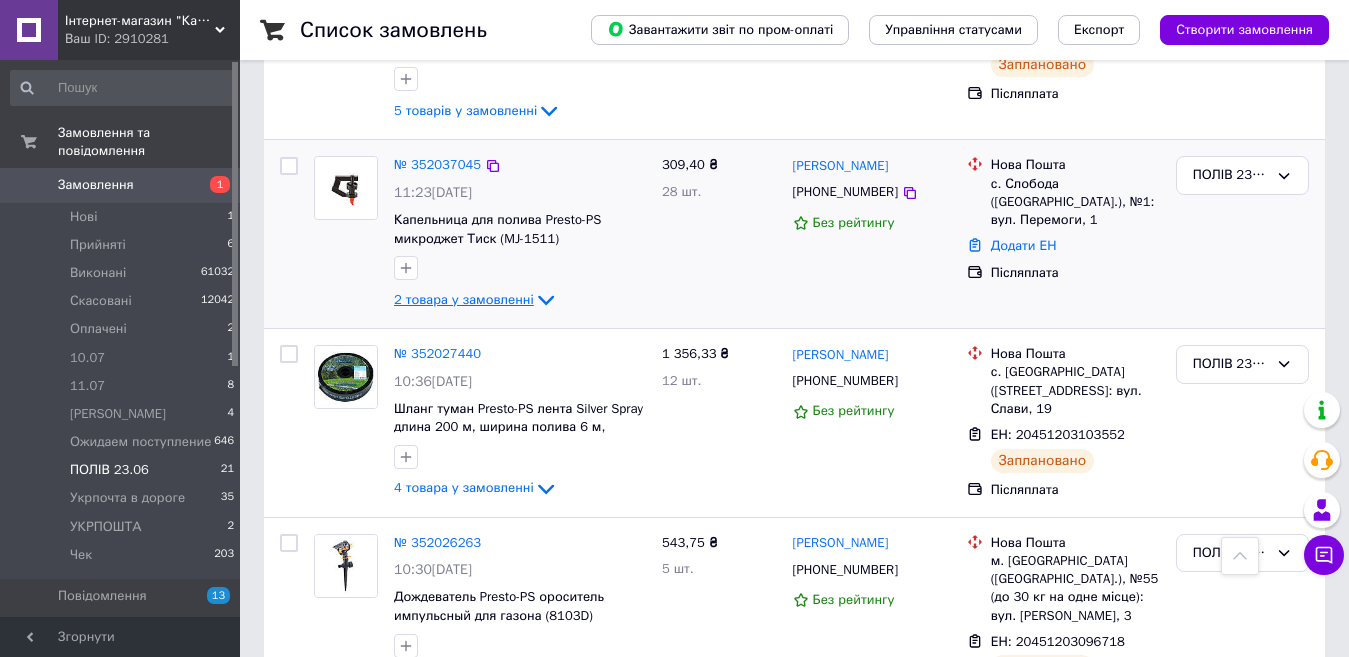 click on "2 товара у замовленні" at bounding box center (464, 299) 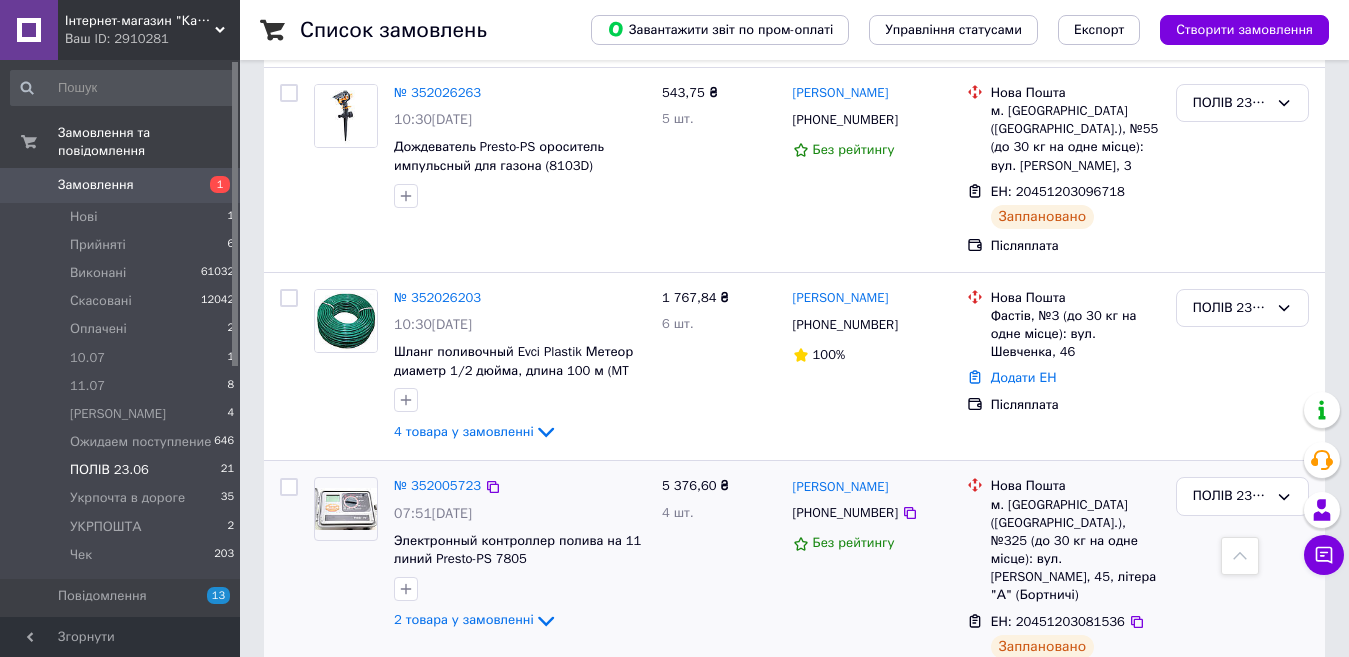 scroll, scrollTop: 2700, scrollLeft: 0, axis: vertical 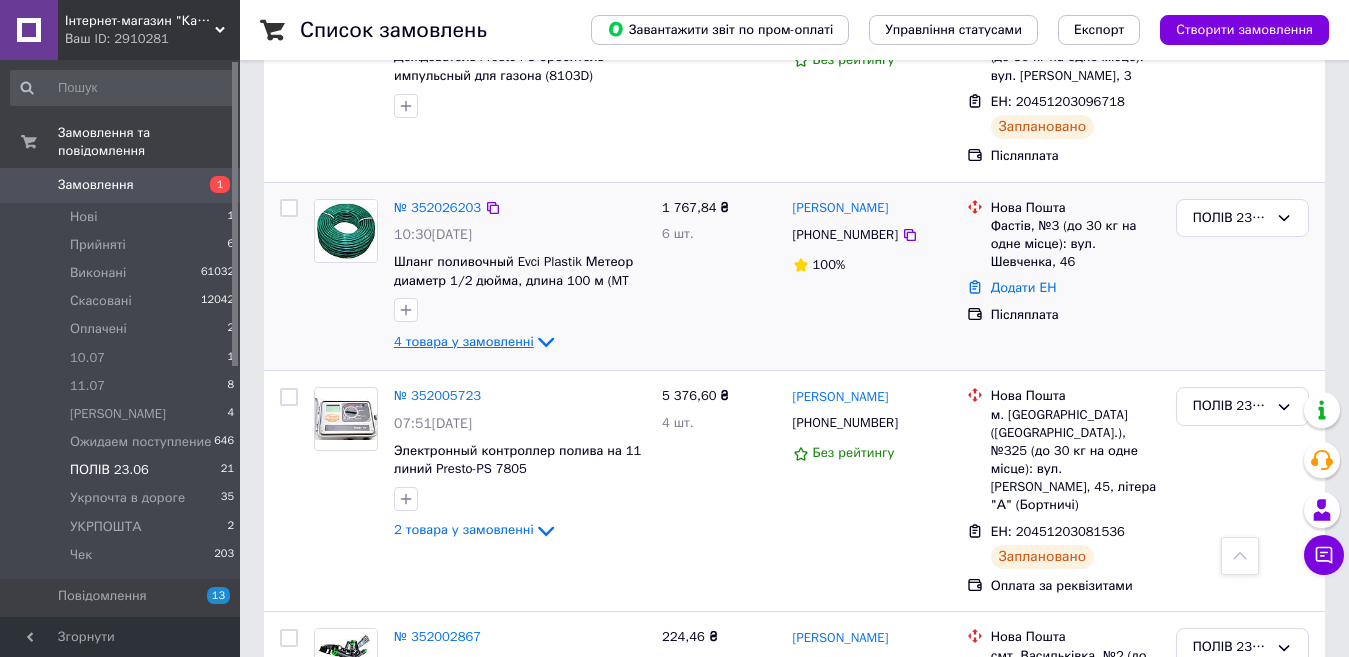 click on "4 товара у замовленні" at bounding box center [464, 341] 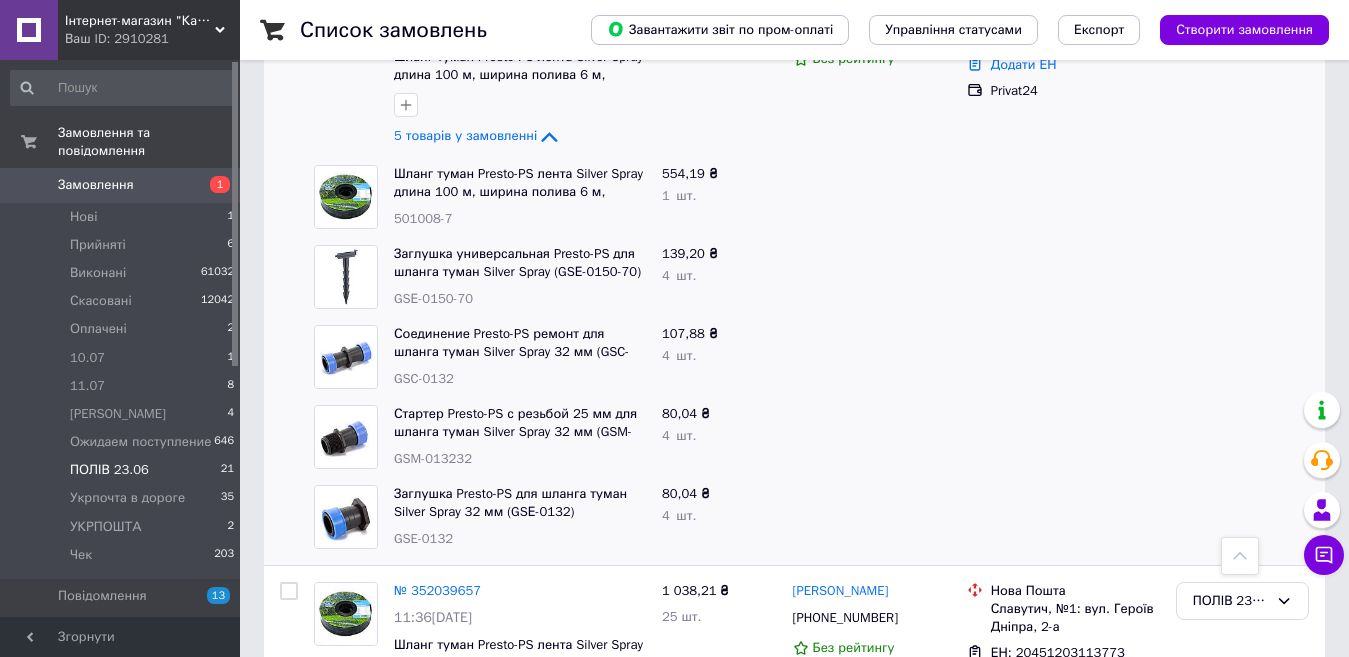 scroll, scrollTop: 1400, scrollLeft: 0, axis: vertical 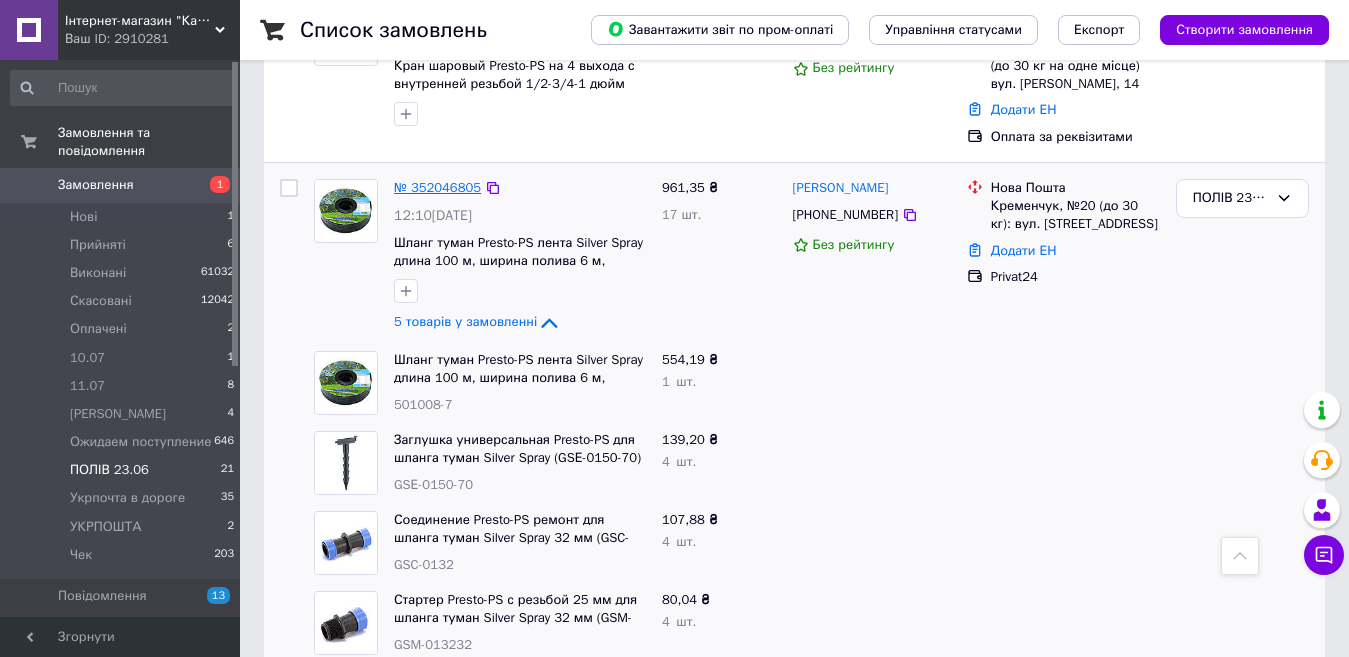 click on "№ 352046805" at bounding box center (437, 187) 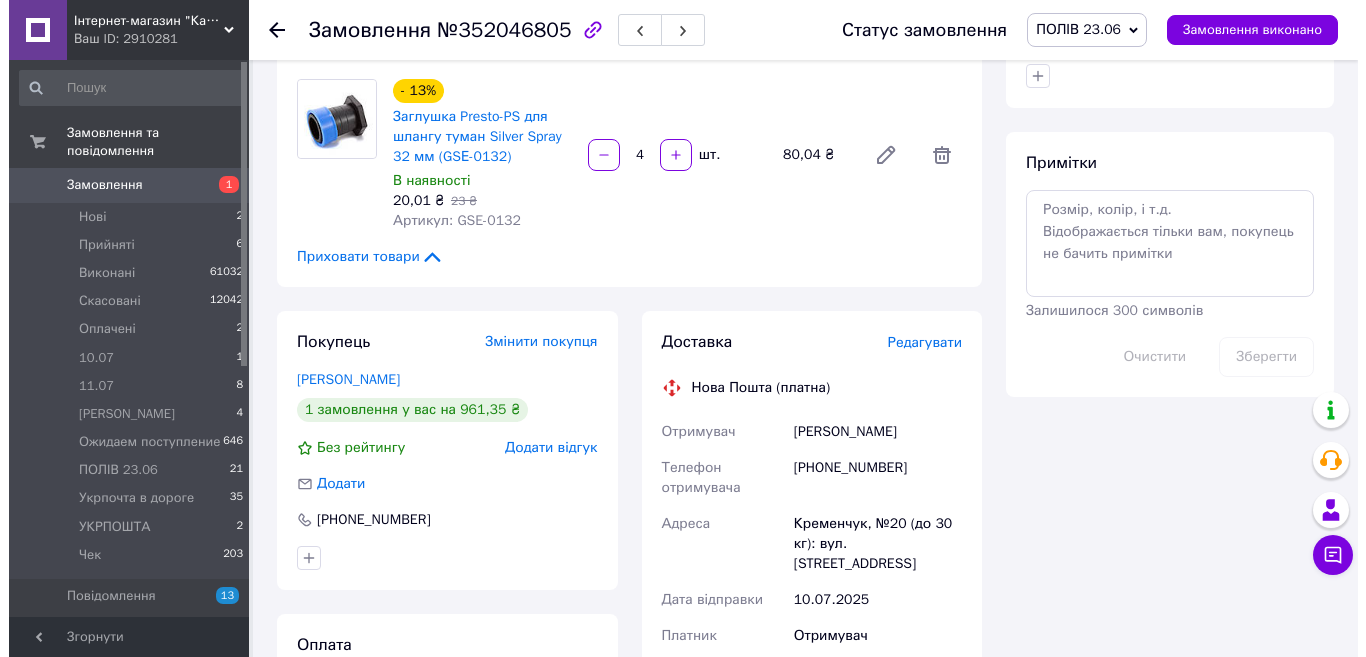 scroll, scrollTop: 900, scrollLeft: 0, axis: vertical 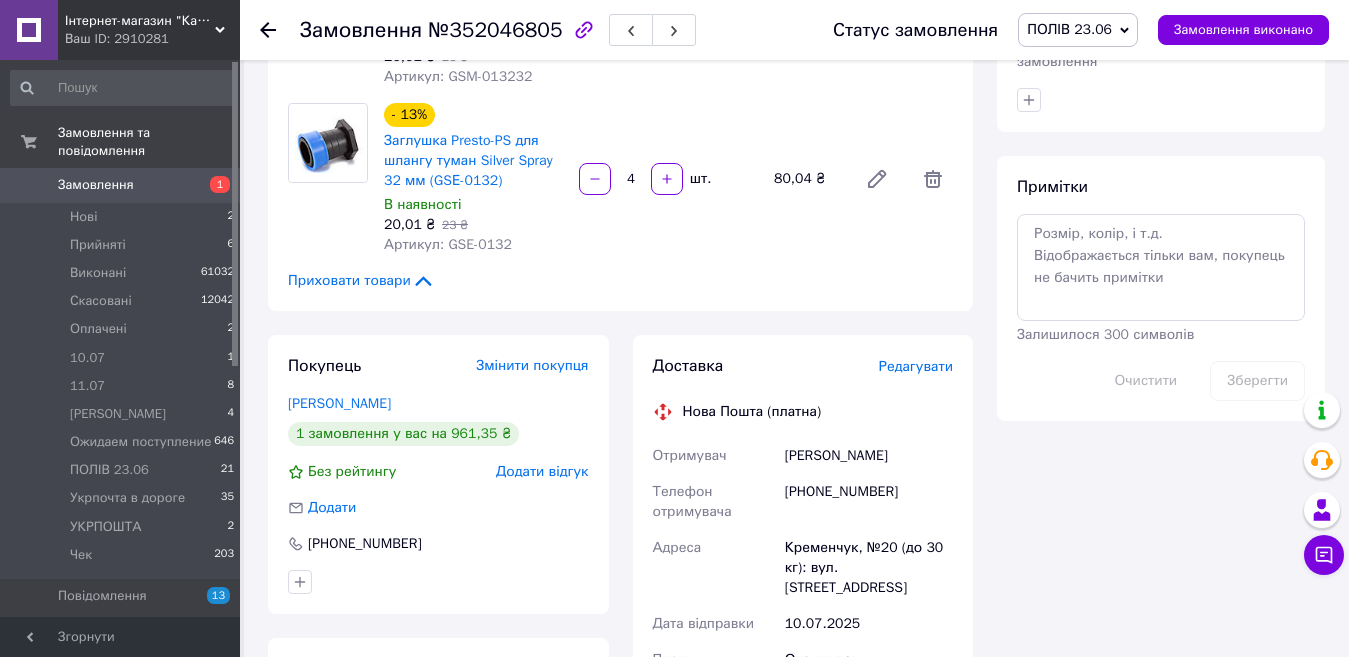 click on "Редагувати" at bounding box center (916, 366) 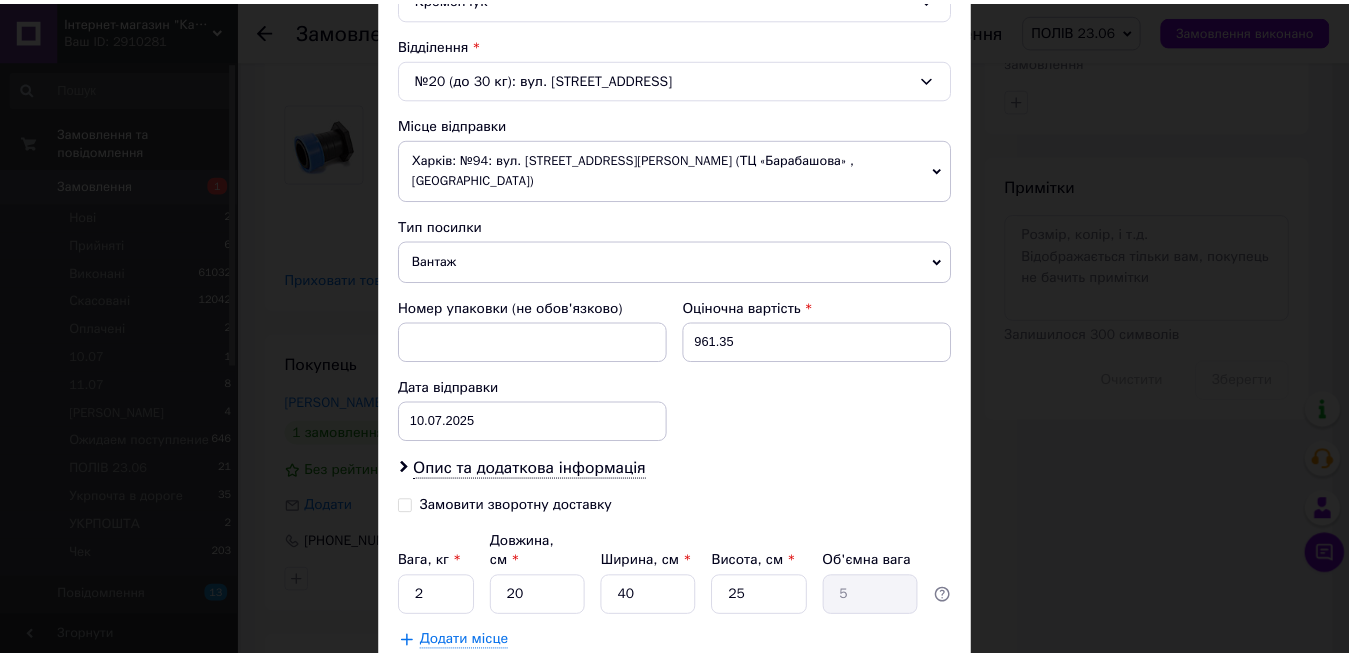 scroll, scrollTop: 727, scrollLeft: 0, axis: vertical 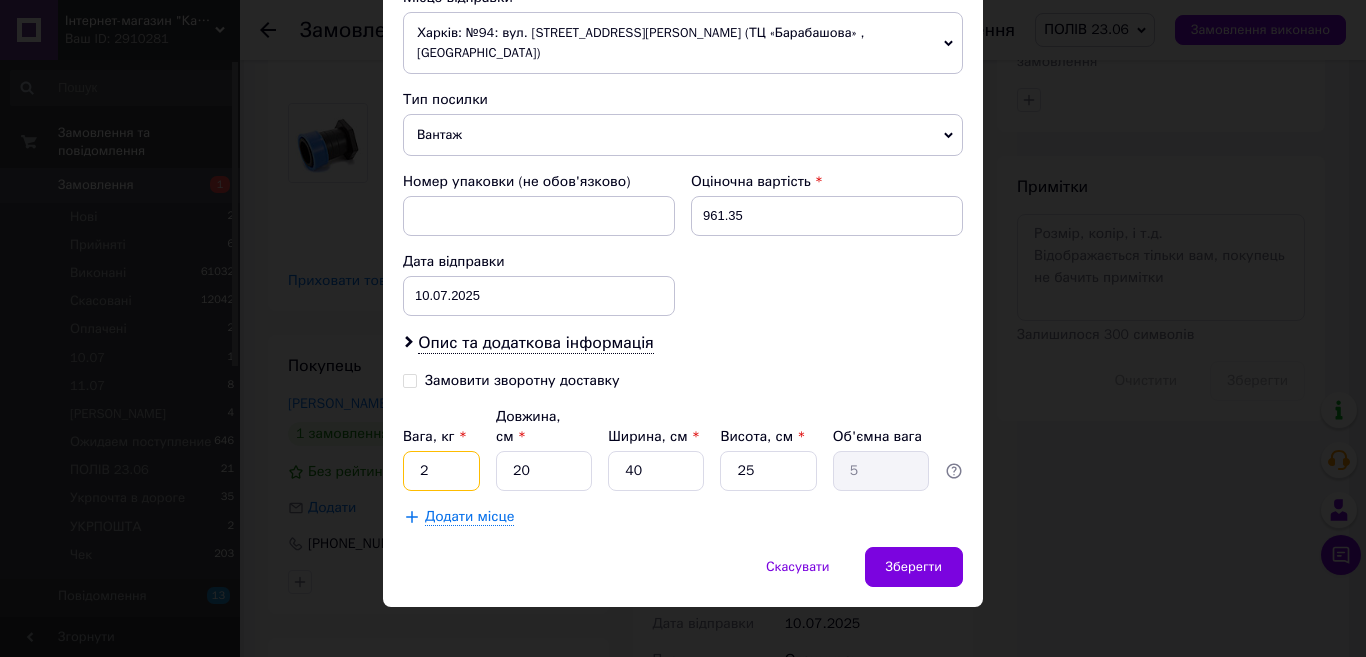 drag, startPoint x: 425, startPoint y: 453, endPoint x: 415, endPoint y: 456, distance: 10.440307 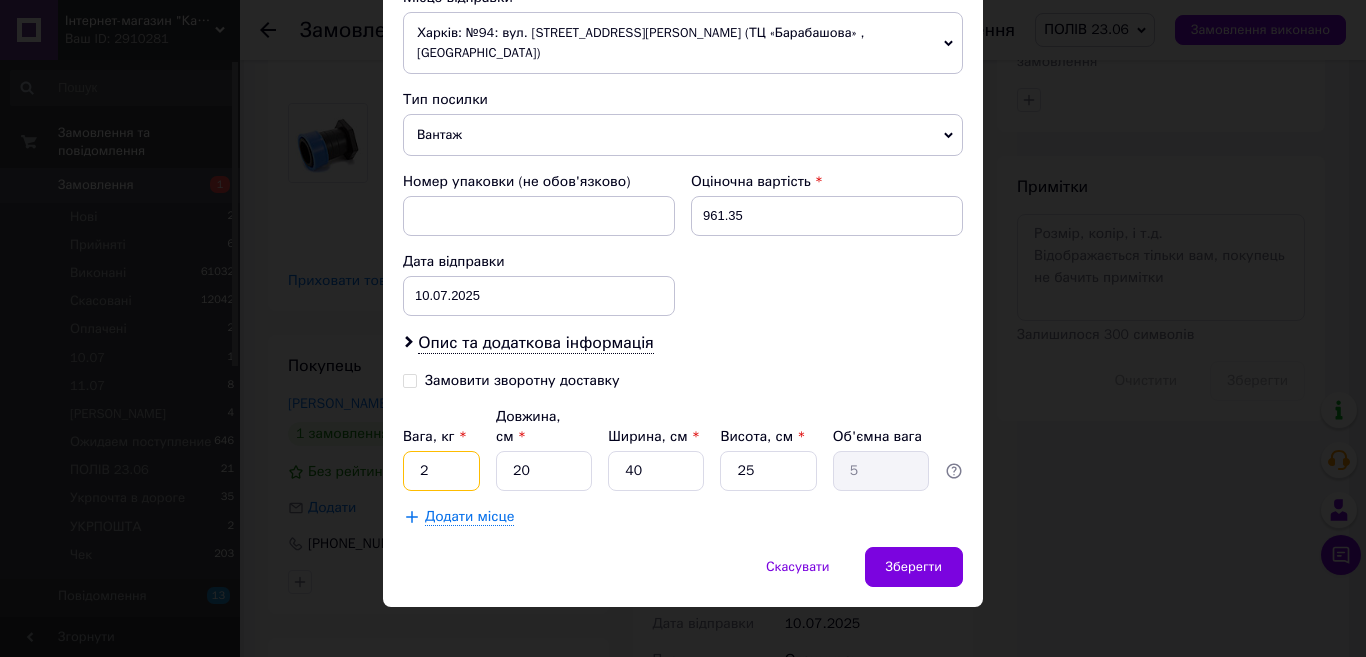 click on "2" at bounding box center (441, 471) 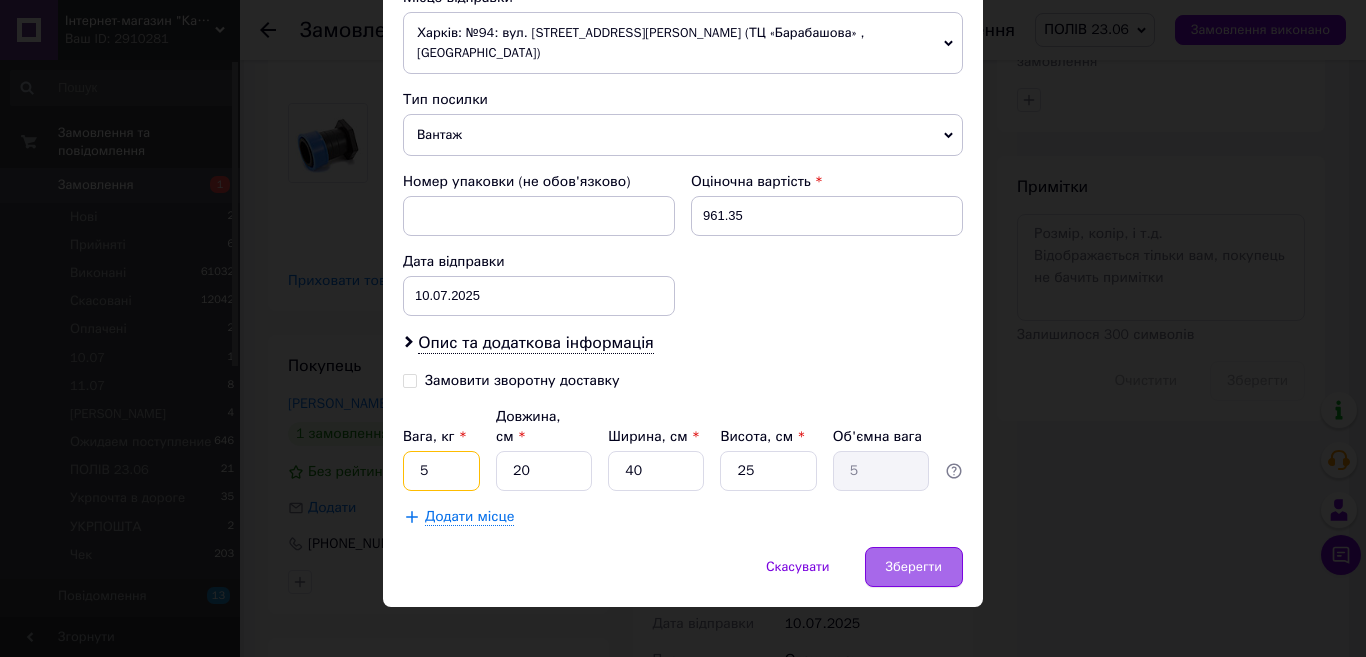 type on "5" 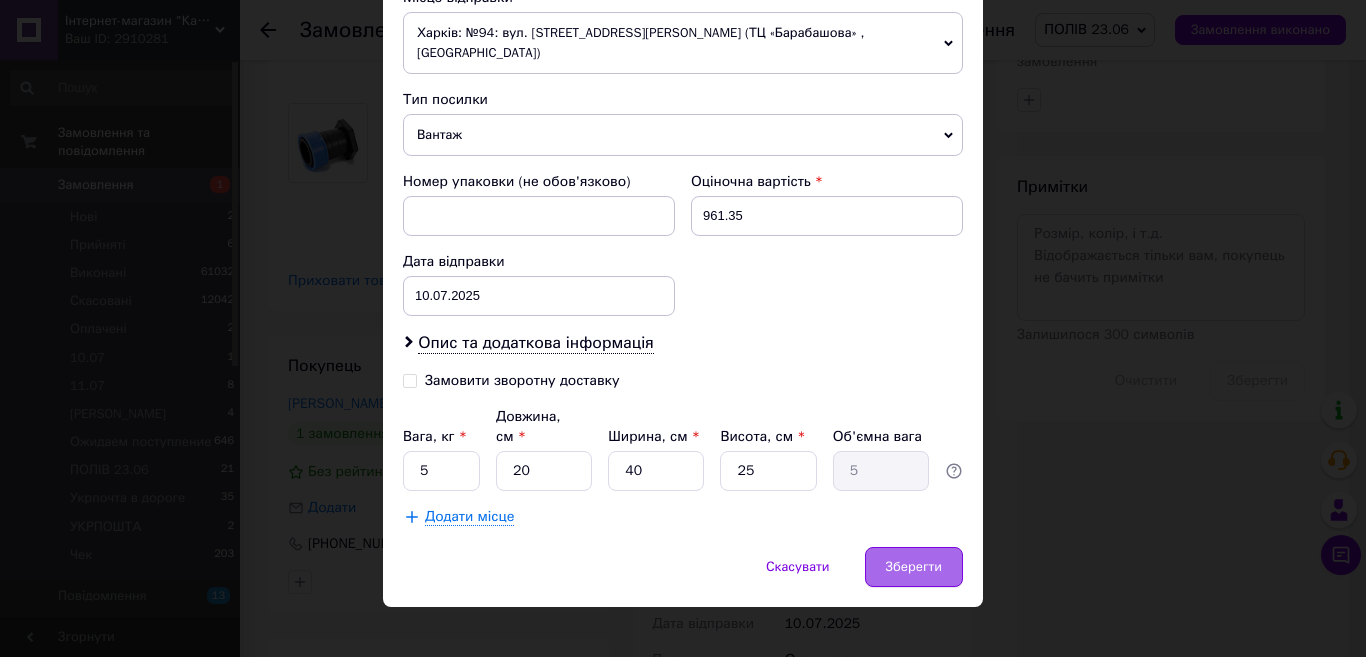 click on "Зберегти" at bounding box center [914, 567] 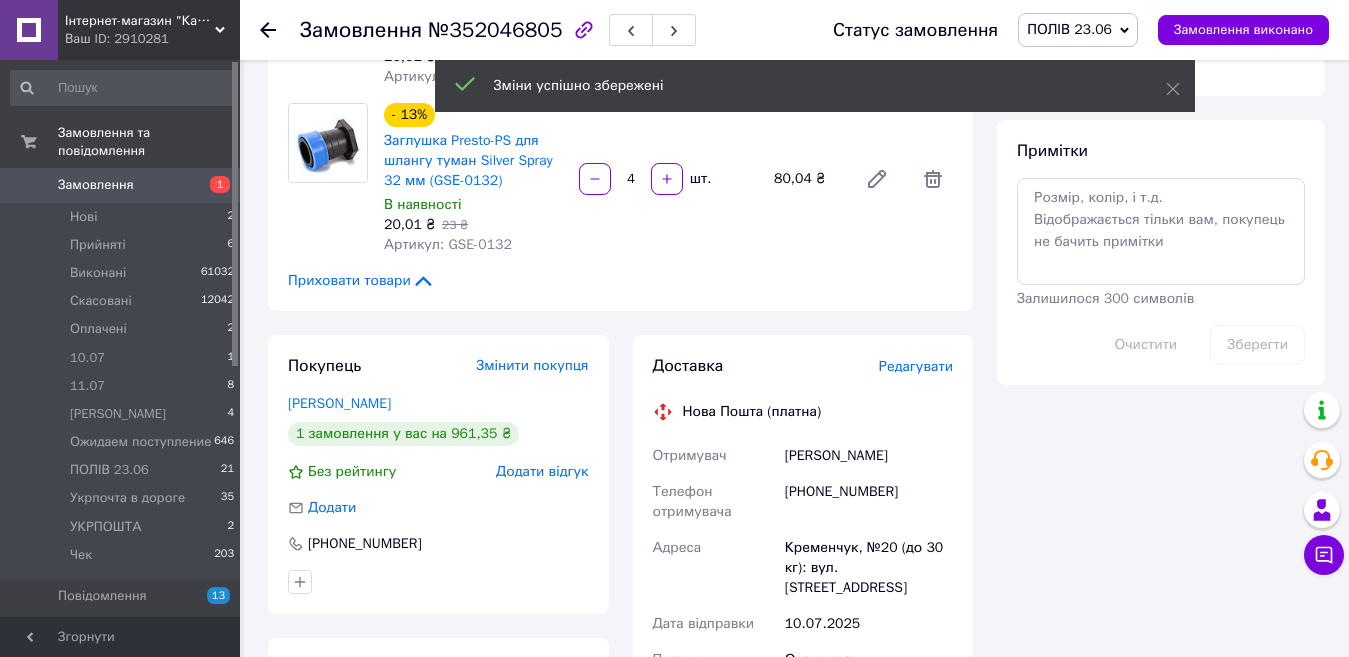 scroll, scrollTop: 1200, scrollLeft: 0, axis: vertical 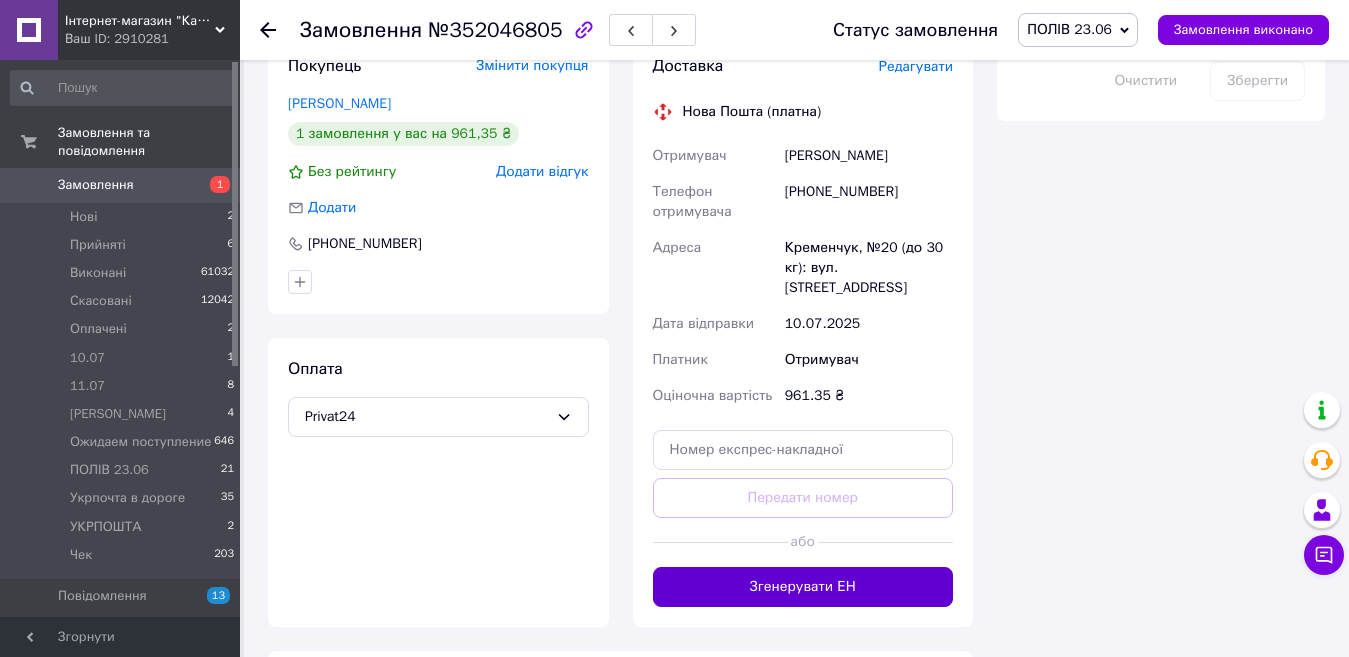 click on "Згенерувати ЕН" at bounding box center [803, 587] 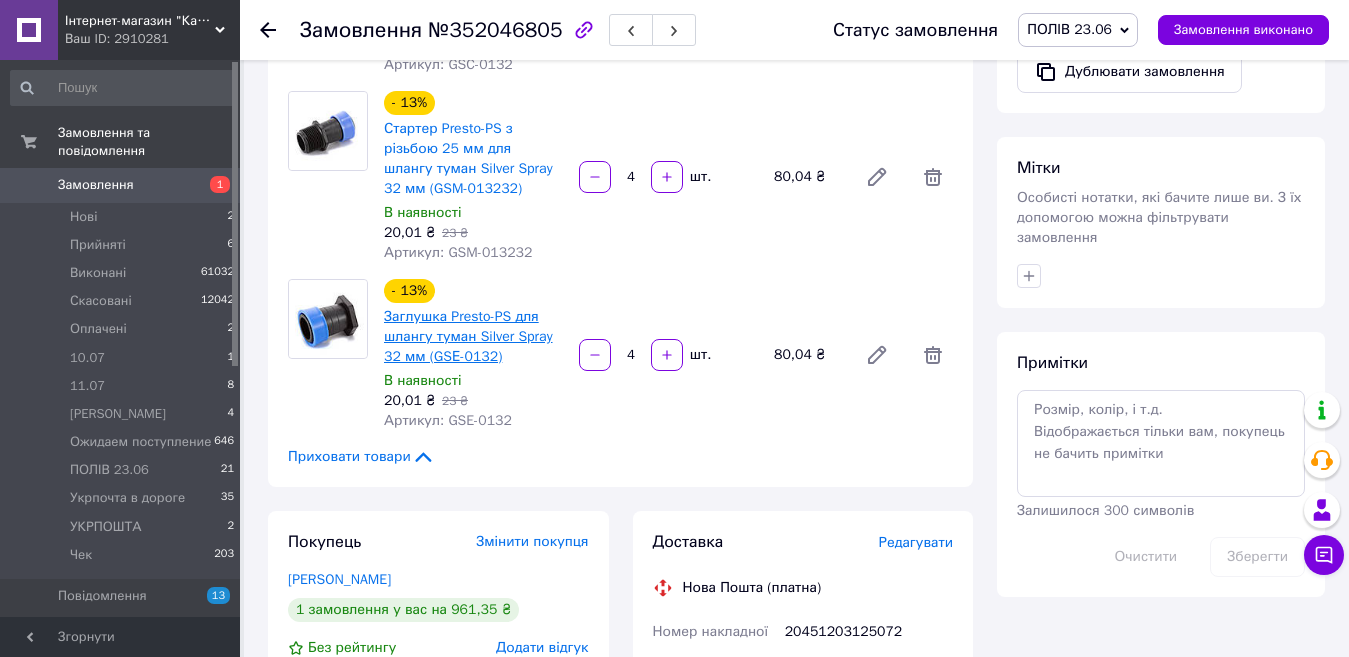 scroll, scrollTop: 800, scrollLeft: 0, axis: vertical 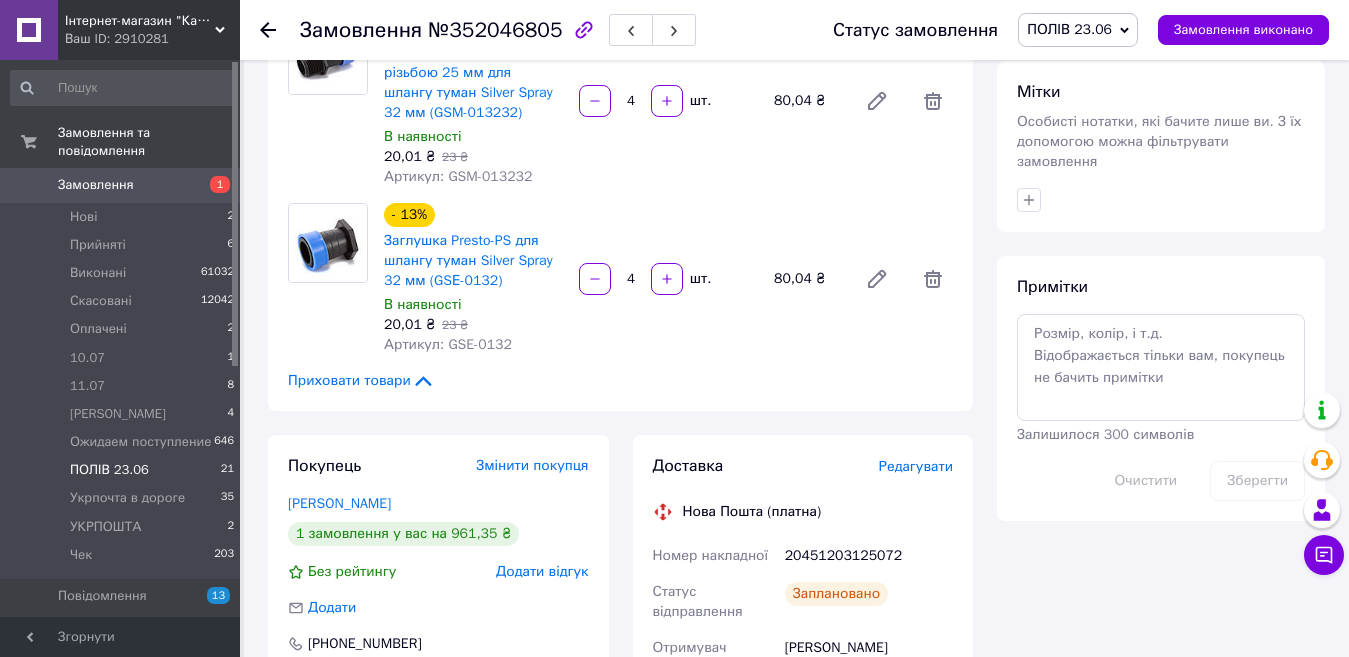 click on "ПОЛІВ 23.06" at bounding box center [109, 470] 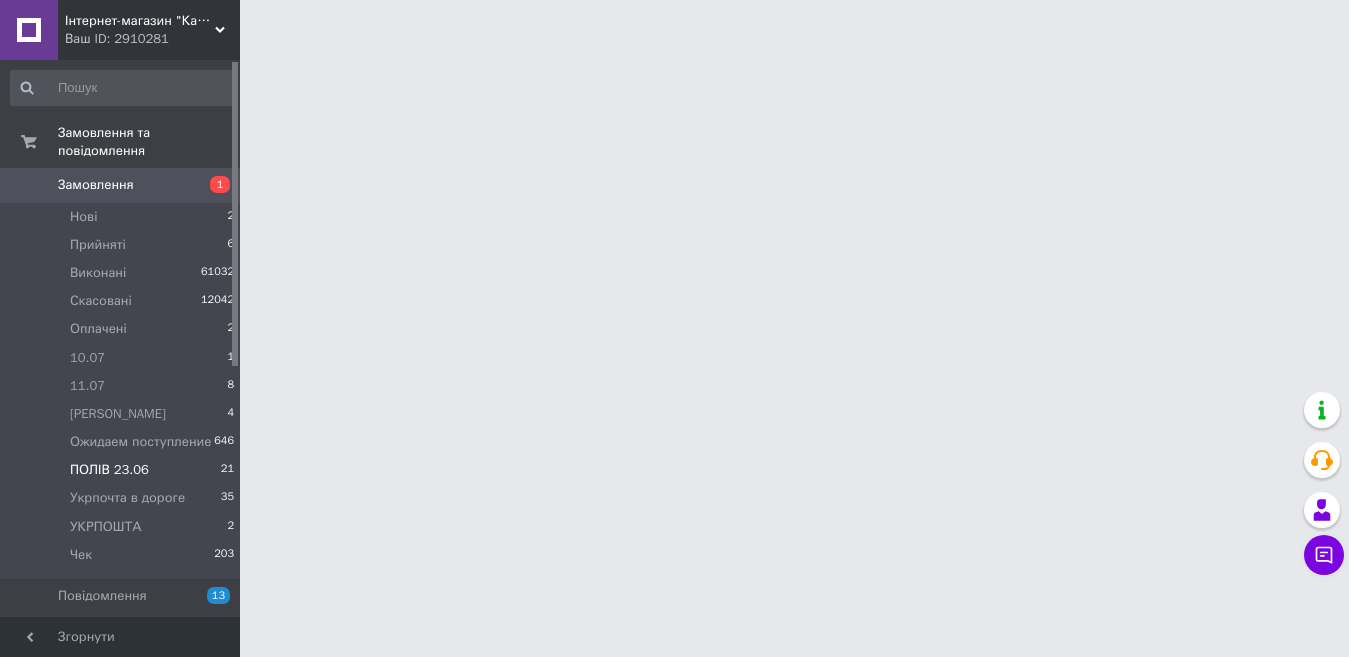 scroll, scrollTop: 0, scrollLeft: 0, axis: both 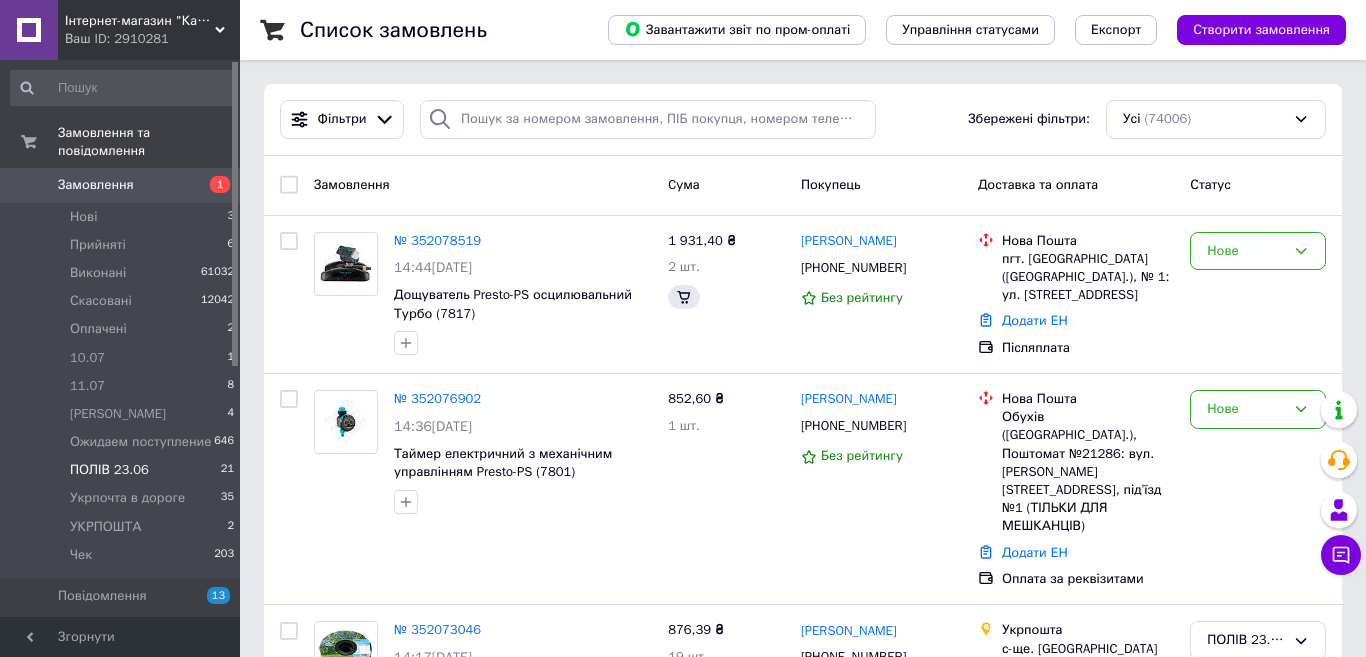 click on "ПОЛІВ 23.06" at bounding box center (109, 470) 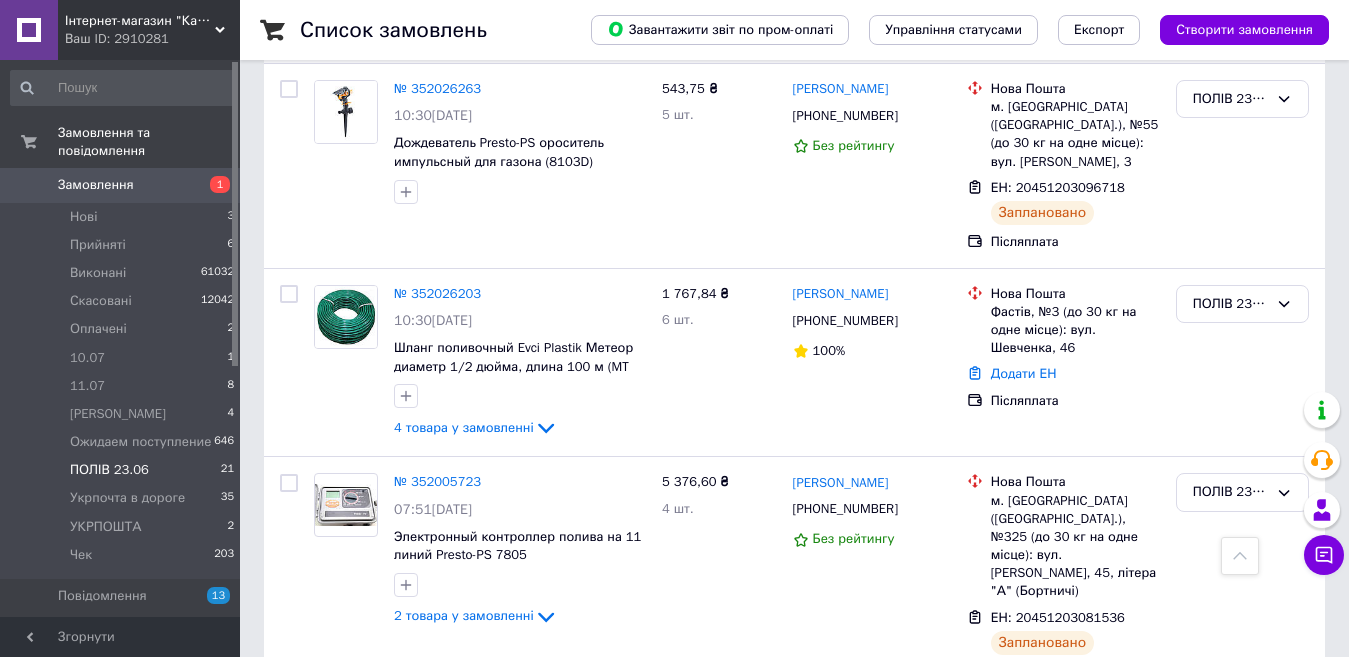 scroll, scrollTop: 2200, scrollLeft: 0, axis: vertical 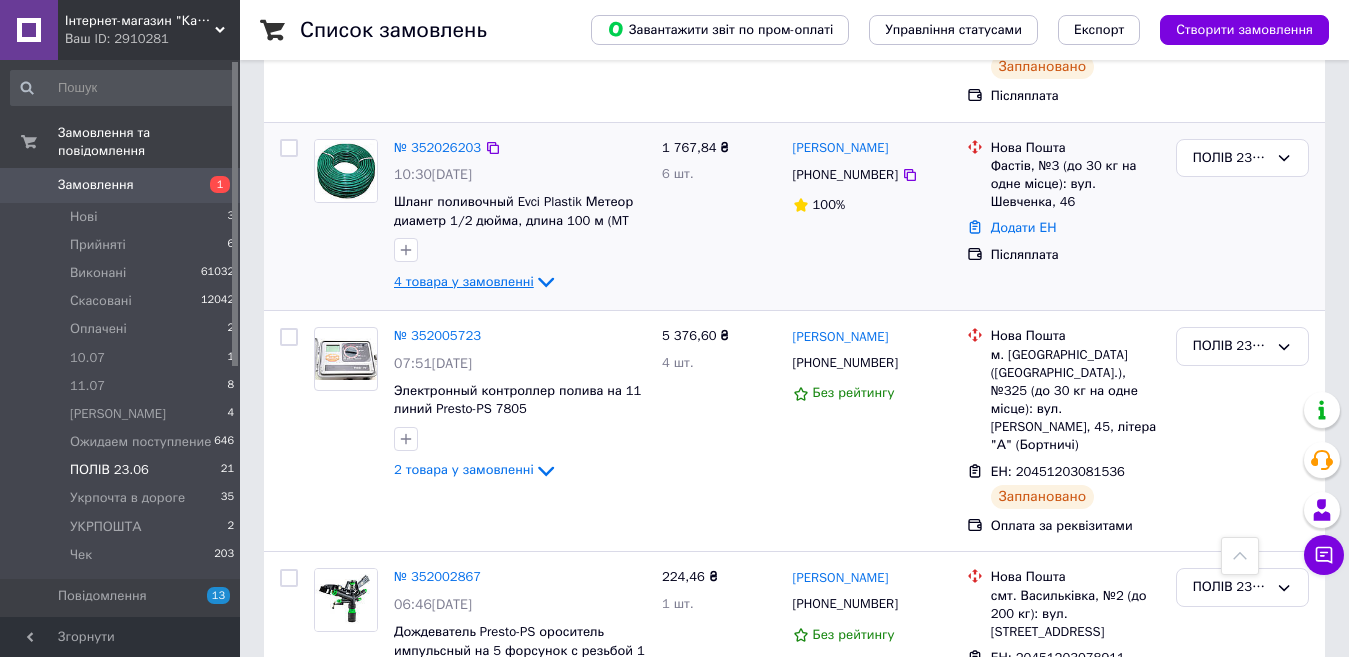 click on "4 товара у замовленні" at bounding box center [464, 281] 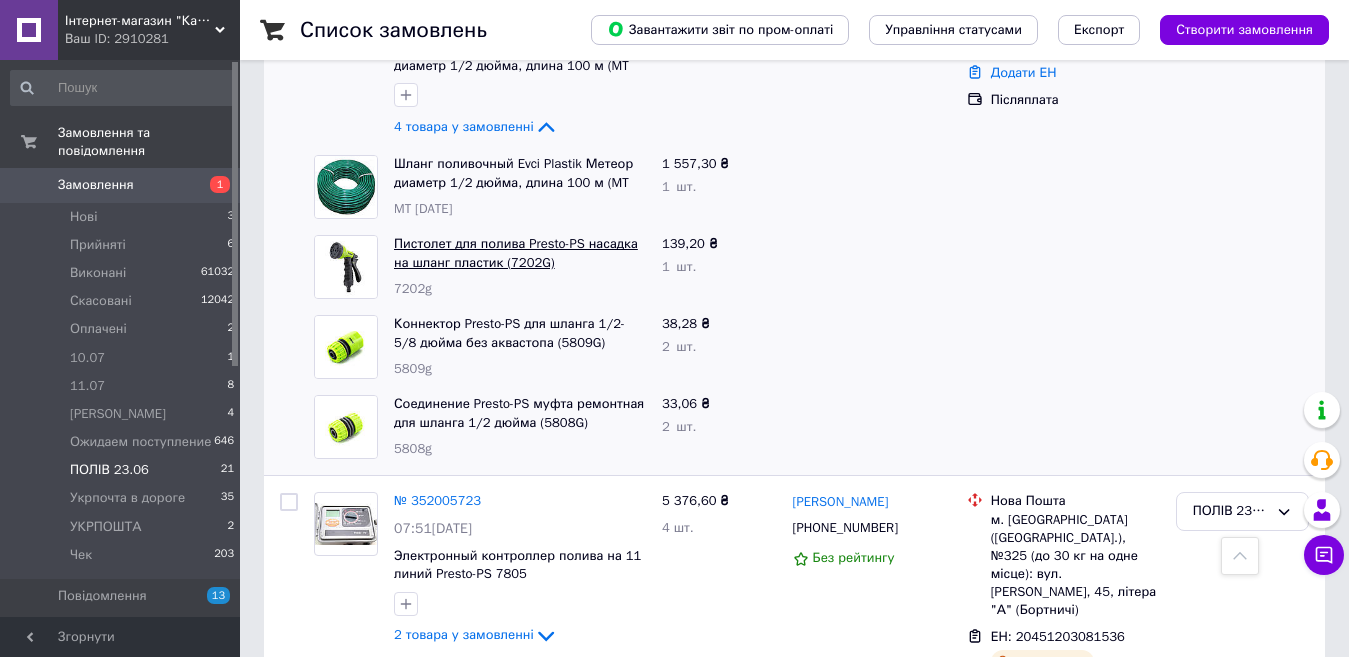 scroll, scrollTop: 2200, scrollLeft: 0, axis: vertical 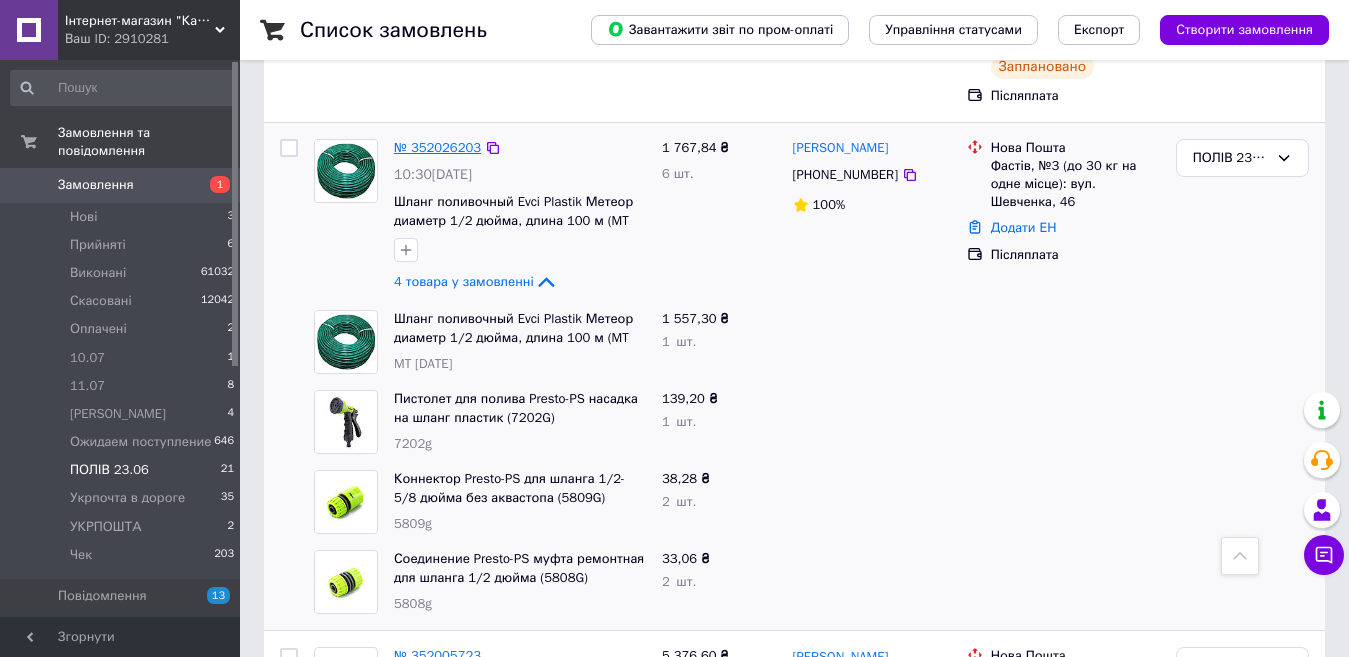 click on "№ 352026203" at bounding box center [437, 147] 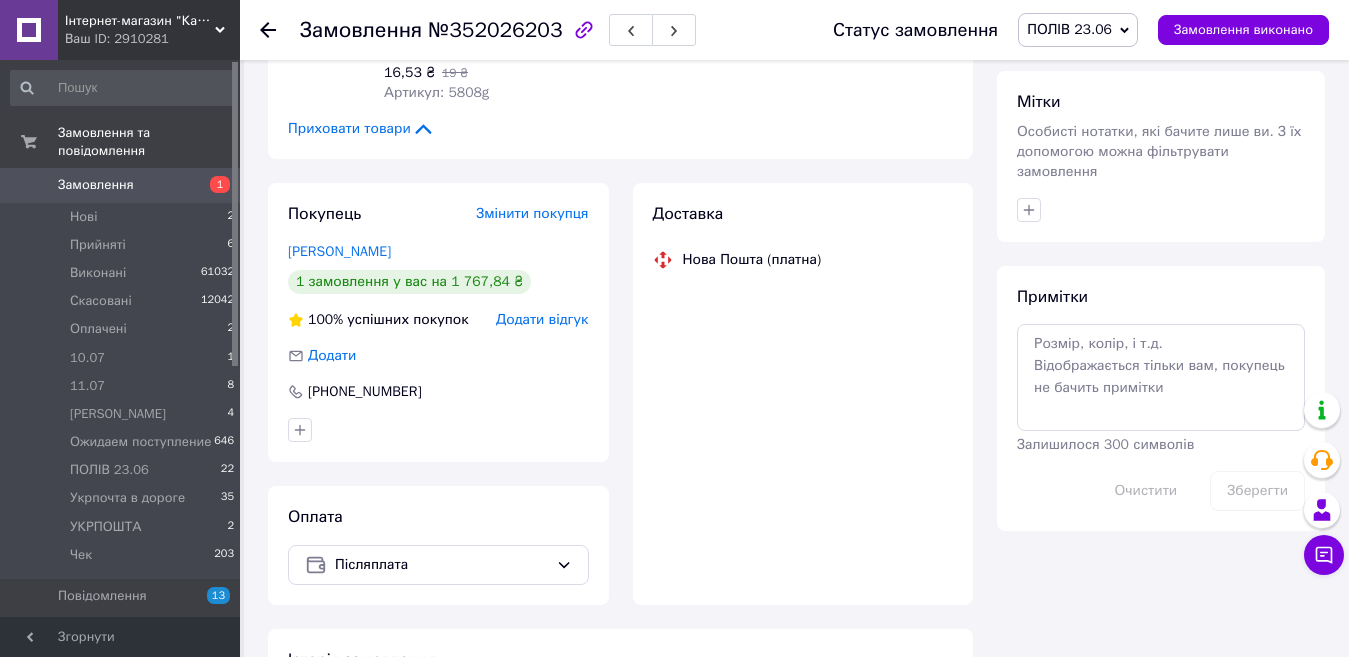 scroll, scrollTop: 1478, scrollLeft: 0, axis: vertical 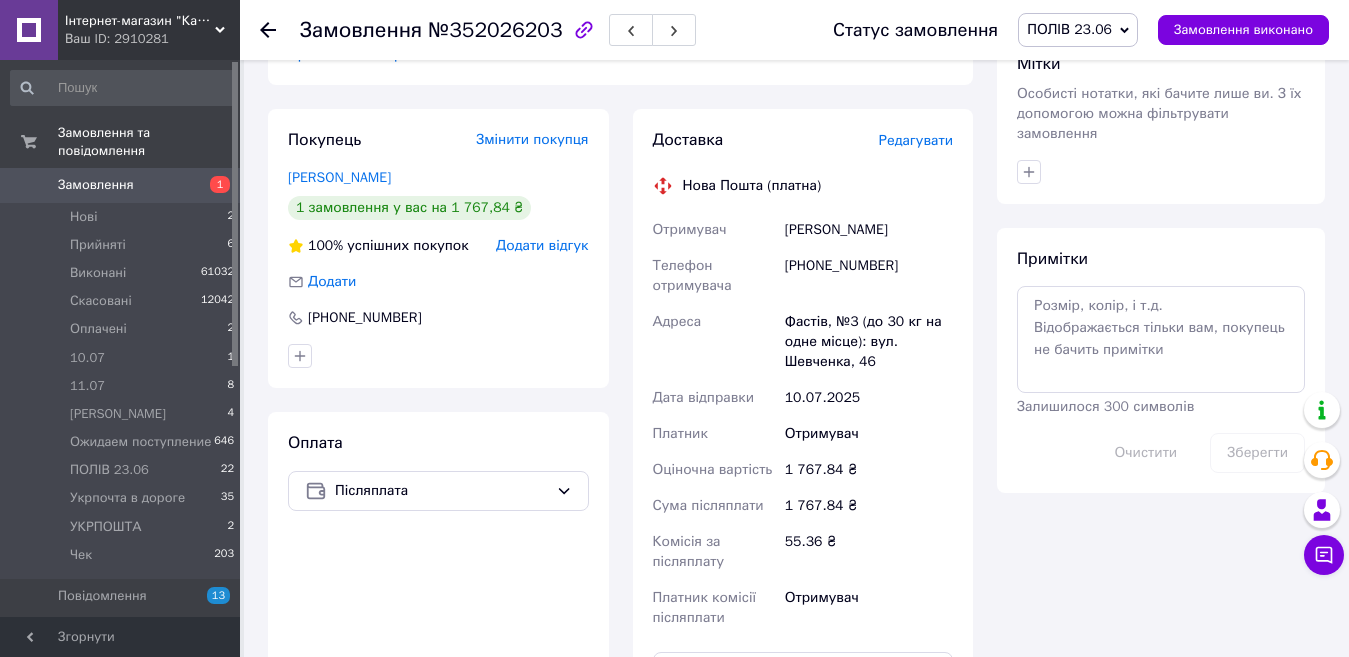 click on "Редагувати" at bounding box center [916, 140] 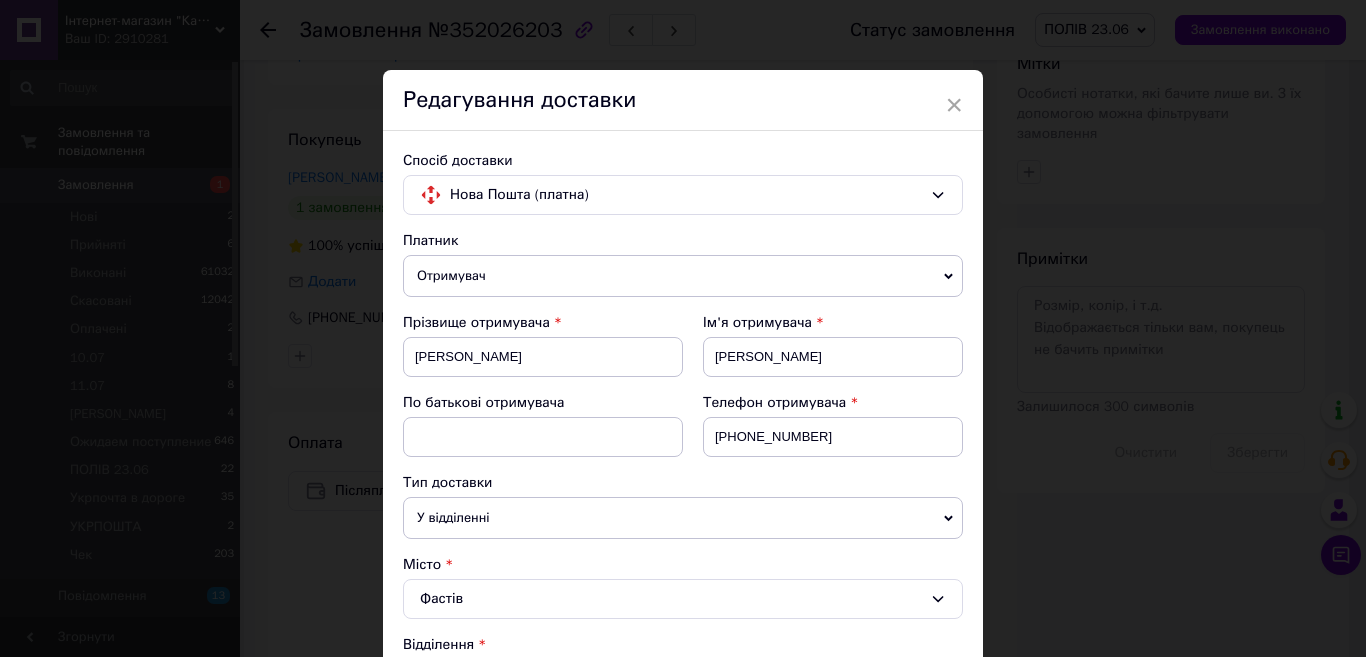 scroll, scrollTop: 400, scrollLeft: 0, axis: vertical 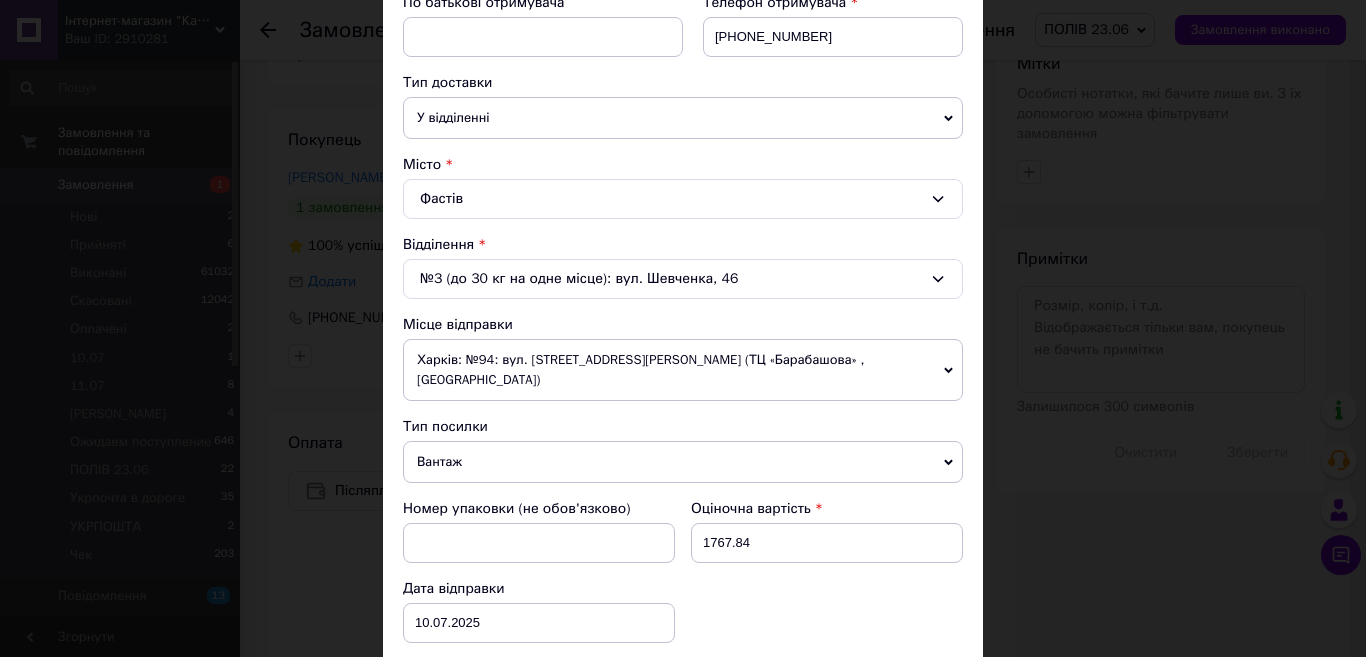 click on "№3 (до 30 кг на одне місце): вул. Шевченка, 46" at bounding box center (683, 279) 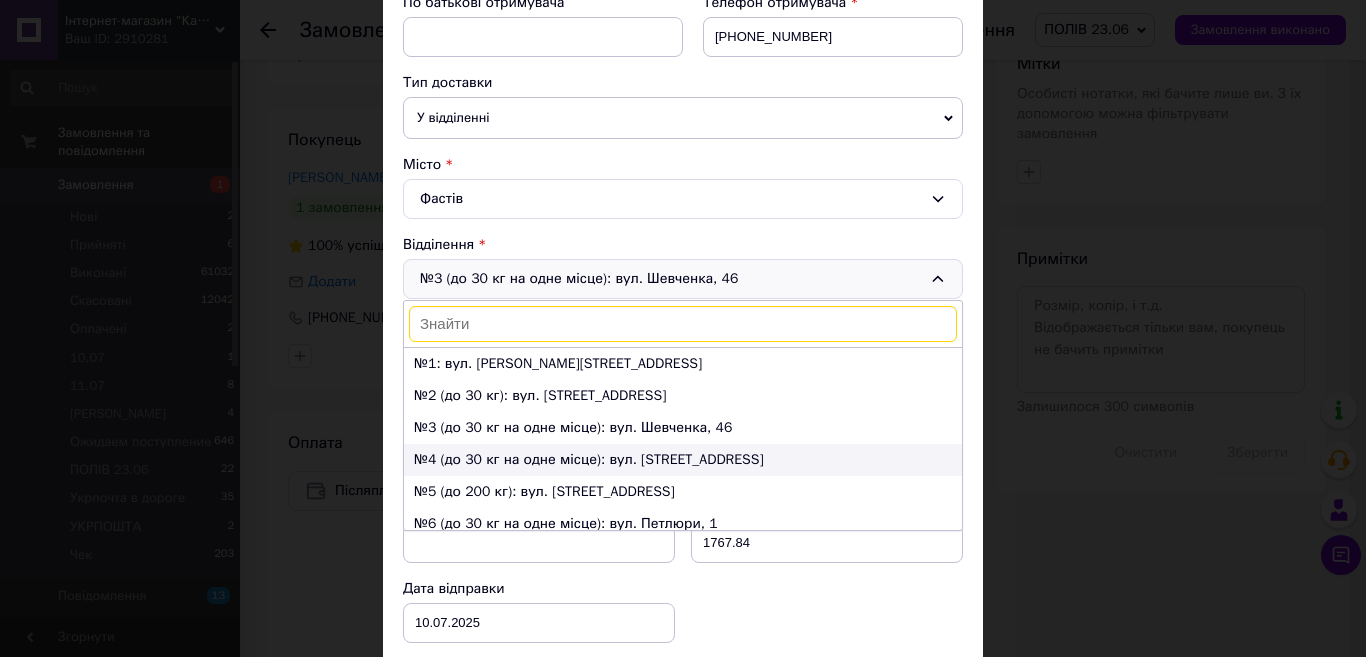 scroll, scrollTop: 100, scrollLeft: 0, axis: vertical 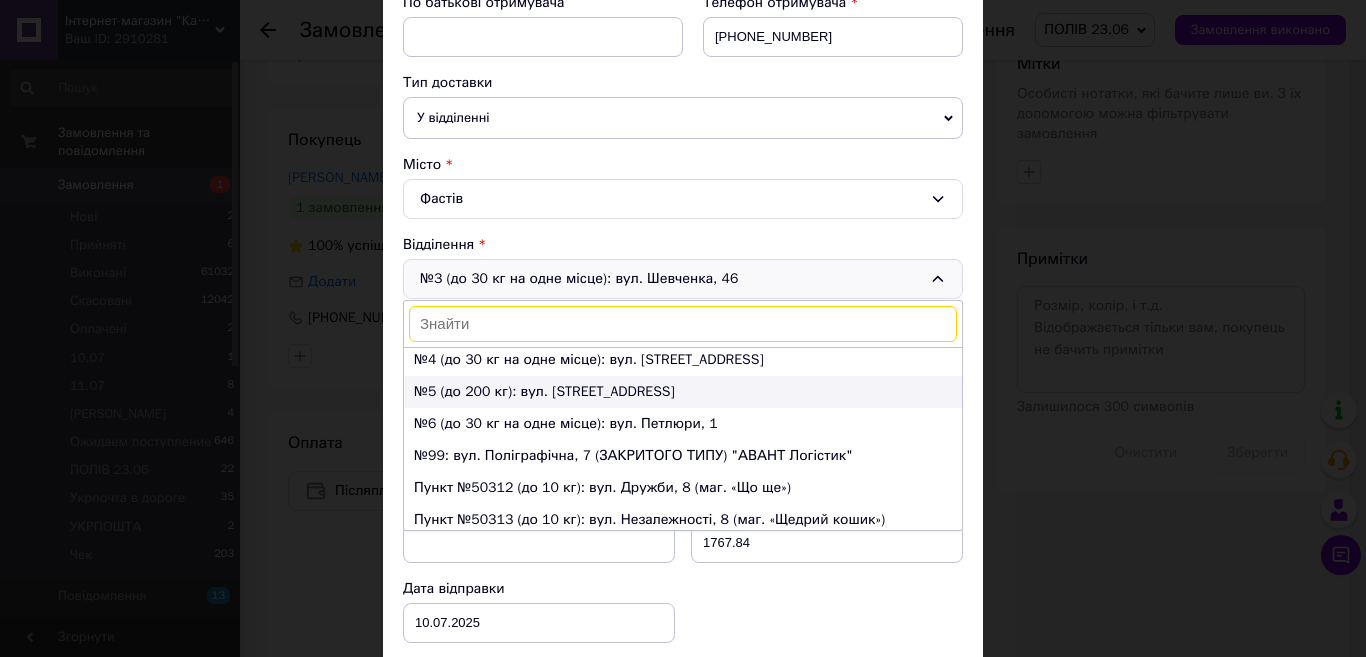 click on "№5 (до 200 кг): вул. [STREET_ADDRESS]" at bounding box center (683, 392) 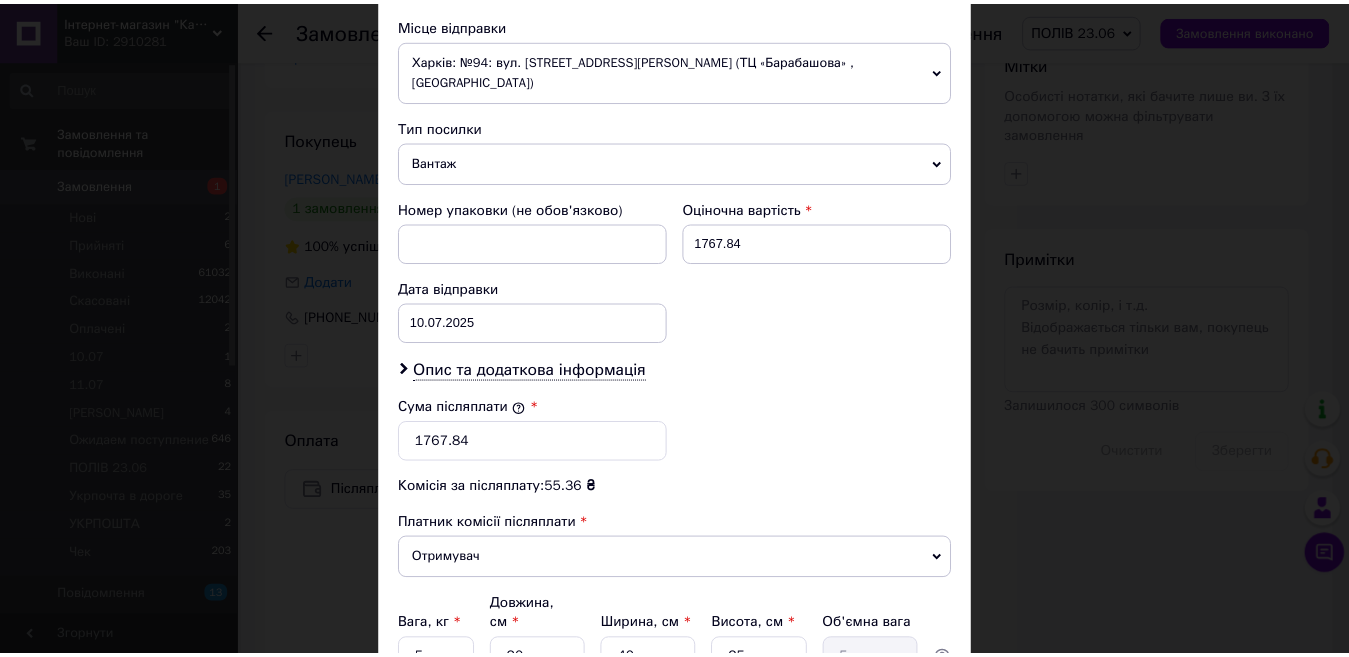 scroll, scrollTop: 889, scrollLeft: 0, axis: vertical 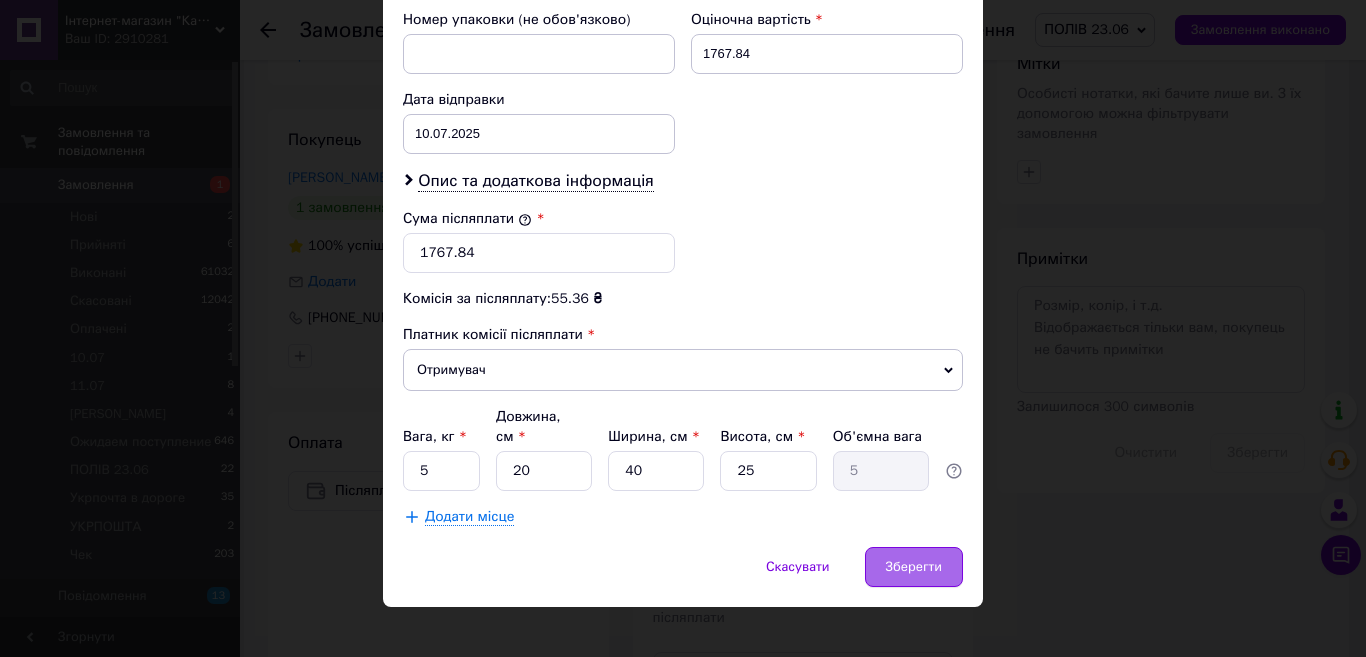 click on "Зберегти" at bounding box center (914, 567) 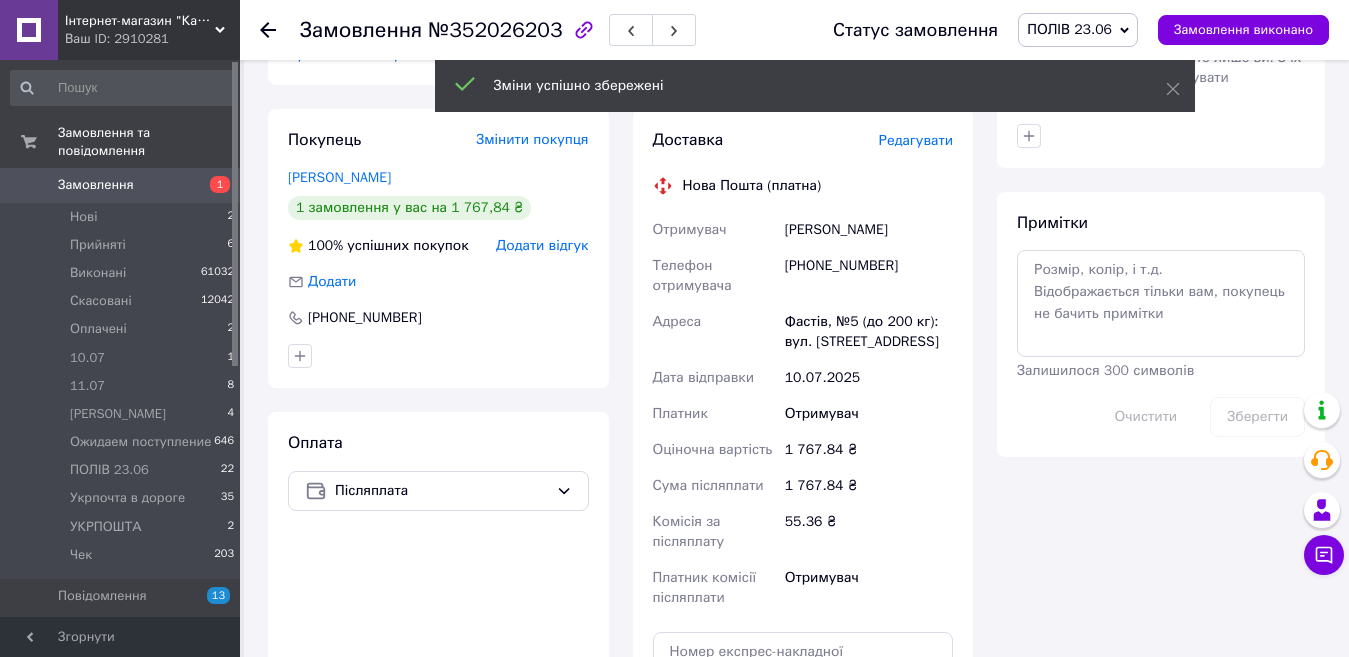 scroll, scrollTop: 420, scrollLeft: 0, axis: vertical 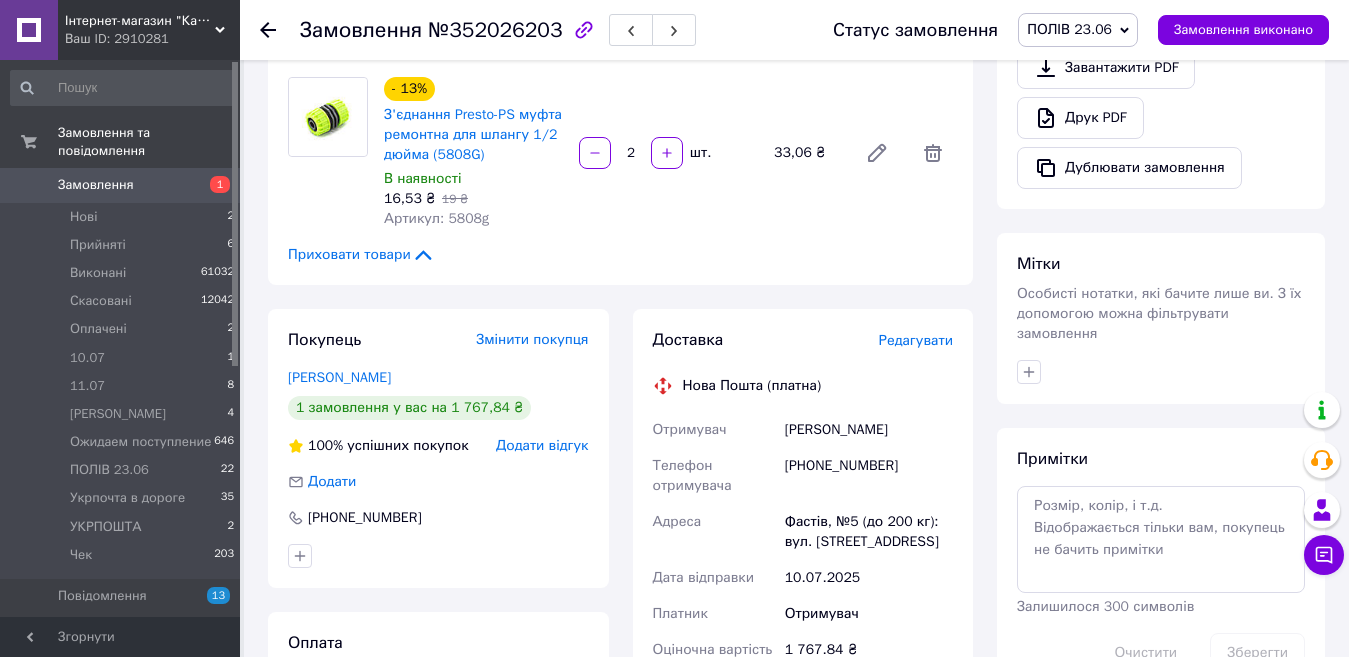 click on "Редагувати" at bounding box center (916, 340) 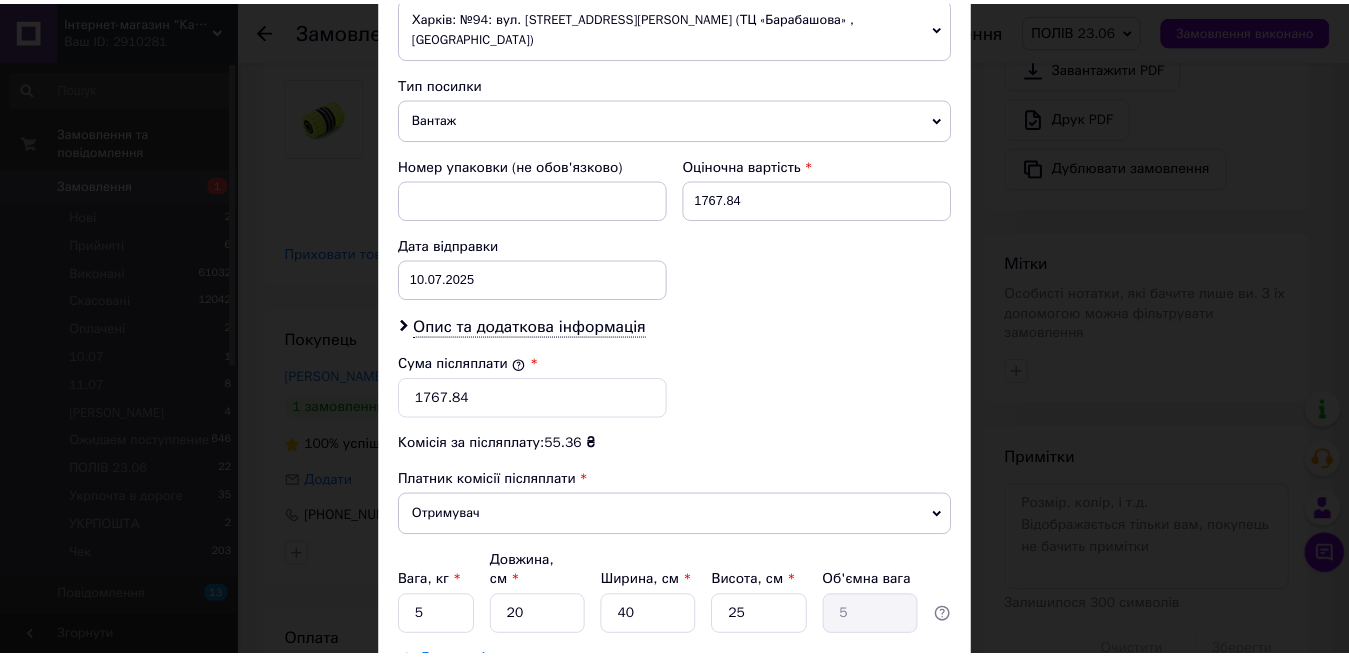 scroll, scrollTop: 889, scrollLeft: 0, axis: vertical 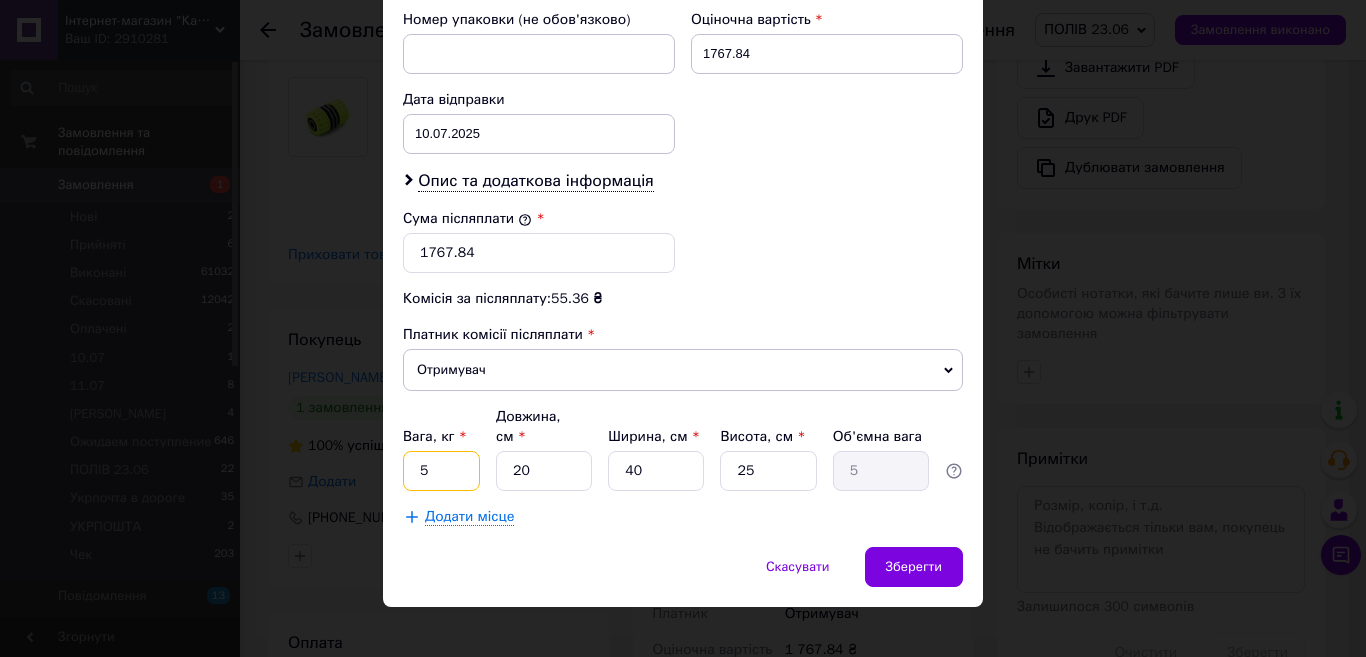 drag, startPoint x: 429, startPoint y: 449, endPoint x: 411, endPoint y: 449, distance: 18 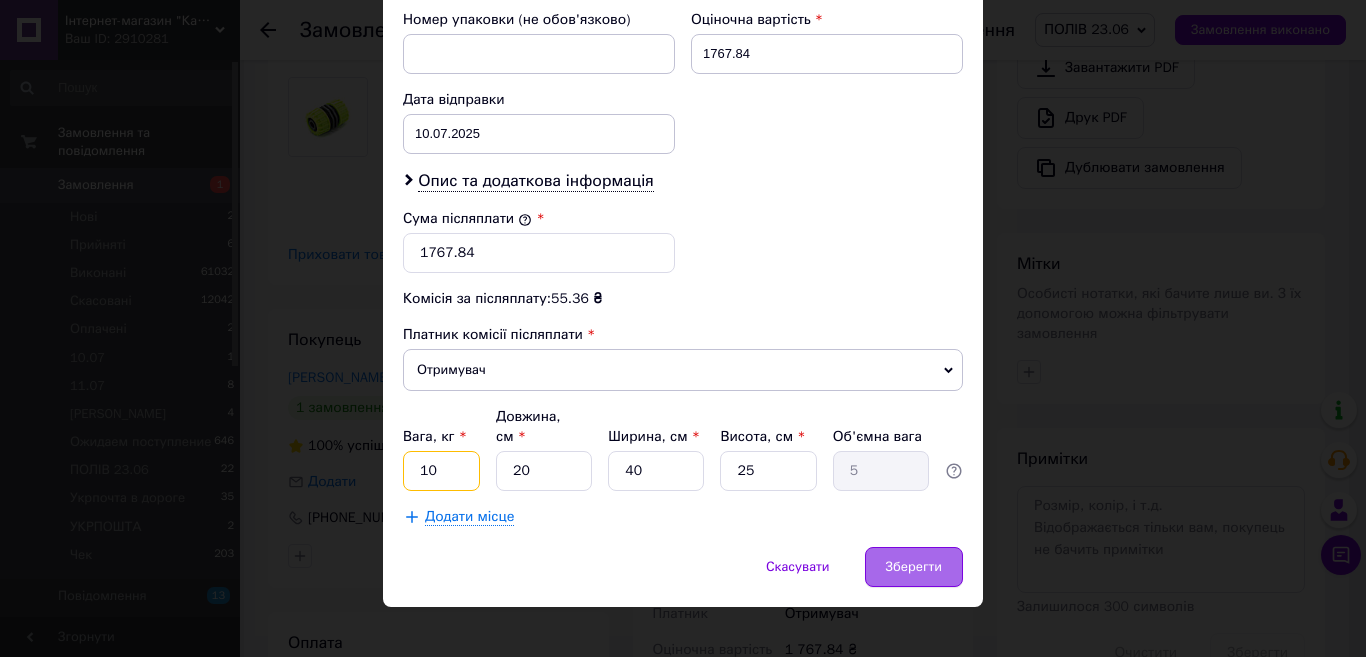 type on "10" 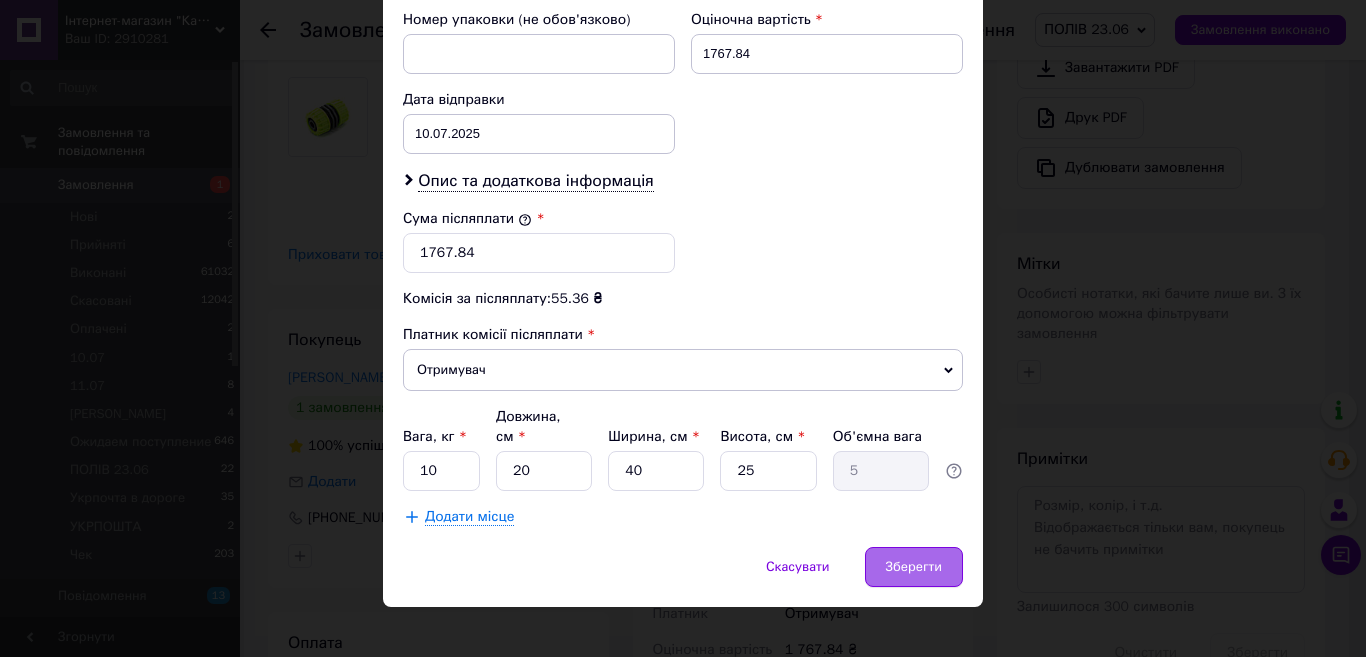 click on "Зберегти" at bounding box center [914, 567] 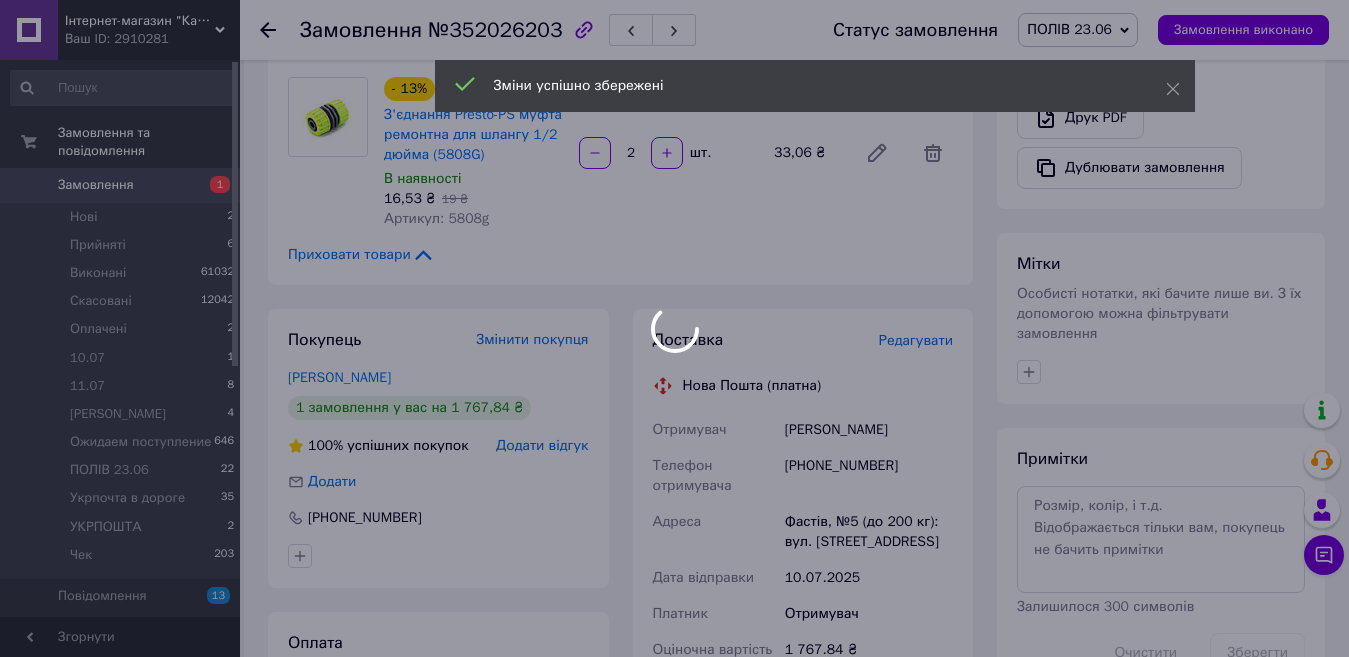 scroll, scrollTop: 1078, scrollLeft: 0, axis: vertical 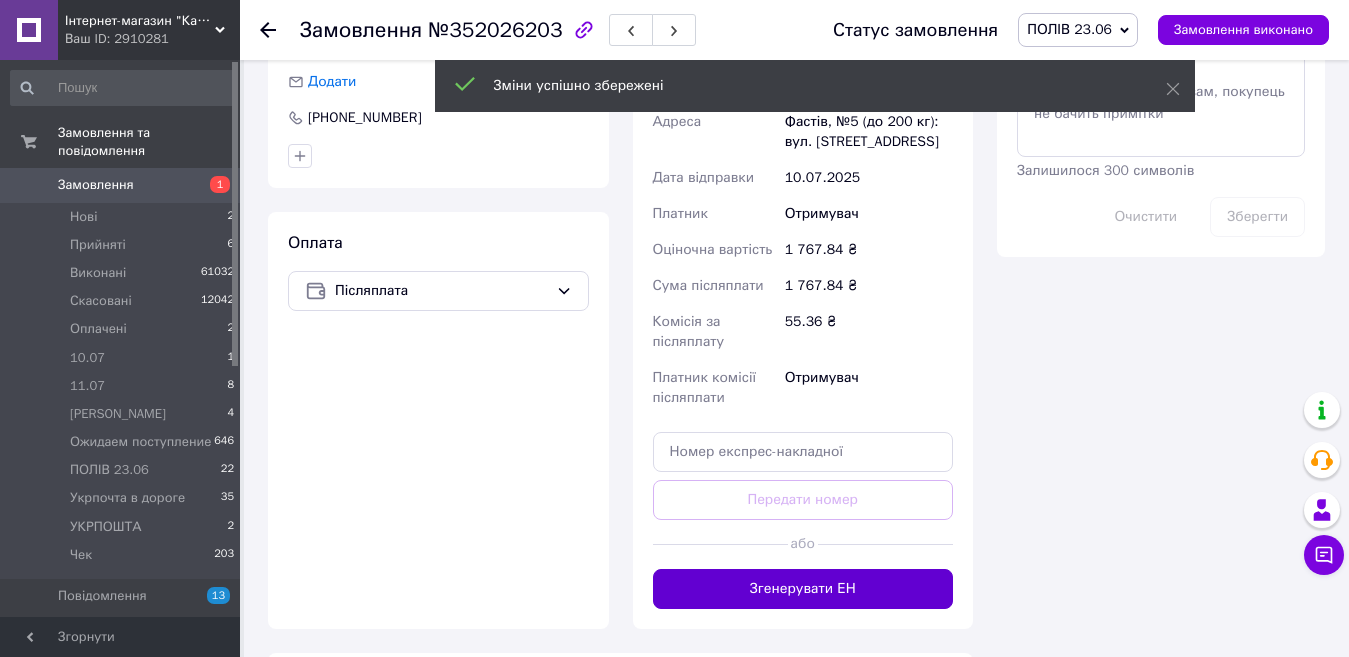 click on "Згенерувати ЕН" at bounding box center (803, 589) 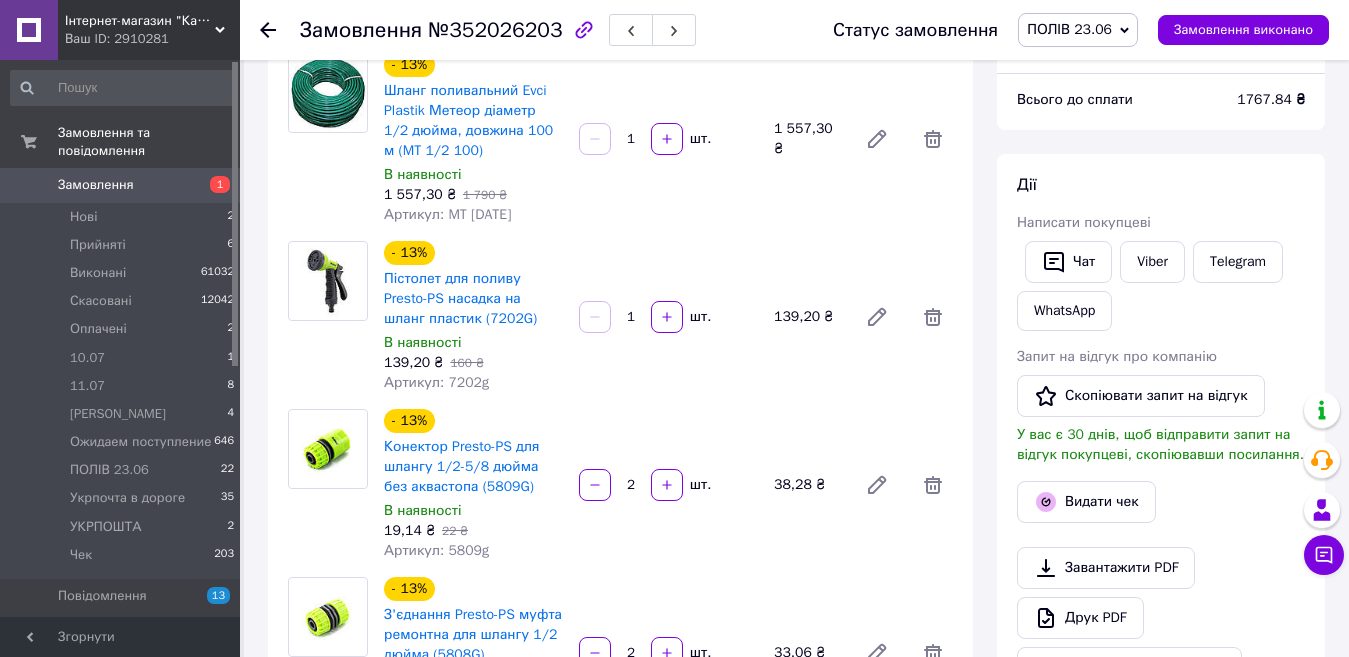 scroll, scrollTop: 0, scrollLeft: 0, axis: both 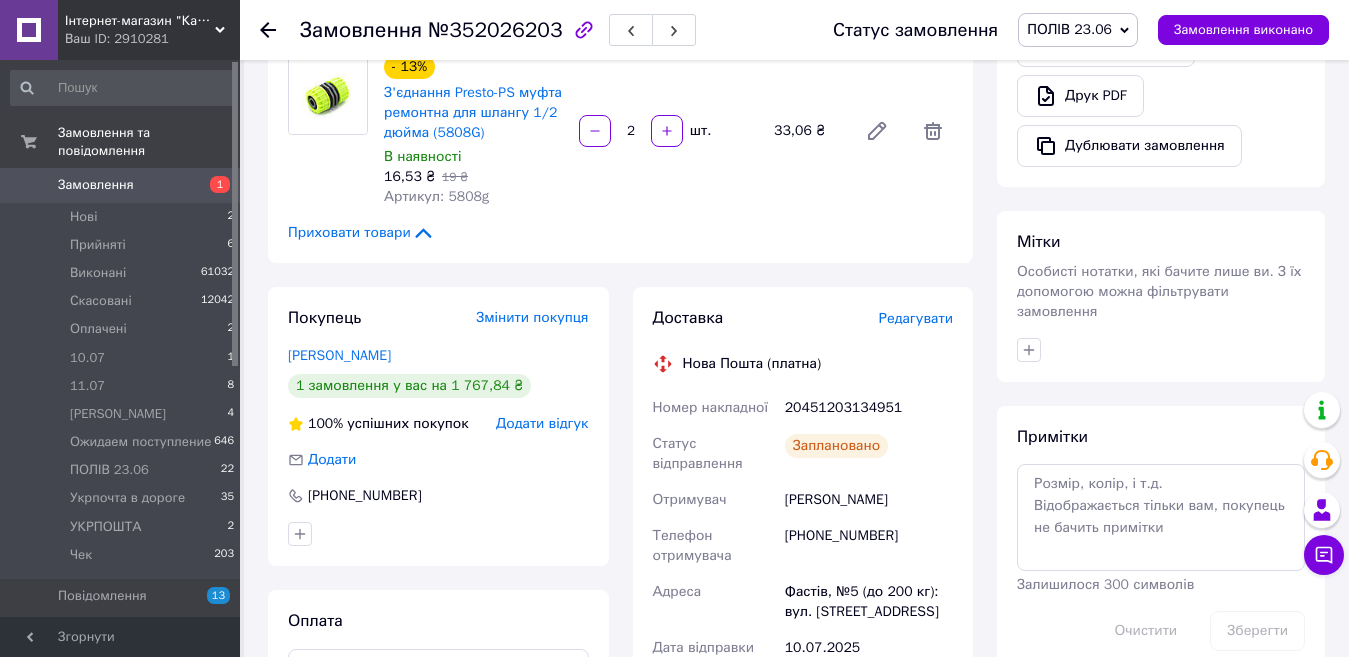 click on "Редагувати" at bounding box center (916, 318) 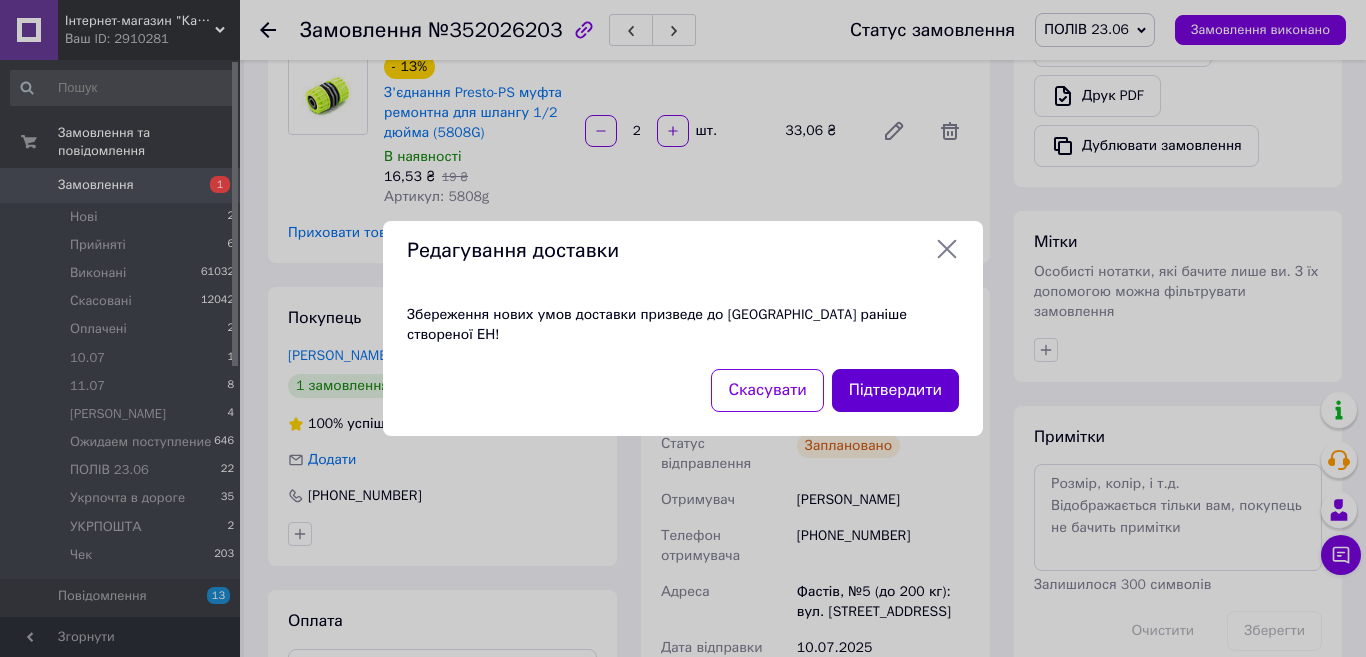 click on "Підтвердити" at bounding box center [895, 390] 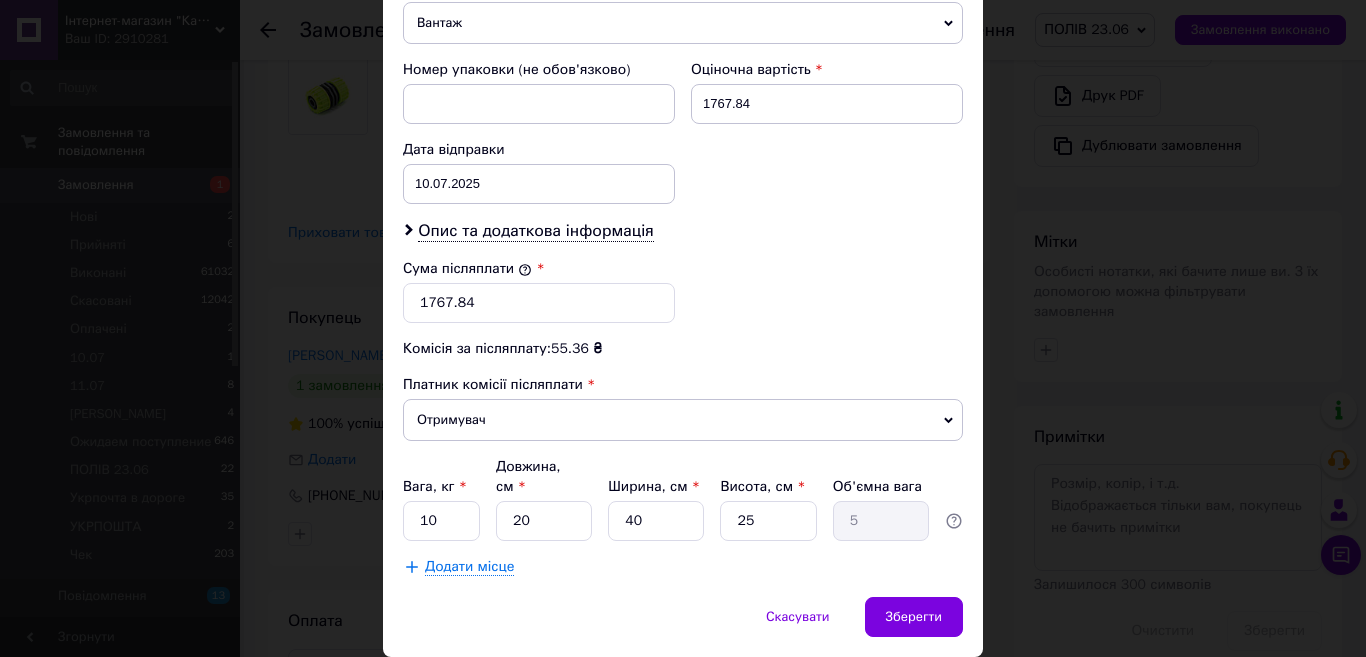 scroll, scrollTop: 889, scrollLeft: 0, axis: vertical 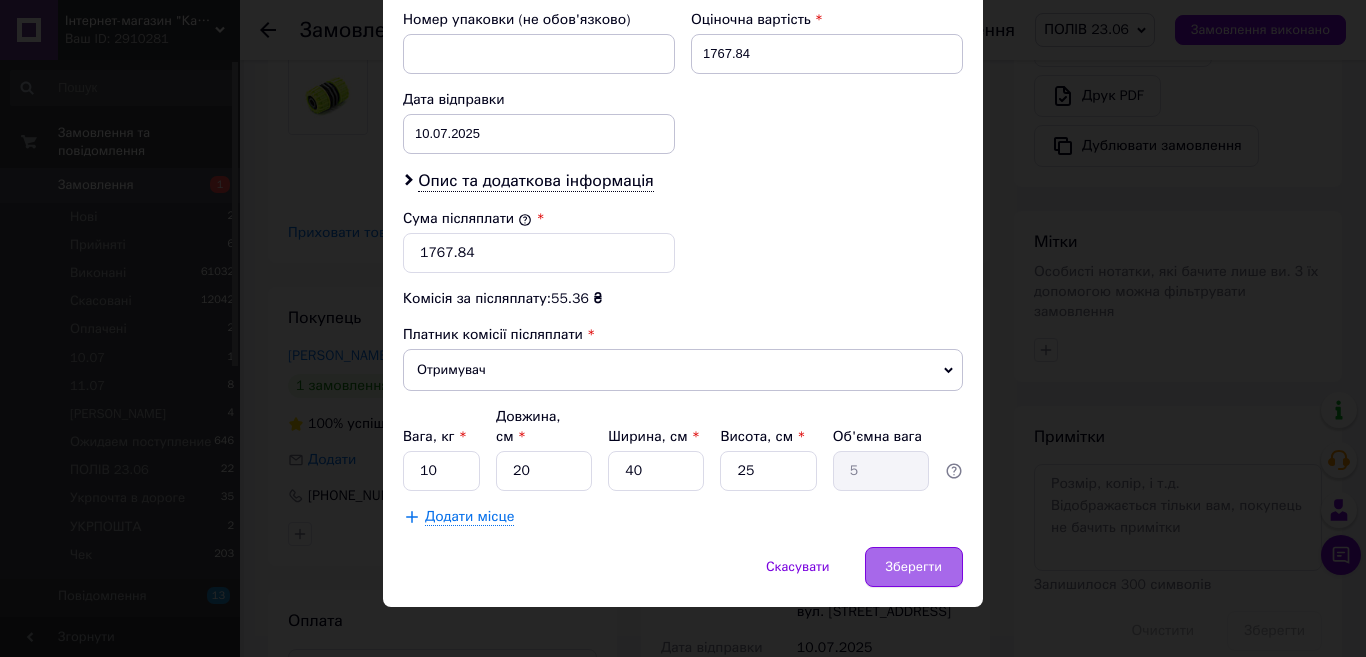 click on "Зберегти" at bounding box center (914, 567) 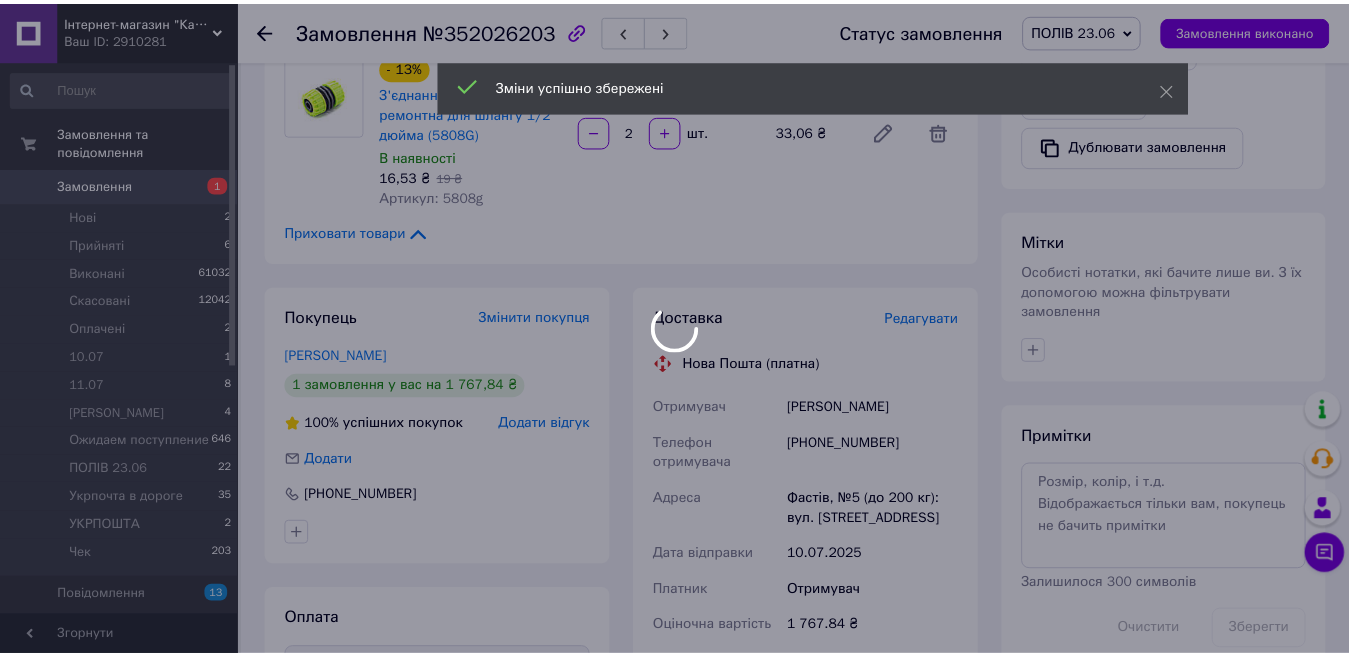 scroll, scrollTop: 1100, scrollLeft: 0, axis: vertical 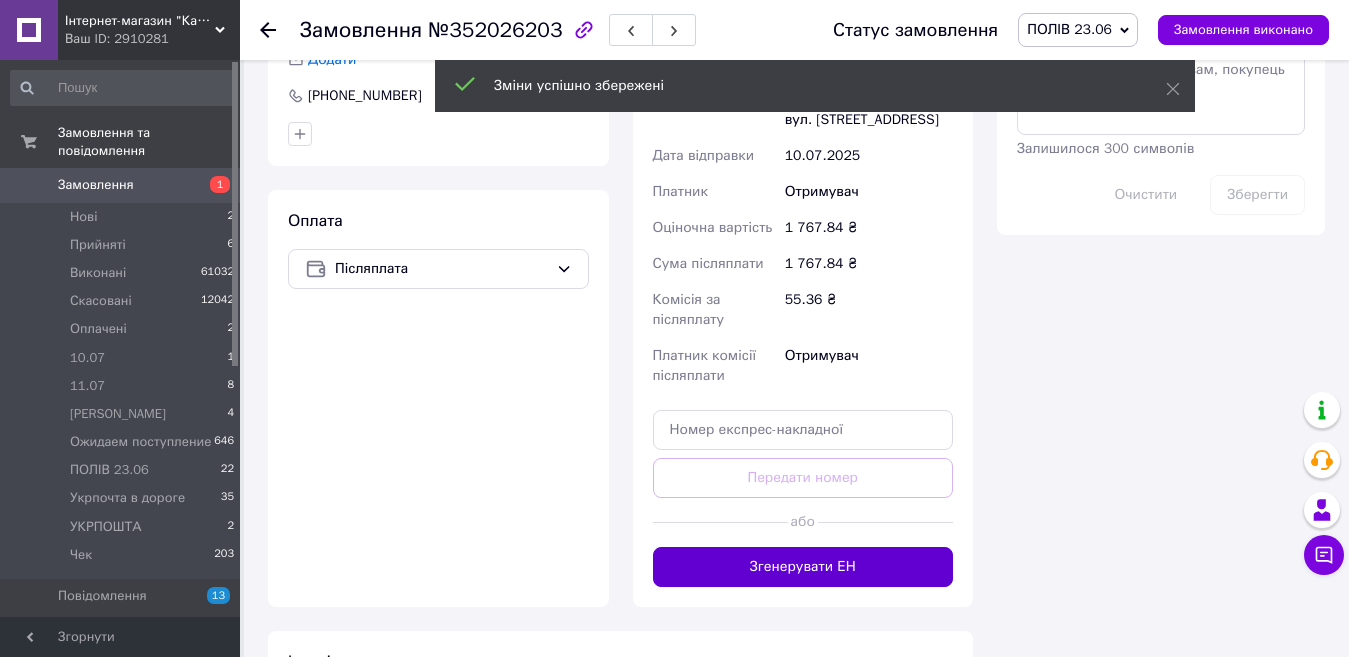 click on "Згенерувати ЕН" at bounding box center (803, 567) 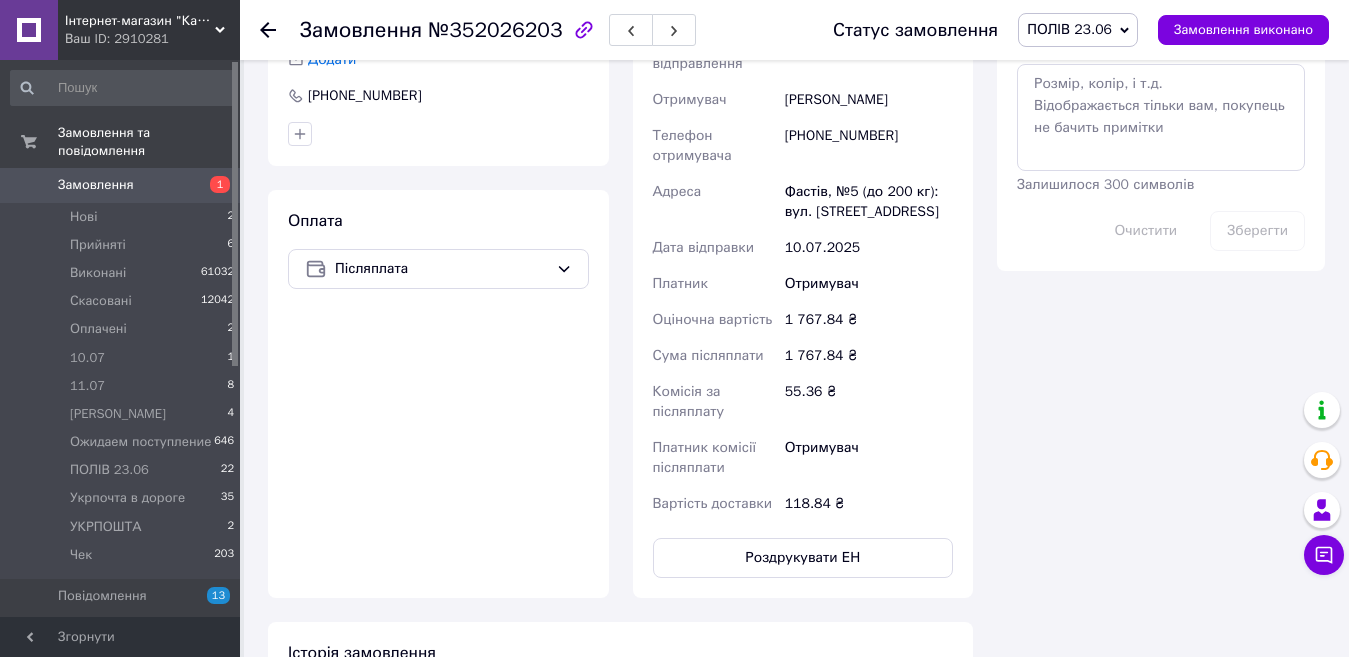 scroll, scrollTop: 612, scrollLeft: 0, axis: vertical 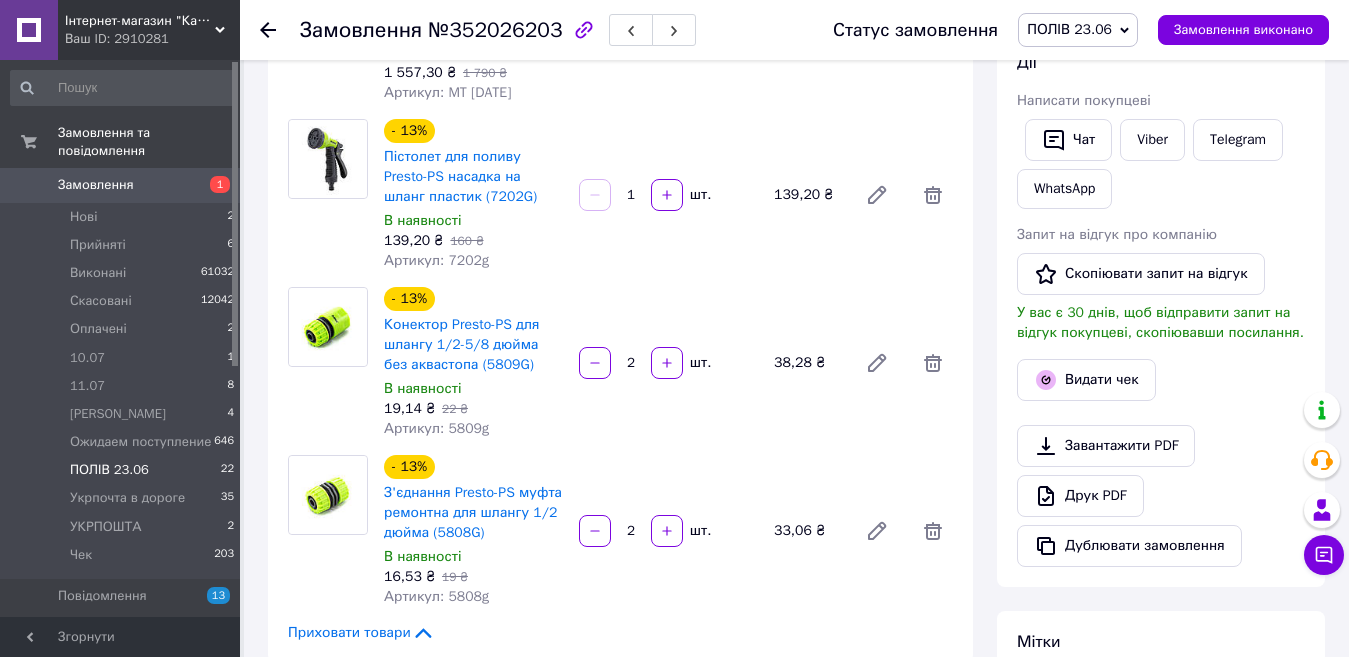 click on "ПОЛІВ 23.06" at bounding box center (109, 470) 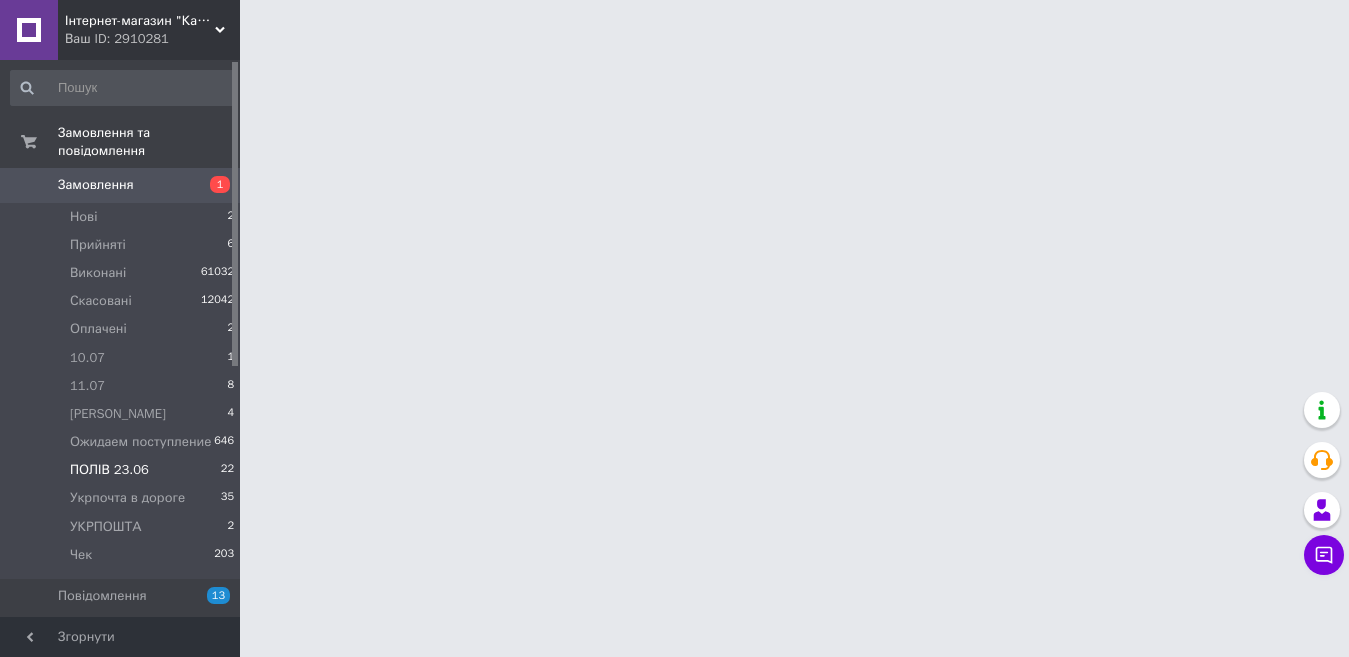 scroll, scrollTop: 0, scrollLeft: 0, axis: both 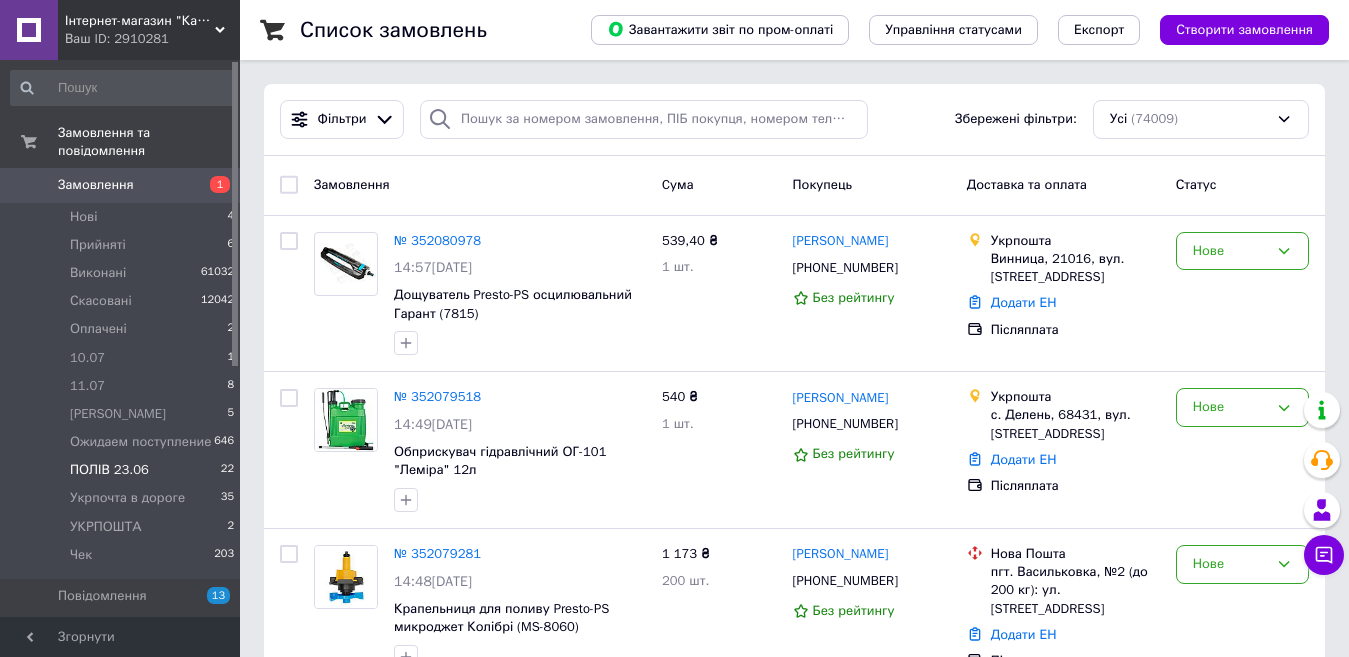 click on "ПОЛІВ 23.06" at bounding box center (109, 470) 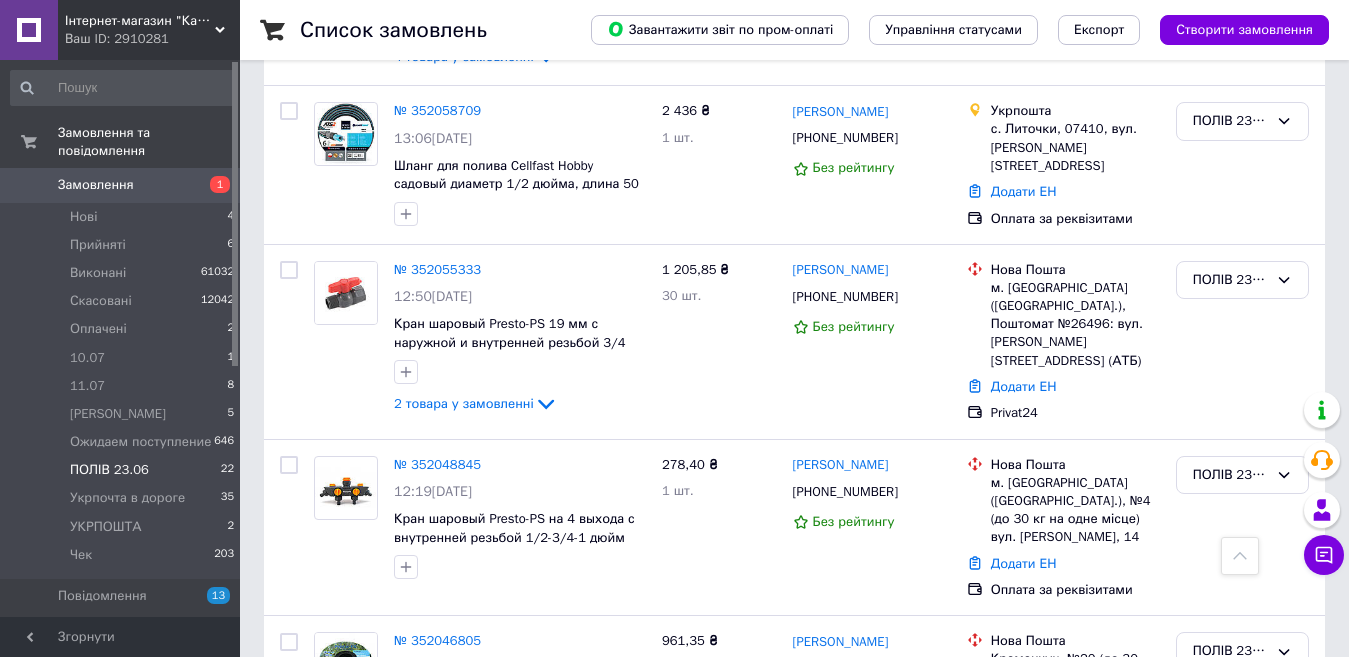 scroll, scrollTop: 800, scrollLeft: 0, axis: vertical 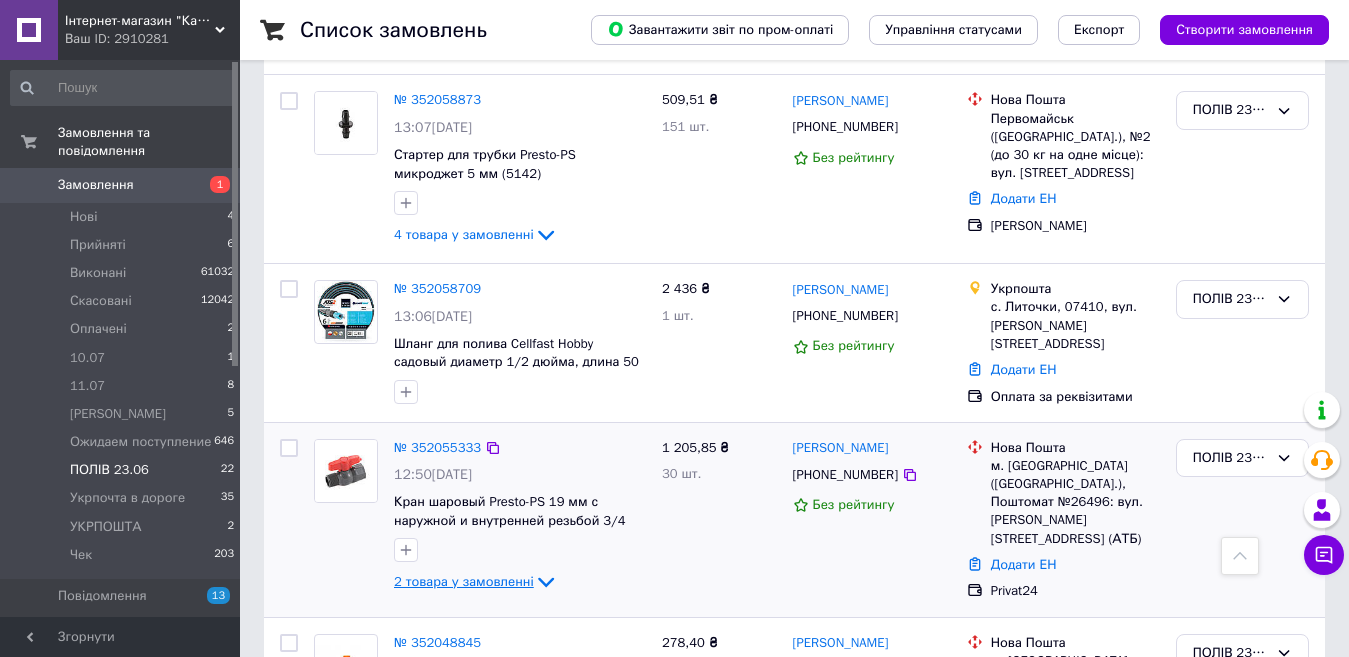 click on "2 товара у замовленні" at bounding box center [464, 581] 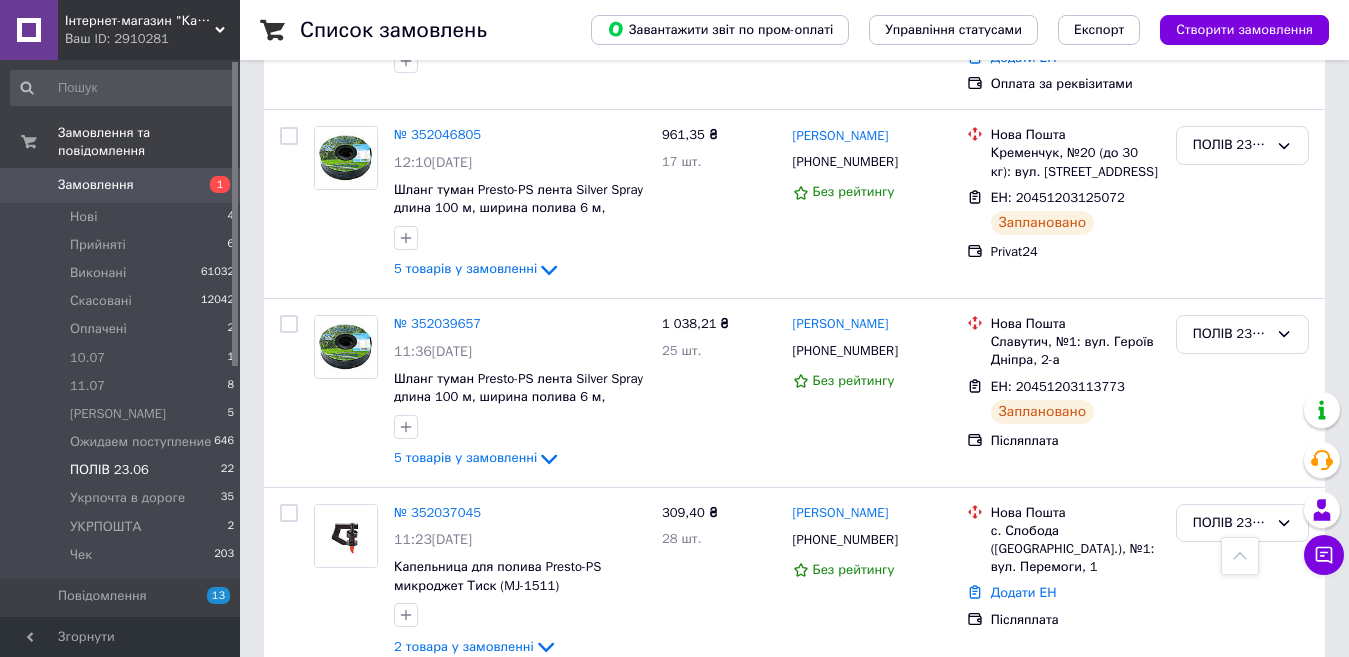 scroll, scrollTop: 1744, scrollLeft: 0, axis: vertical 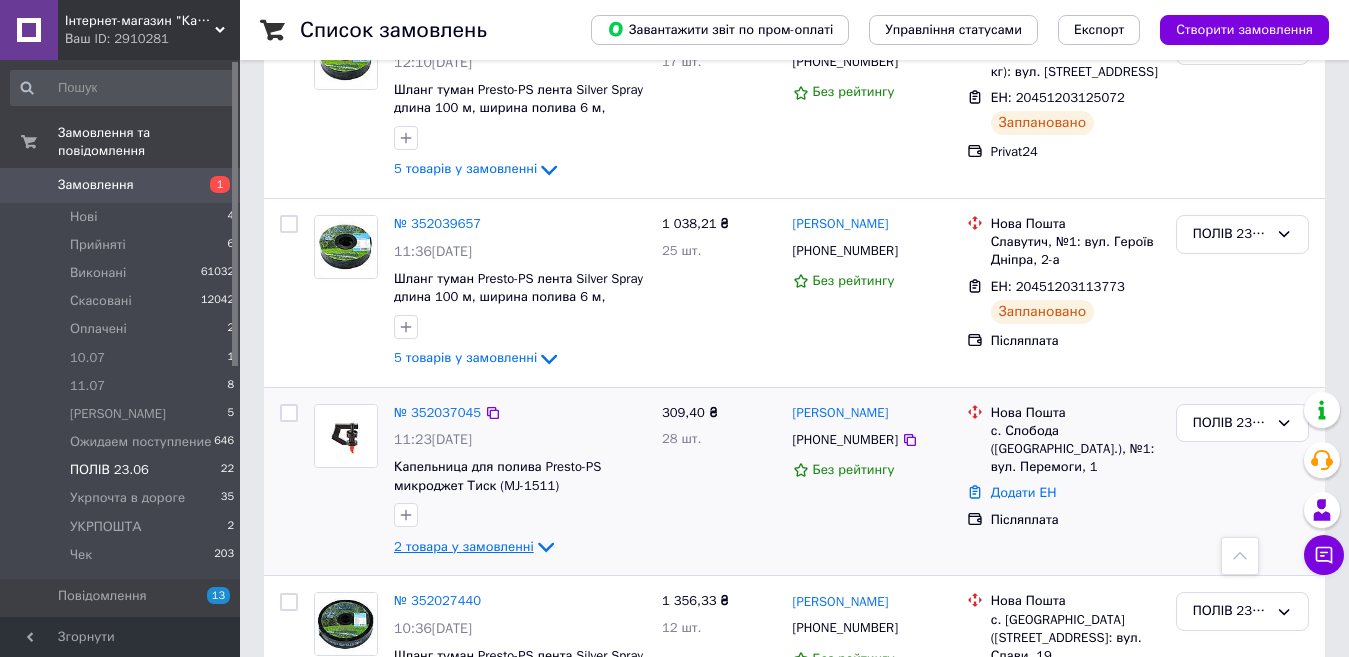 click on "2 товара у замовленні" at bounding box center (464, 546) 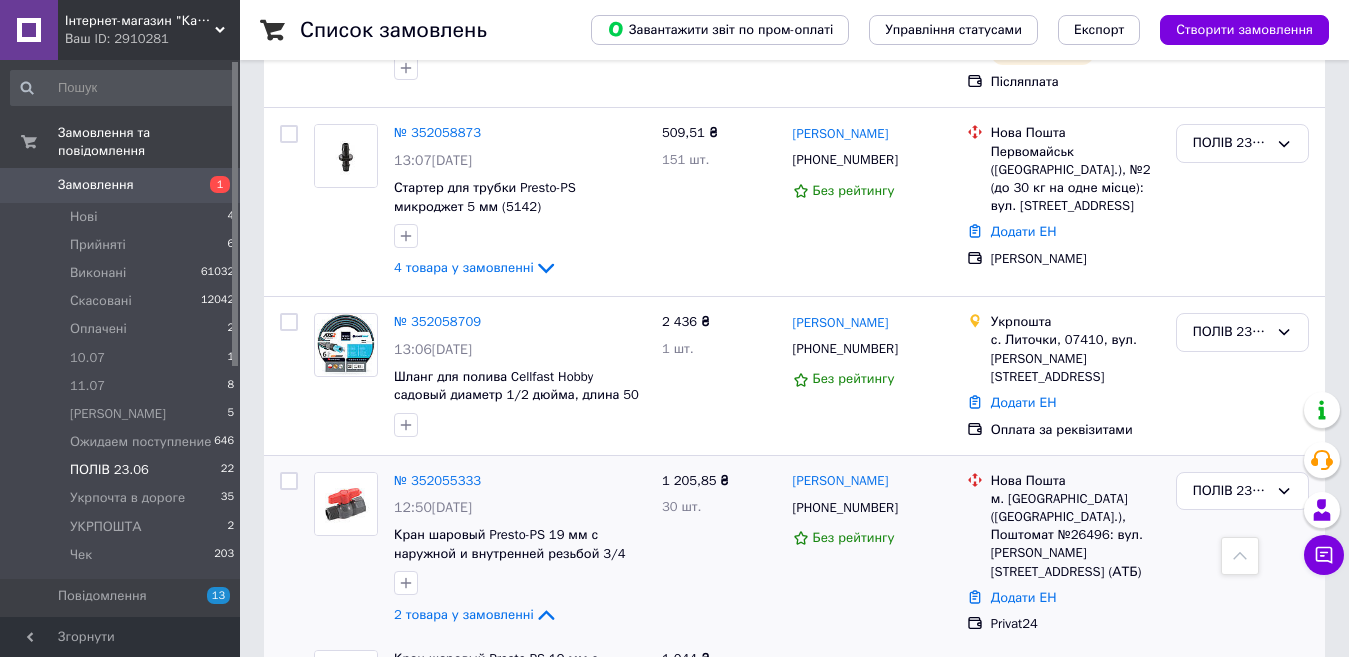 scroll, scrollTop: 744, scrollLeft: 0, axis: vertical 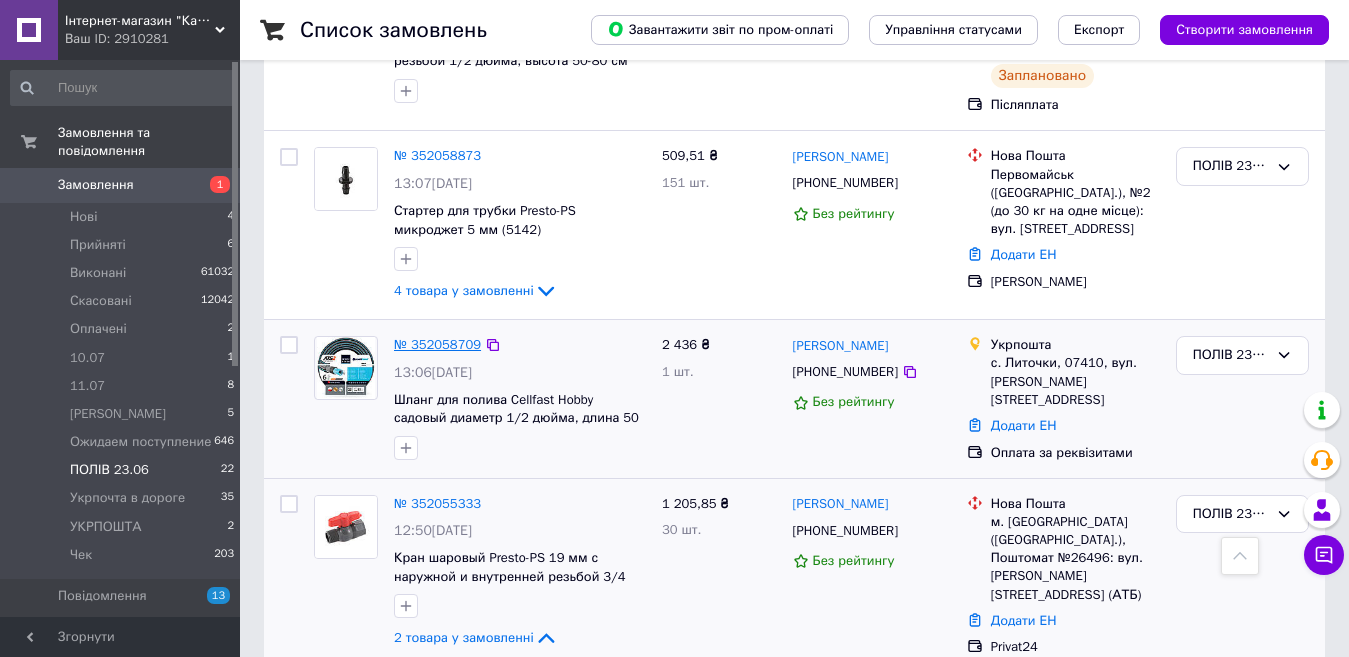 click on "№ 352058709" at bounding box center (437, 344) 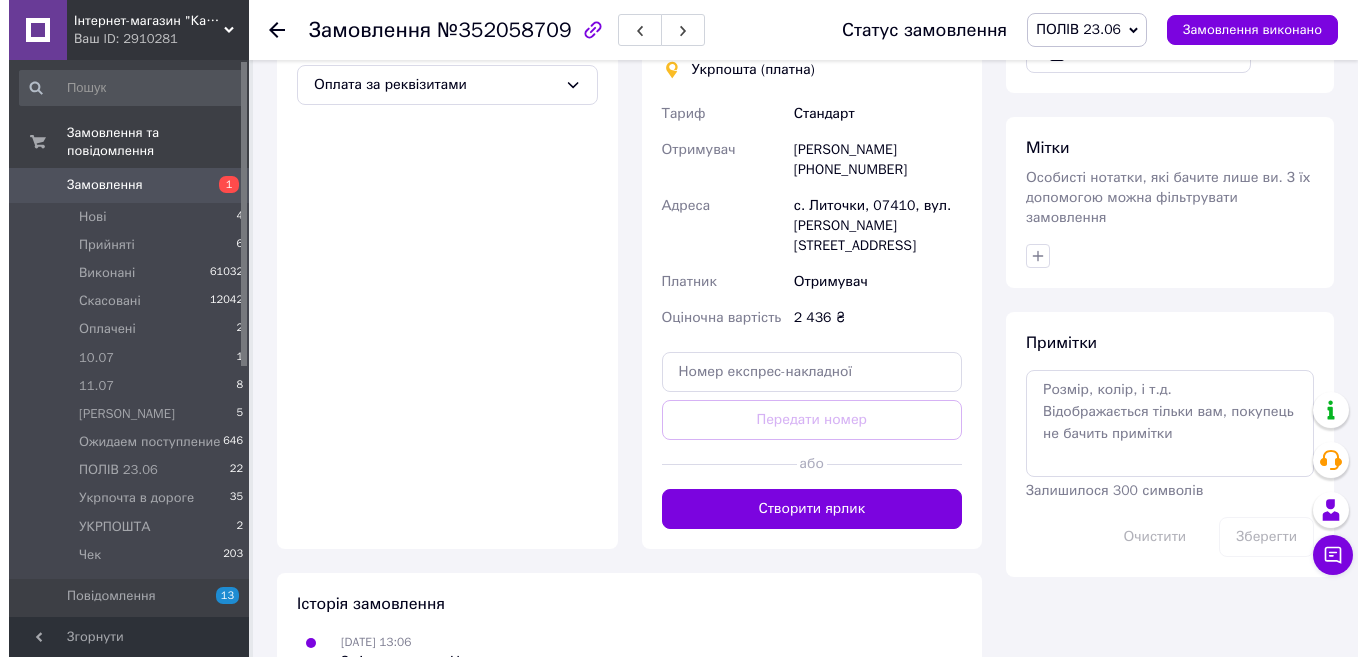 scroll, scrollTop: 344, scrollLeft: 0, axis: vertical 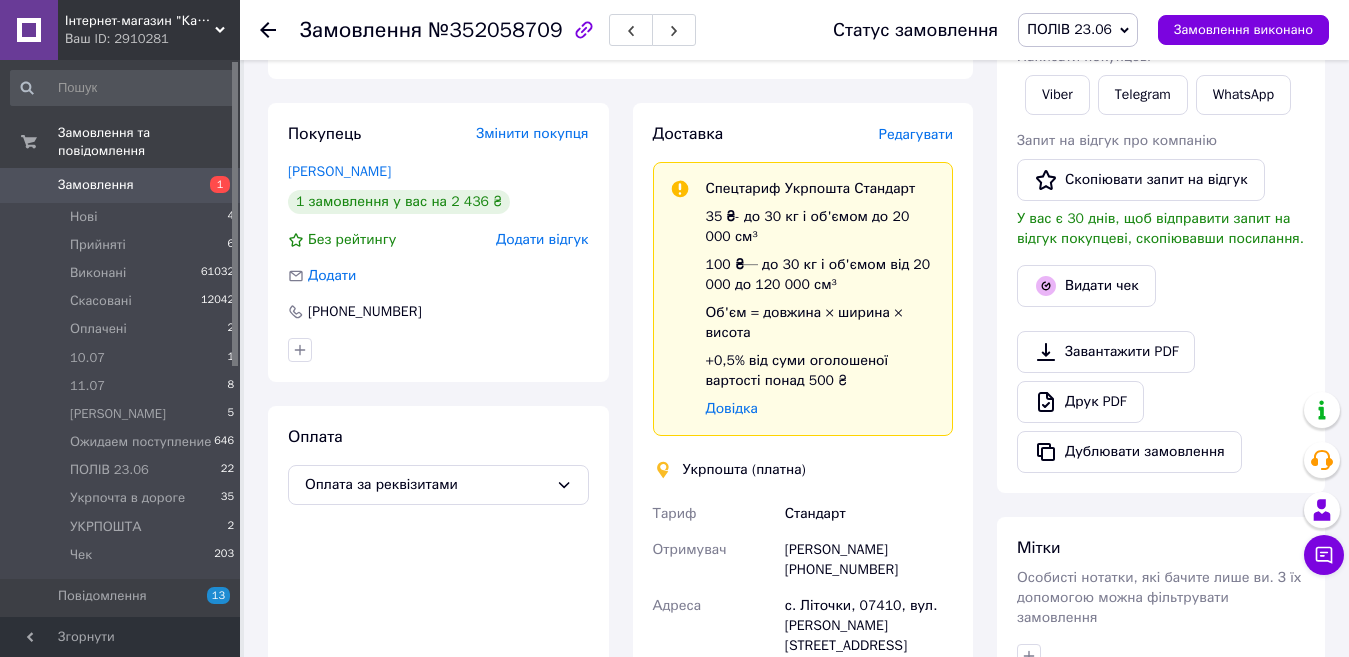 click on "Редагувати" at bounding box center [916, 134] 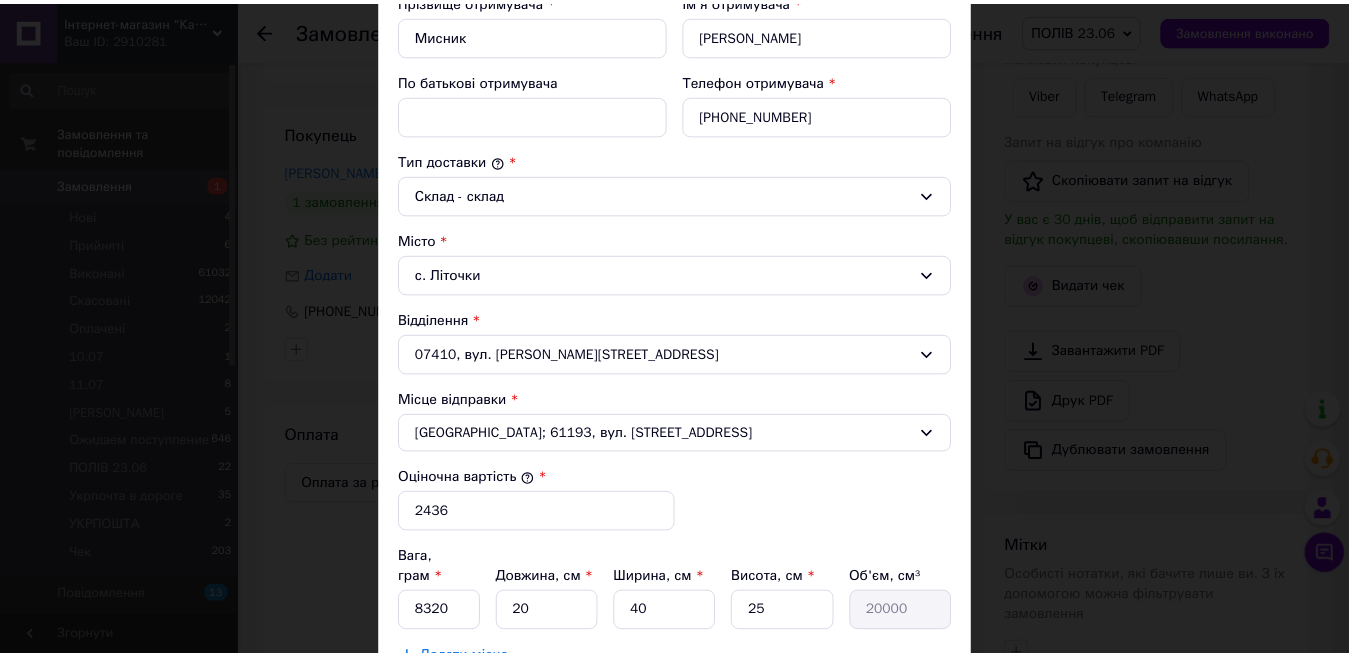 scroll, scrollTop: 666, scrollLeft: 0, axis: vertical 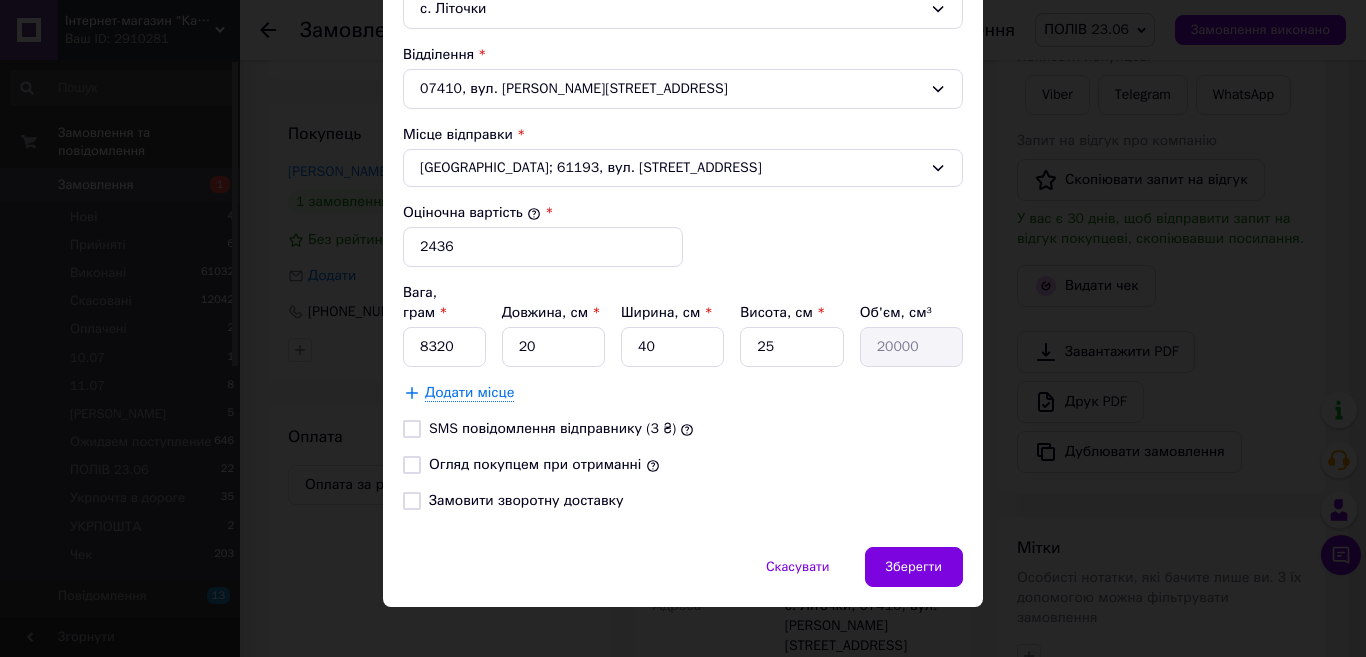 click on "Огляд покупцем при отриманні" at bounding box center [412, 465] 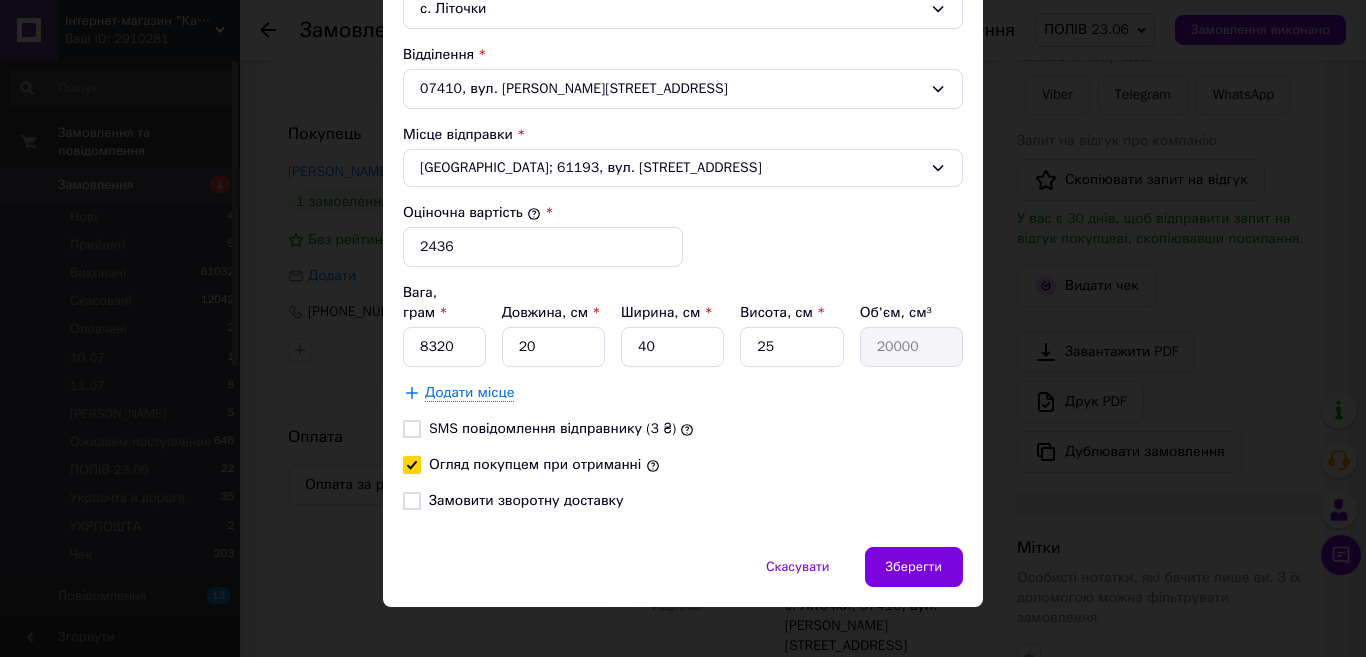 checkbox on "true" 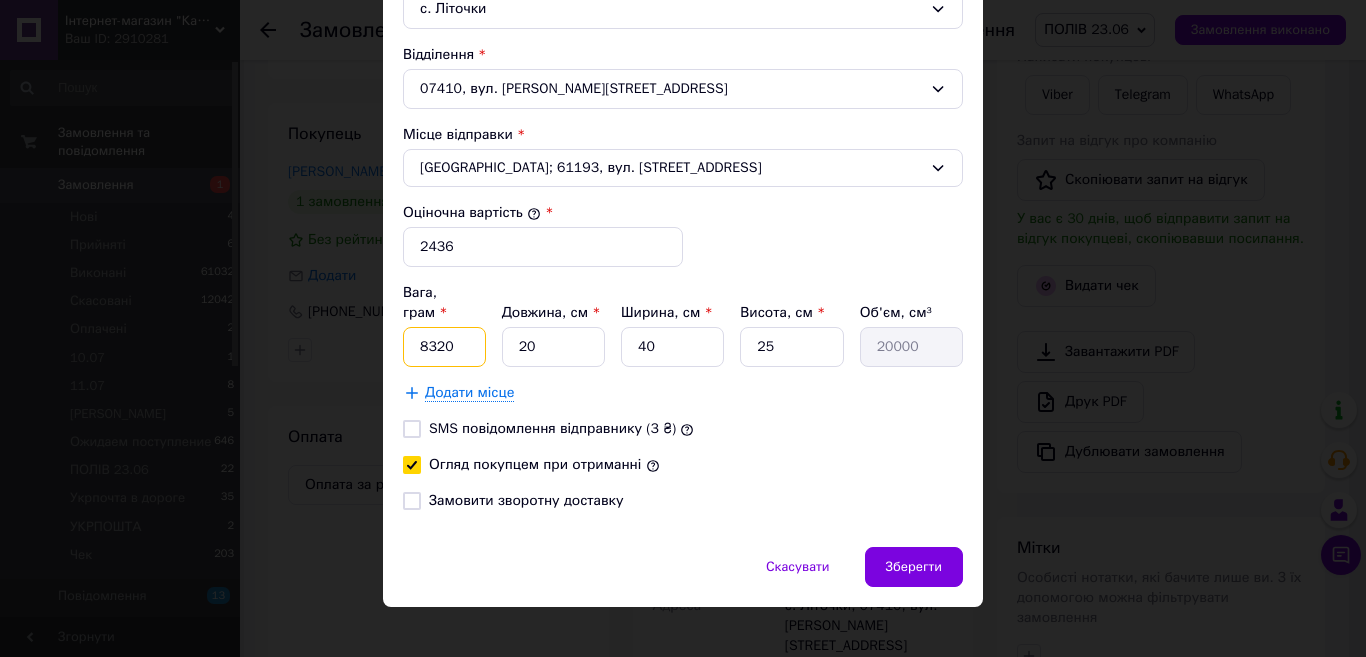 drag, startPoint x: 452, startPoint y: 337, endPoint x: 417, endPoint y: 330, distance: 35.69314 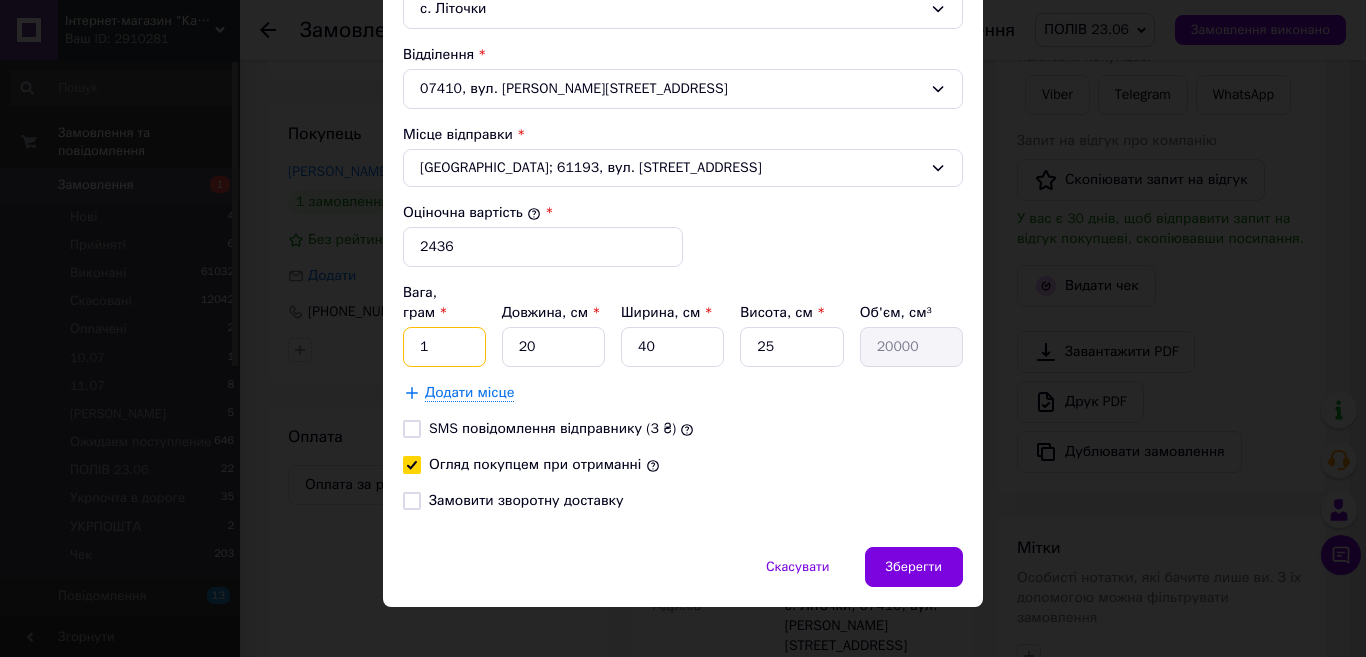type on "1" 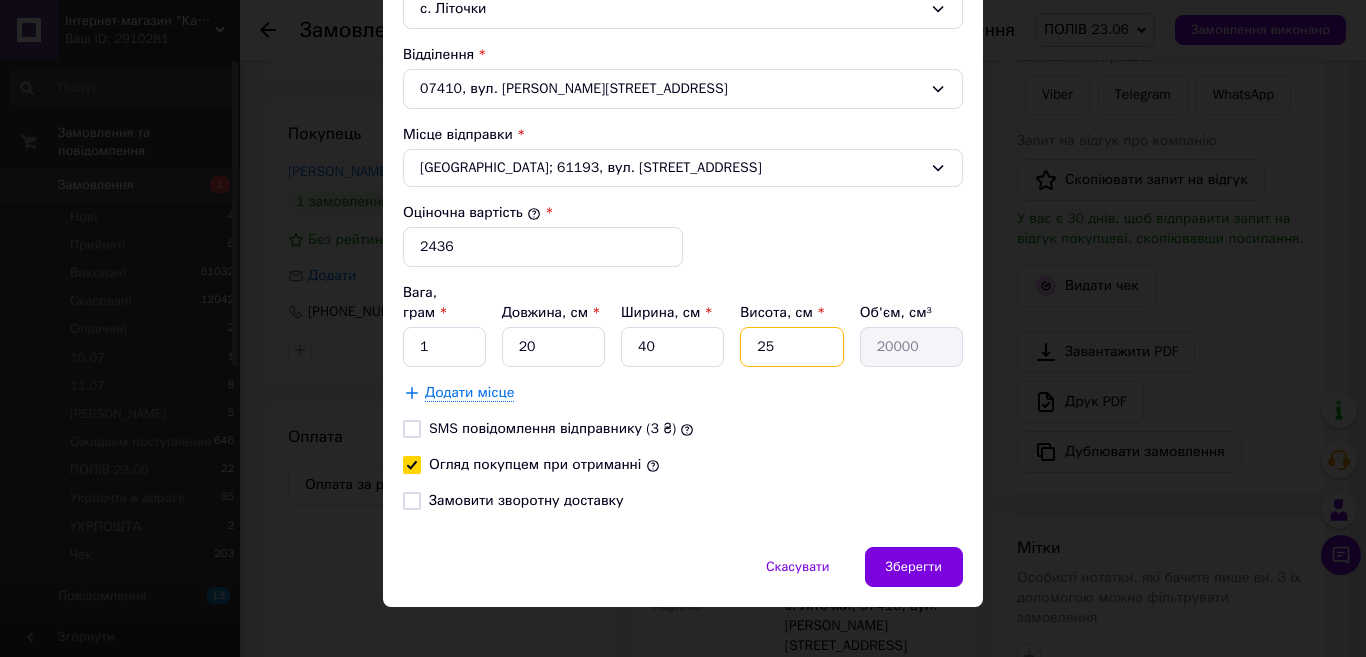 drag, startPoint x: 788, startPoint y: 331, endPoint x: 747, endPoint y: 336, distance: 41.303753 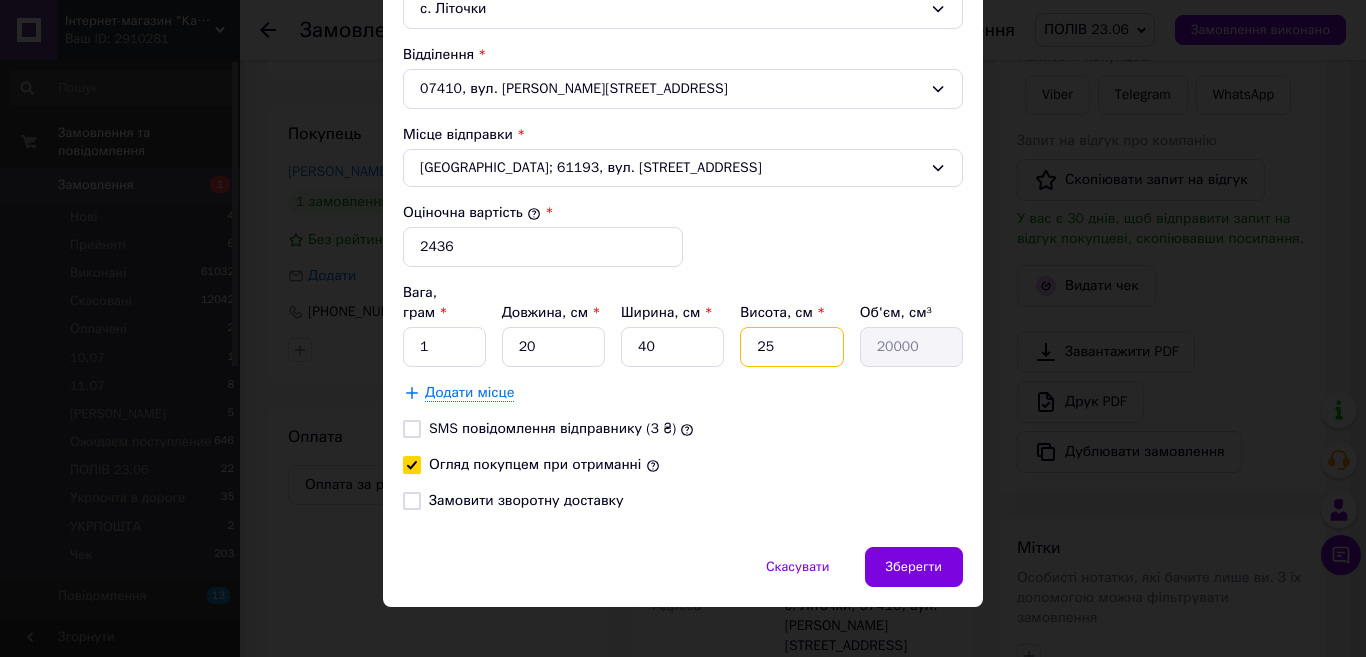 type on "5" 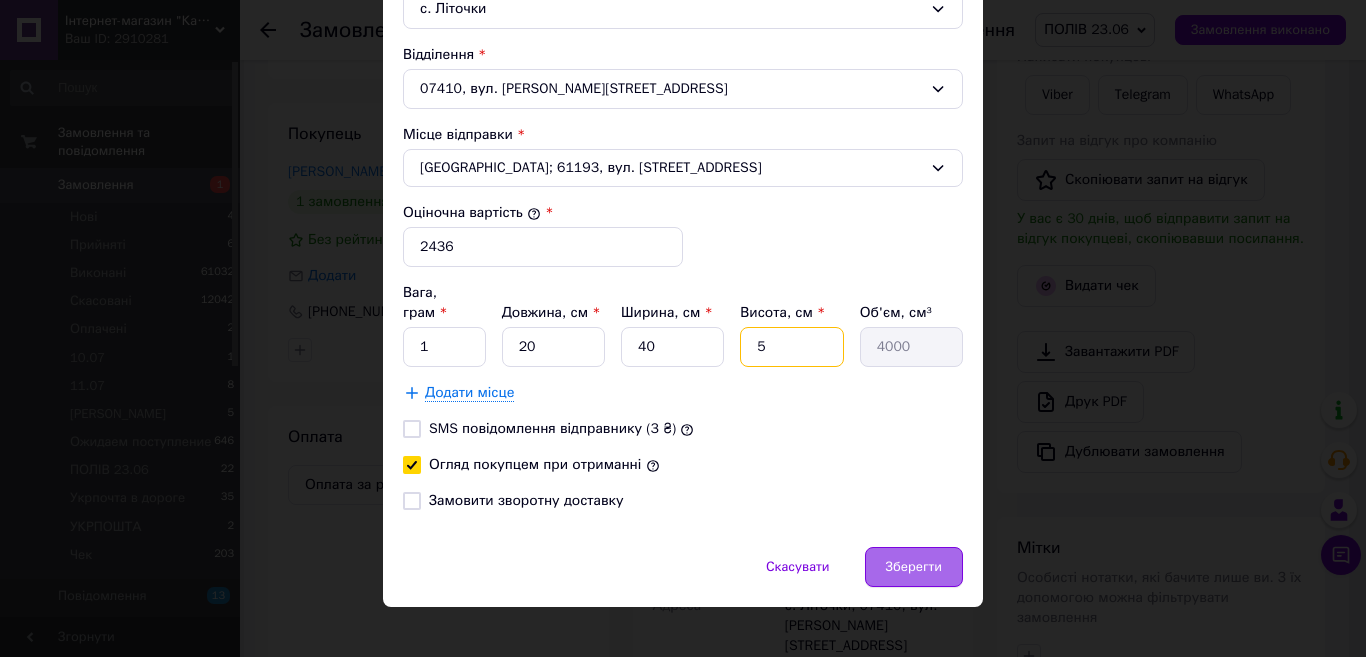 type on "5" 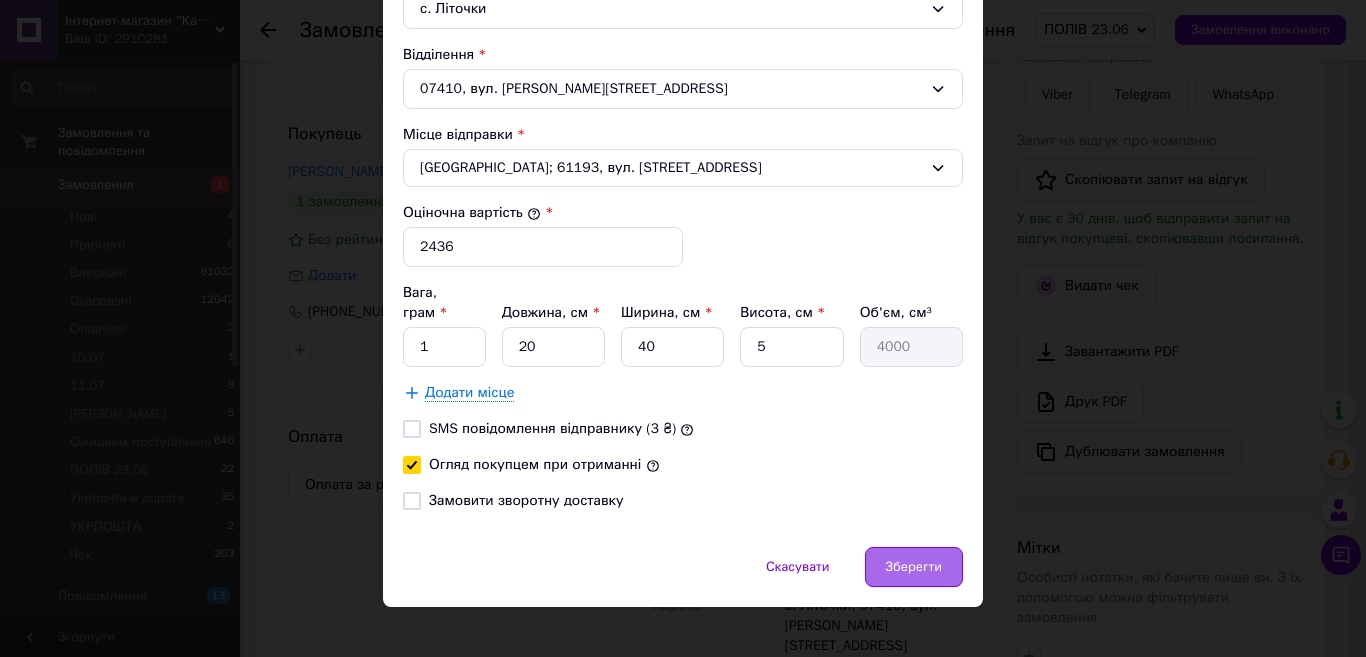 click on "Зберегти" at bounding box center (914, 567) 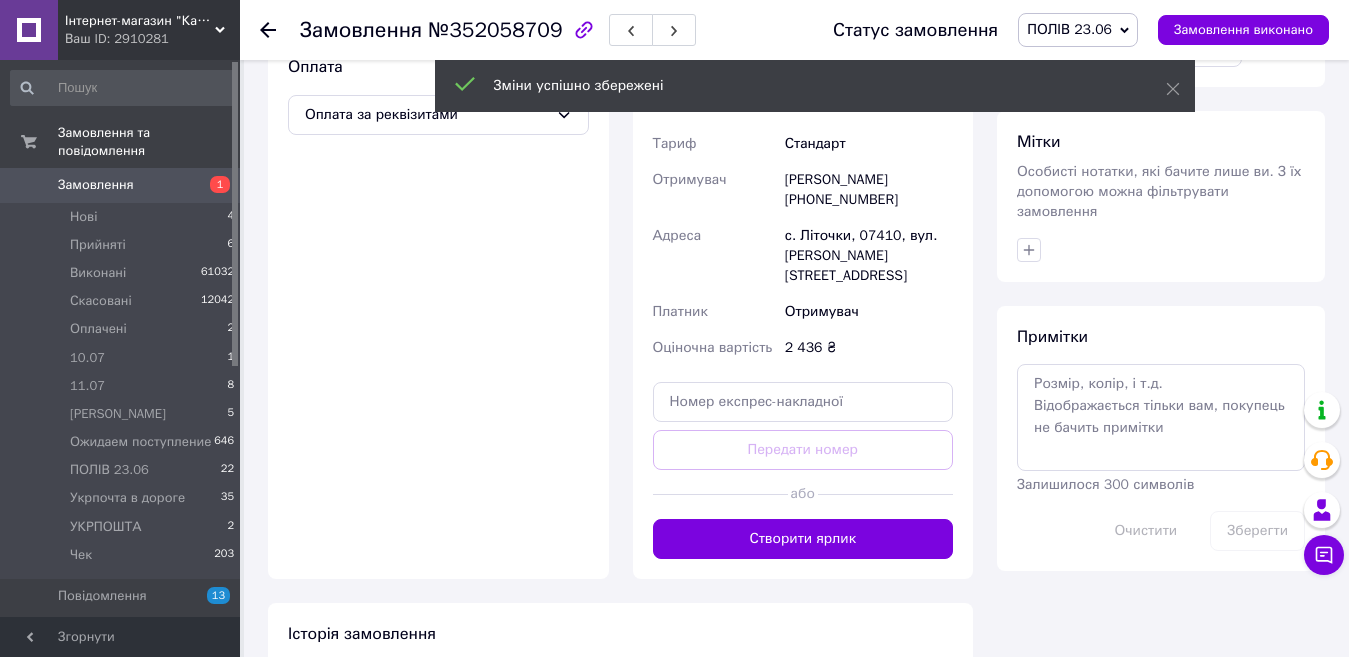 scroll, scrollTop: 744, scrollLeft: 0, axis: vertical 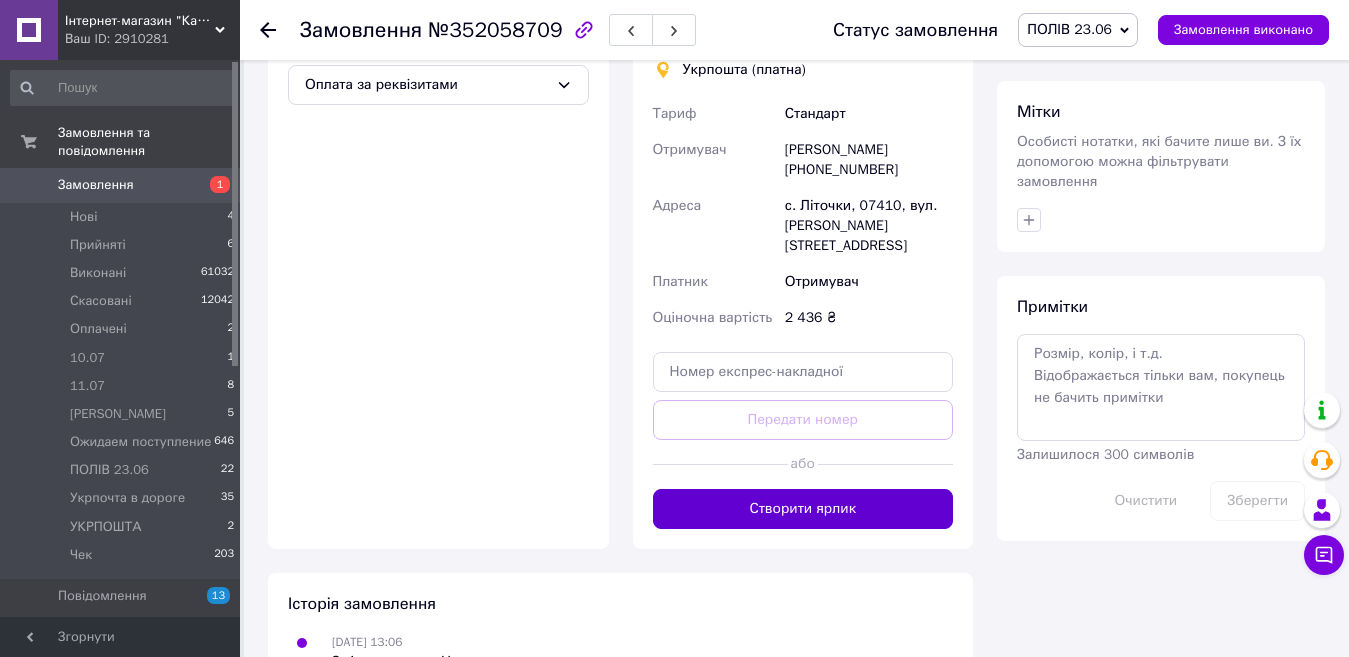 click on "Створити ярлик" at bounding box center [803, 509] 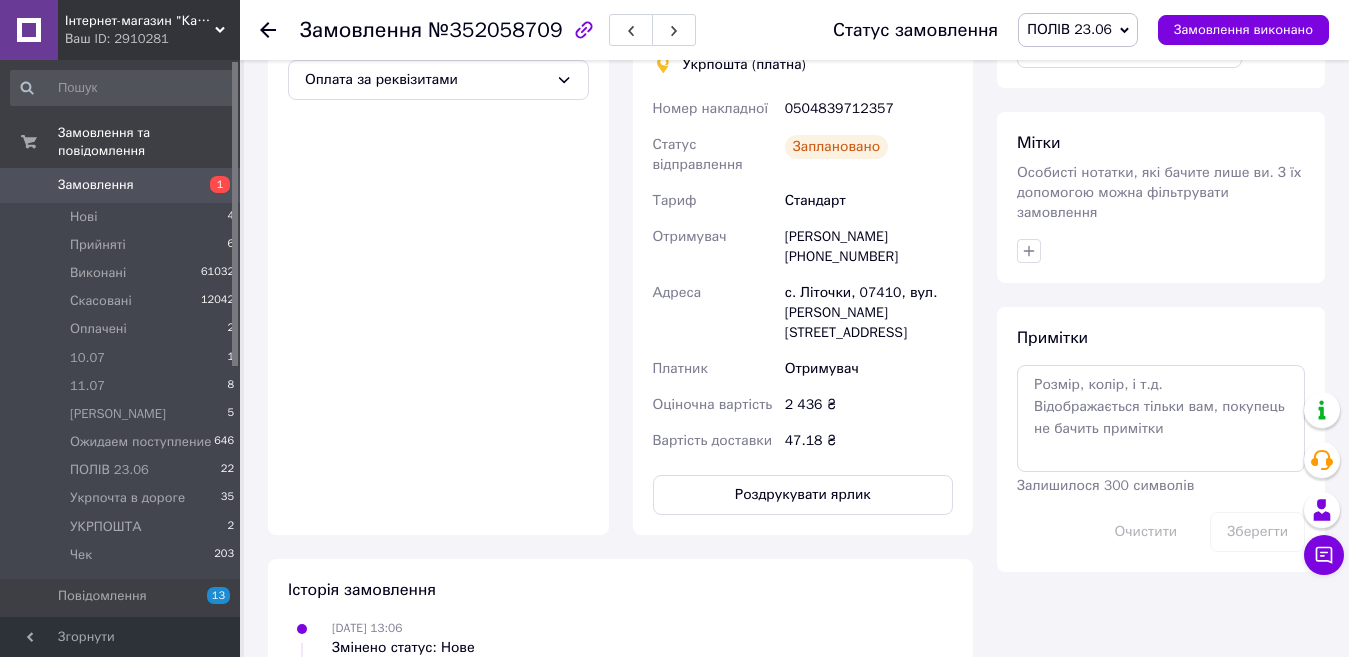 scroll, scrollTop: 844, scrollLeft: 0, axis: vertical 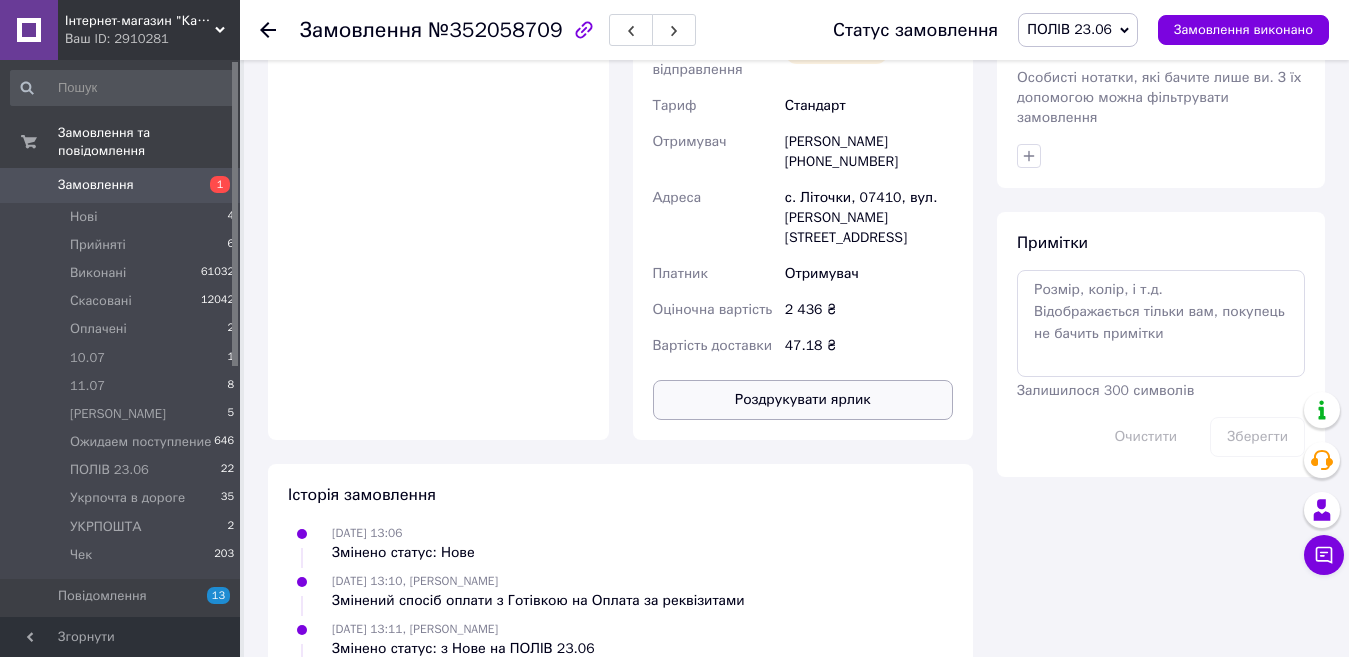 click on "Роздрукувати ярлик" at bounding box center (803, 400) 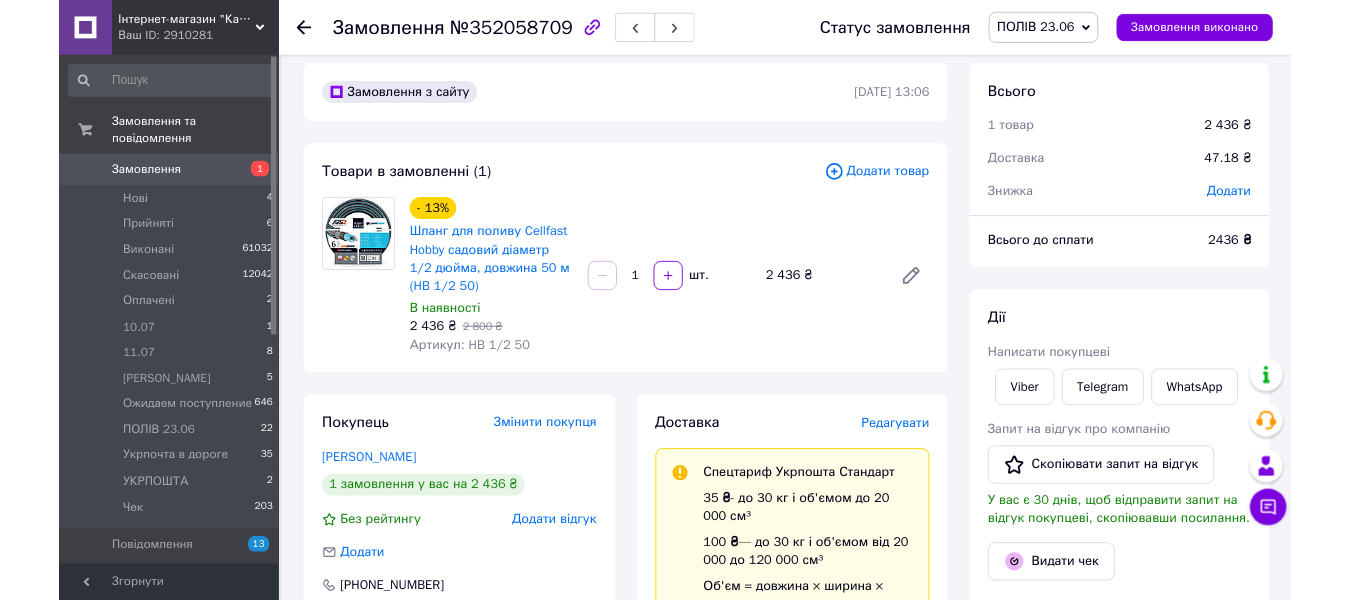 scroll, scrollTop: 0, scrollLeft: 0, axis: both 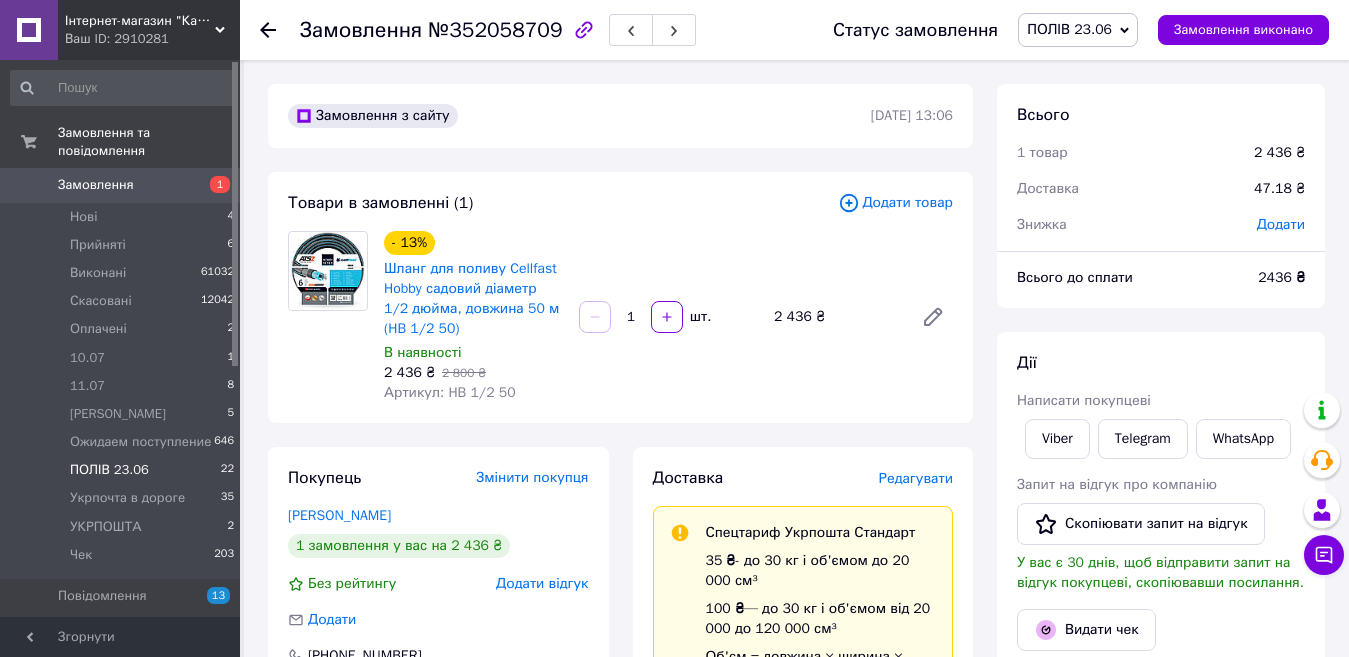 click on "ПОЛІВ 23.06 22" at bounding box center [123, 470] 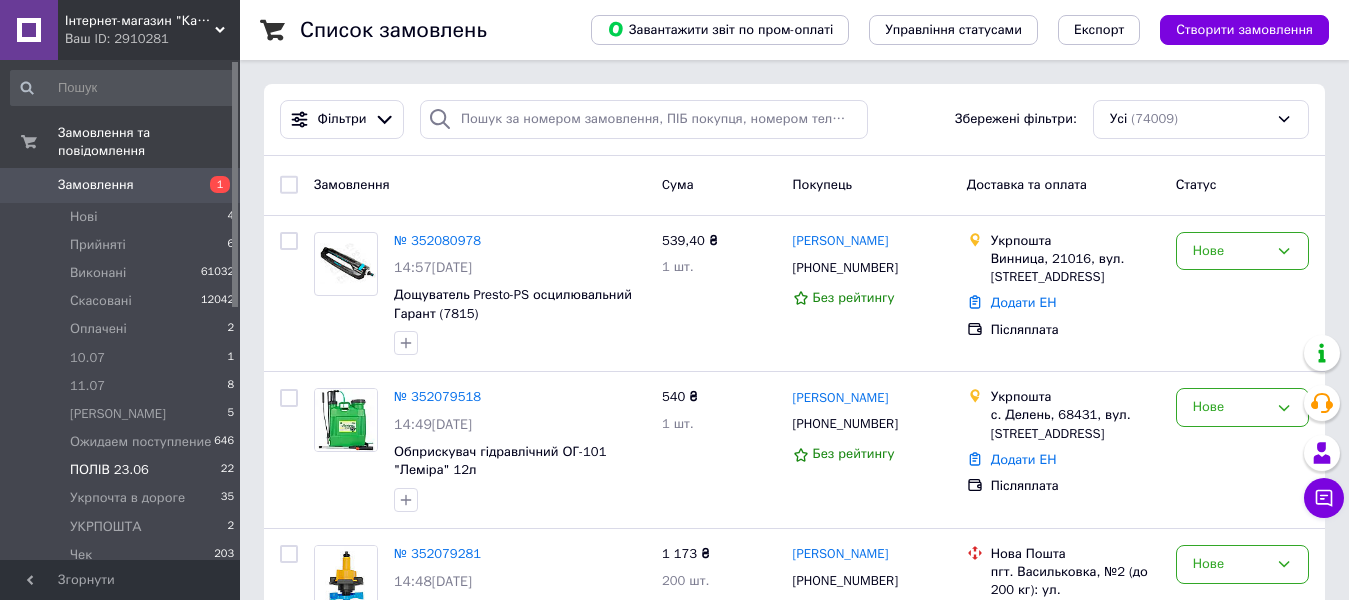 click on "ПОЛІВ 23.06" at bounding box center [109, 470] 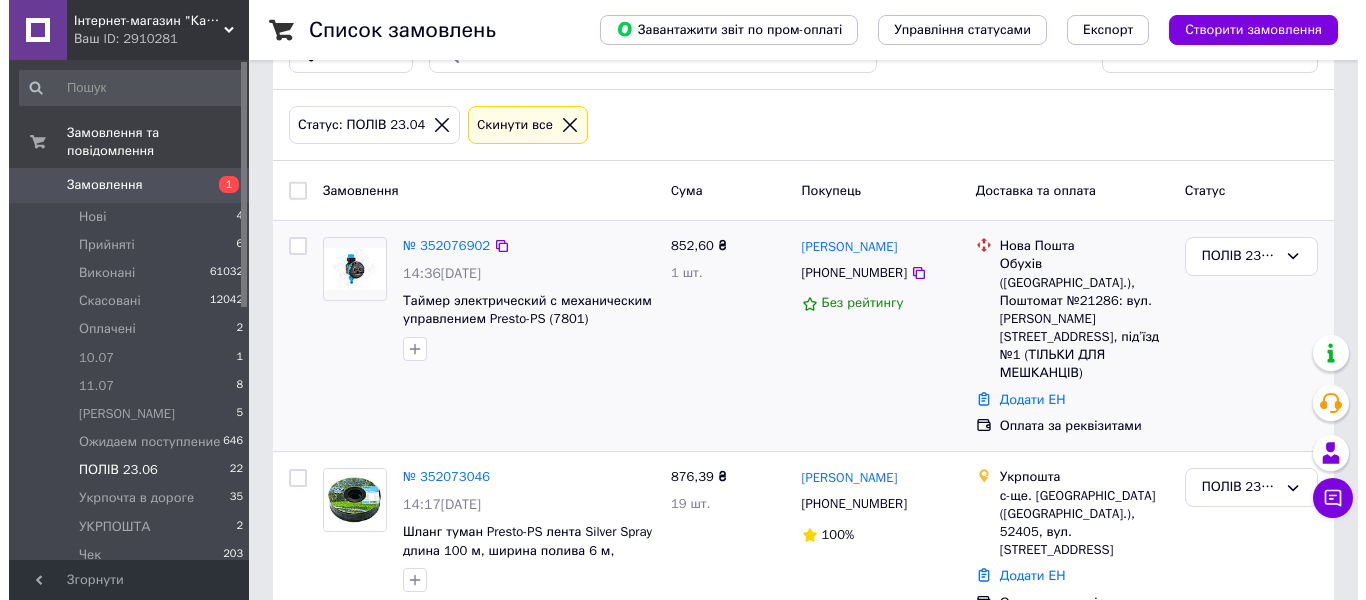 scroll, scrollTop: 100, scrollLeft: 0, axis: vertical 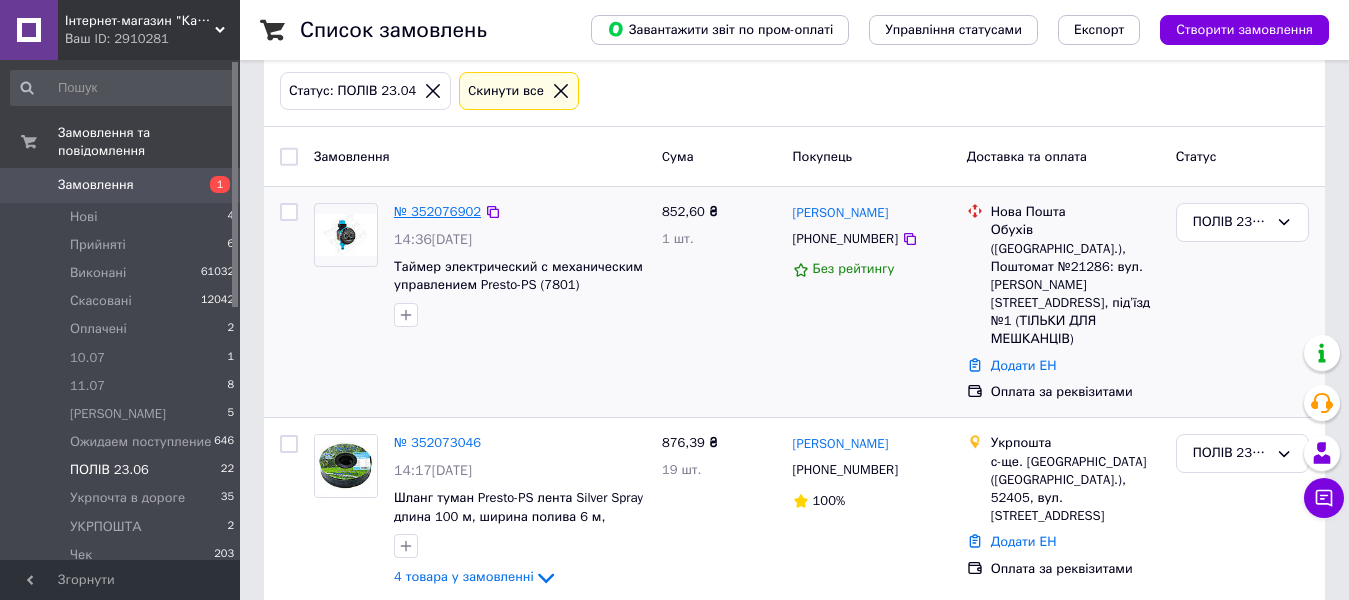 click on "№ 352076902" at bounding box center [437, 211] 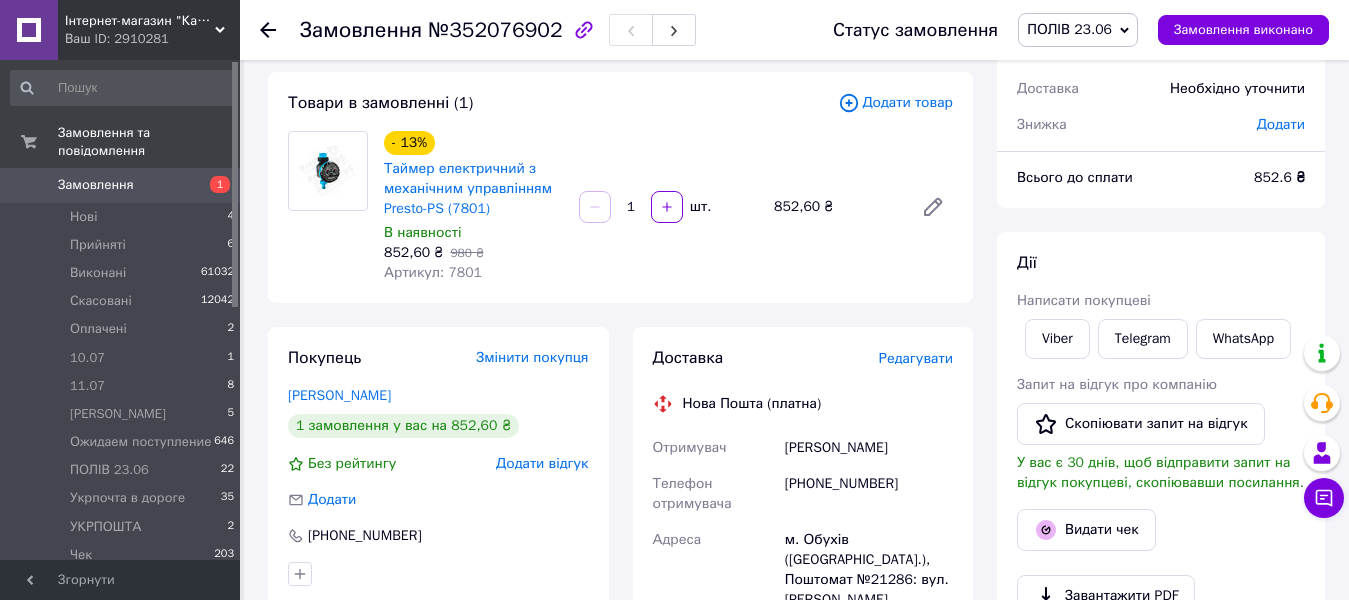 click on "Редагувати" at bounding box center (916, 358) 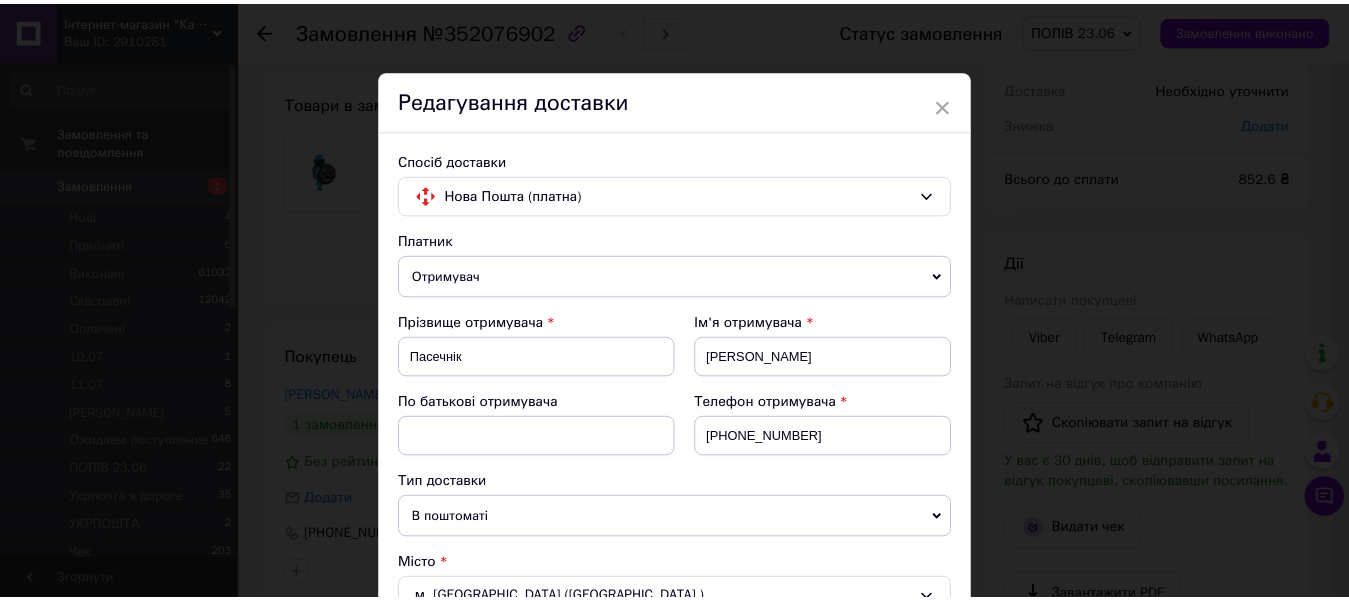 scroll, scrollTop: 784, scrollLeft: 0, axis: vertical 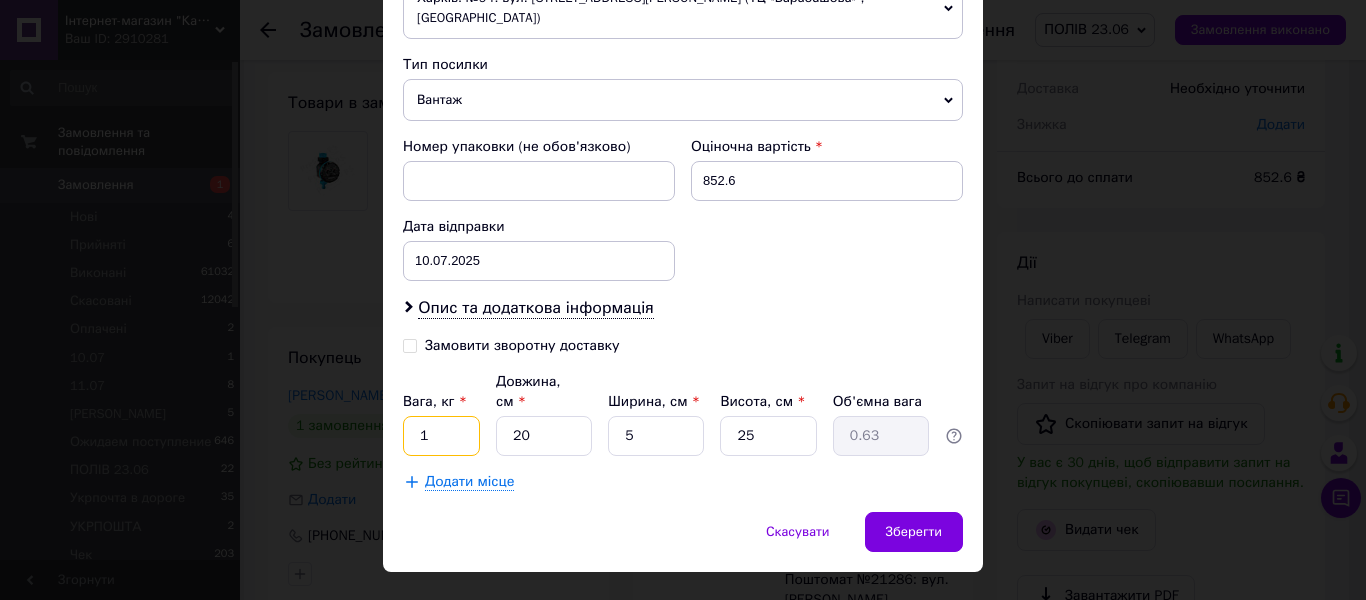 drag, startPoint x: 431, startPoint y: 396, endPoint x: 405, endPoint y: 395, distance: 26.019224 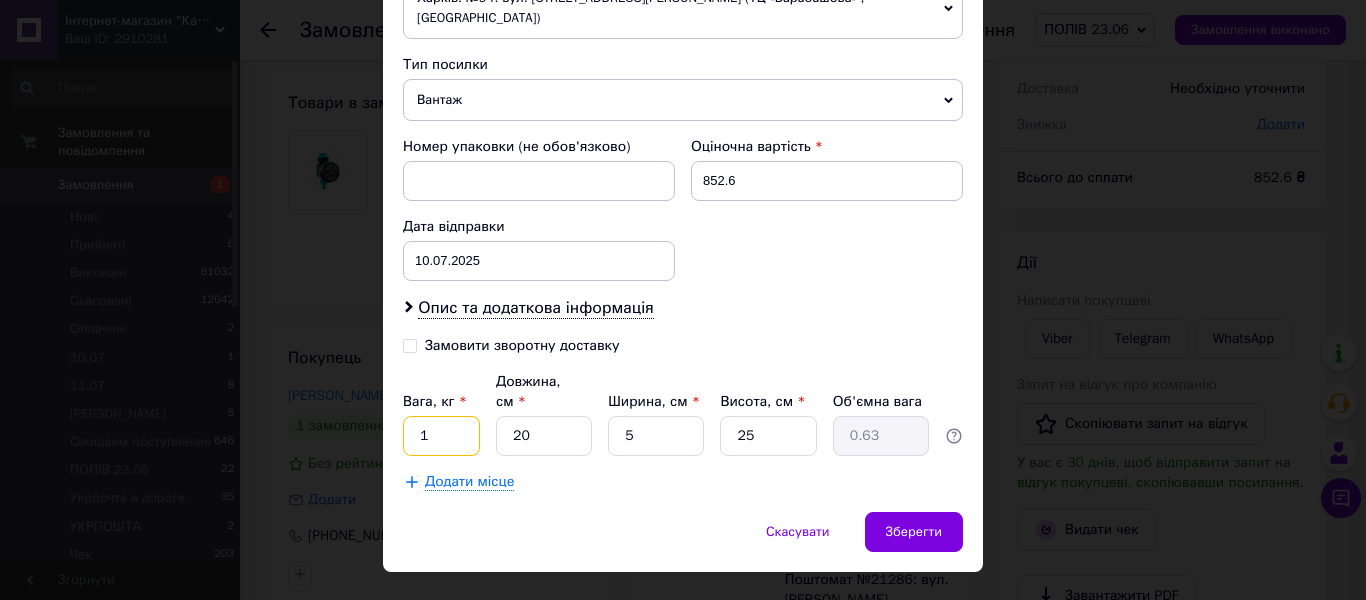 click on "1" at bounding box center [441, 436] 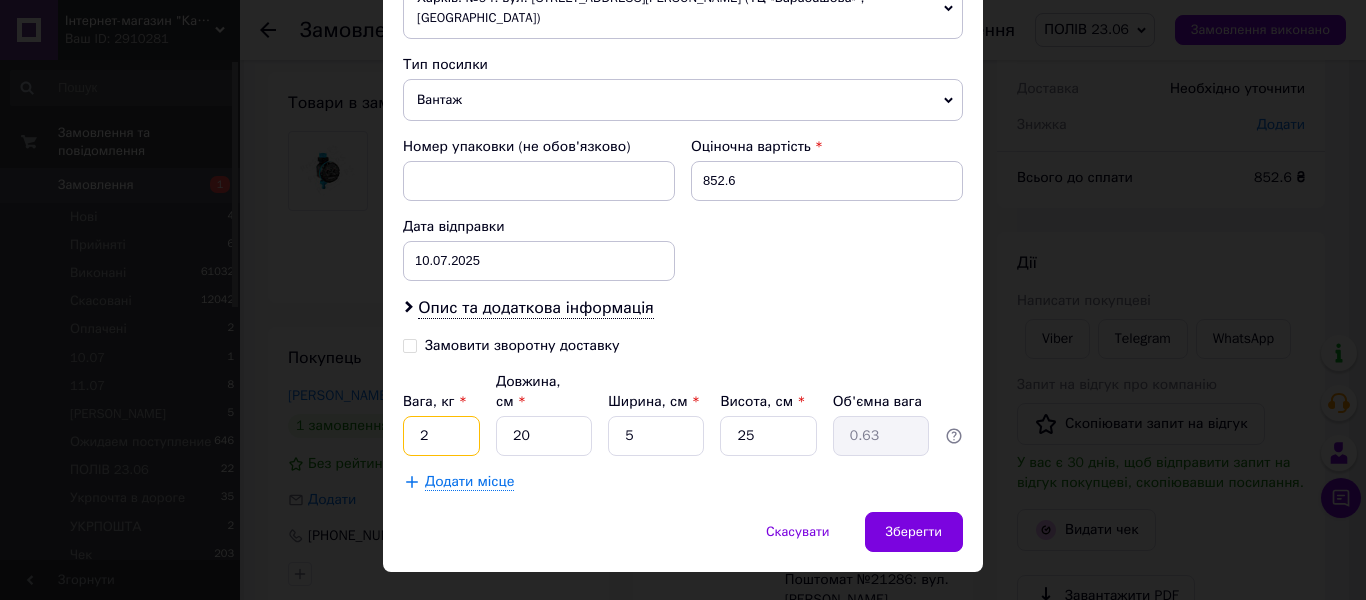 drag, startPoint x: 441, startPoint y: 402, endPoint x: 409, endPoint y: 398, distance: 32.24903 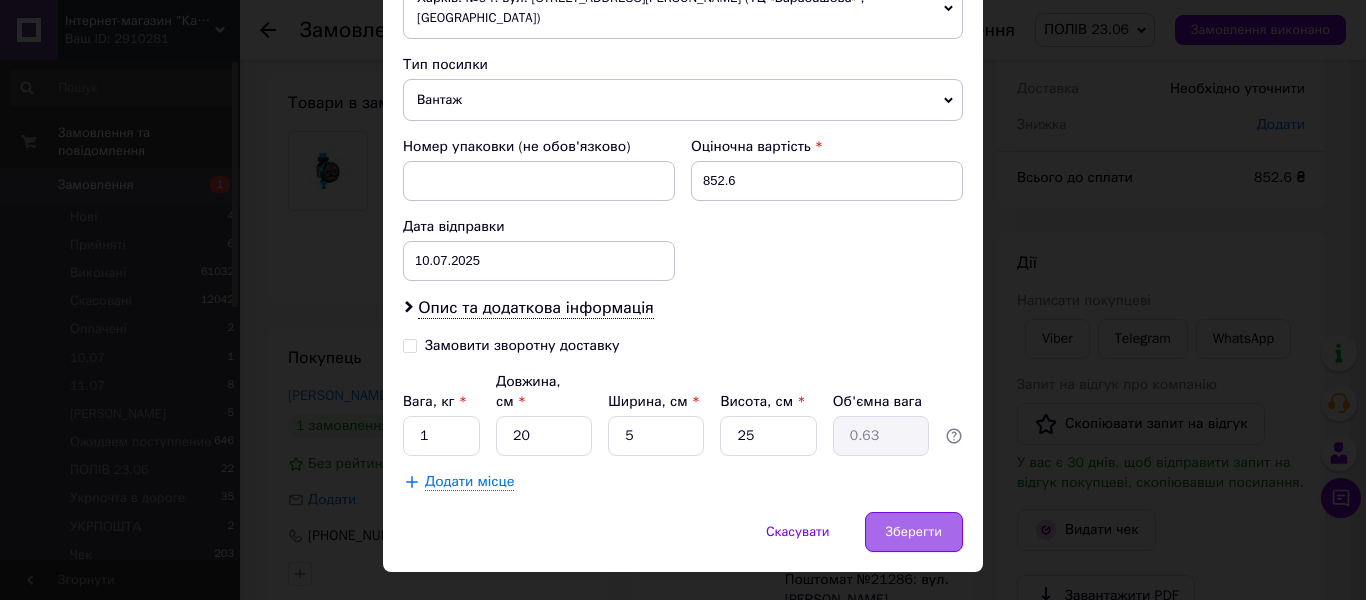 click on "Зберегти" at bounding box center (914, 532) 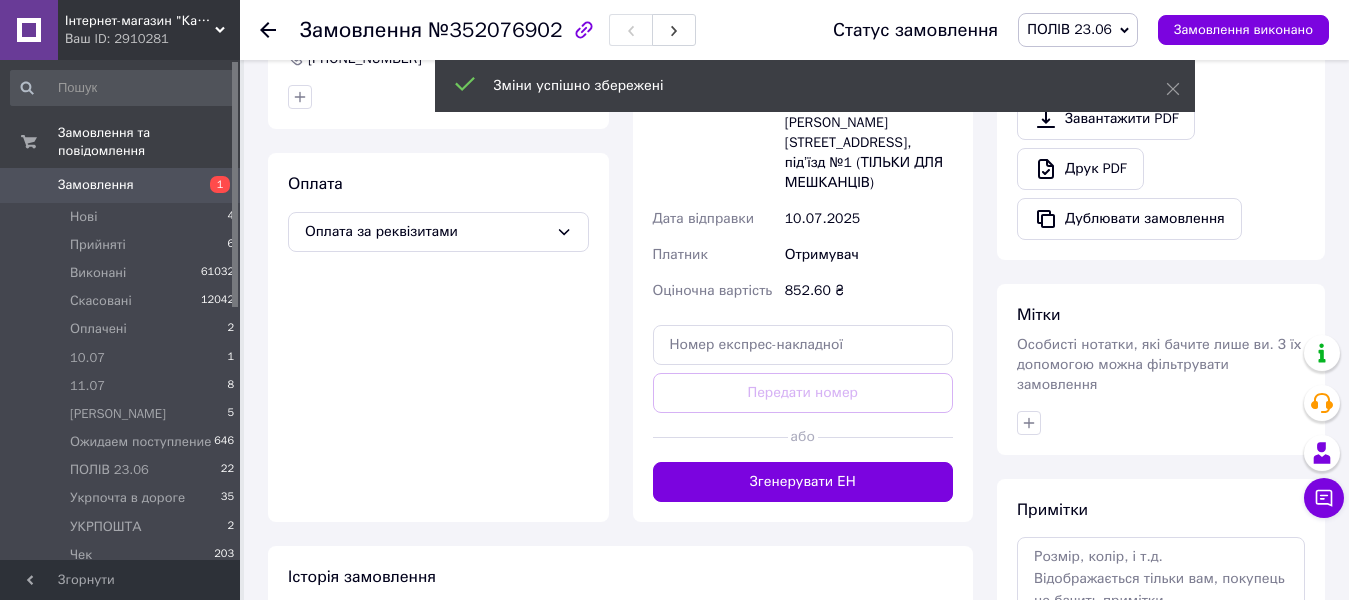 scroll, scrollTop: 700, scrollLeft: 0, axis: vertical 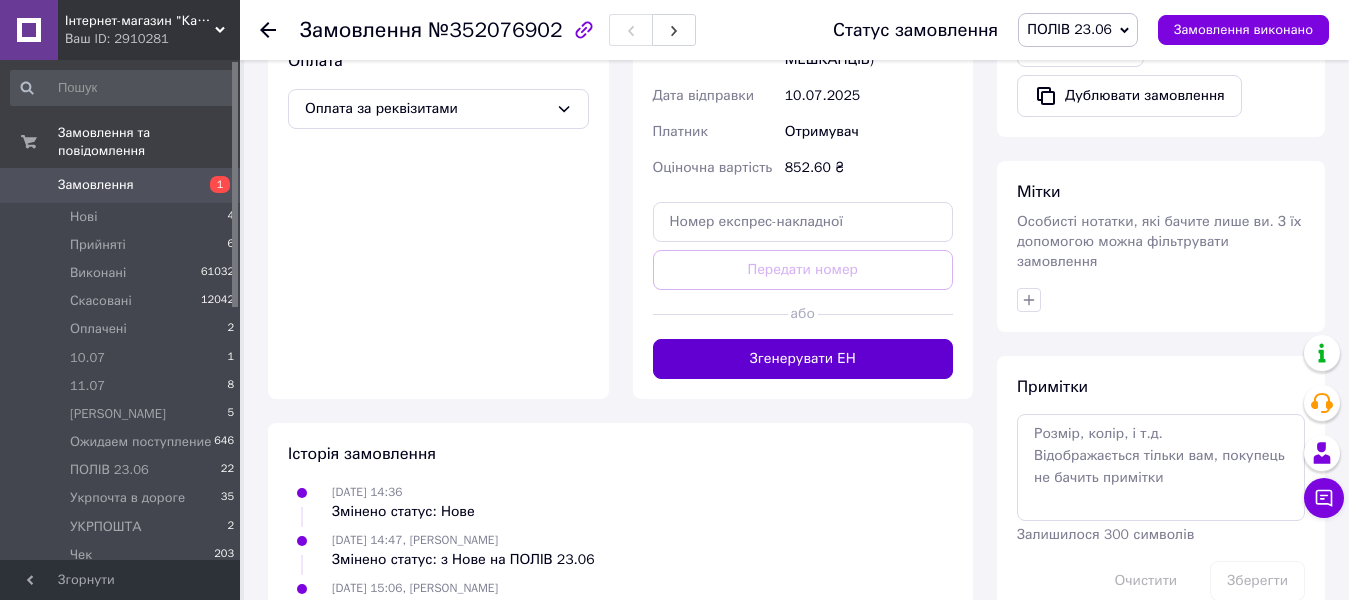 click on "Згенерувати ЕН" at bounding box center (803, 359) 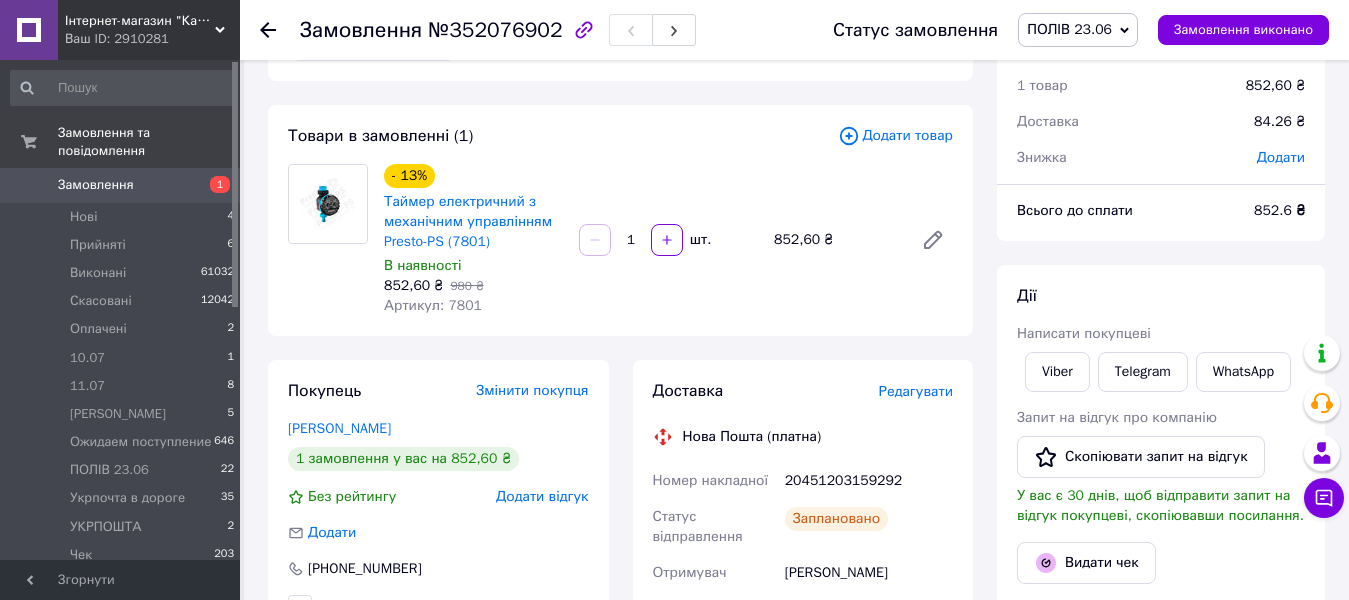 scroll, scrollTop: 0, scrollLeft: 0, axis: both 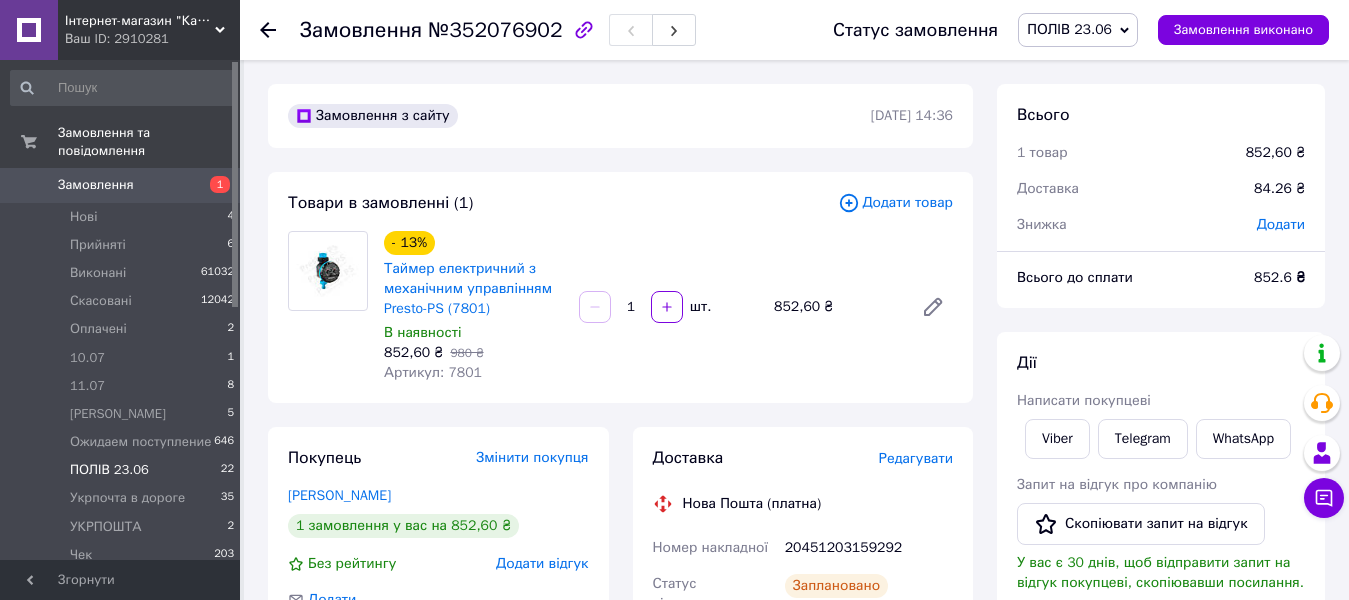 click on "ПОЛІВ 23.06" at bounding box center (109, 470) 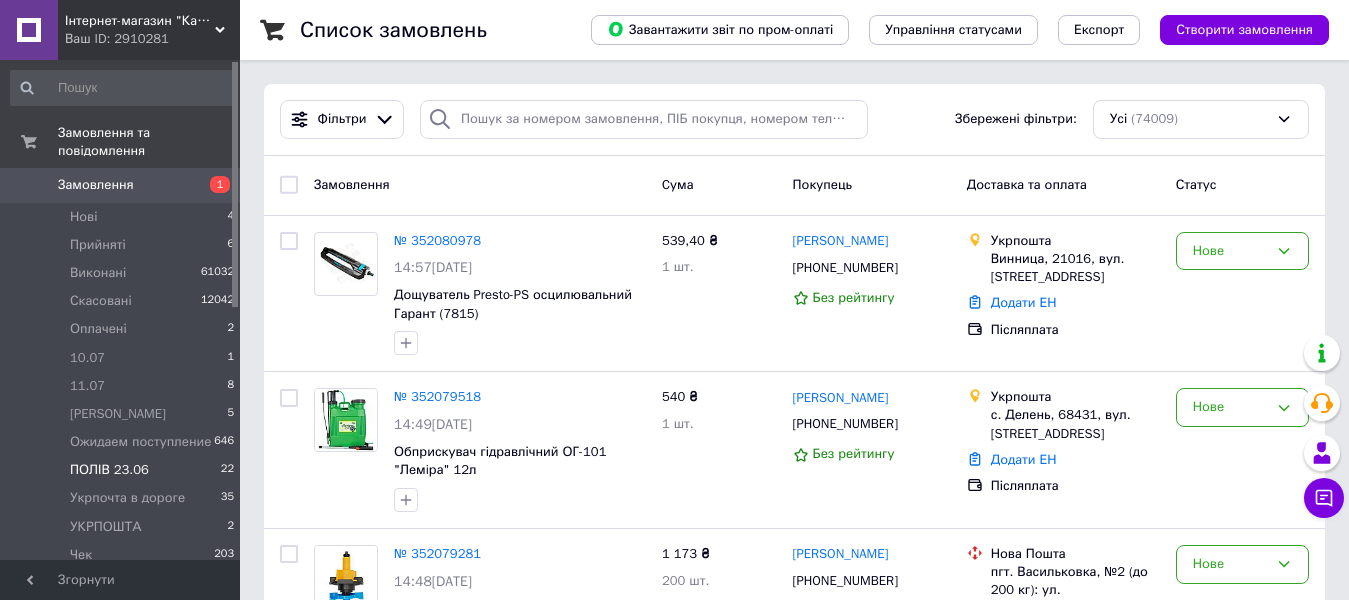 scroll, scrollTop: 300, scrollLeft: 0, axis: vertical 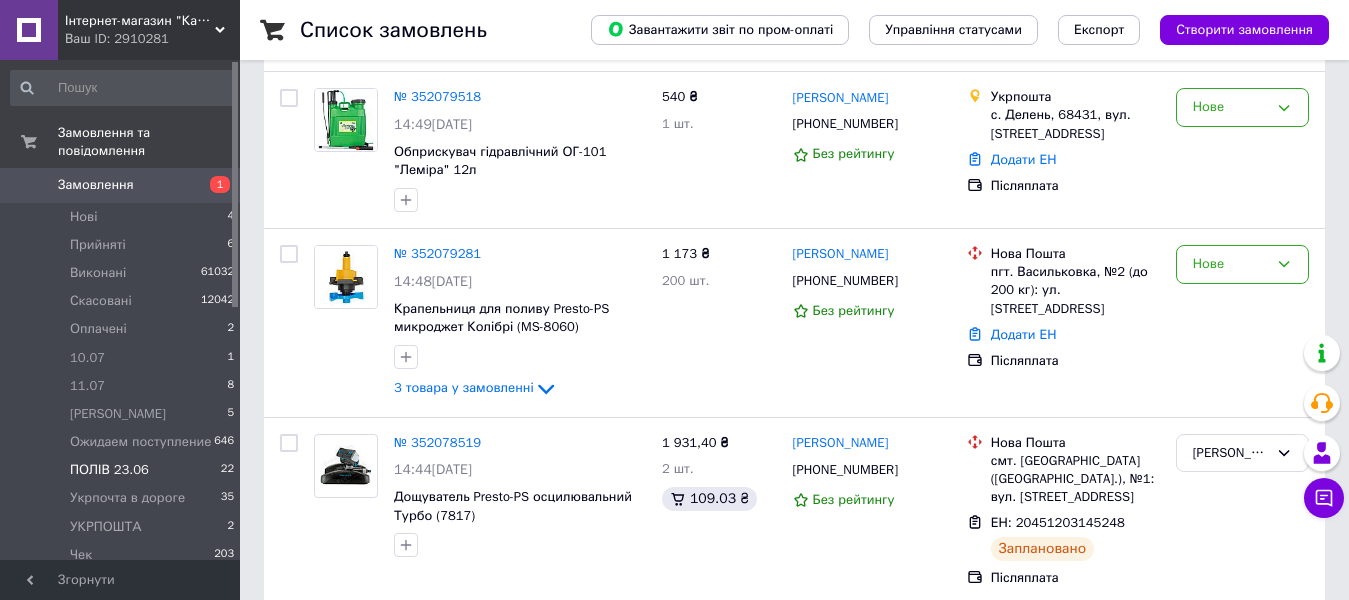 click on "ПОЛІВ 23.06" at bounding box center [109, 470] 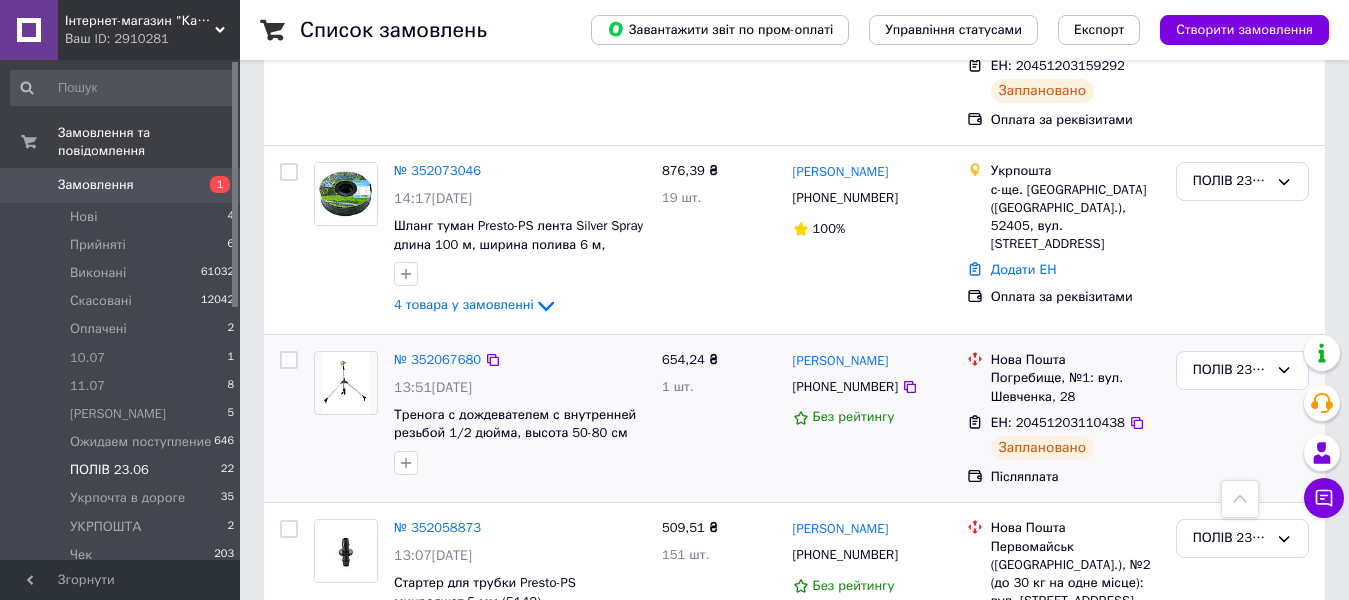 scroll, scrollTop: 700, scrollLeft: 0, axis: vertical 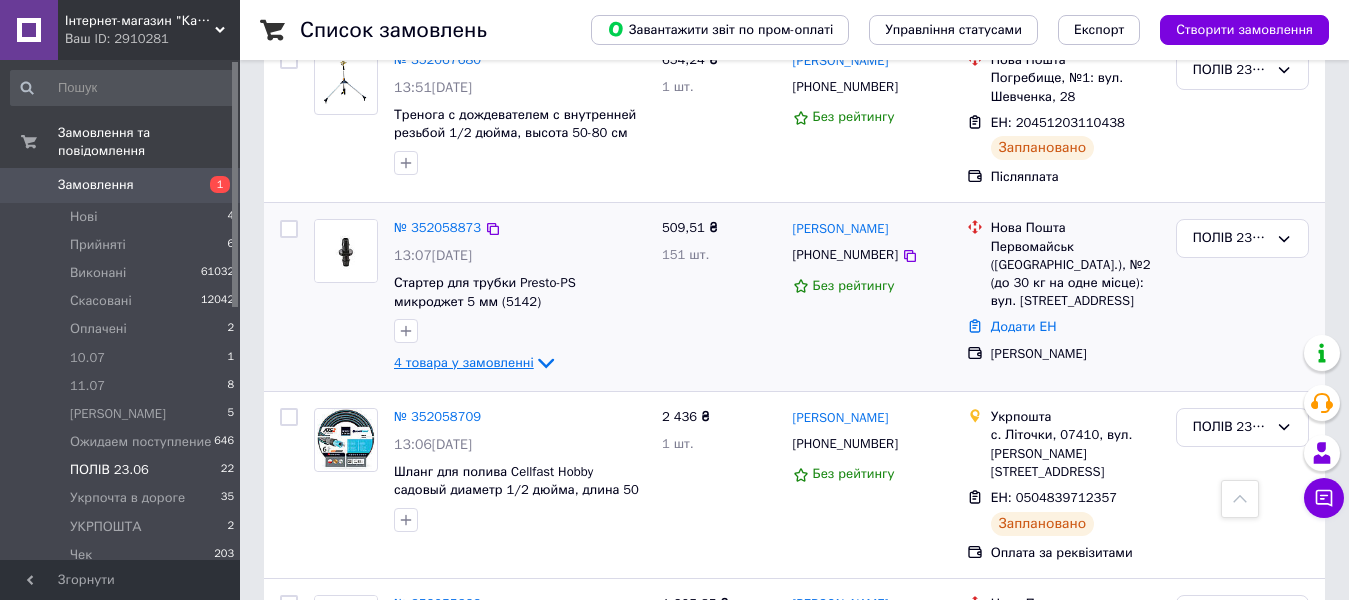 click on "4 товара у замовленні" at bounding box center [464, 362] 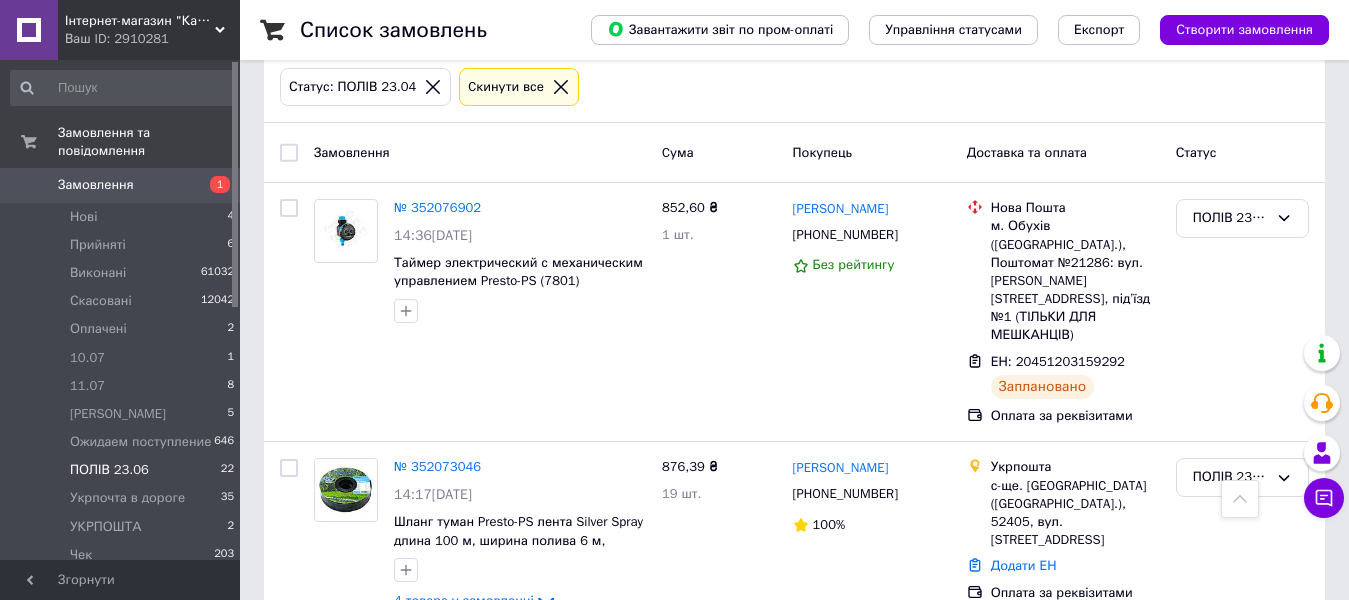 scroll, scrollTop: 100, scrollLeft: 0, axis: vertical 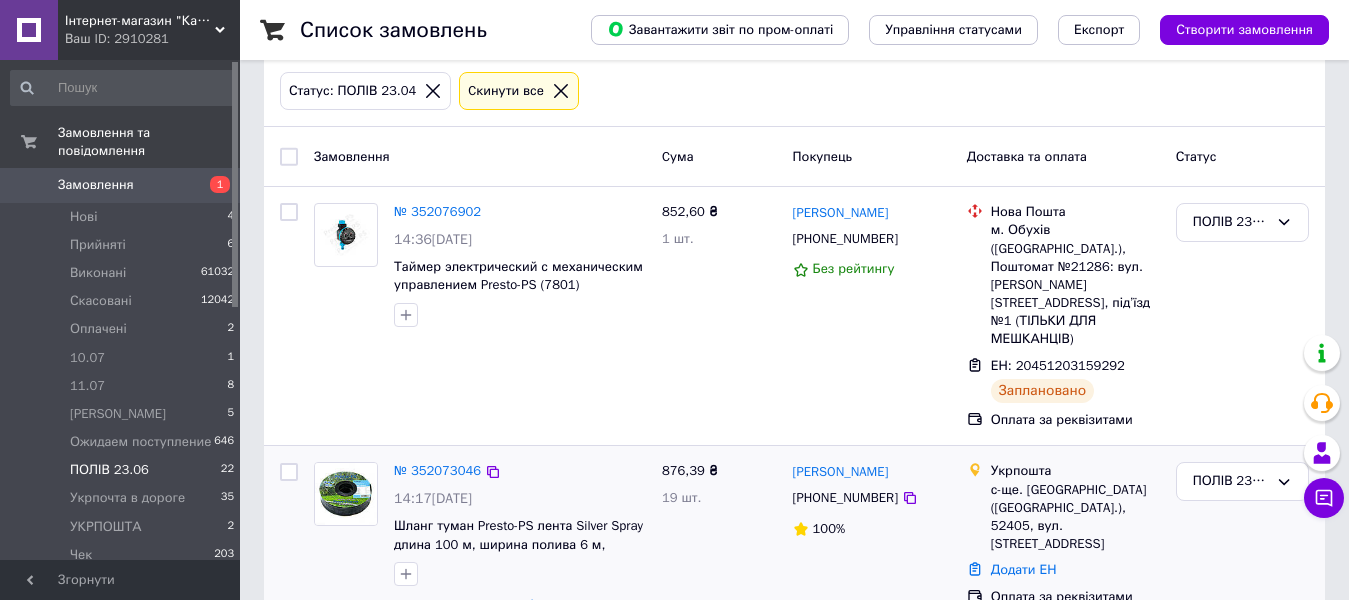 click on "4 товара у замовленні" at bounding box center [464, 605] 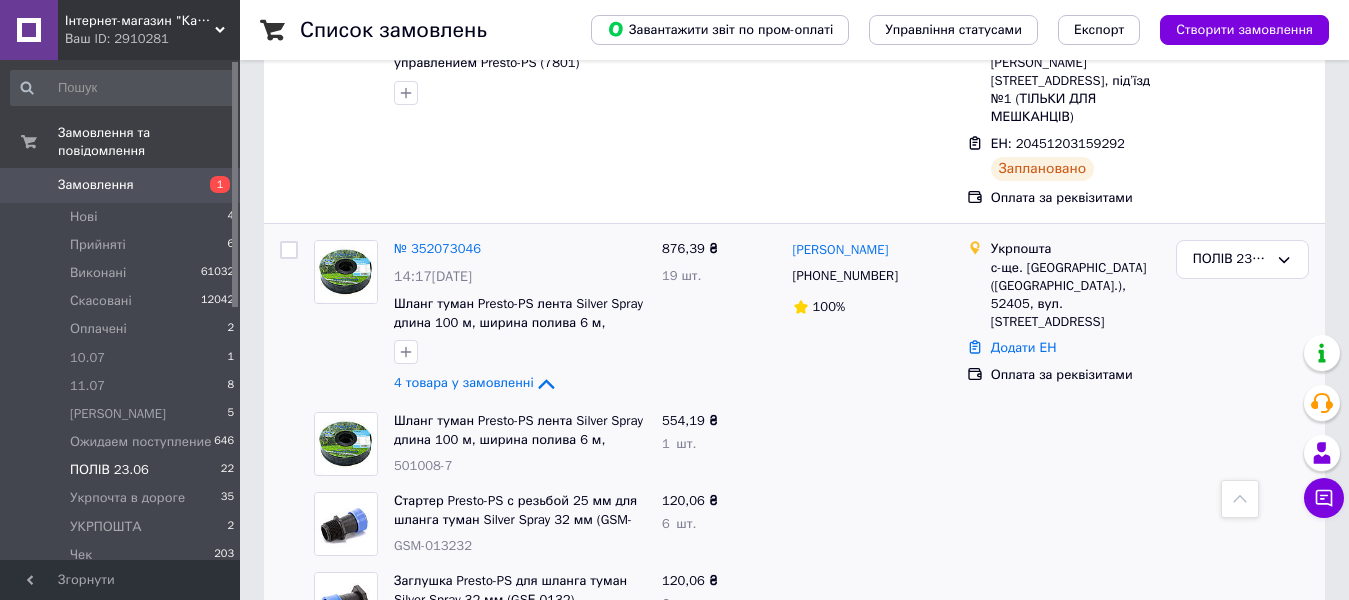 scroll, scrollTop: 300, scrollLeft: 0, axis: vertical 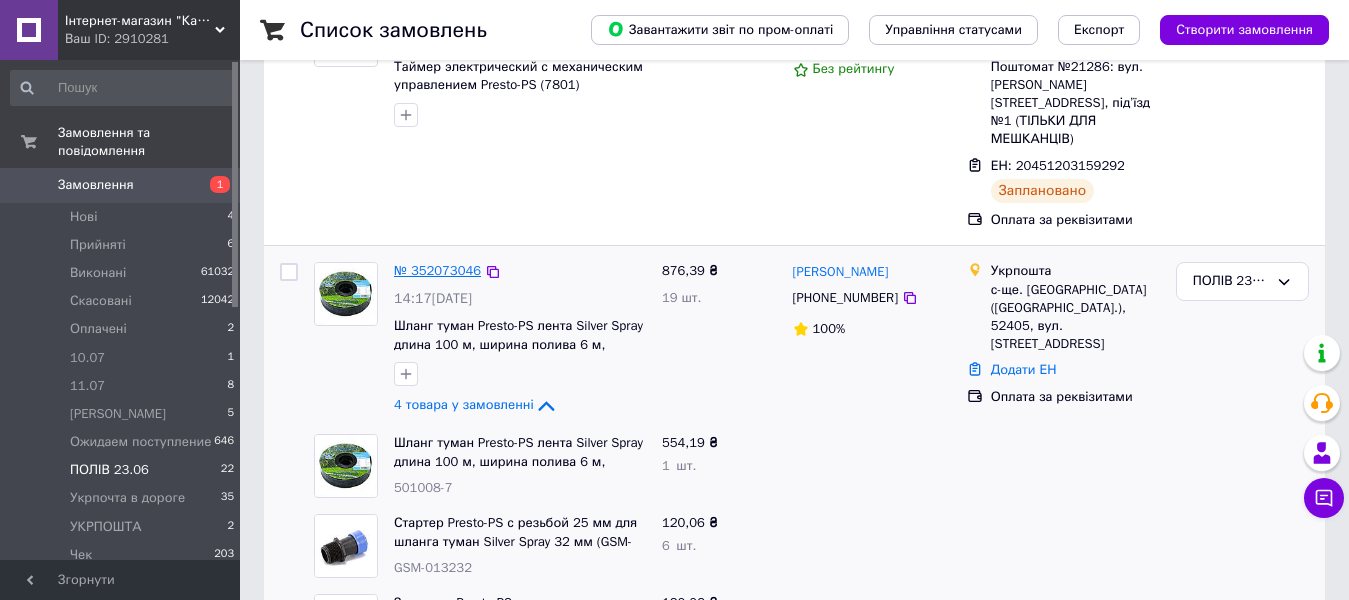 click on "№ 352073046" at bounding box center (437, 270) 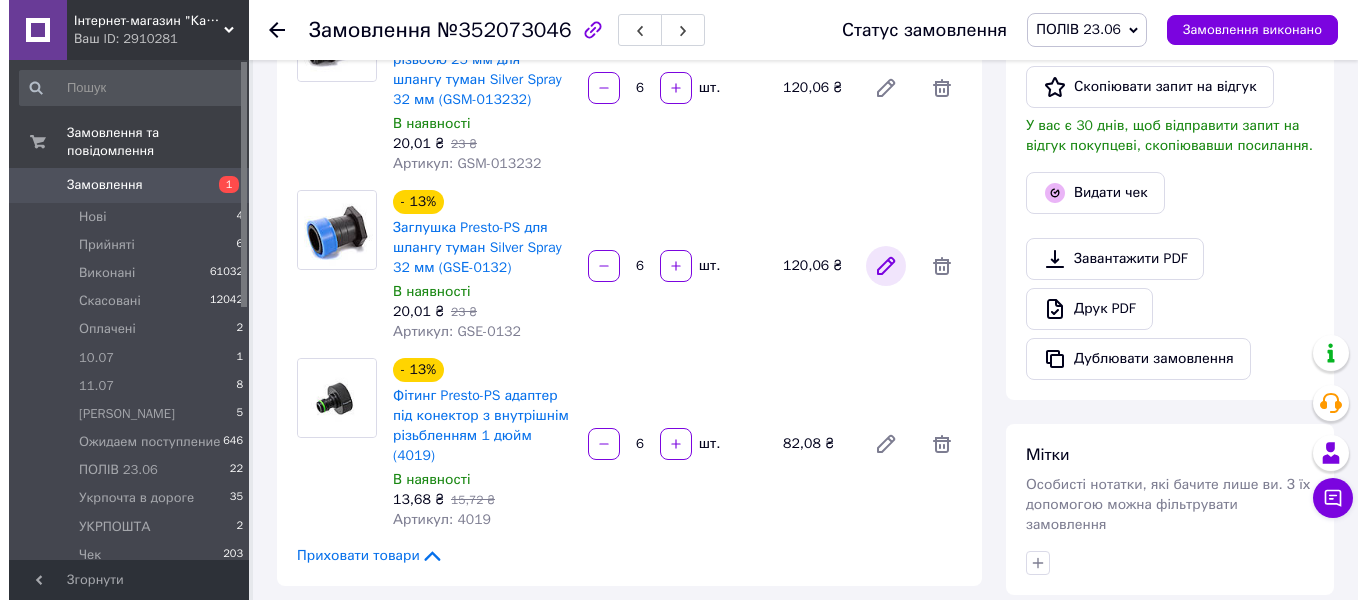 scroll, scrollTop: 700, scrollLeft: 0, axis: vertical 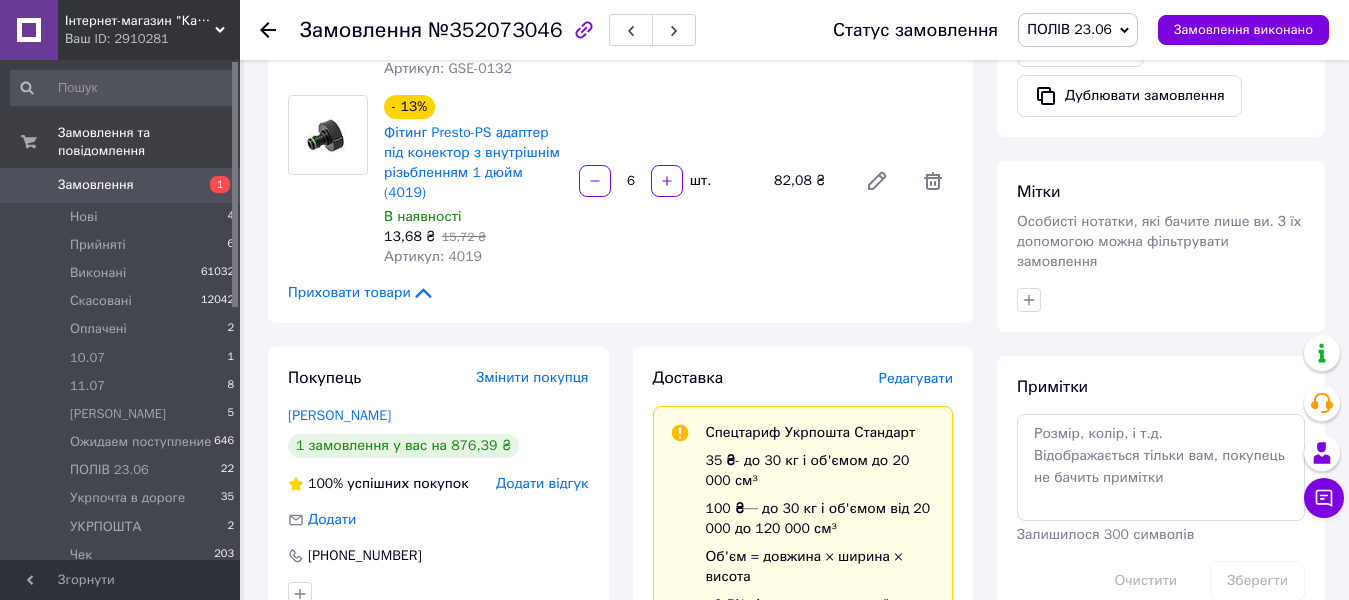 click on "Редагувати" at bounding box center (916, 378) 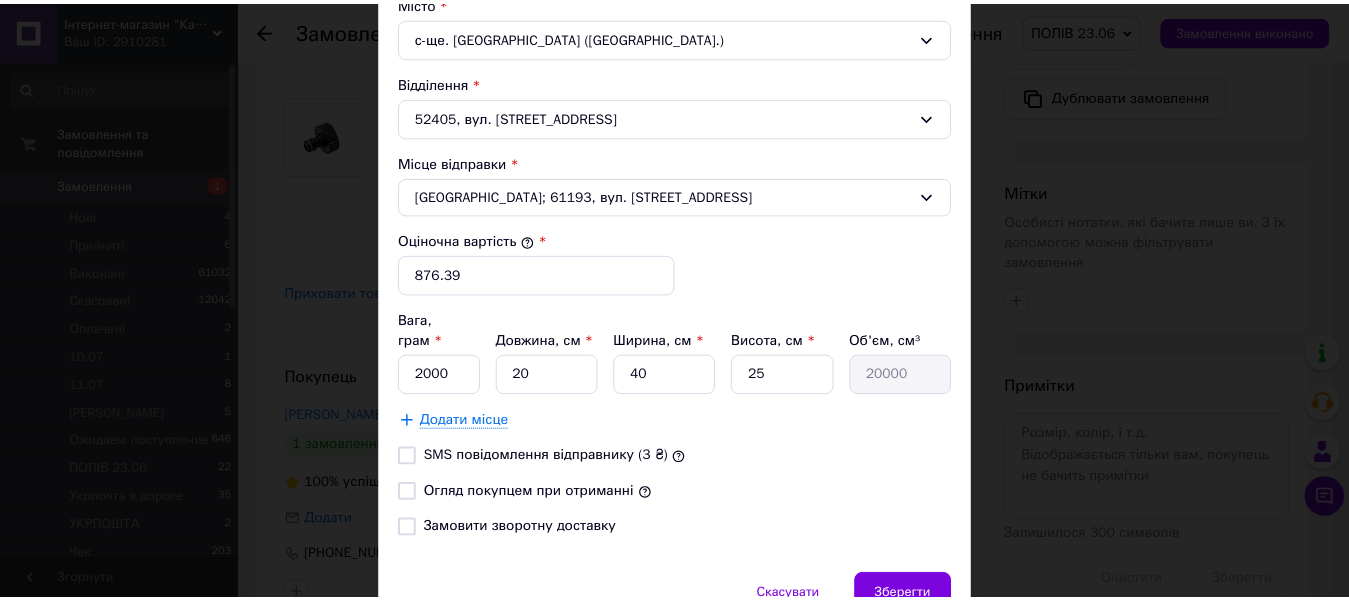 scroll, scrollTop: 723, scrollLeft: 0, axis: vertical 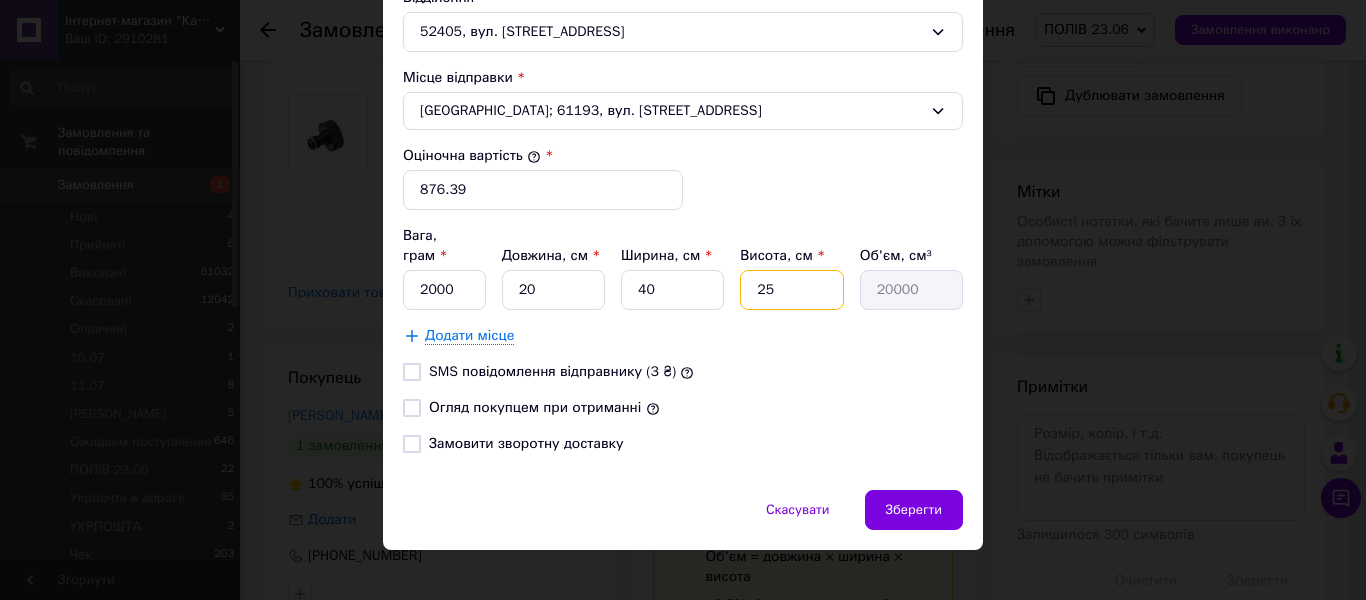 click on "25" at bounding box center [791, 290] 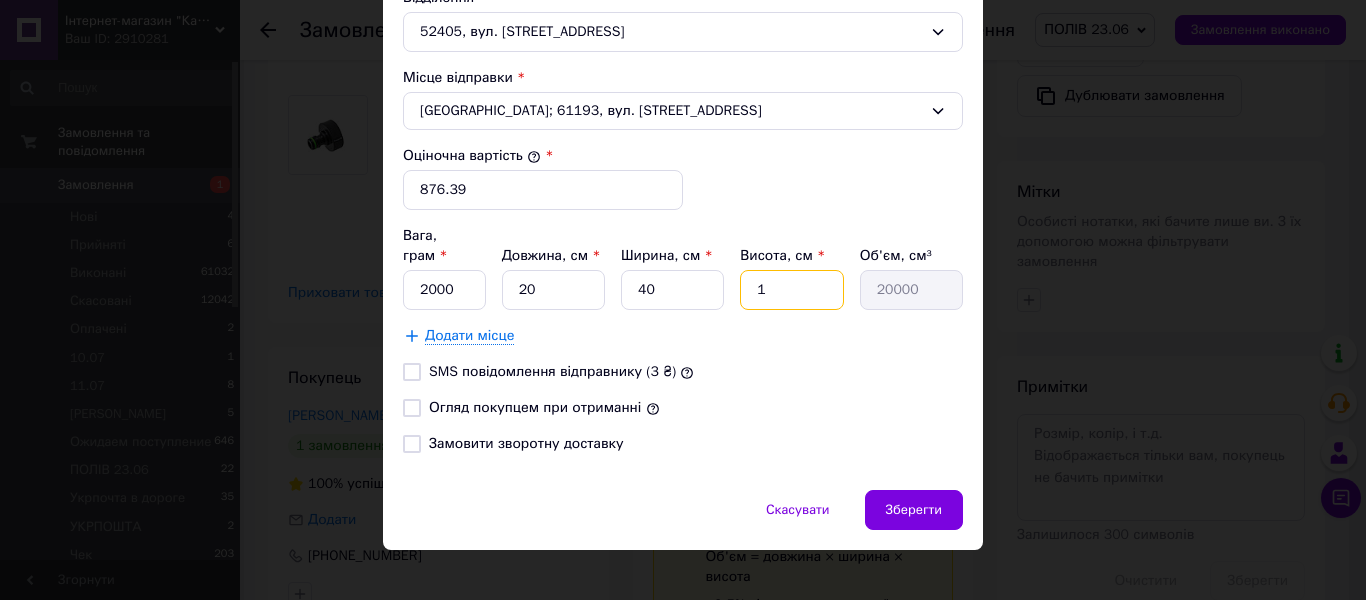 type on "800" 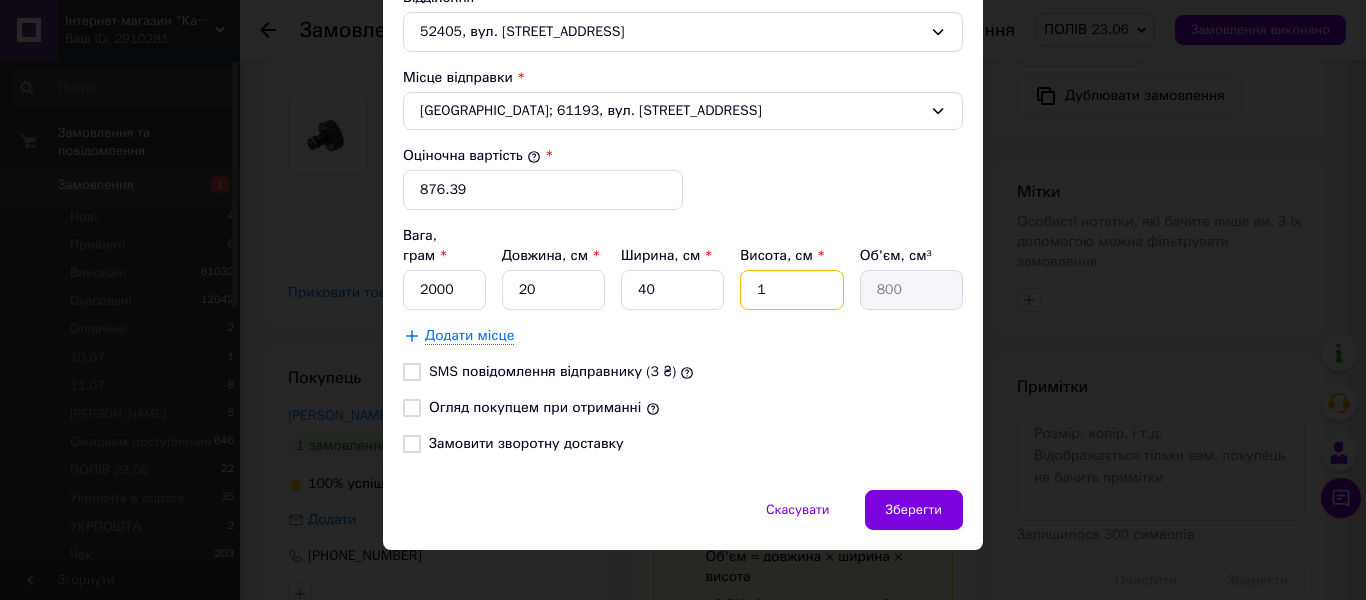type on "1" 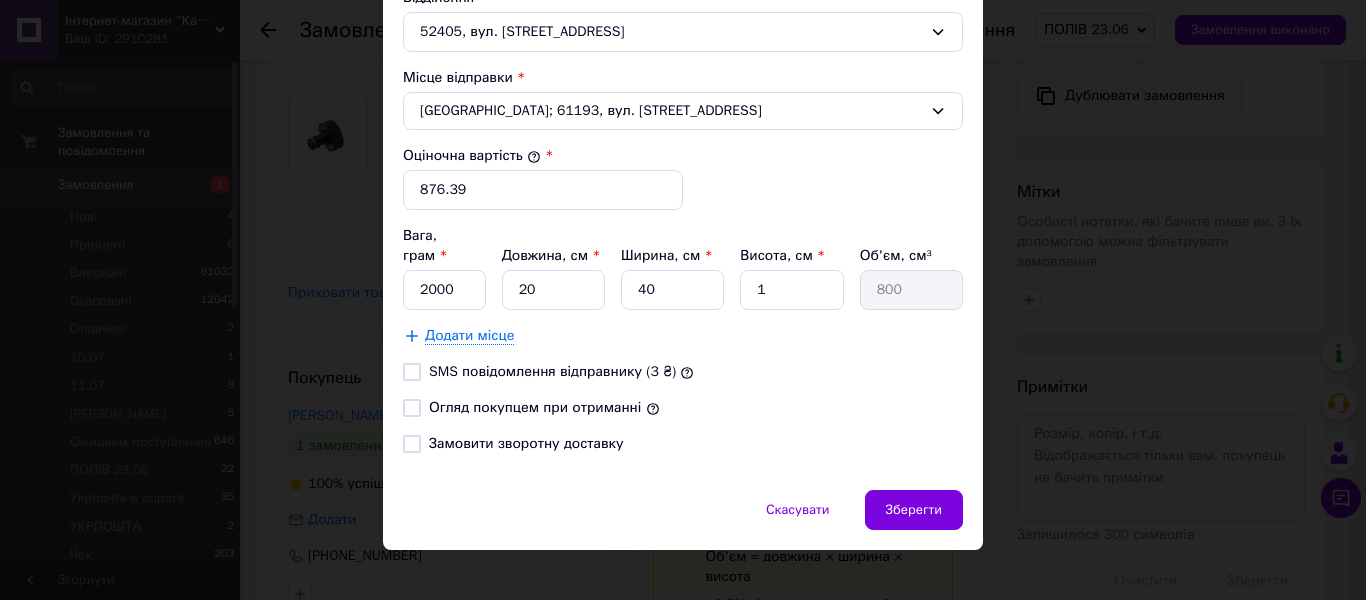 click on "Огляд покупцем при отриманні" at bounding box center (412, 408) 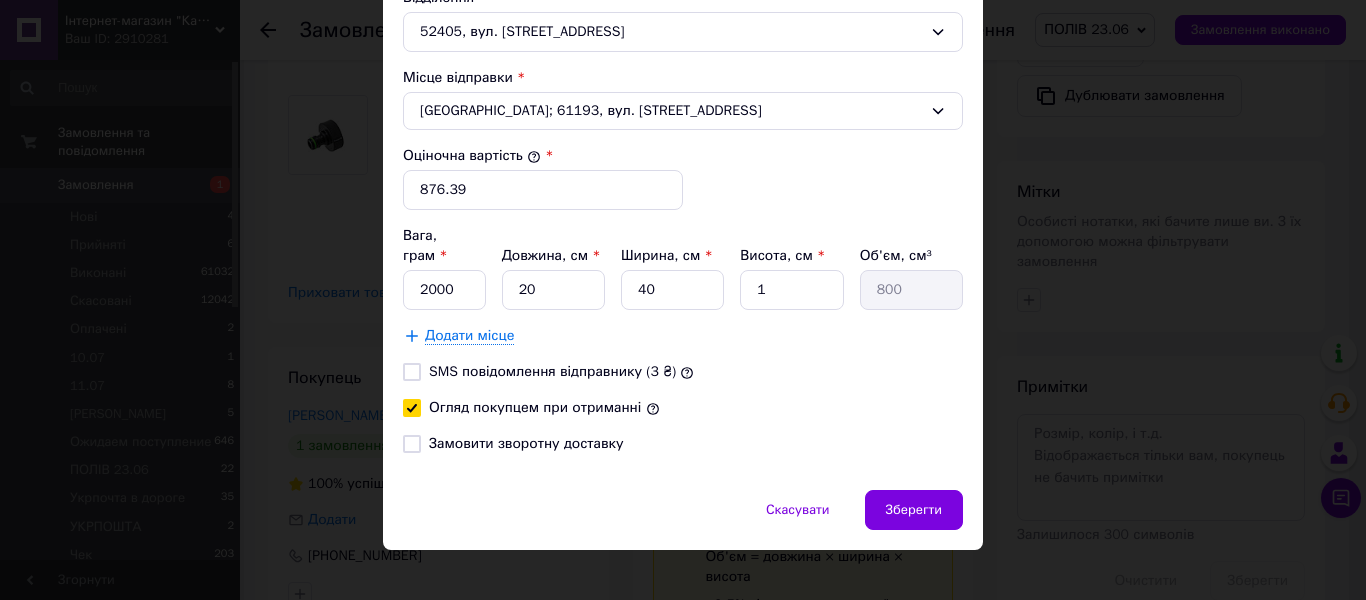 checkbox on "true" 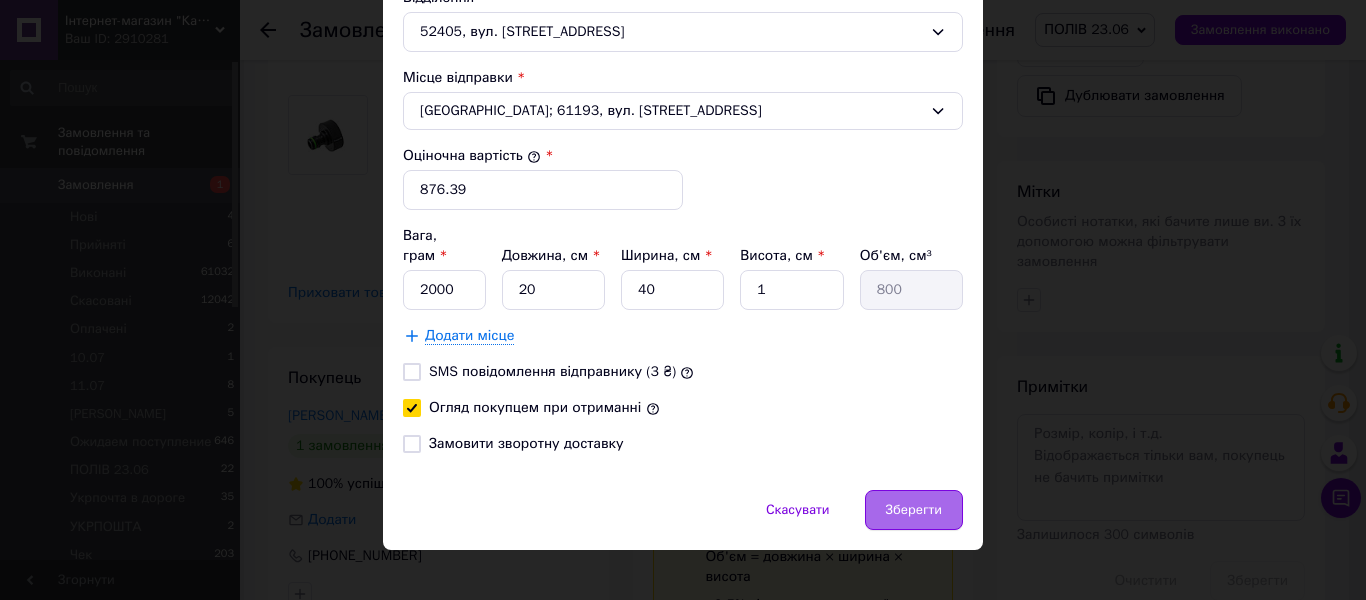click on "Зберегти" at bounding box center [914, 510] 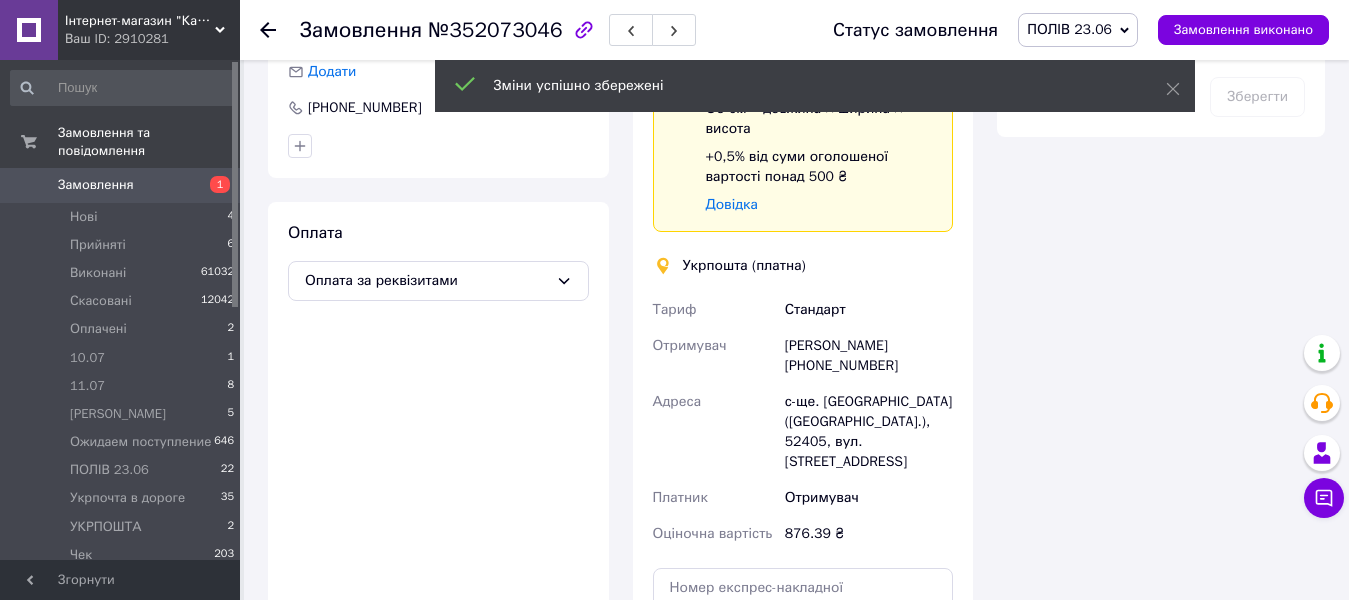 scroll, scrollTop: 1300, scrollLeft: 0, axis: vertical 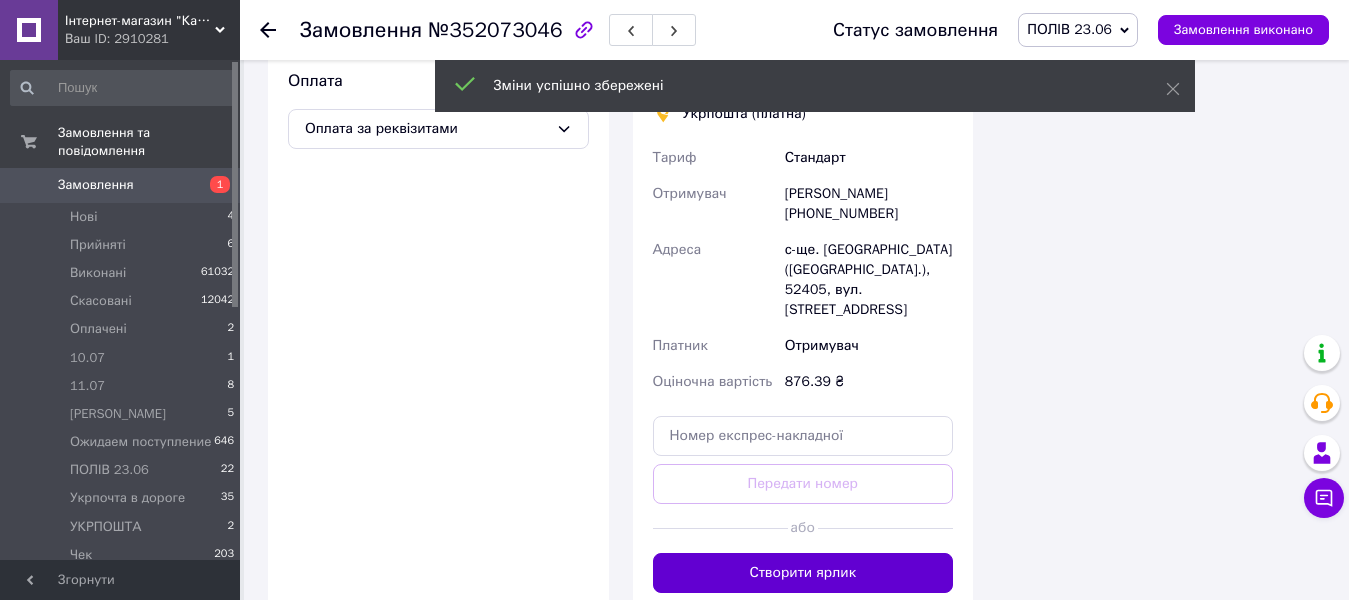 click on "Створити ярлик" at bounding box center [803, 573] 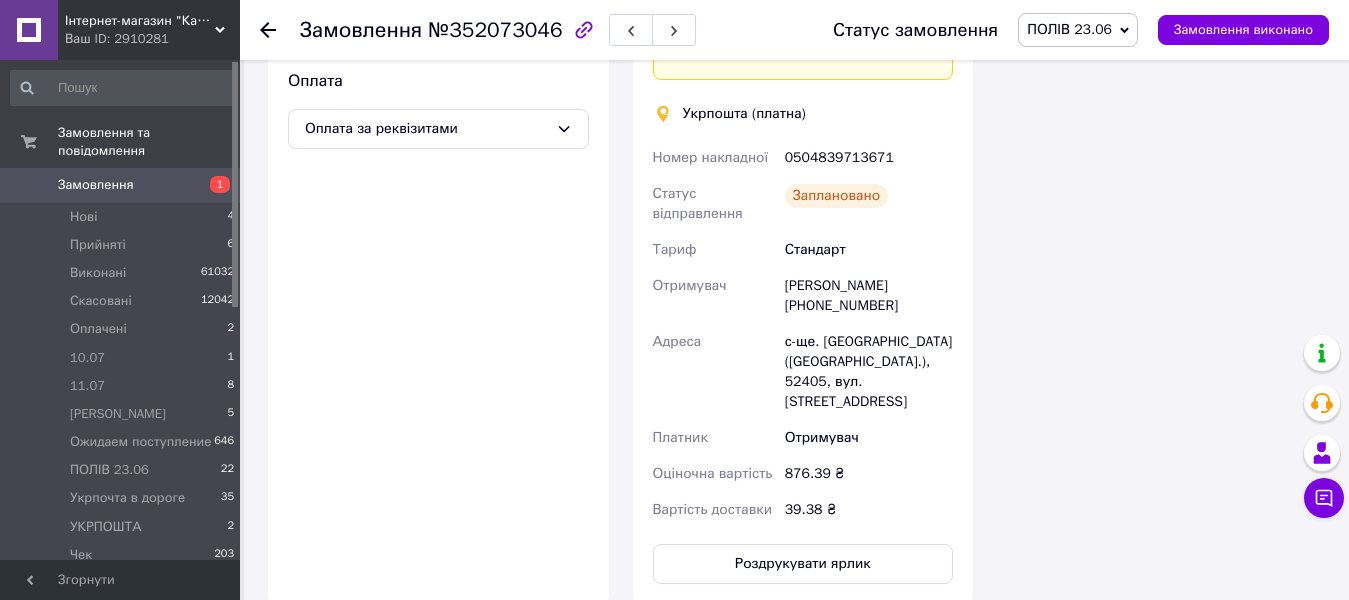 scroll, scrollTop: 1400, scrollLeft: 0, axis: vertical 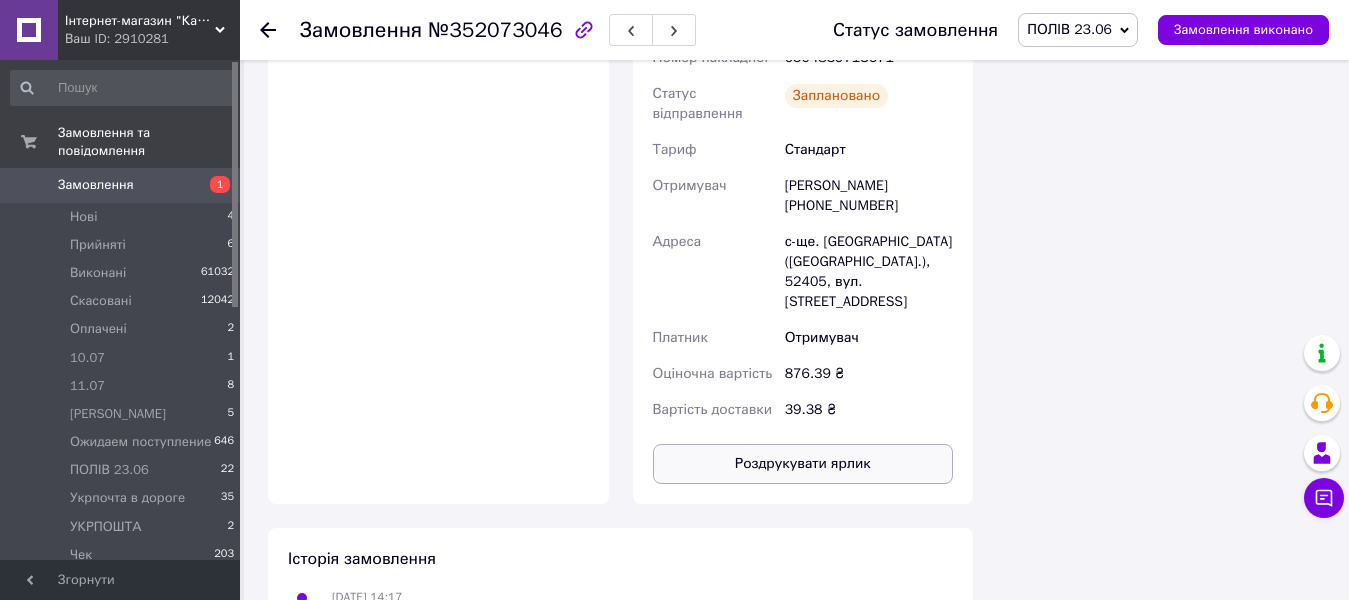 click on "Роздрукувати ярлик" at bounding box center (803, 464) 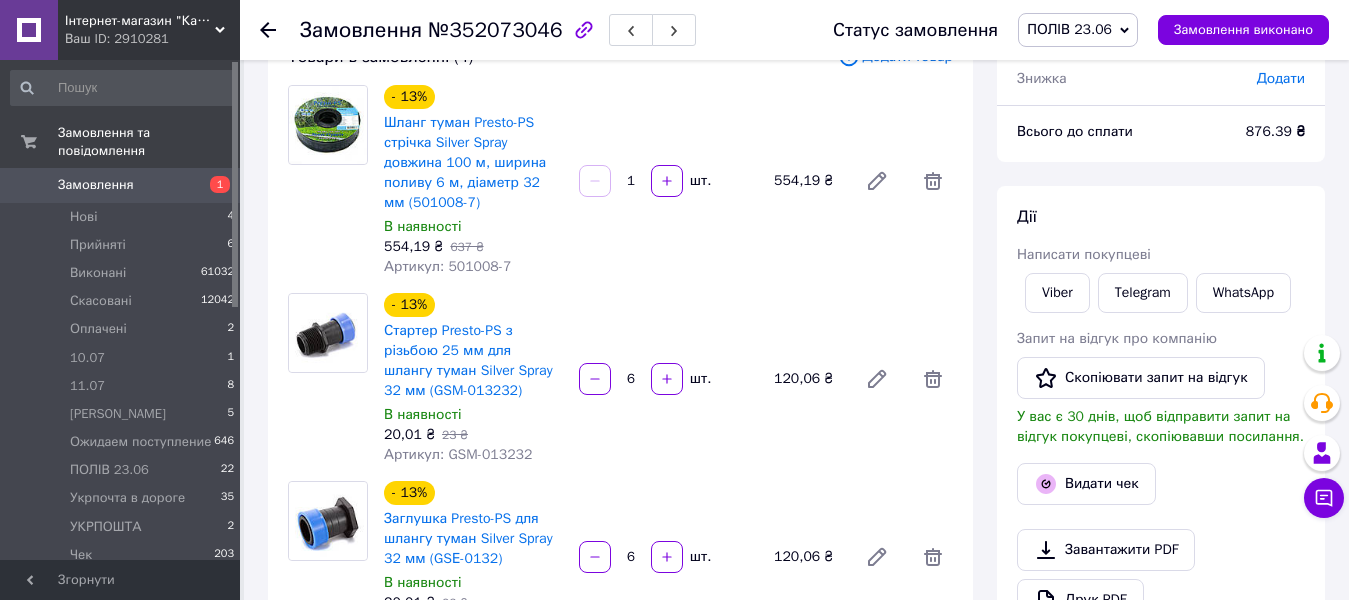 scroll, scrollTop: 100, scrollLeft: 0, axis: vertical 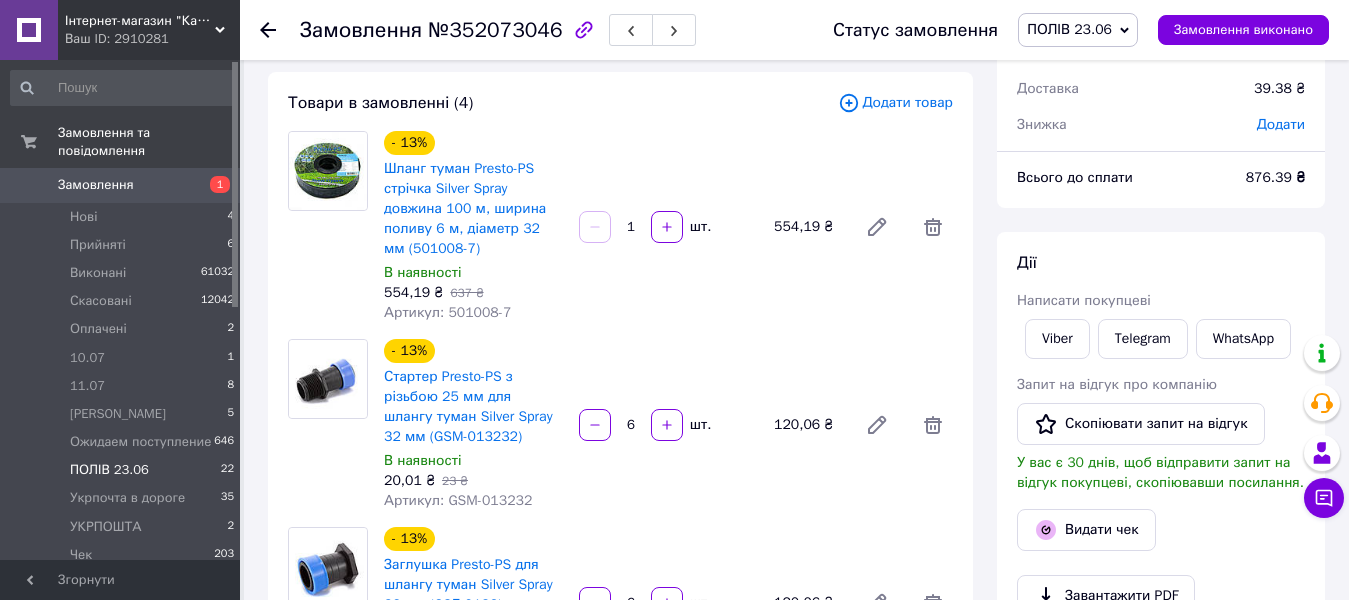 click on "ПОЛІВ 23.06" at bounding box center [109, 470] 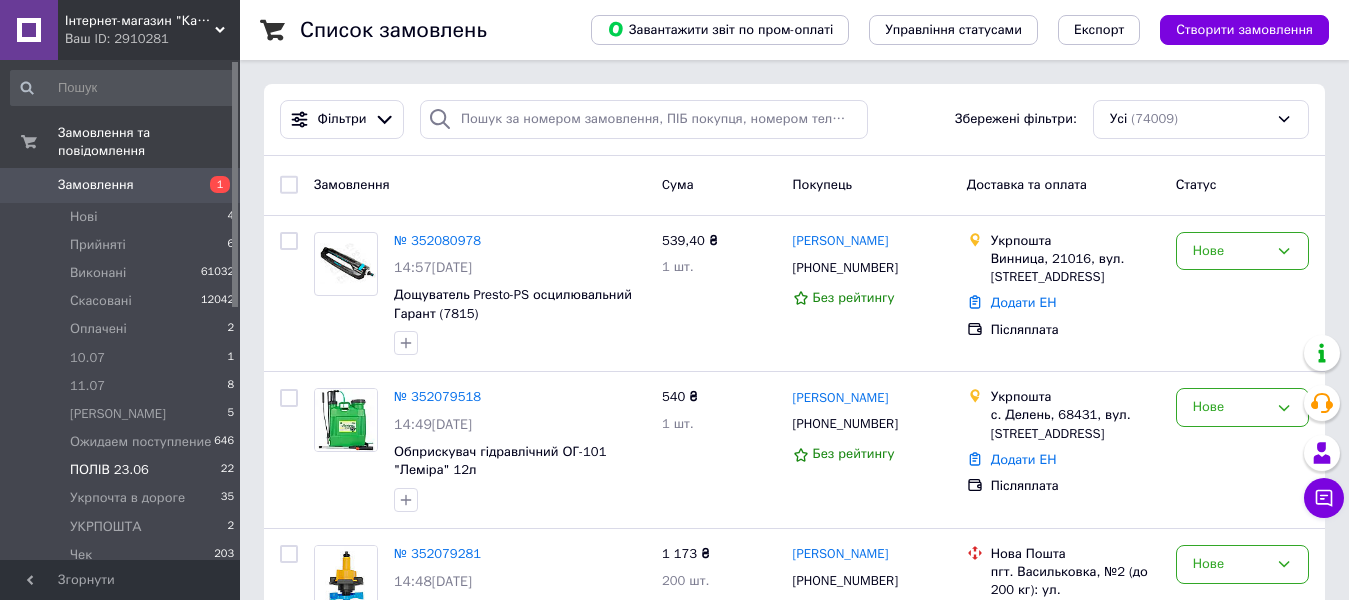 click on "ПОЛІВ 23.06" at bounding box center (109, 470) 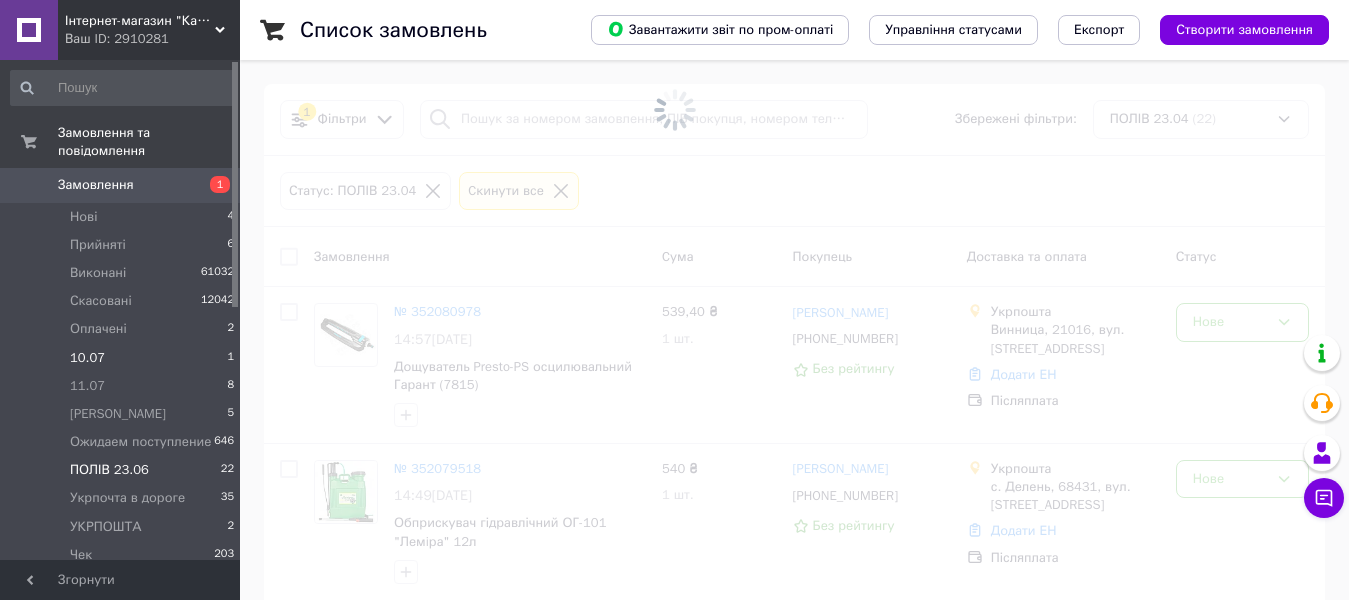 click on "10.07" at bounding box center [87, 358] 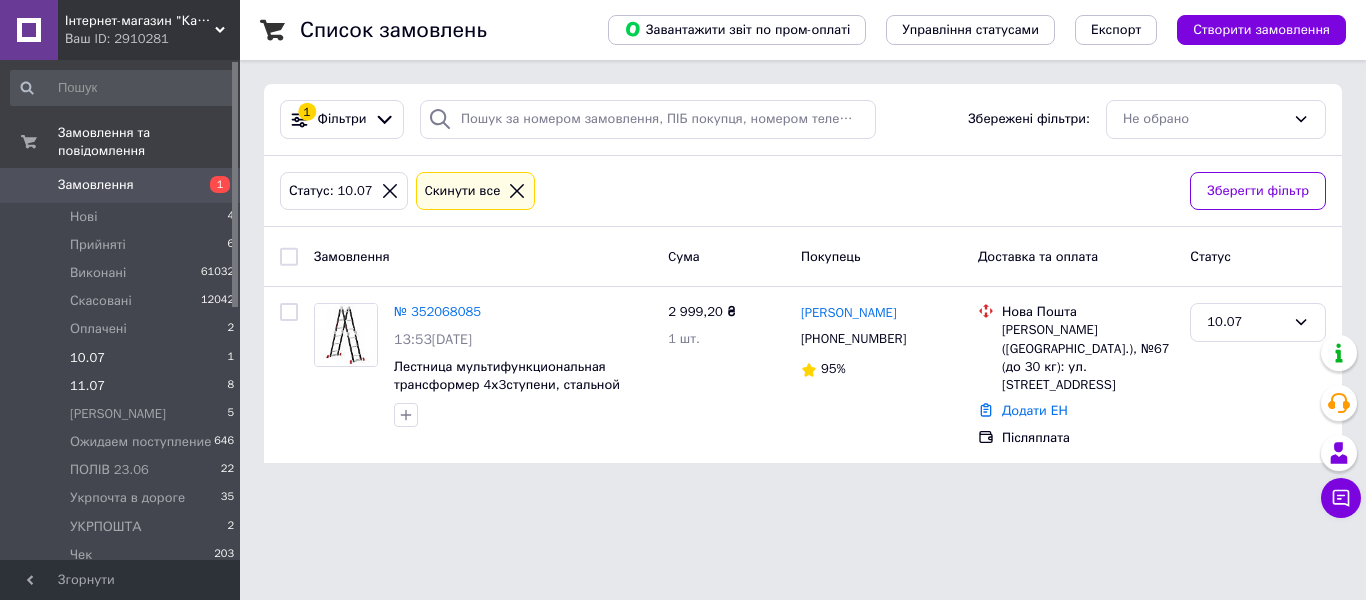 click on "11.07" at bounding box center [87, 386] 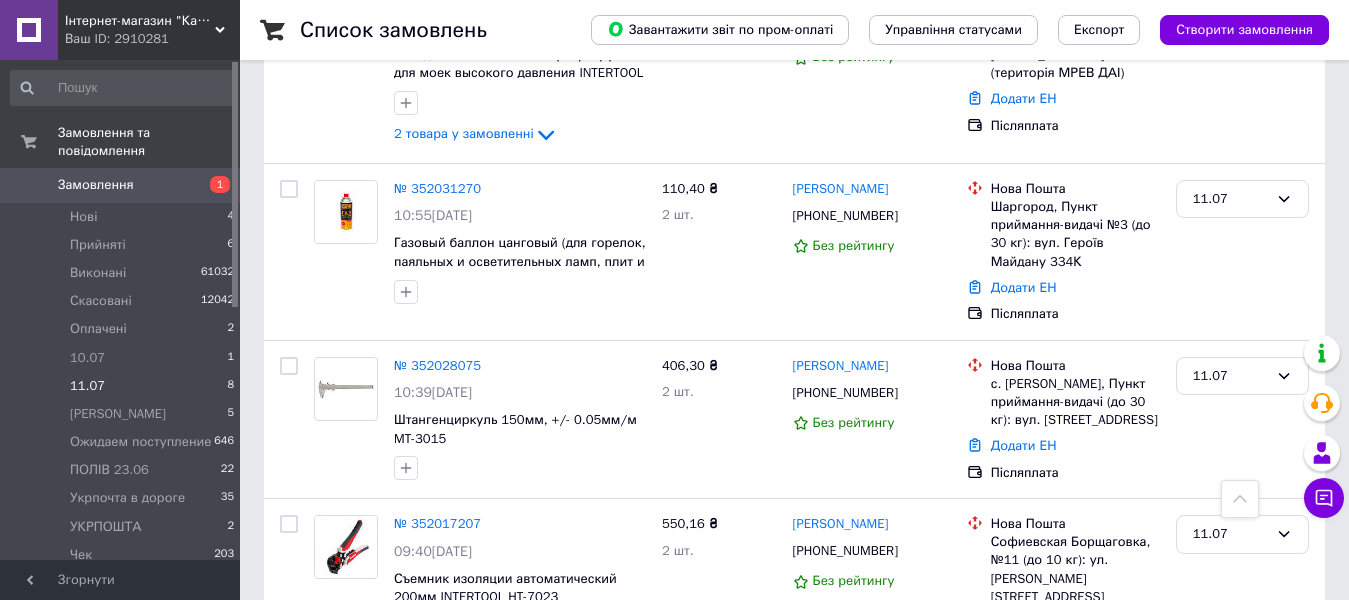 scroll, scrollTop: 500, scrollLeft: 0, axis: vertical 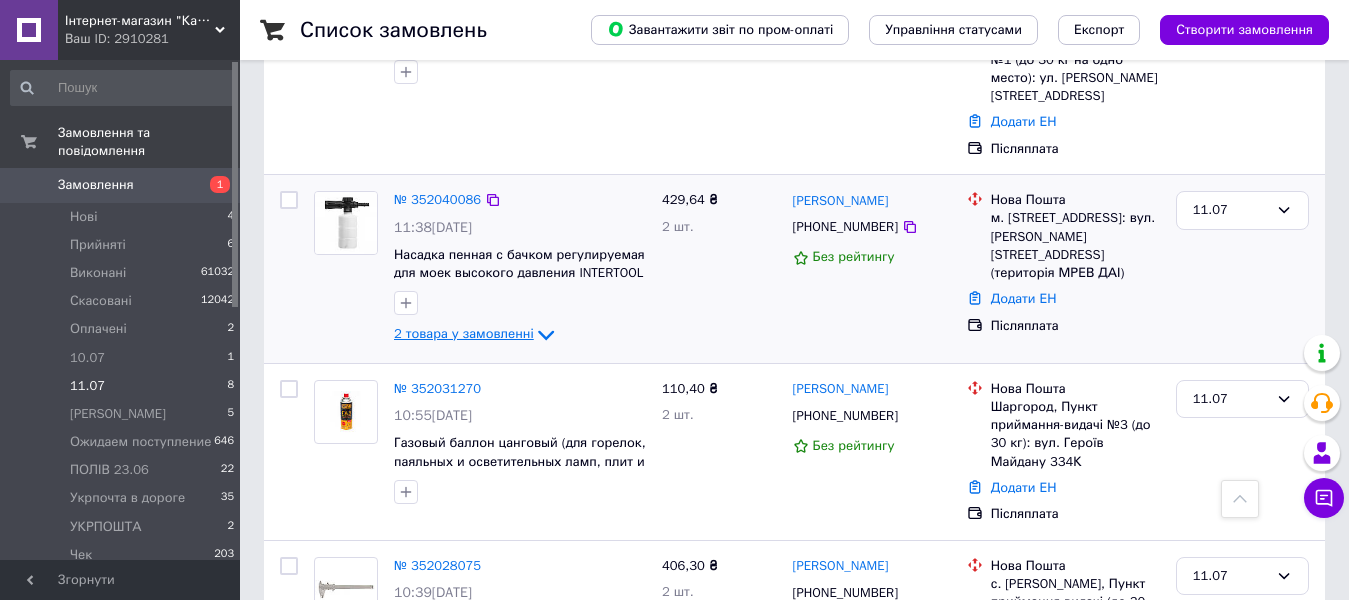 click on "2 товара у замовленні" at bounding box center [464, 334] 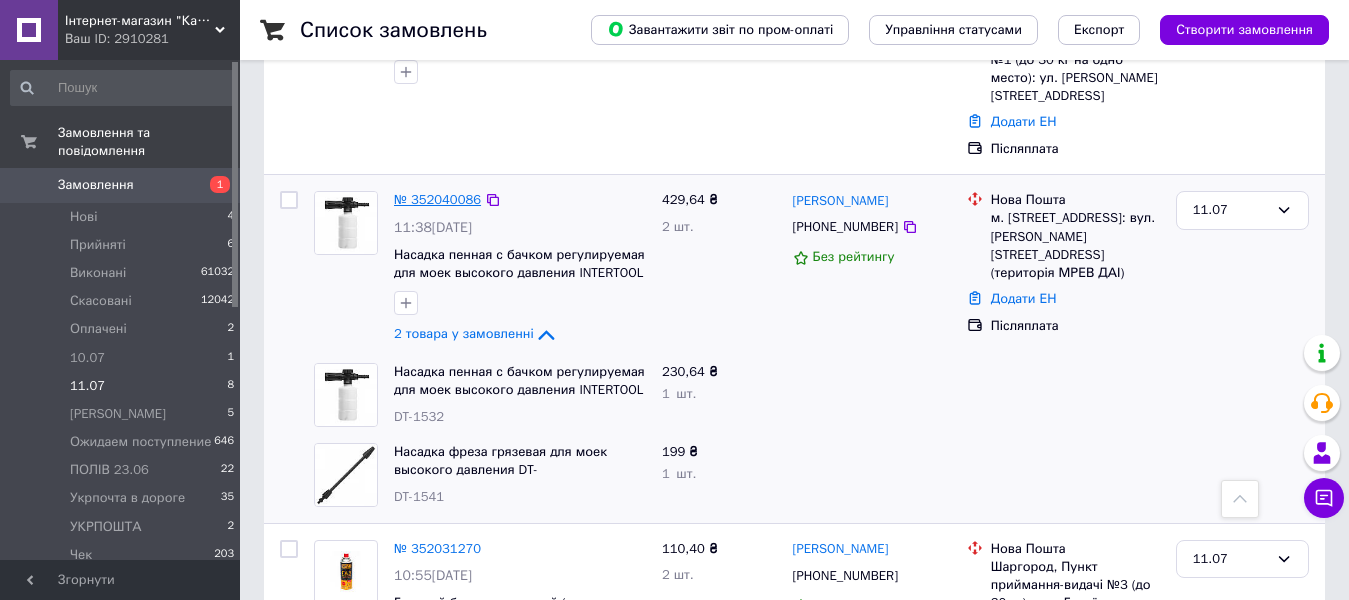 click on "№ 352040086" at bounding box center (437, 199) 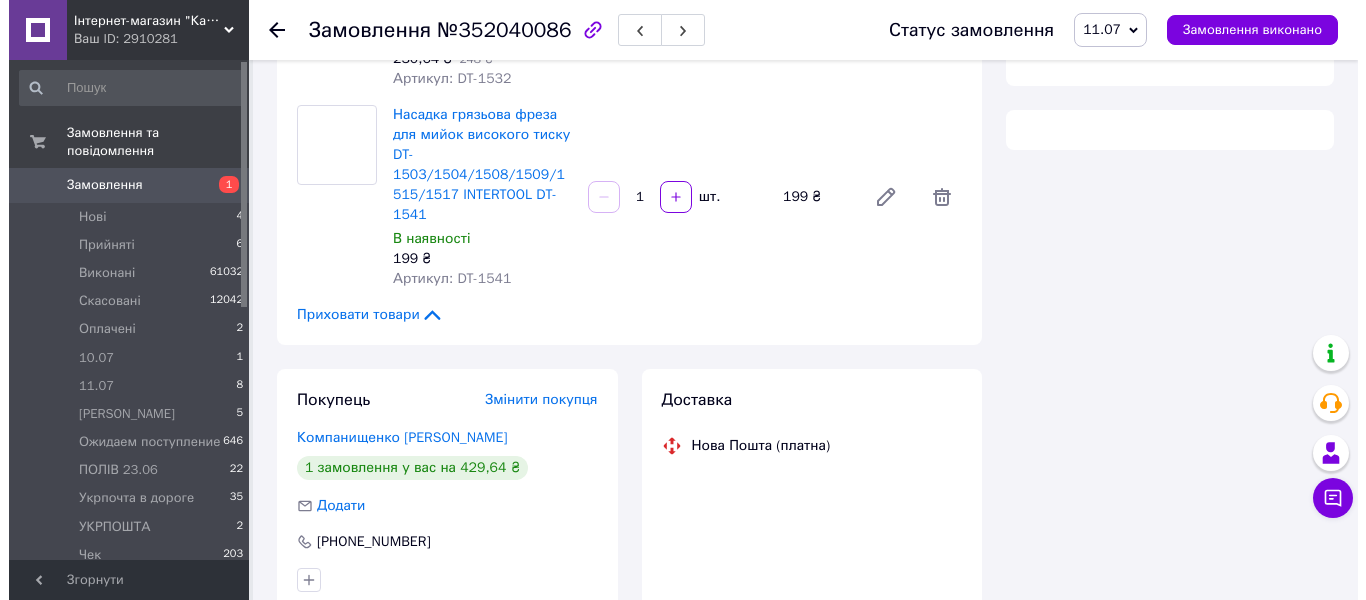 scroll, scrollTop: 500, scrollLeft: 0, axis: vertical 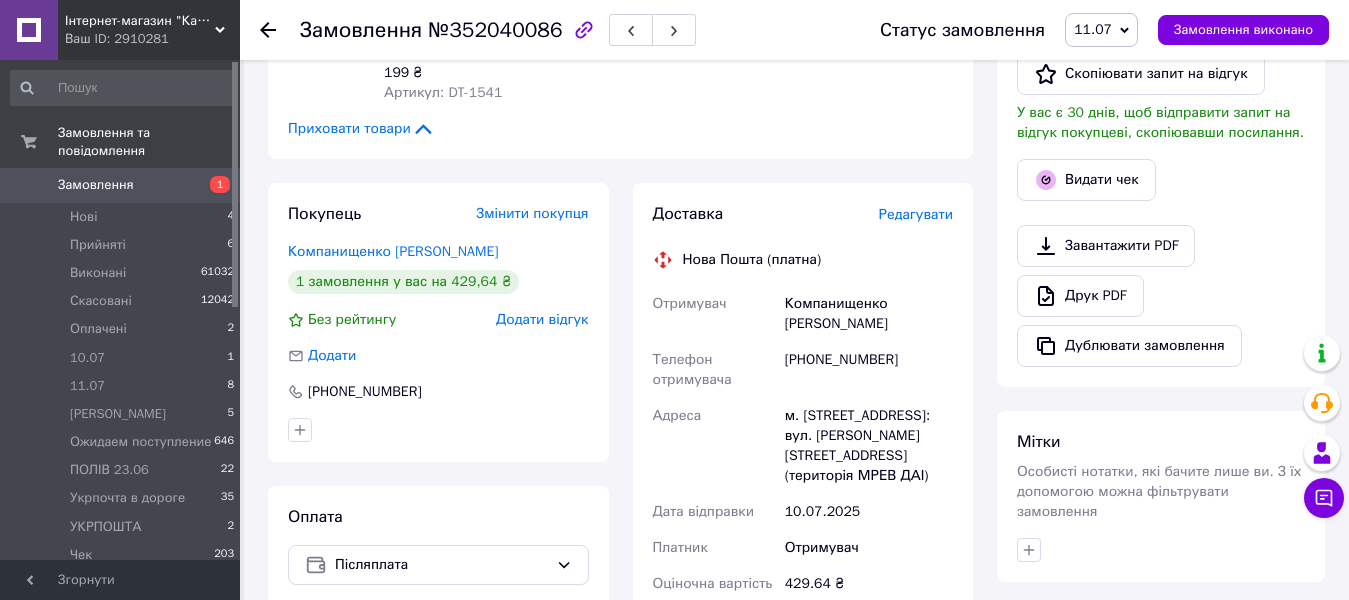 click on "Редагувати" at bounding box center [916, 214] 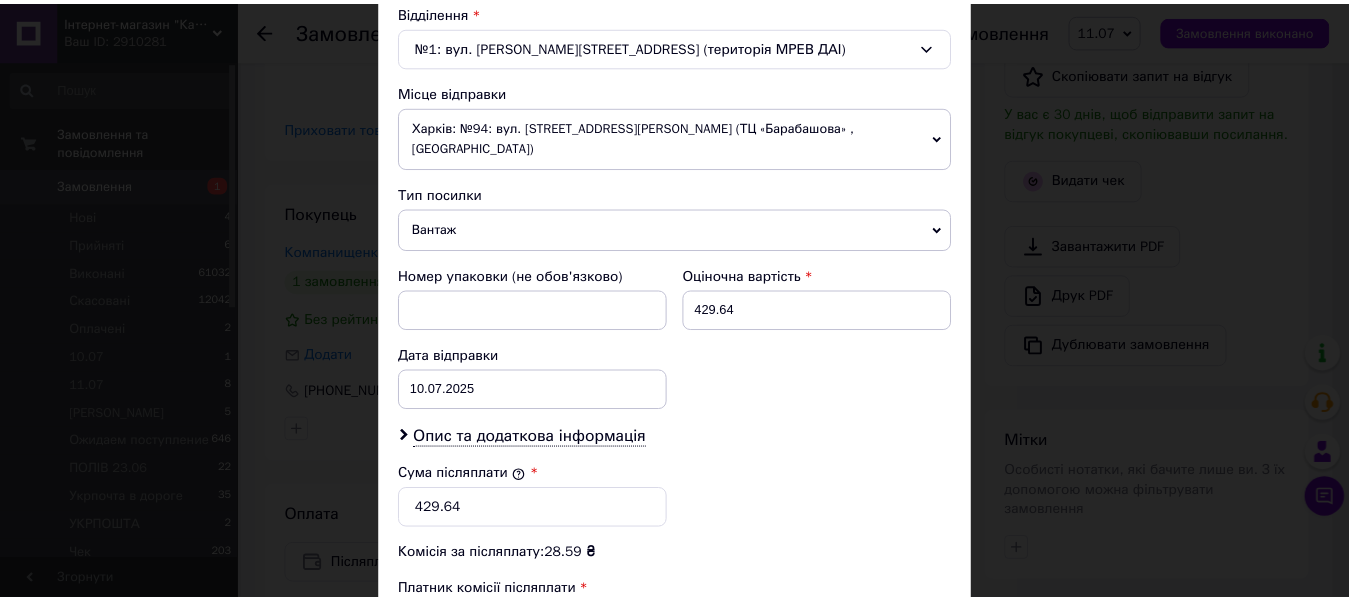 scroll, scrollTop: 946, scrollLeft: 0, axis: vertical 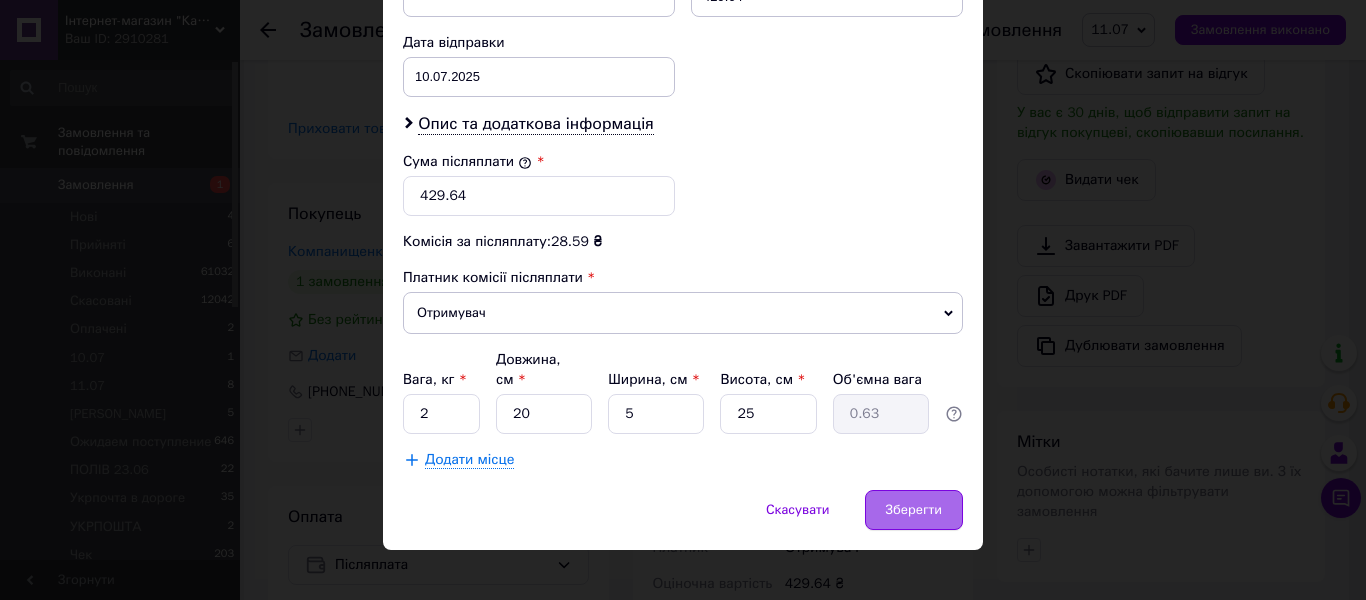 click on "Зберегти" at bounding box center [914, 510] 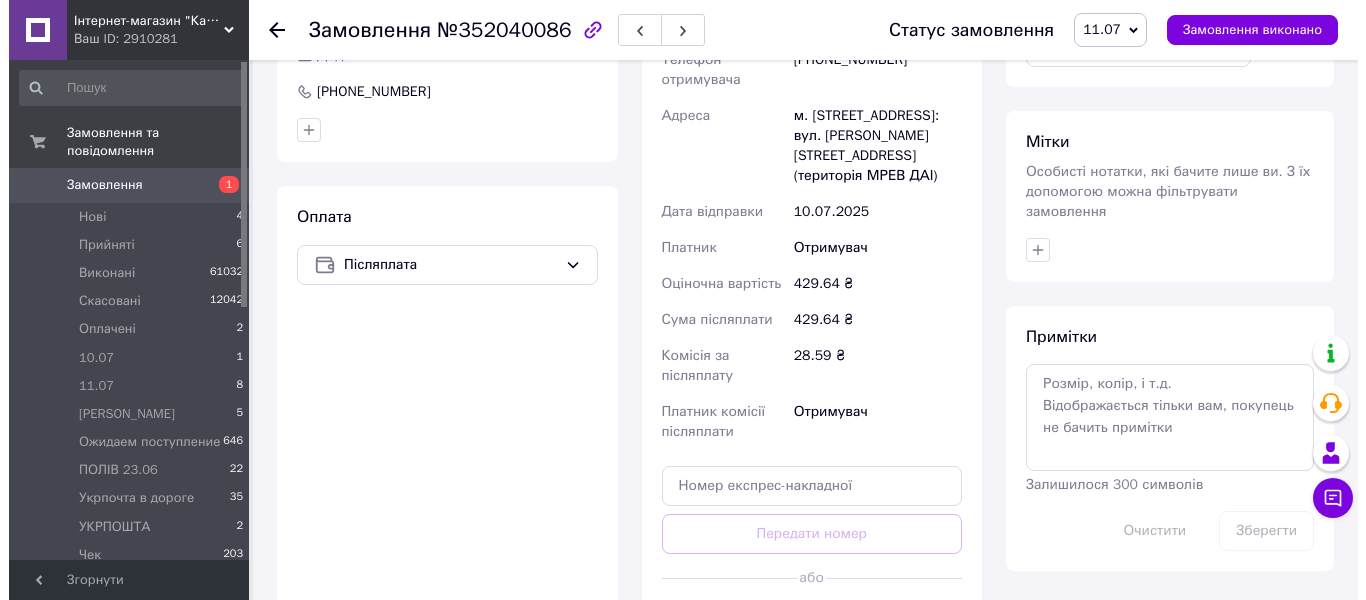 scroll, scrollTop: 500, scrollLeft: 0, axis: vertical 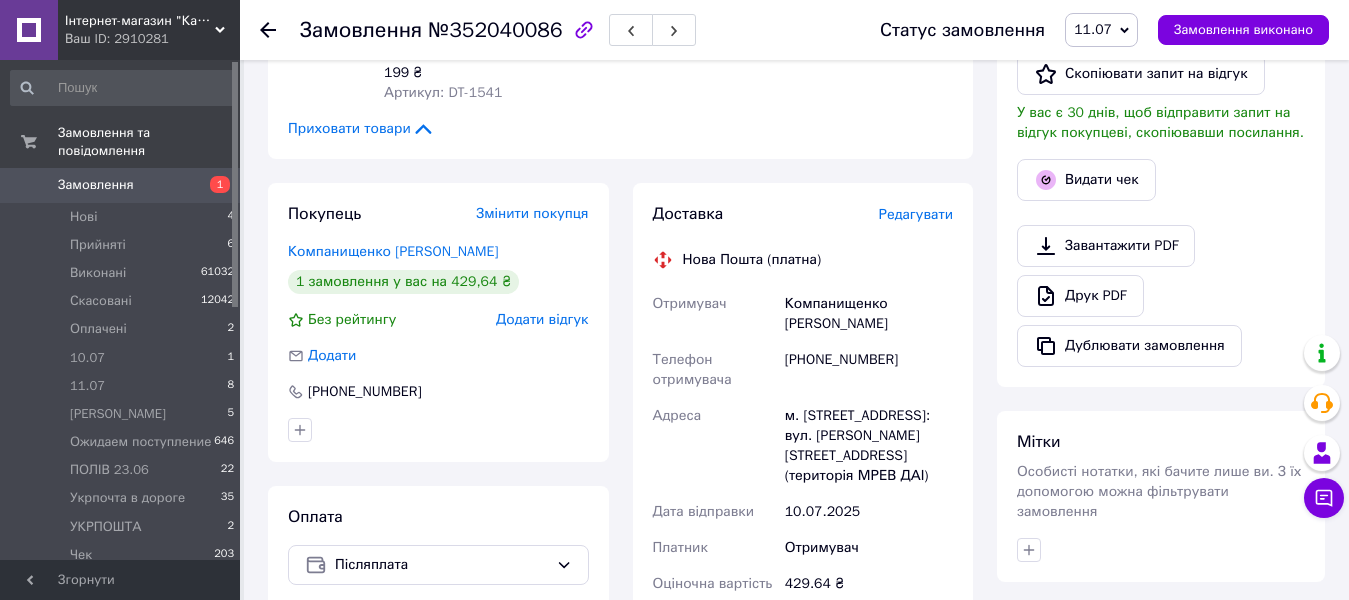 click on "Редагувати" at bounding box center (916, 214) 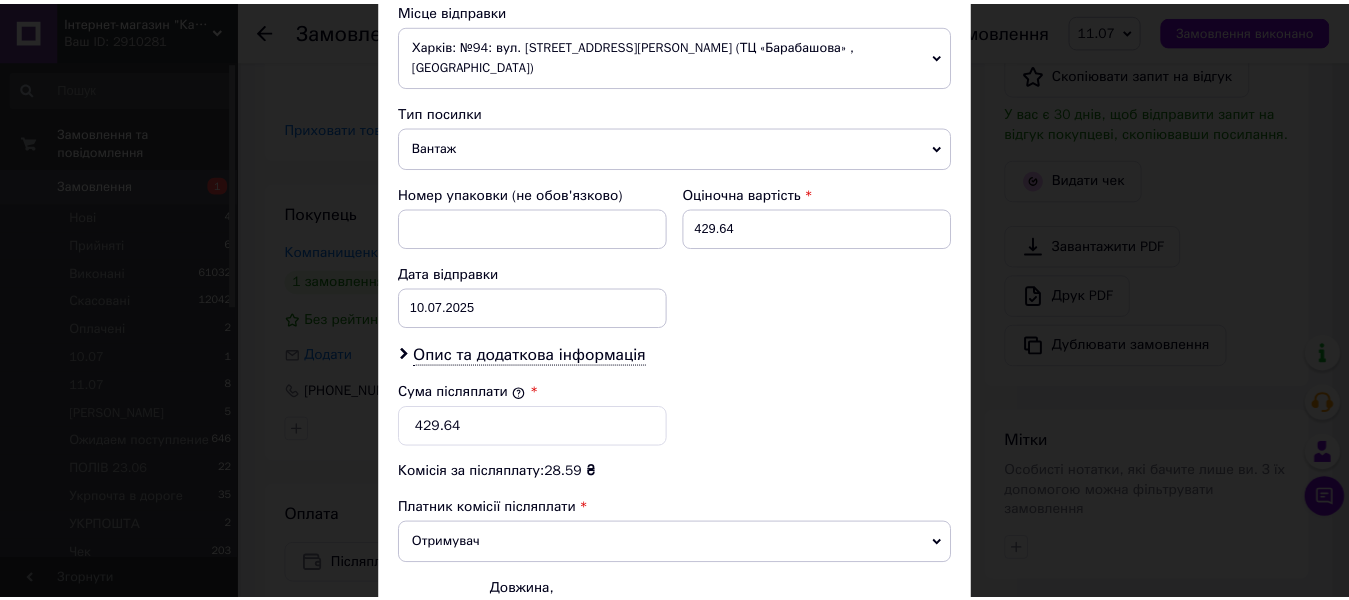 scroll, scrollTop: 900, scrollLeft: 0, axis: vertical 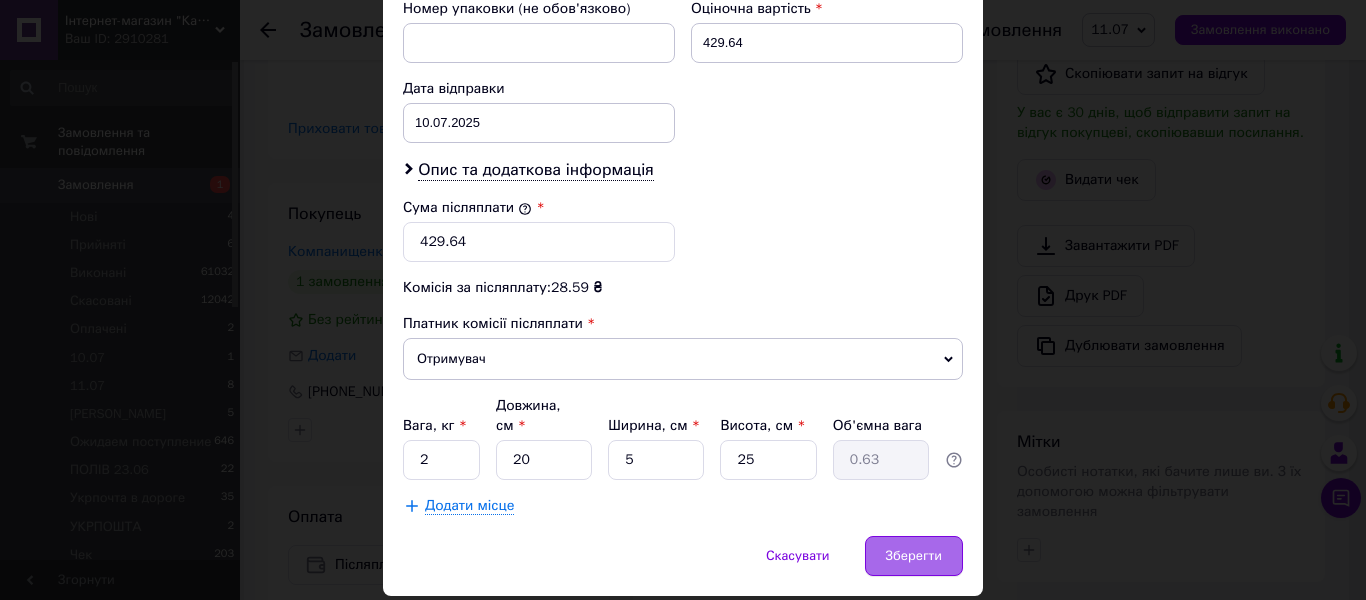 click on "Зберегти" at bounding box center [914, 556] 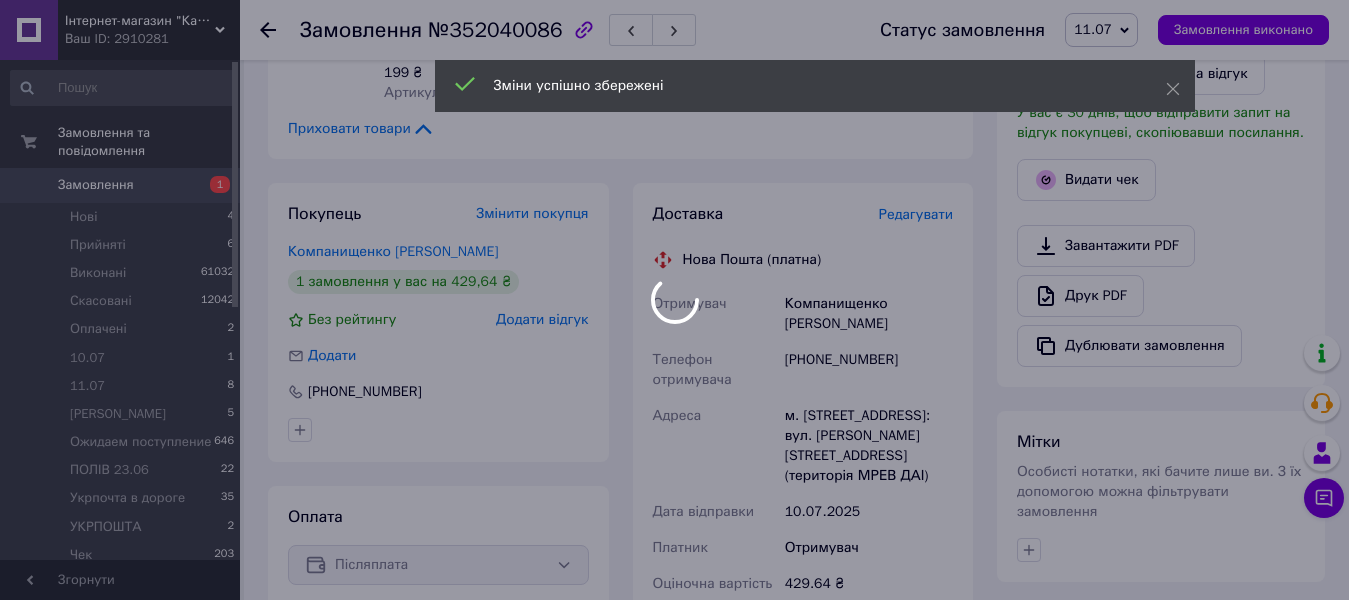 scroll, scrollTop: 900, scrollLeft: 0, axis: vertical 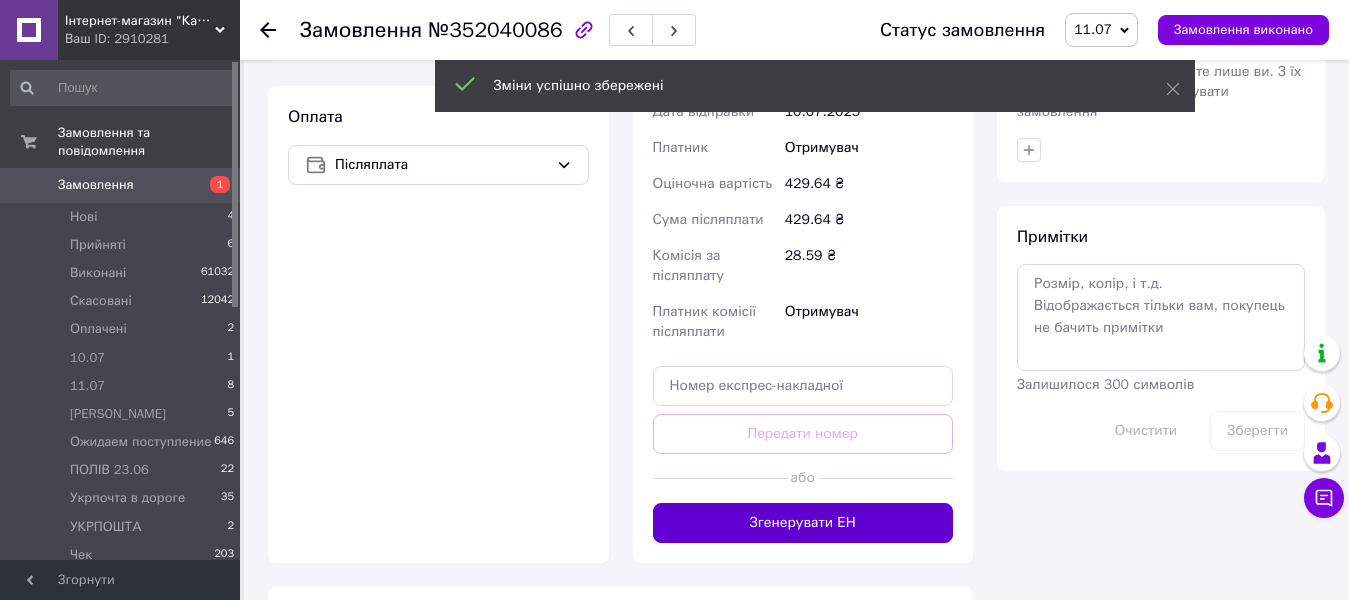 click on "Згенерувати ЕН" at bounding box center (803, 523) 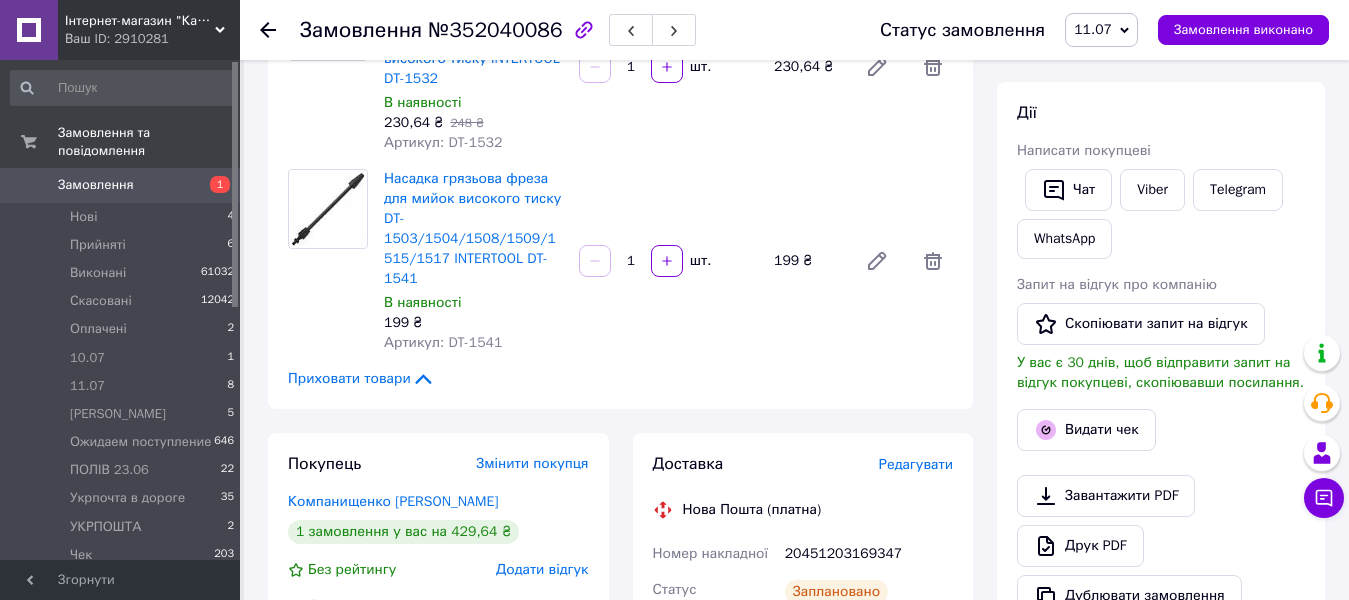 scroll, scrollTop: 200, scrollLeft: 0, axis: vertical 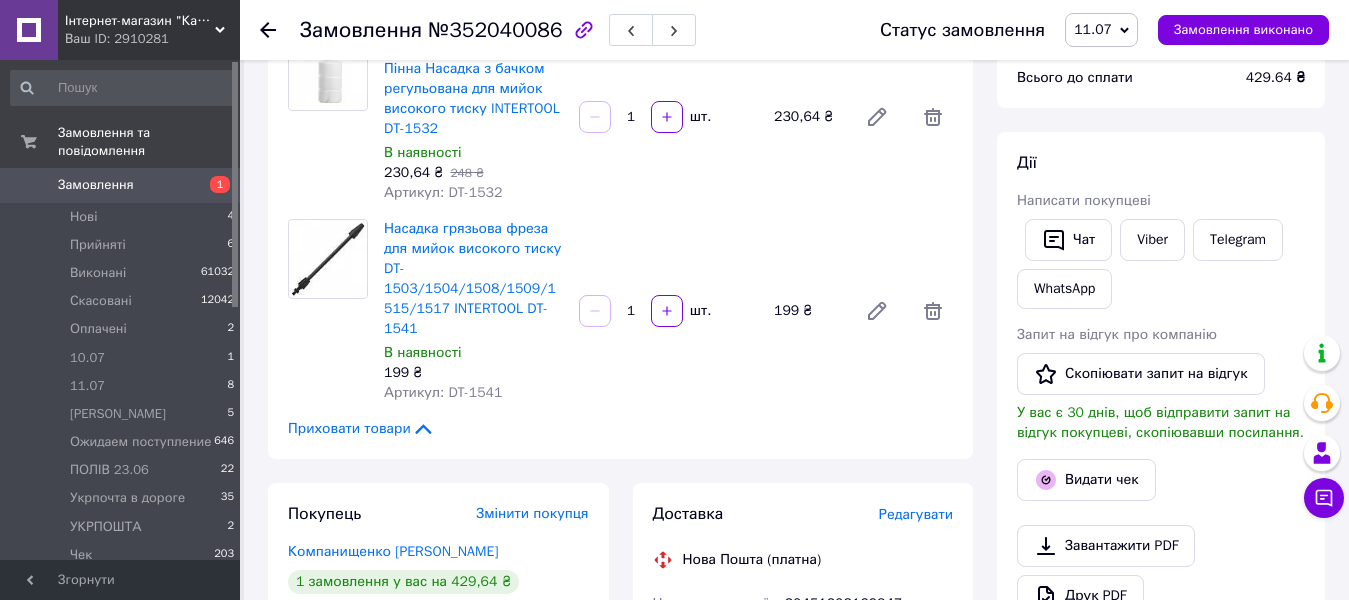 click on "11.07" at bounding box center [1093, 29] 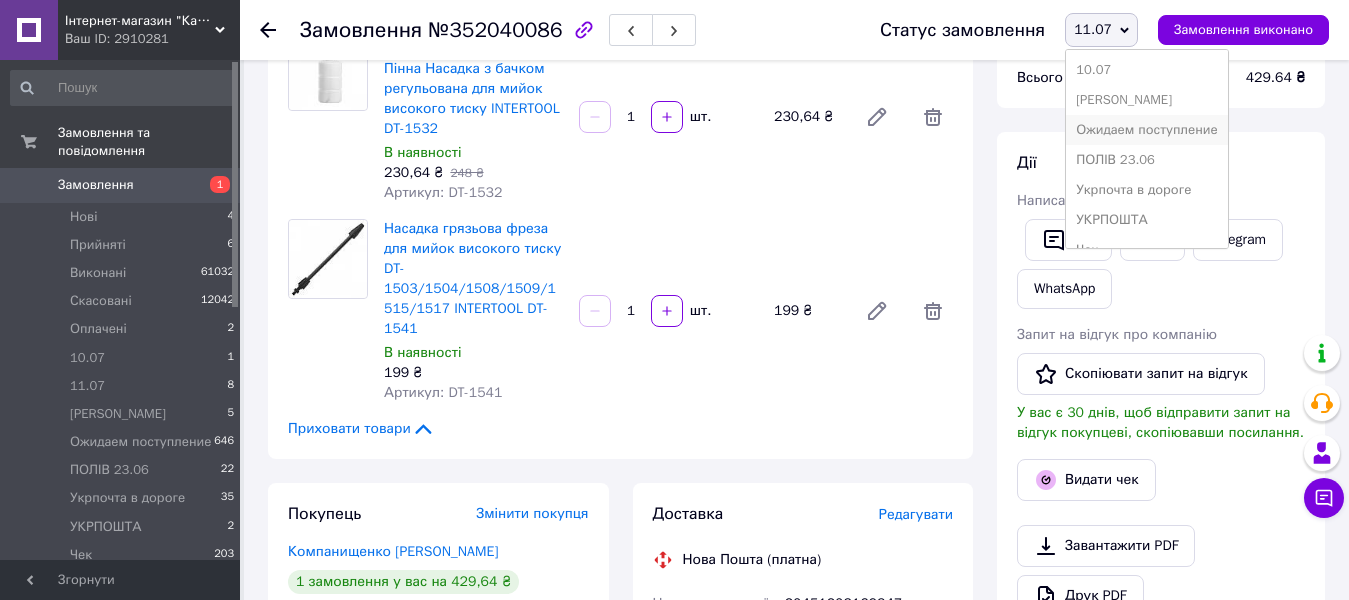 scroll, scrollTop: 142, scrollLeft: 0, axis: vertical 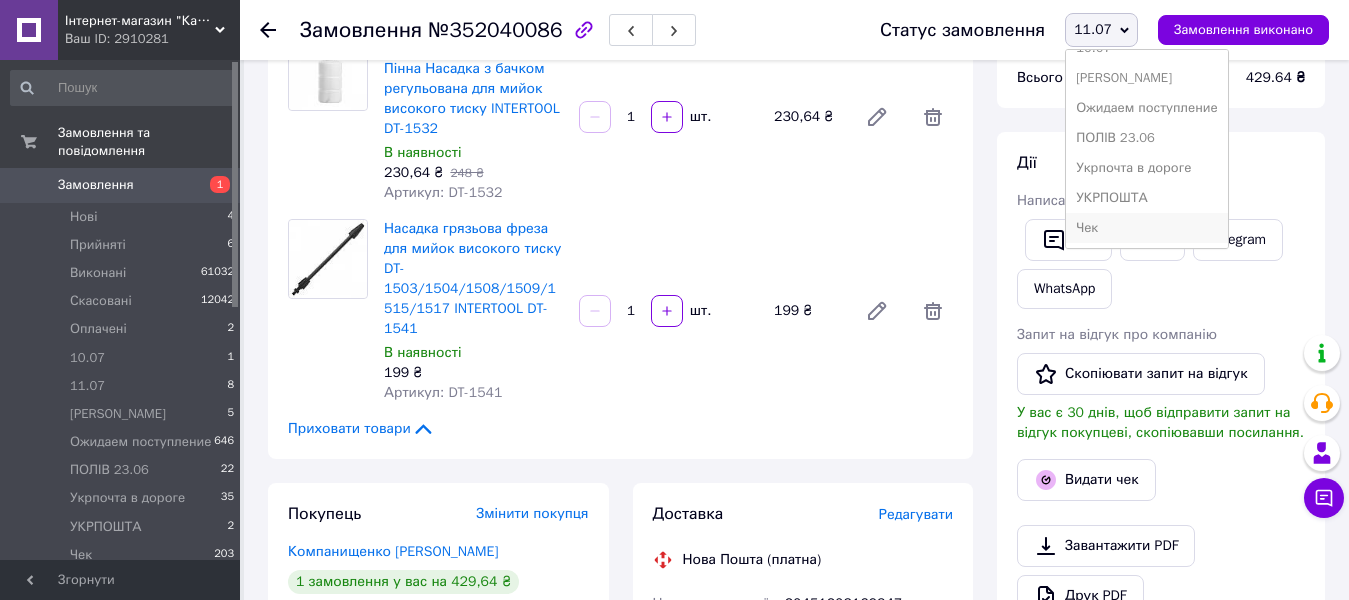 click on "Чек" at bounding box center [1147, 228] 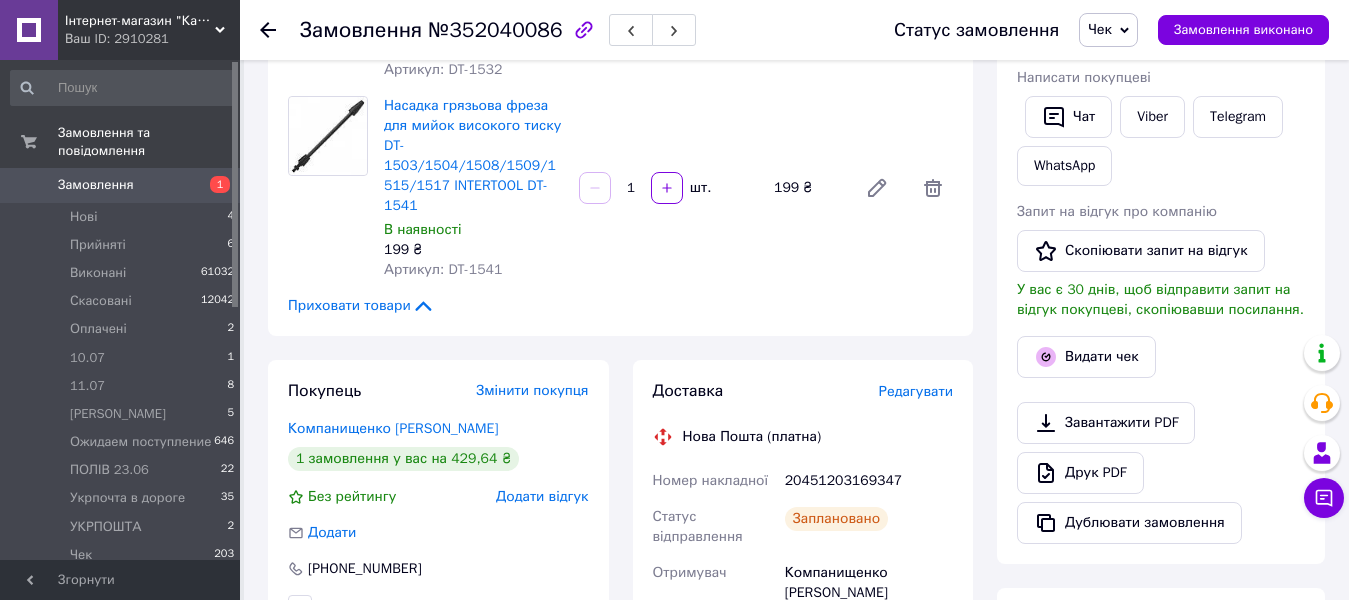 scroll, scrollTop: 300, scrollLeft: 0, axis: vertical 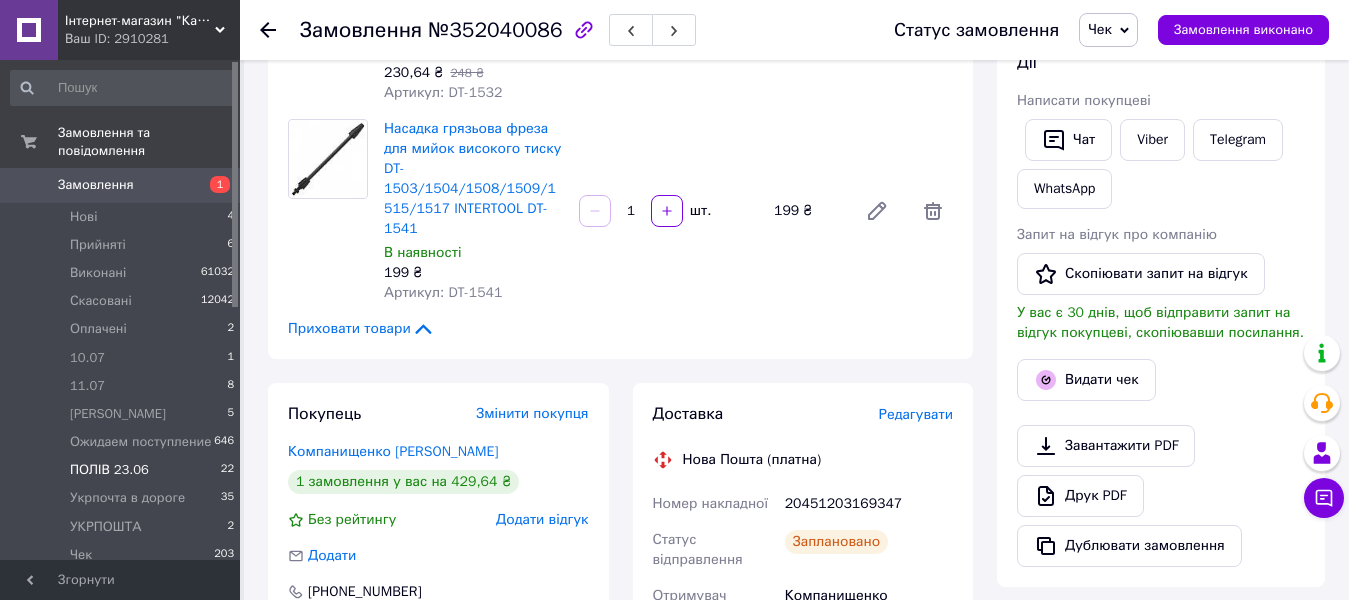 click on "ПОЛІВ 23.06" at bounding box center (109, 470) 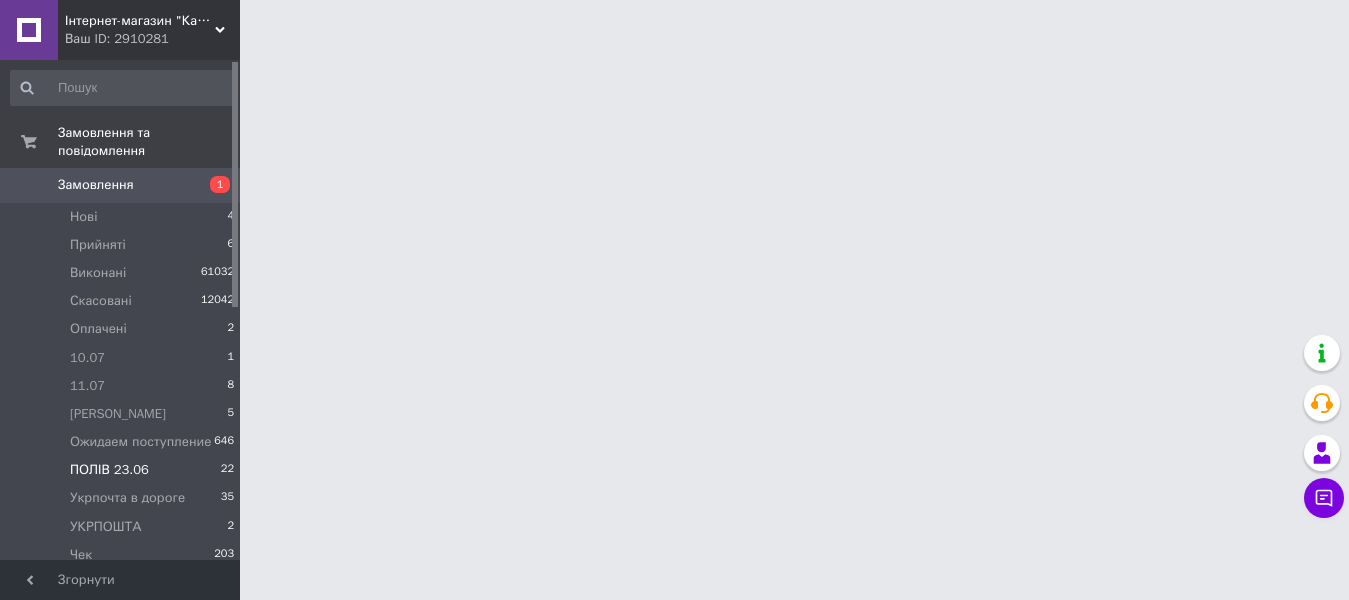 scroll, scrollTop: 0, scrollLeft: 0, axis: both 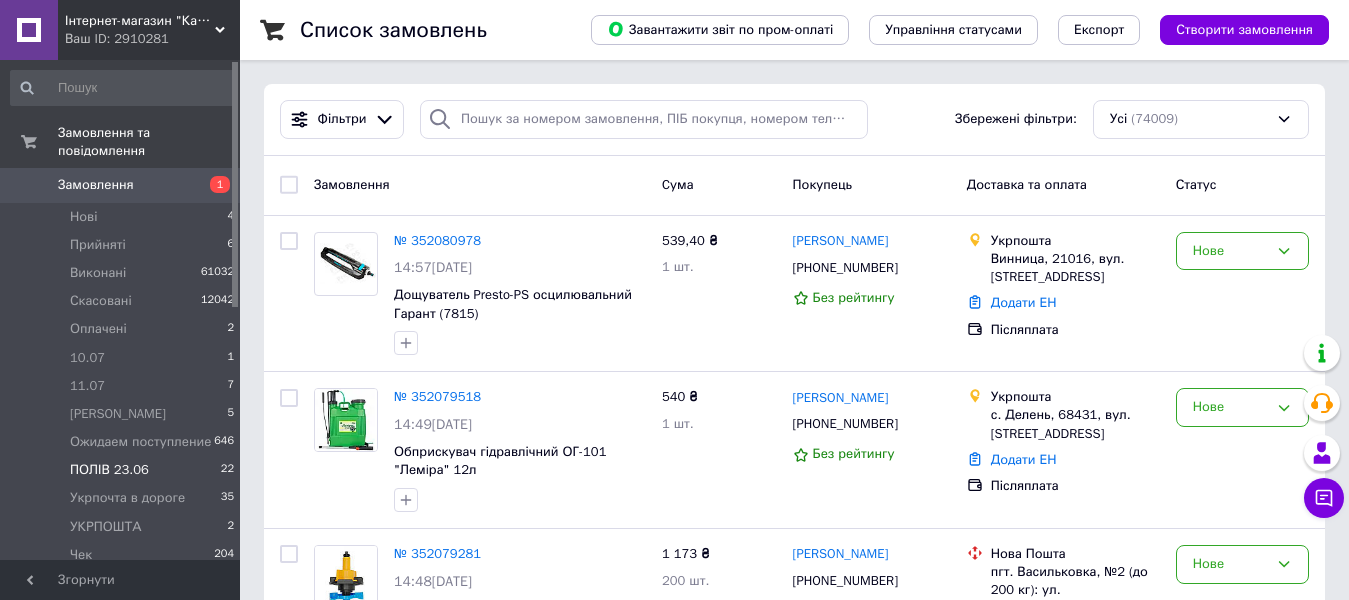 click on "ПОЛІВ 23.06" at bounding box center [109, 470] 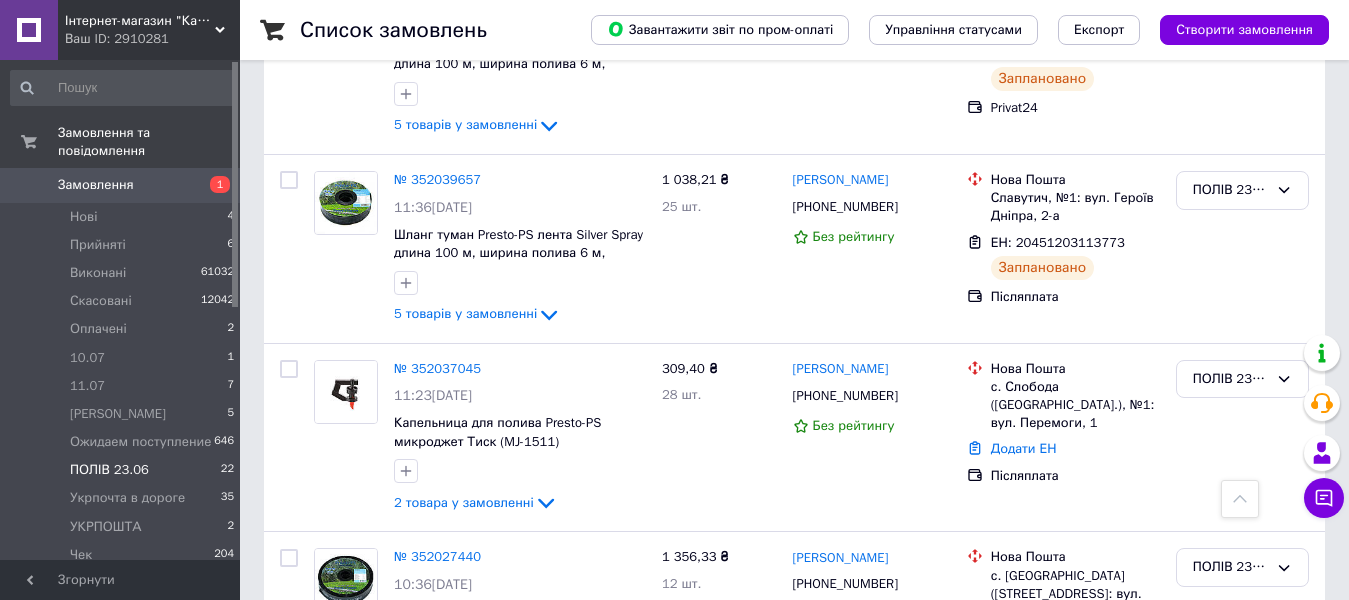 scroll, scrollTop: 1900, scrollLeft: 0, axis: vertical 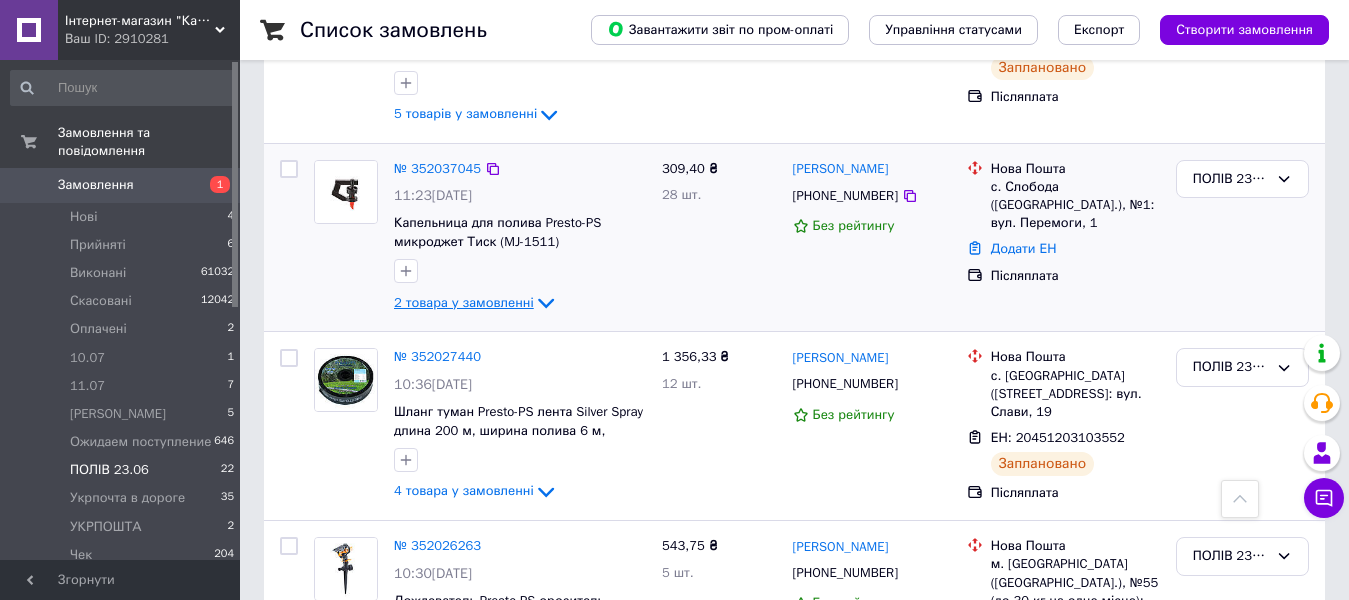click on "2 товара у замовленні" at bounding box center (464, 302) 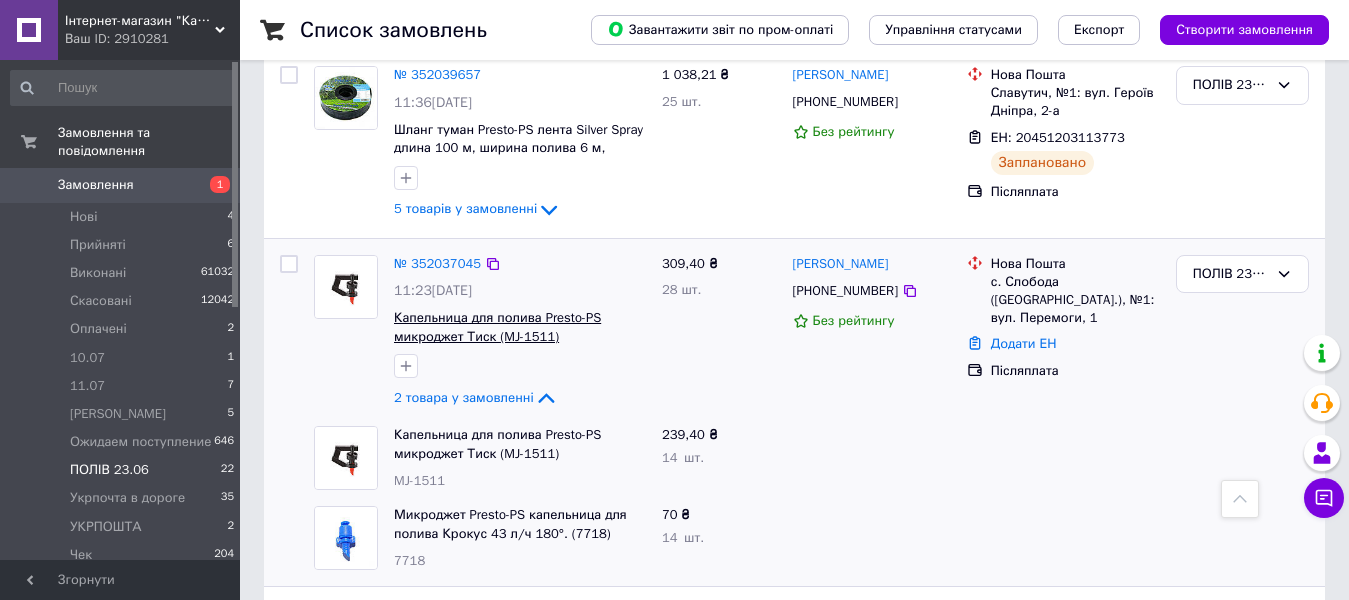 scroll, scrollTop: 1600, scrollLeft: 0, axis: vertical 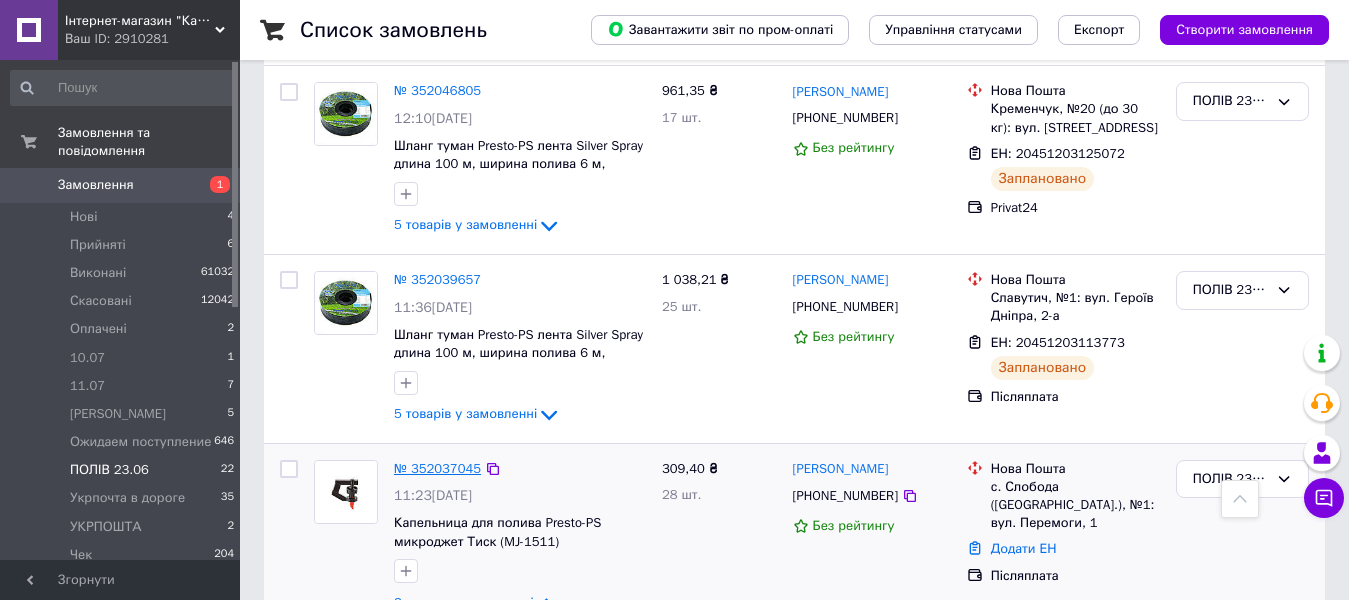 click on "№ 352037045" at bounding box center [437, 468] 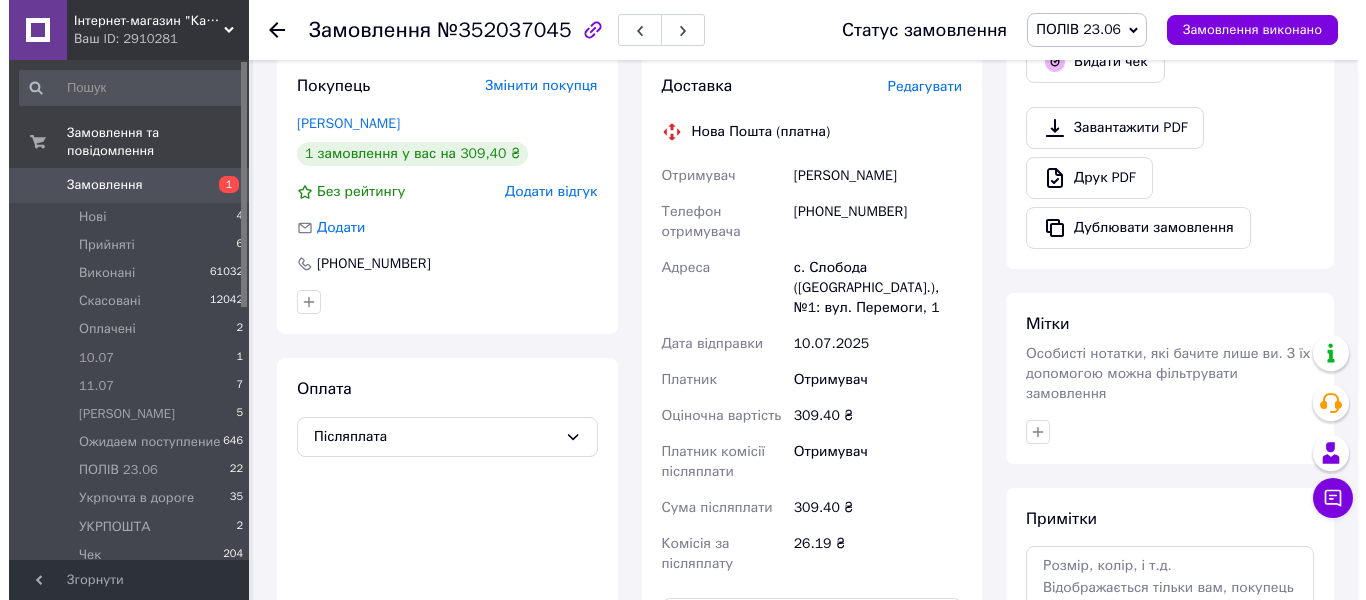 scroll, scrollTop: 434, scrollLeft: 0, axis: vertical 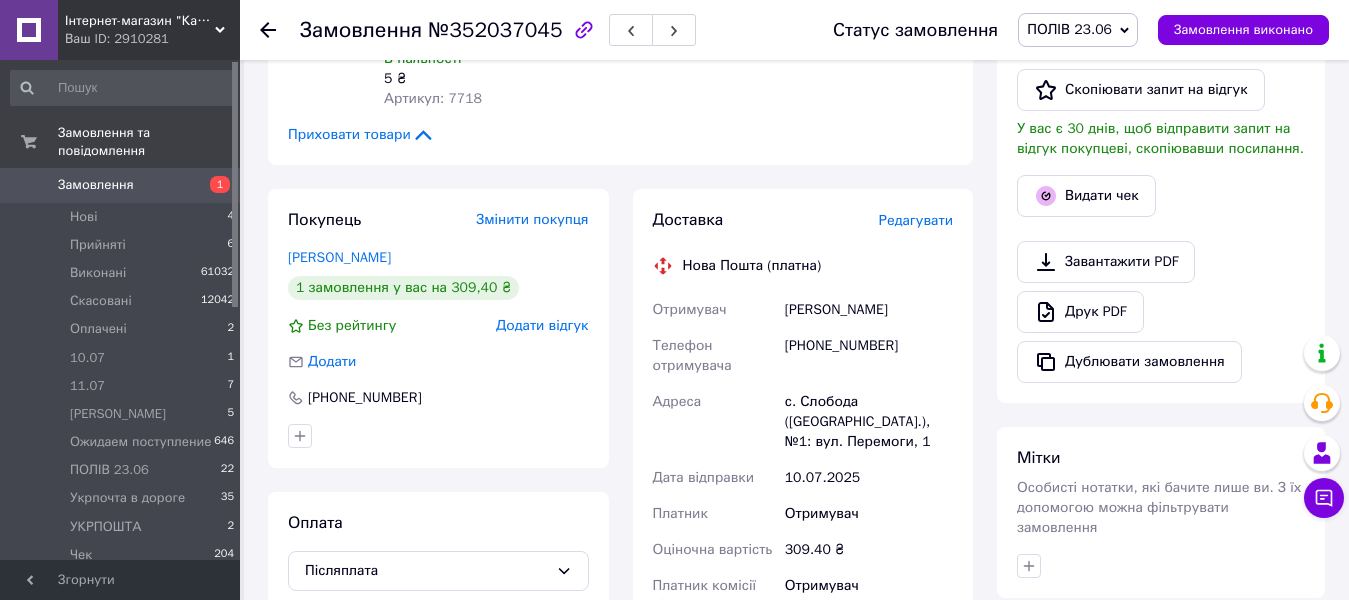 click on "Редагувати" at bounding box center (916, 220) 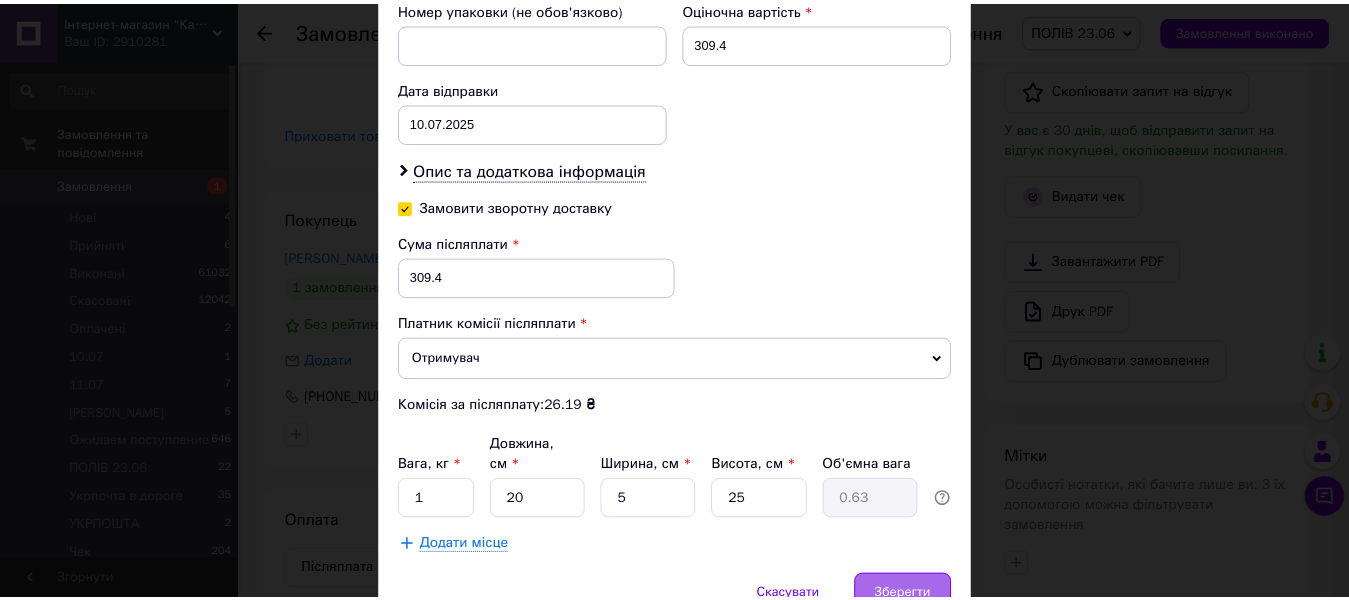 scroll, scrollTop: 986, scrollLeft: 0, axis: vertical 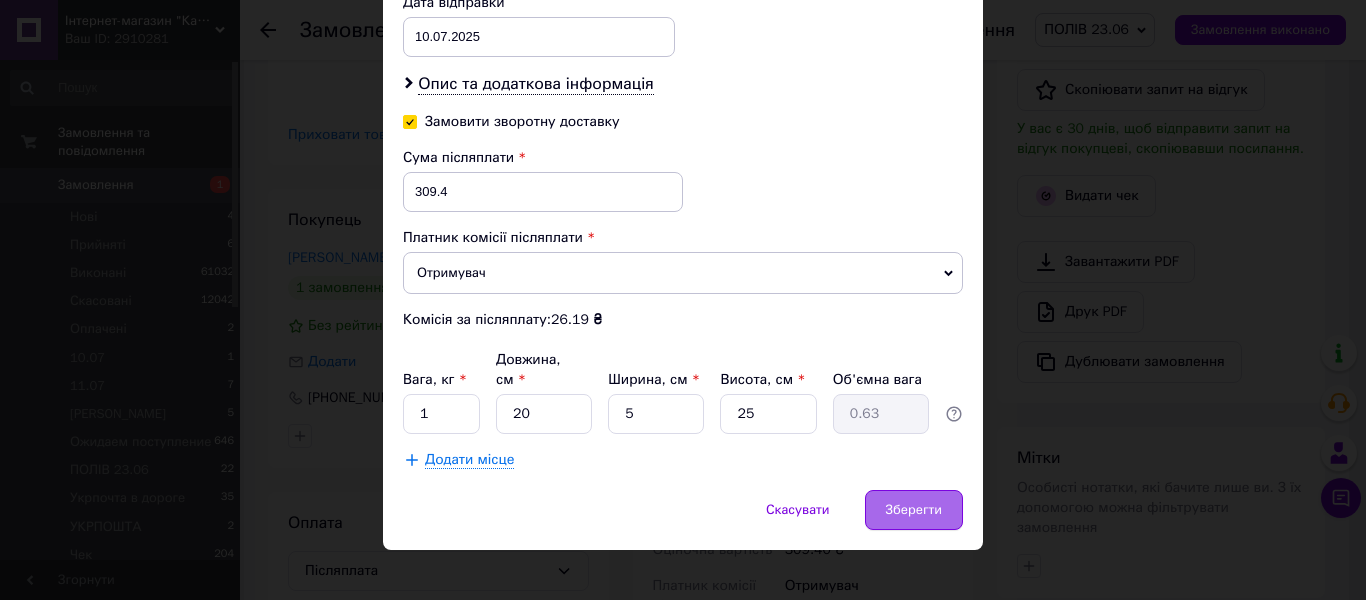 click on "Зберегти" at bounding box center (914, 510) 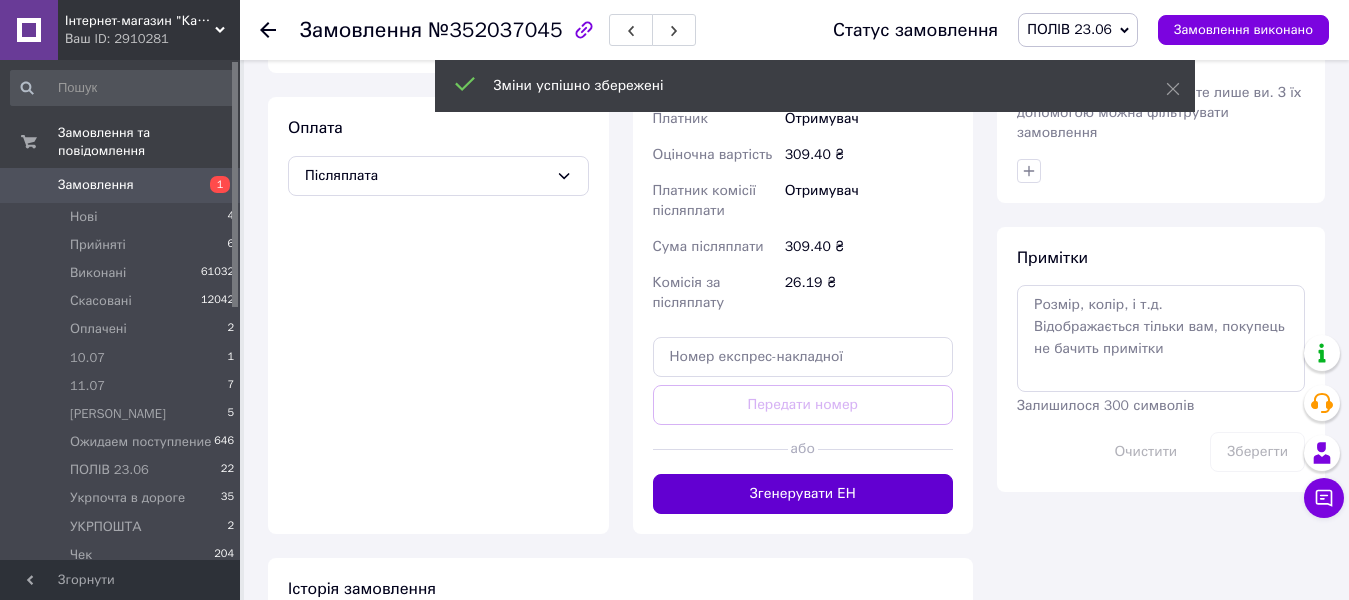 scroll, scrollTop: 834, scrollLeft: 0, axis: vertical 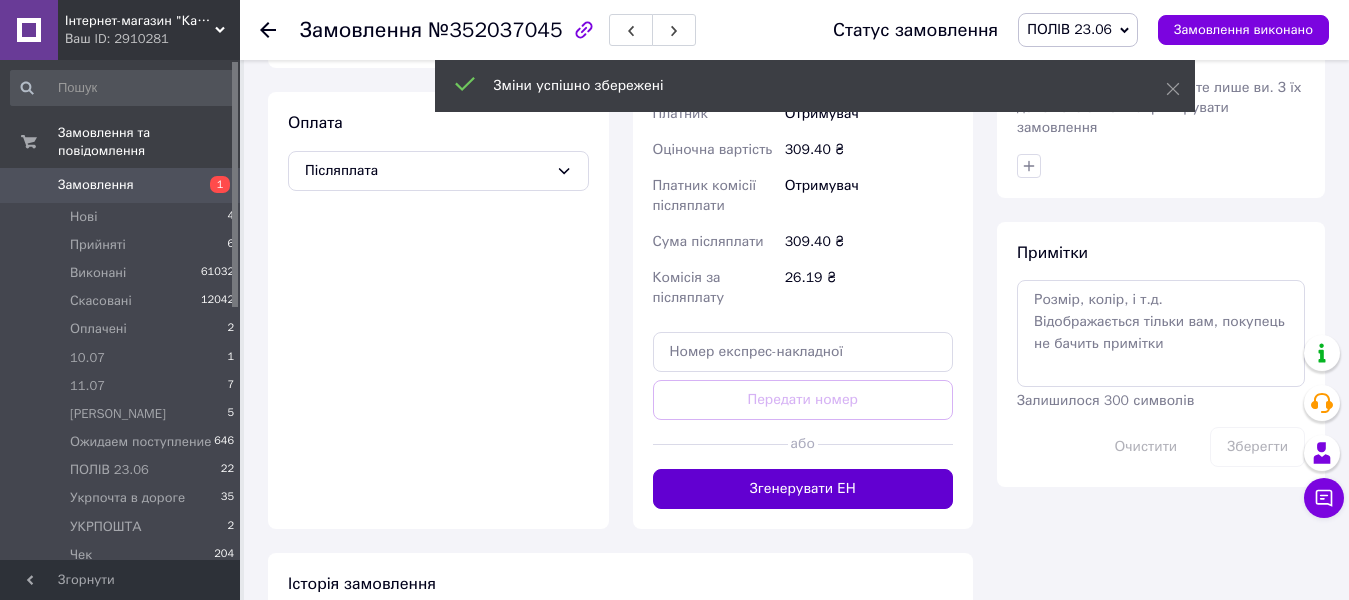 click on "Згенерувати ЕН" at bounding box center (803, 489) 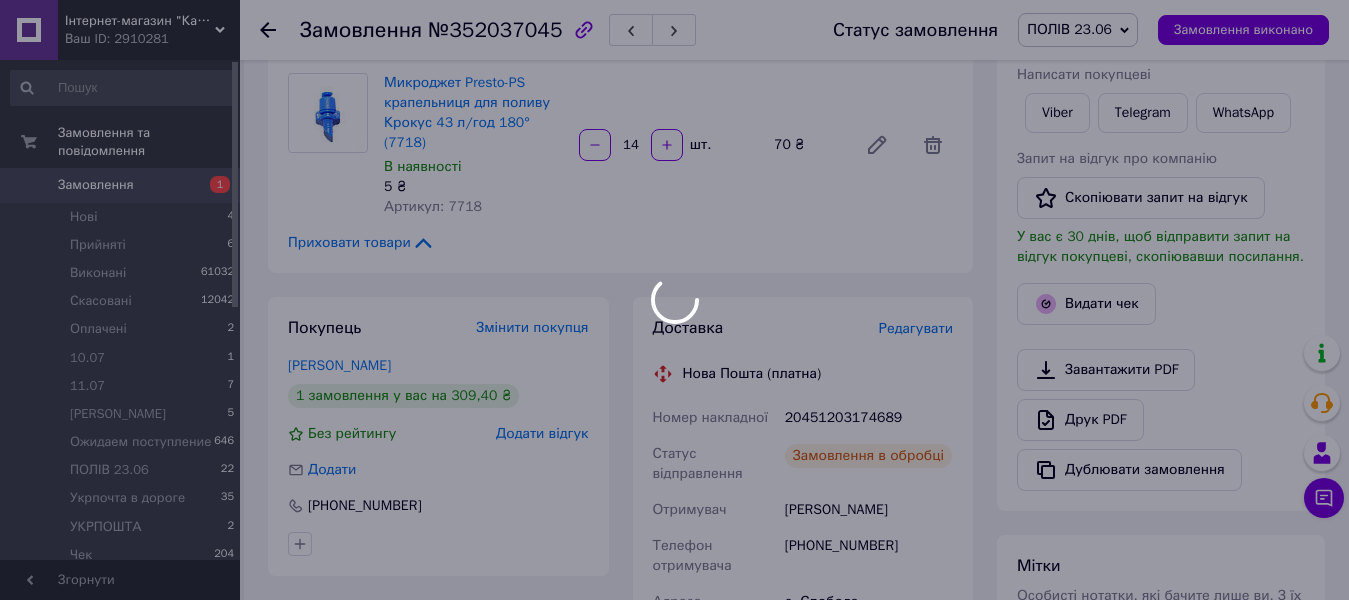 scroll, scrollTop: 34, scrollLeft: 0, axis: vertical 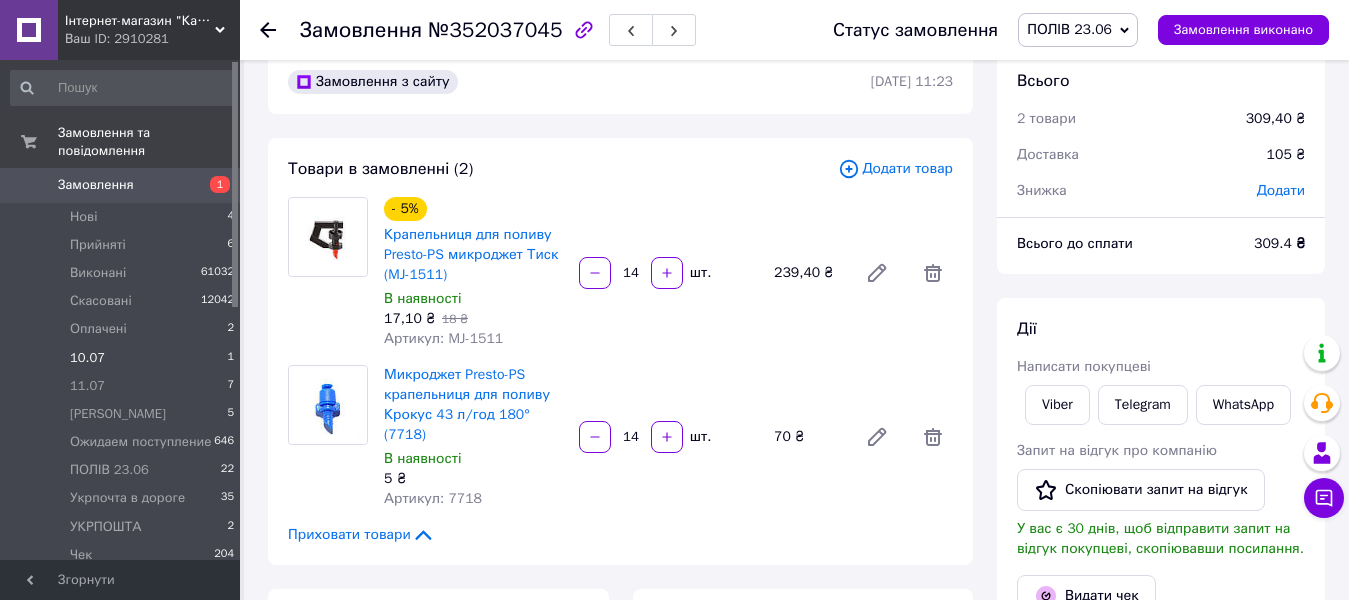click on "10.07 1" at bounding box center (123, 358) 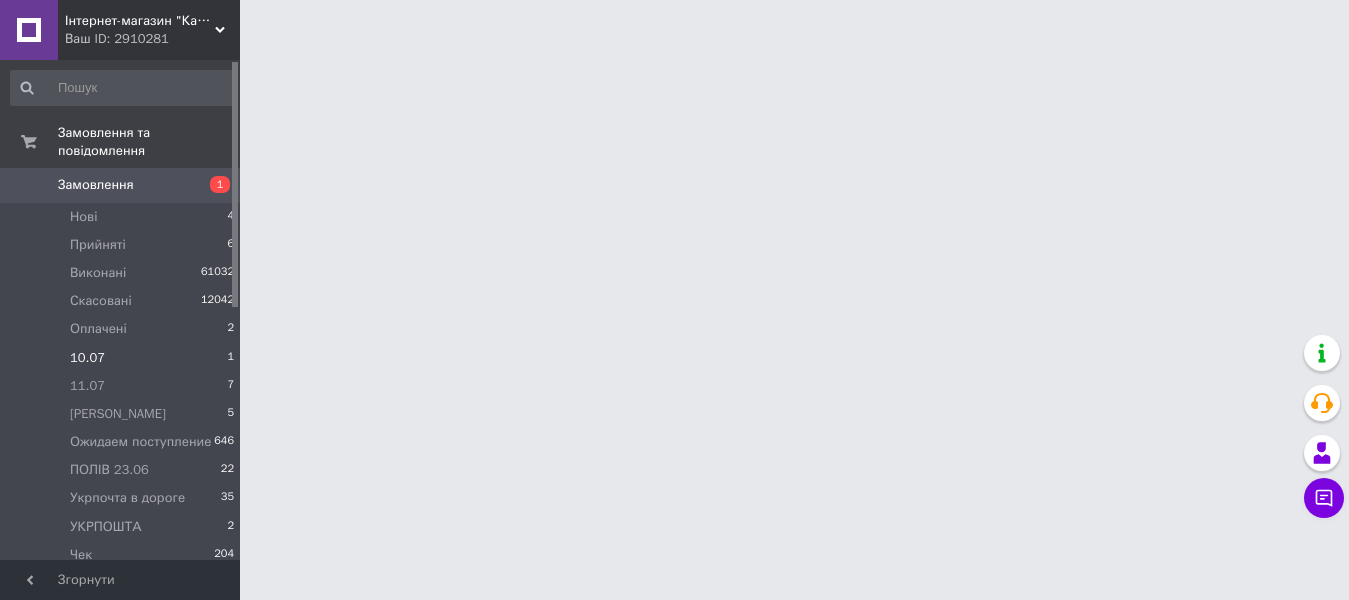 scroll, scrollTop: 0, scrollLeft: 0, axis: both 